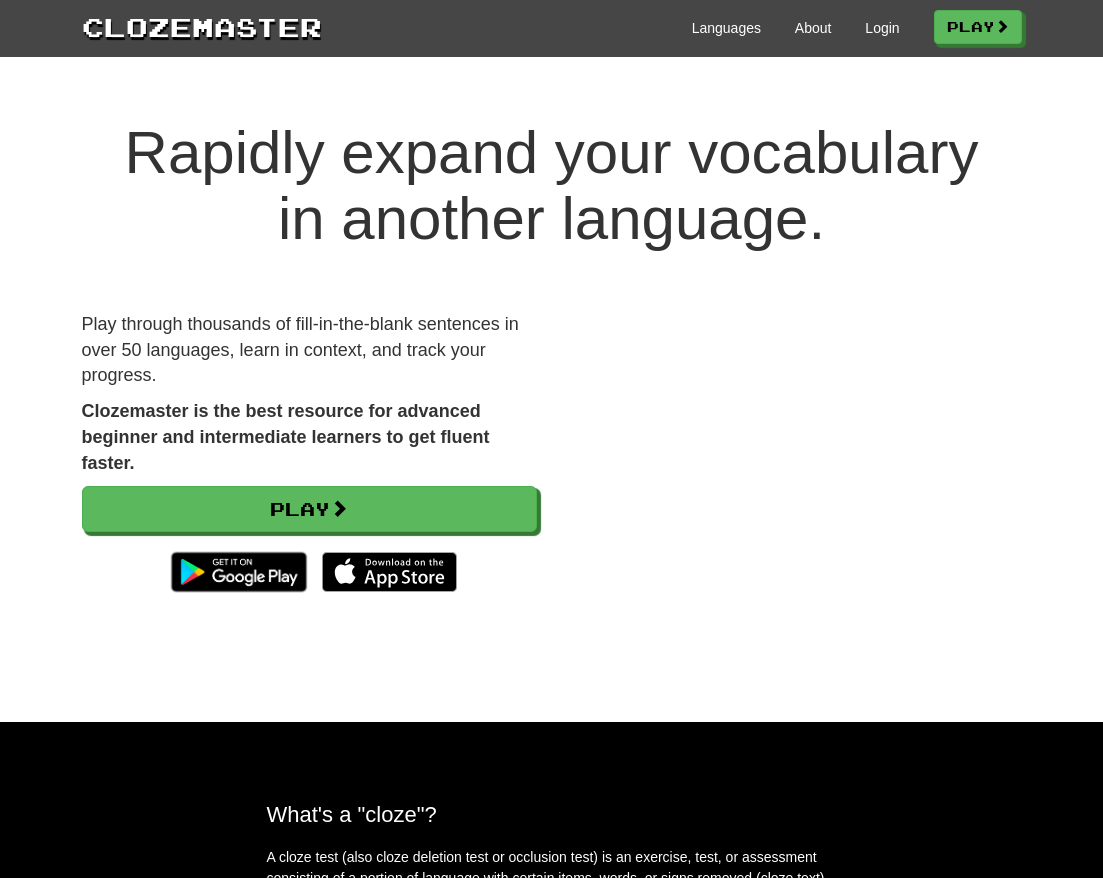 scroll, scrollTop: 0, scrollLeft: 0, axis: both 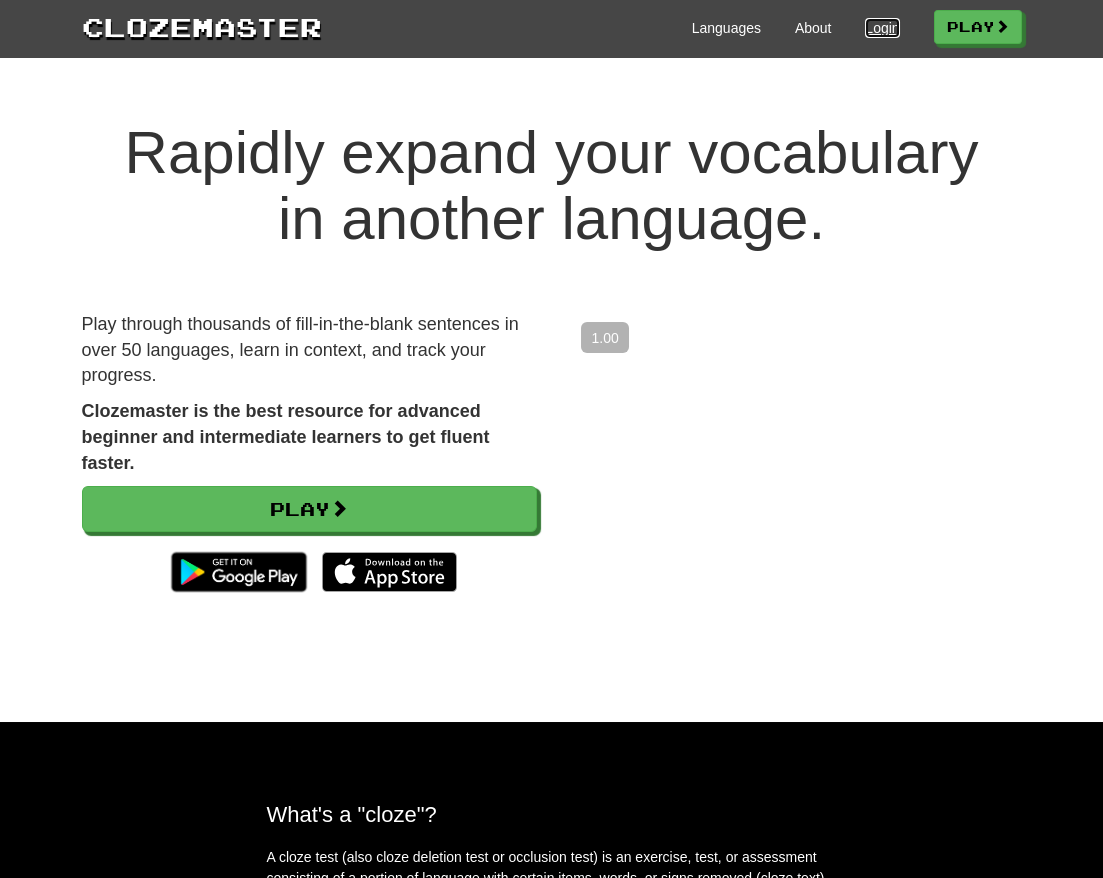 click on "Languages
About
Login
Play" at bounding box center [672, 26] 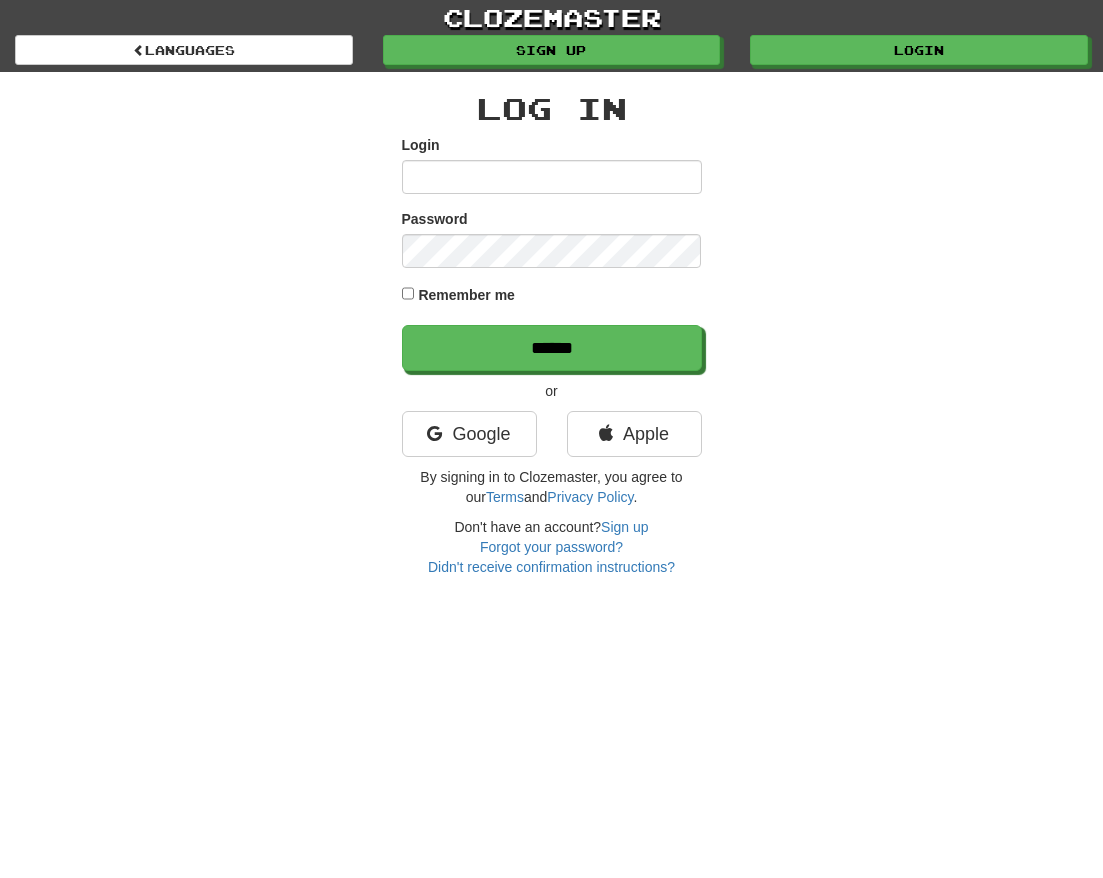 scroll, scrollTop: 0, scrollLeft: 0, axis: both 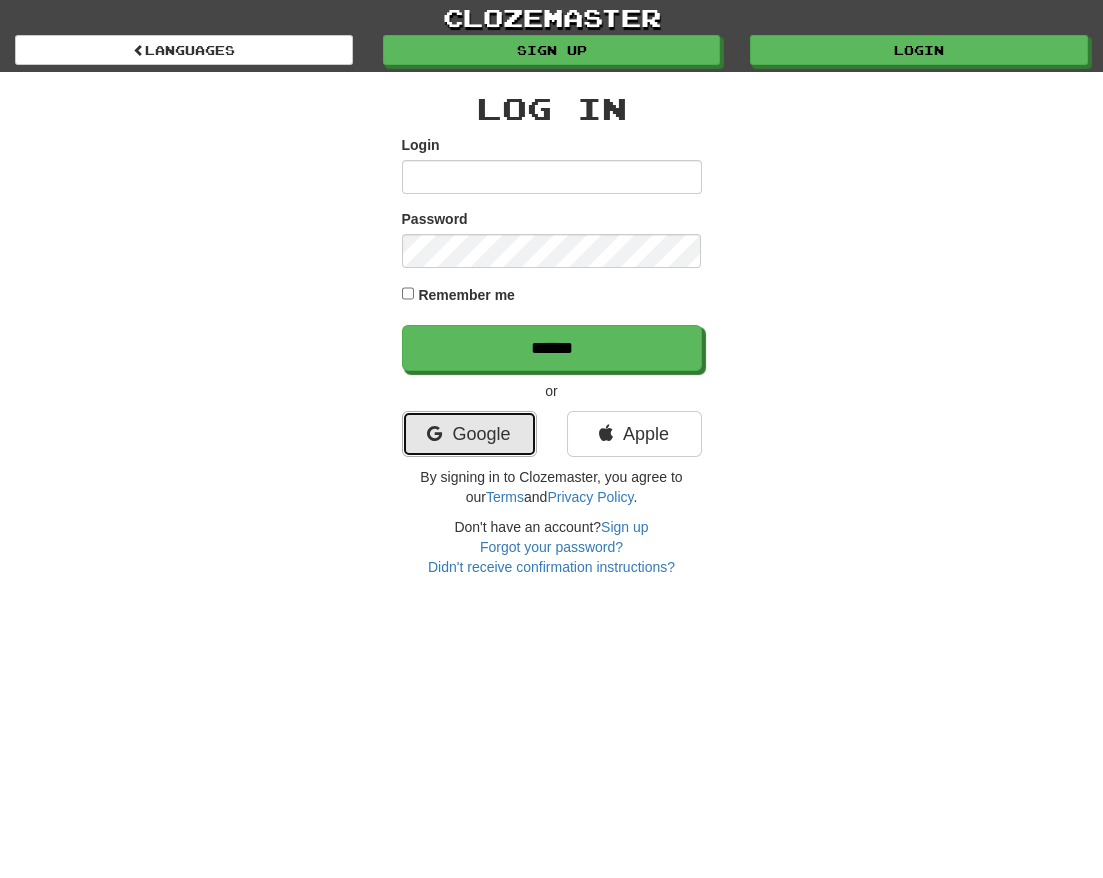 click on "Google" at bounding box center [469, 434] 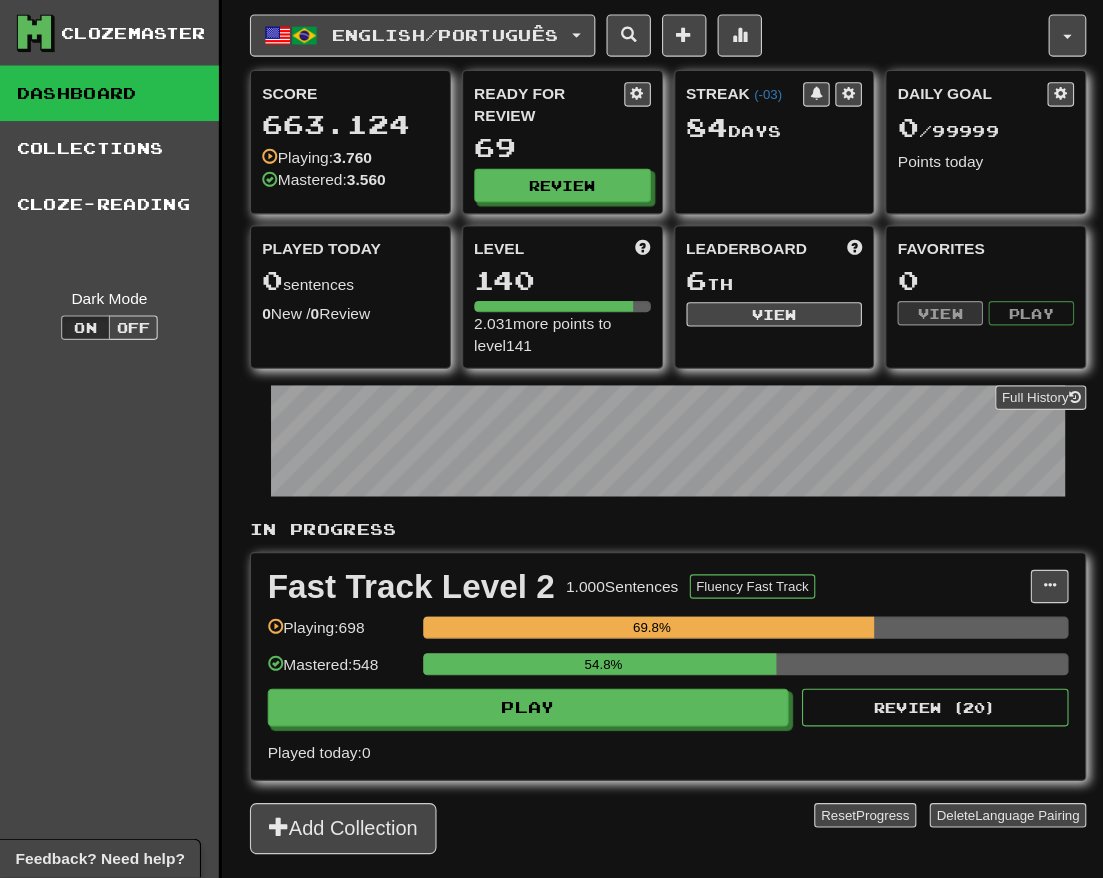 scroll, scrollTop: 0, scrollLeft: 0, axis: both 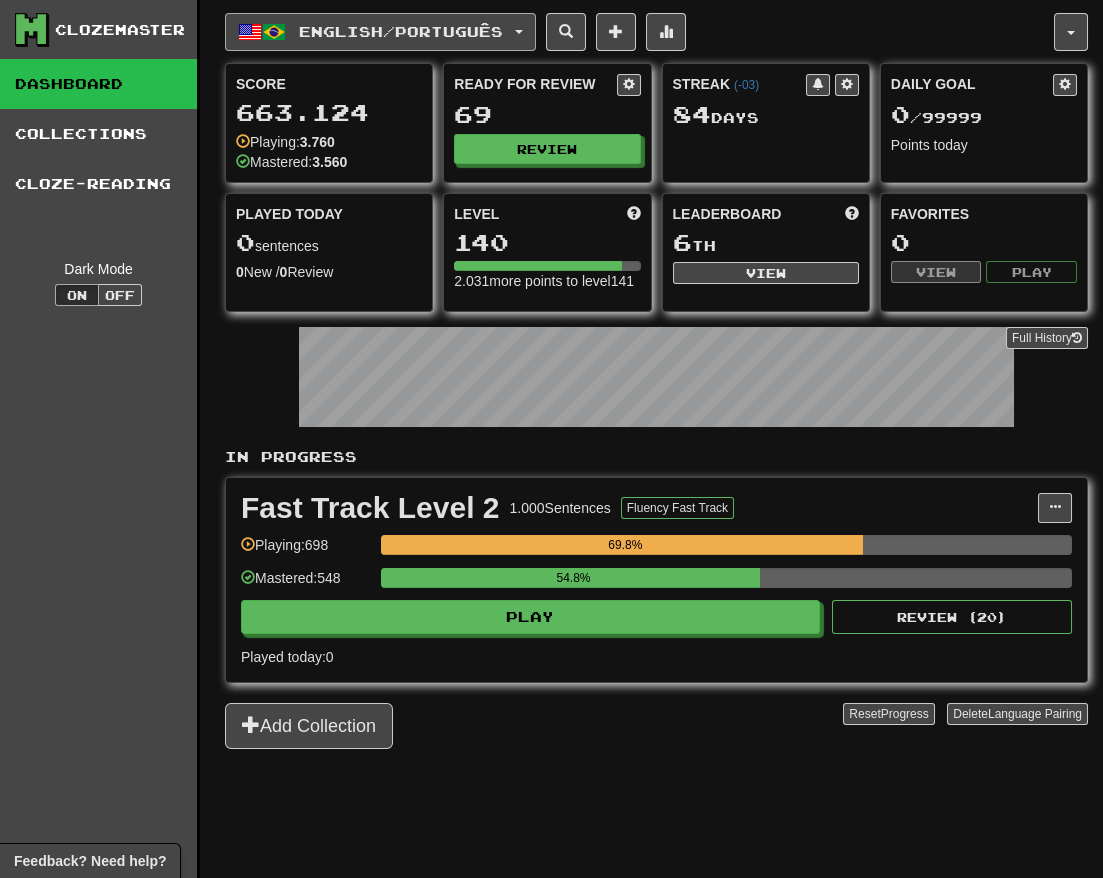 click on "English  /  Português" at bounding box center (380, 32) 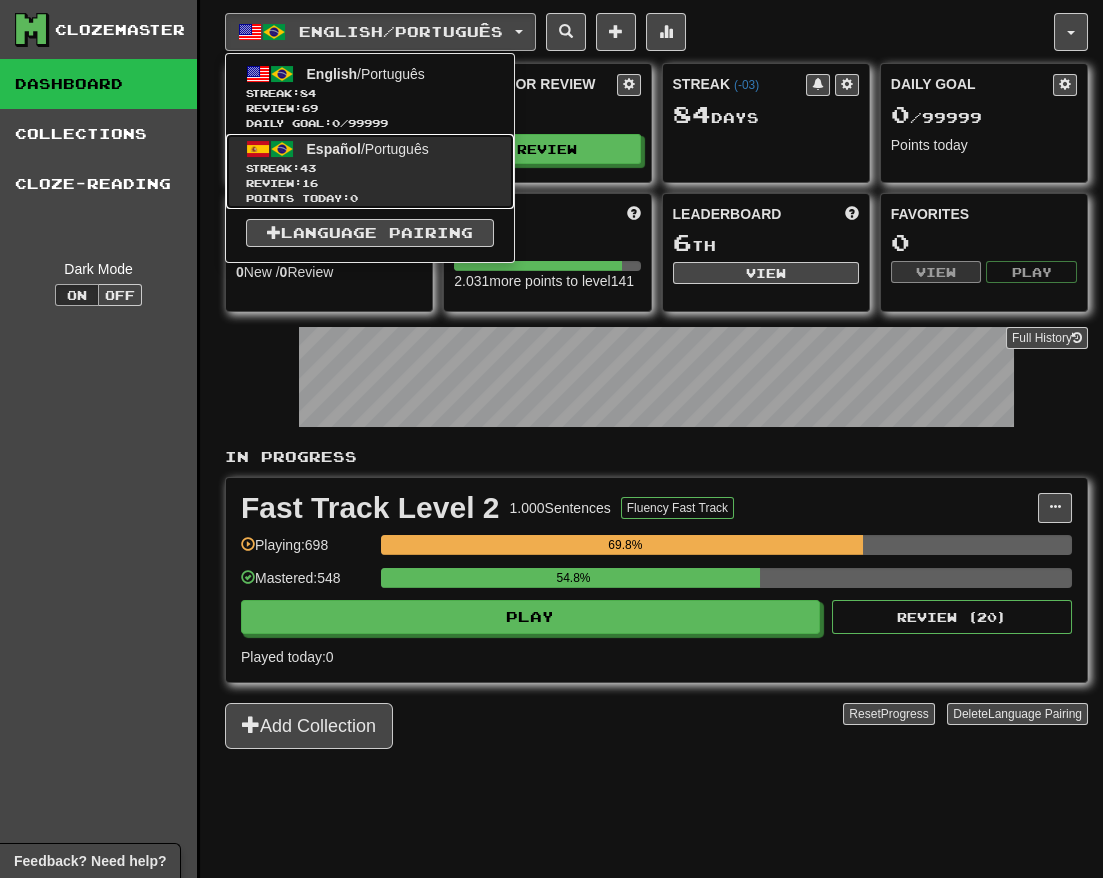 click on "Streak:  43" at bounding box center [370, 168] 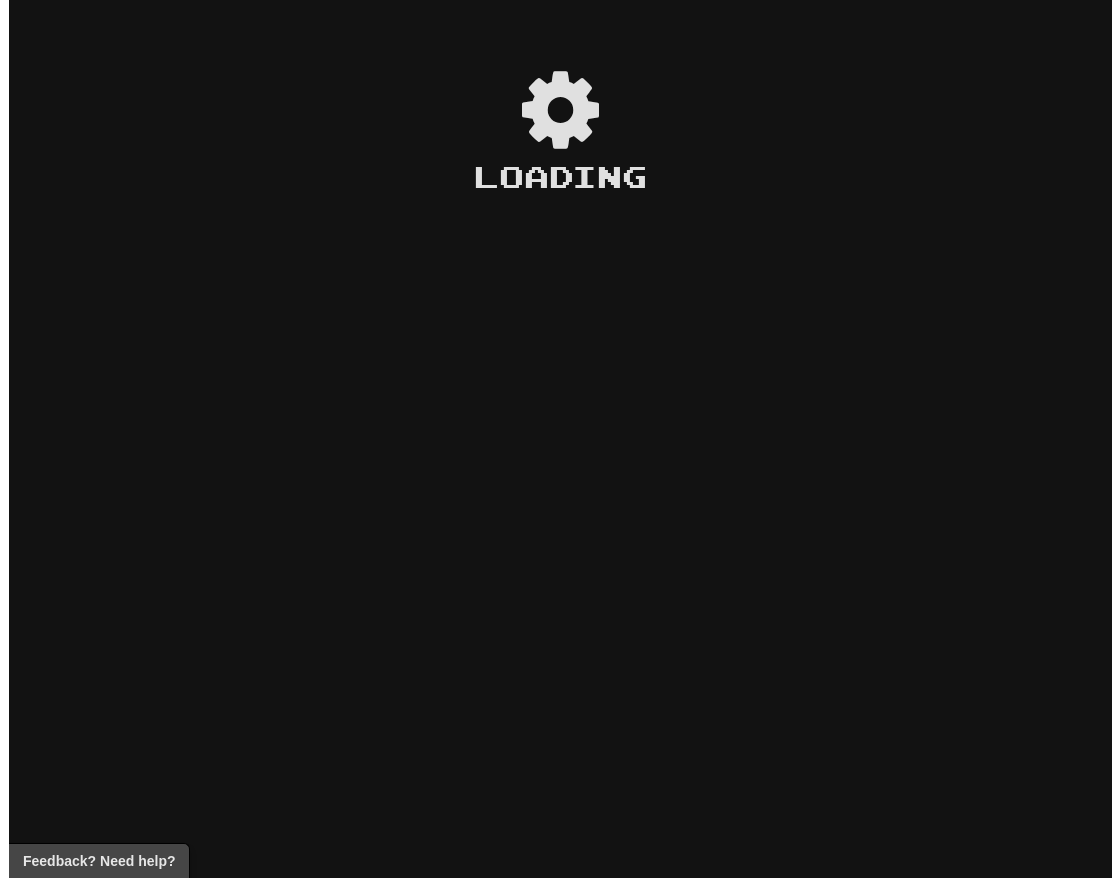 scroll, scrollTop: 0, scrollLeft: 0, axis: both 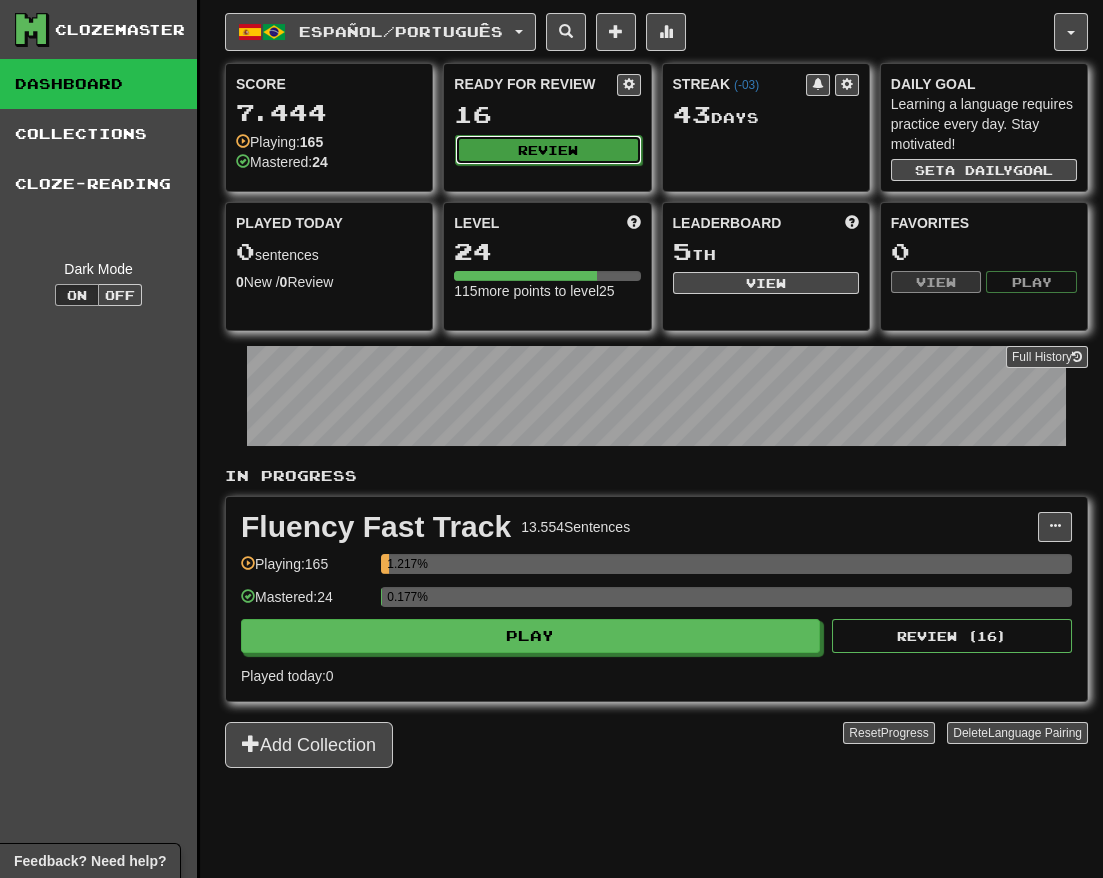 click on "Review" at bounding box center [548, 150] 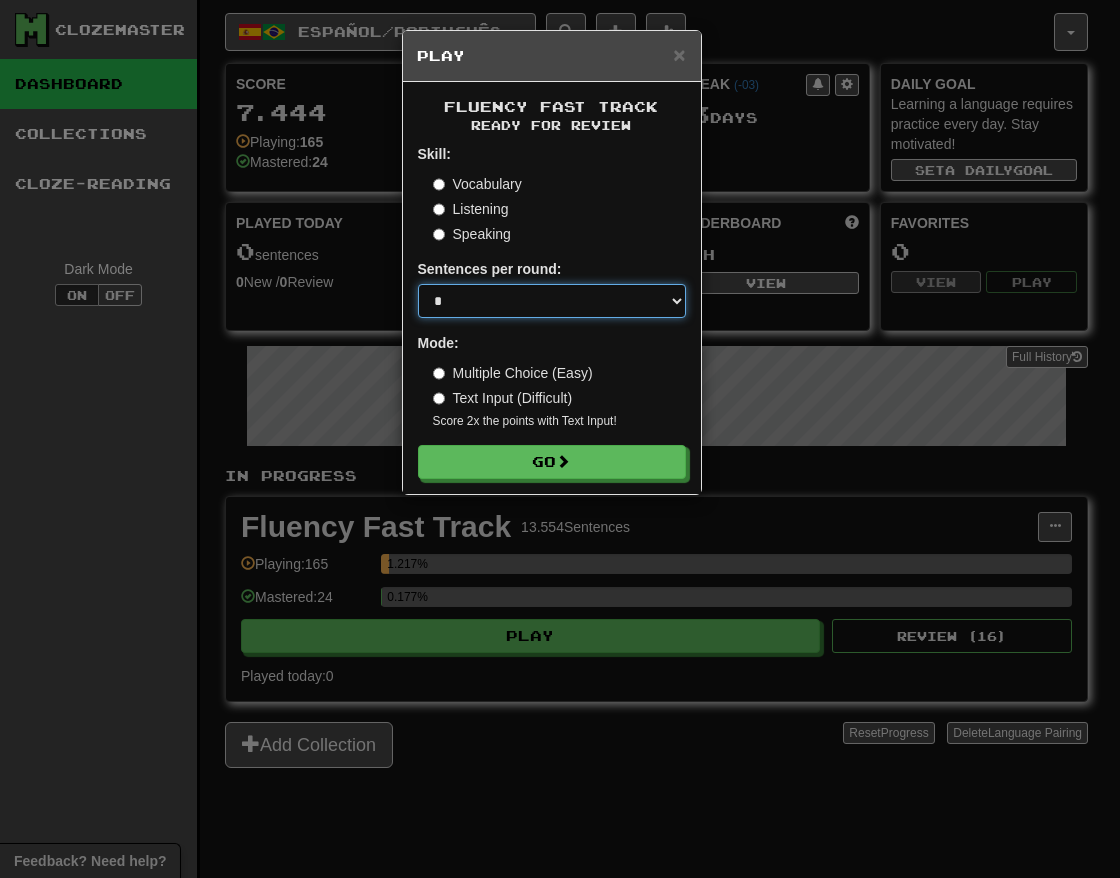 click on "* ** ** ** ** ** *** ********" at bounding box center (552, 301) 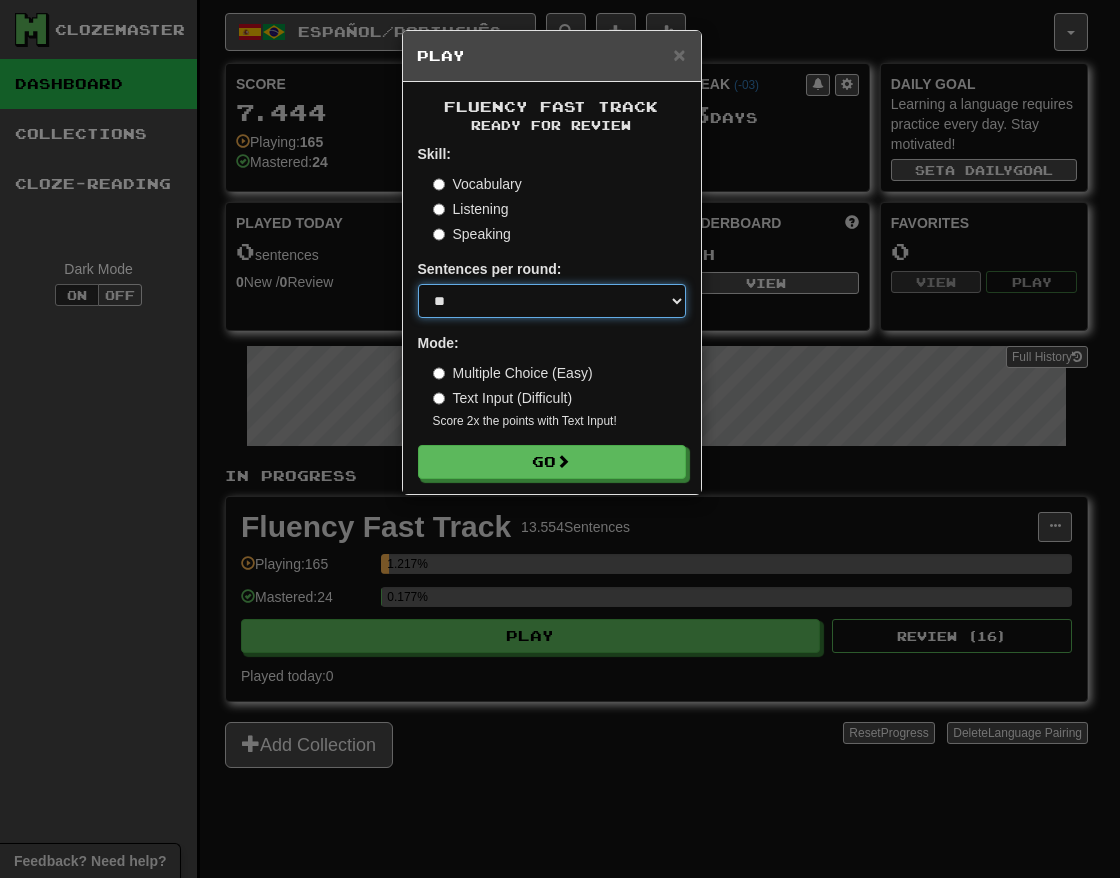 click on "* ** ** ** ** ** *** ********" at bounding box center [552, 301] 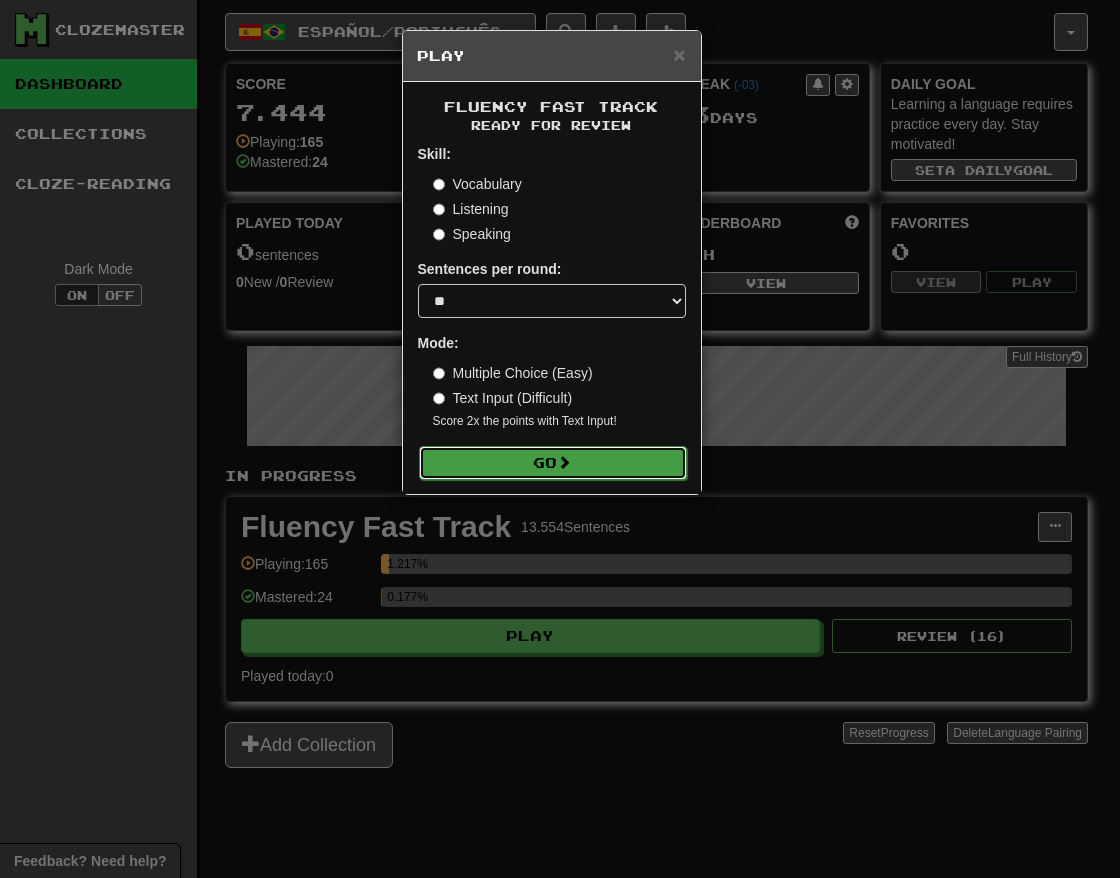 click on "Go" at bounding box center [553, 463] 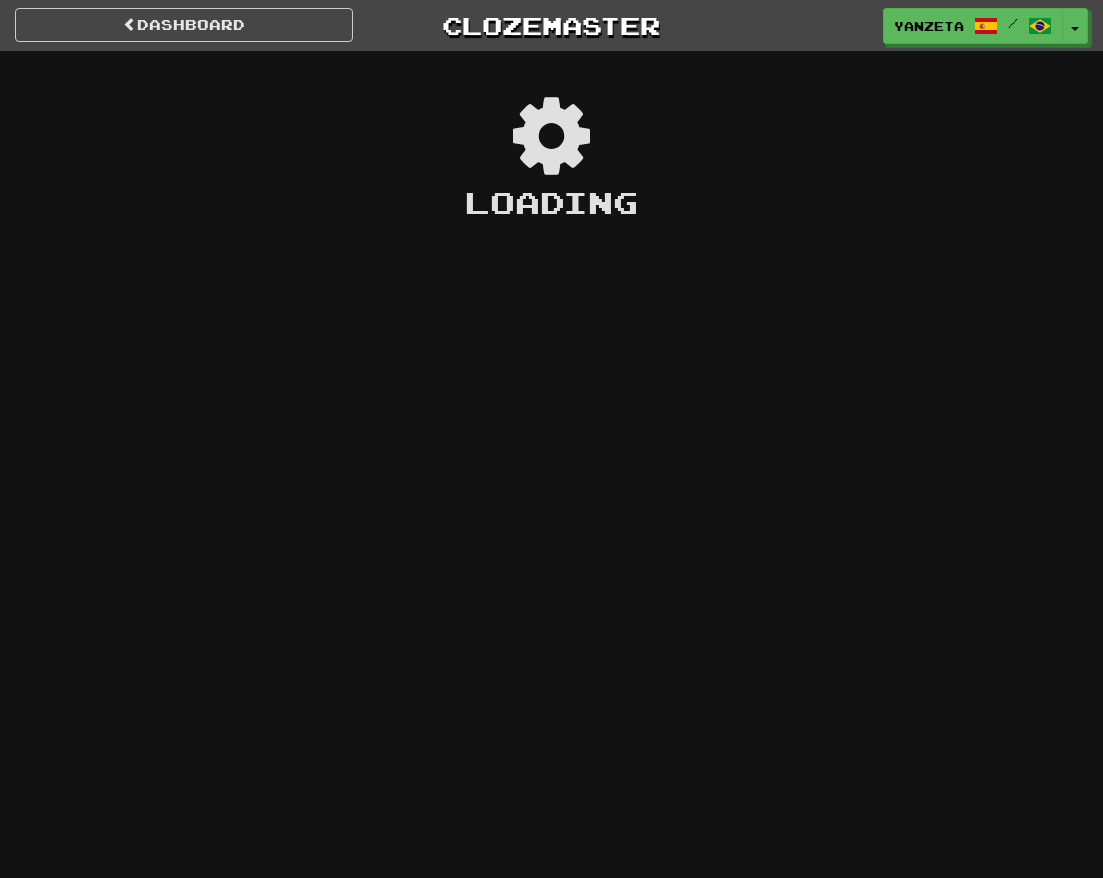 scroll, scrollTop: 0, scrollLeft: 0, axis: both 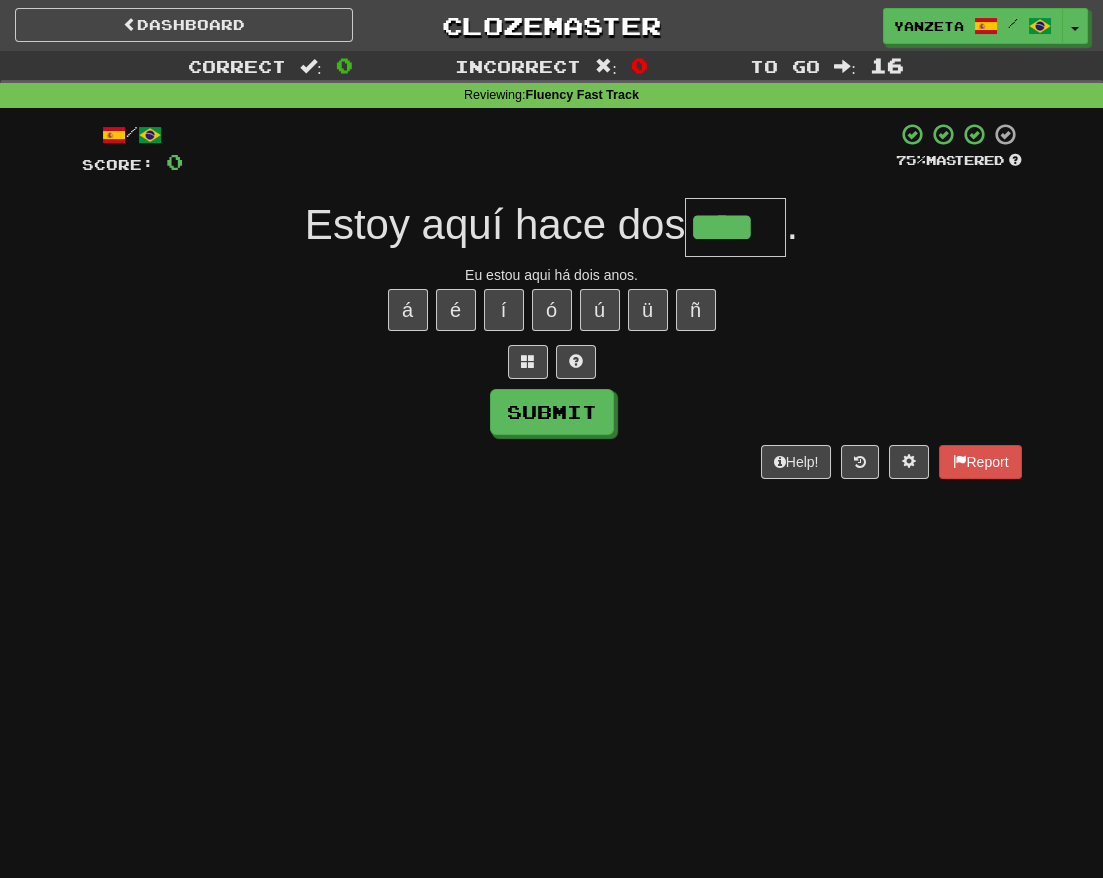 type on "****" 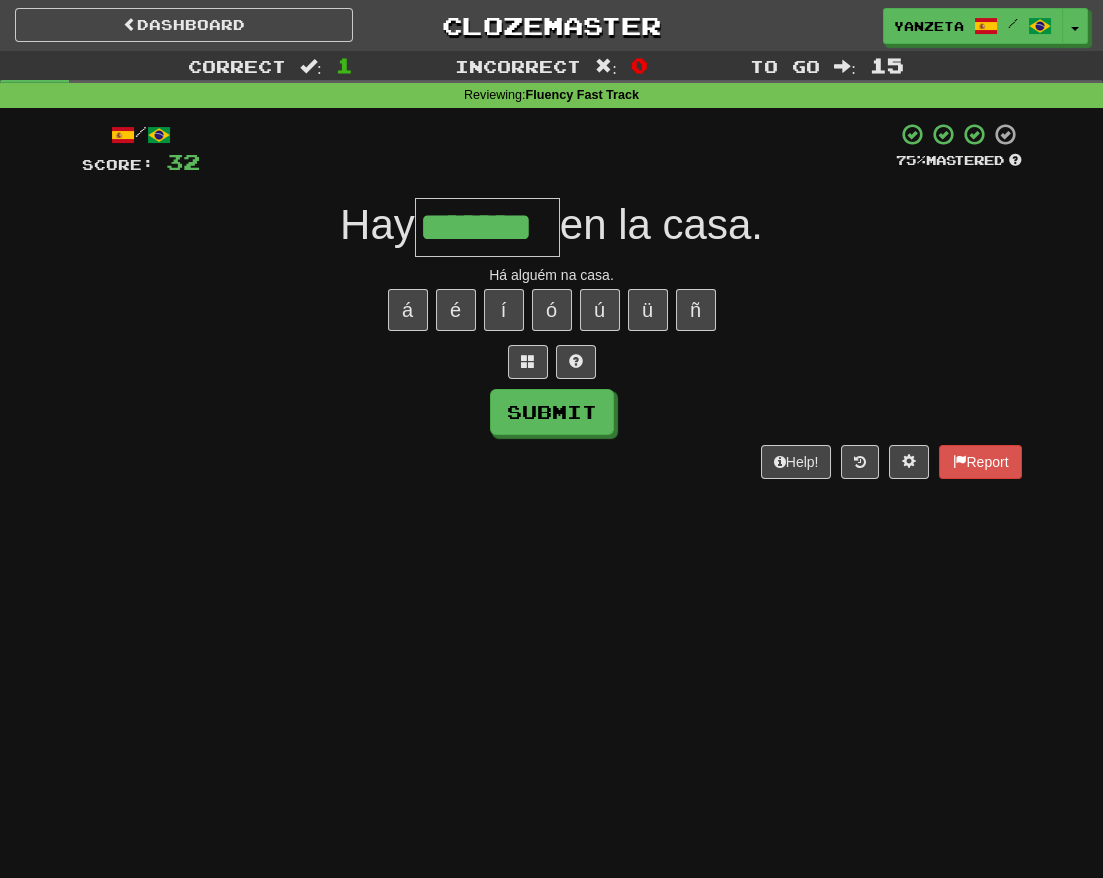type on "*******" 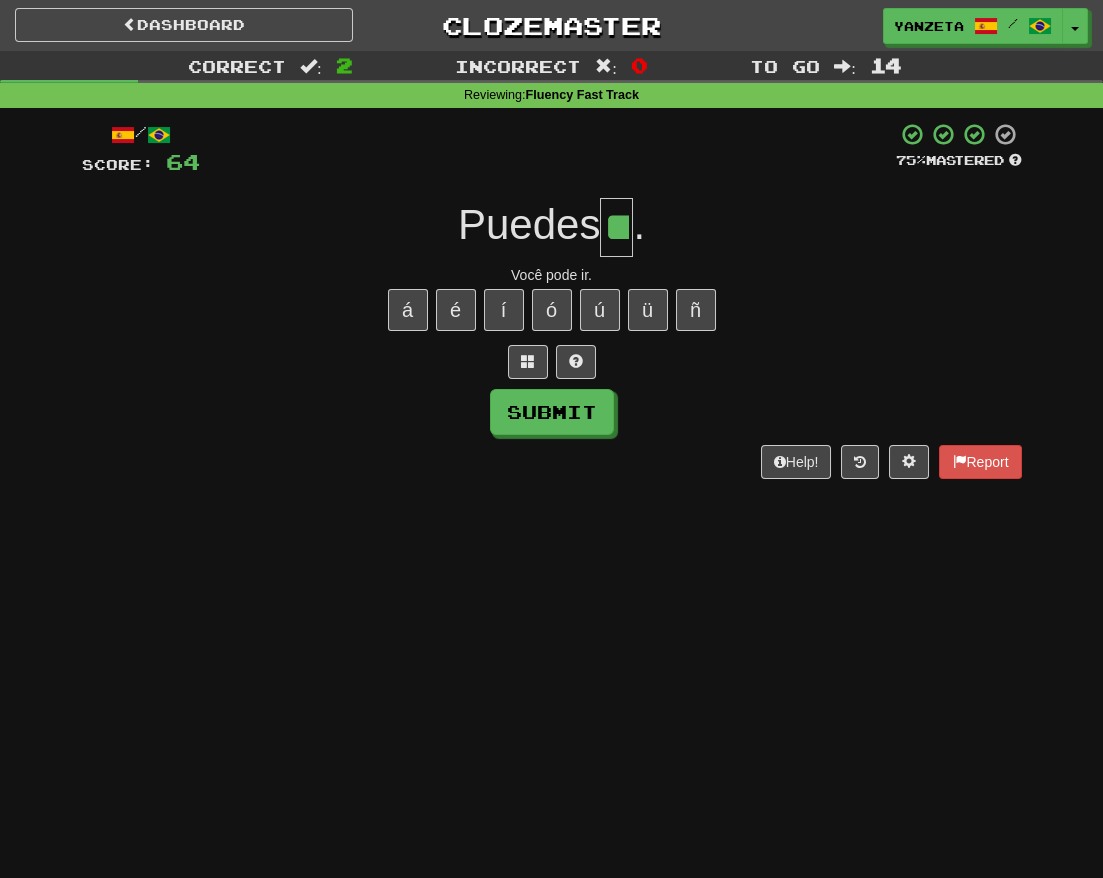 type on "**" 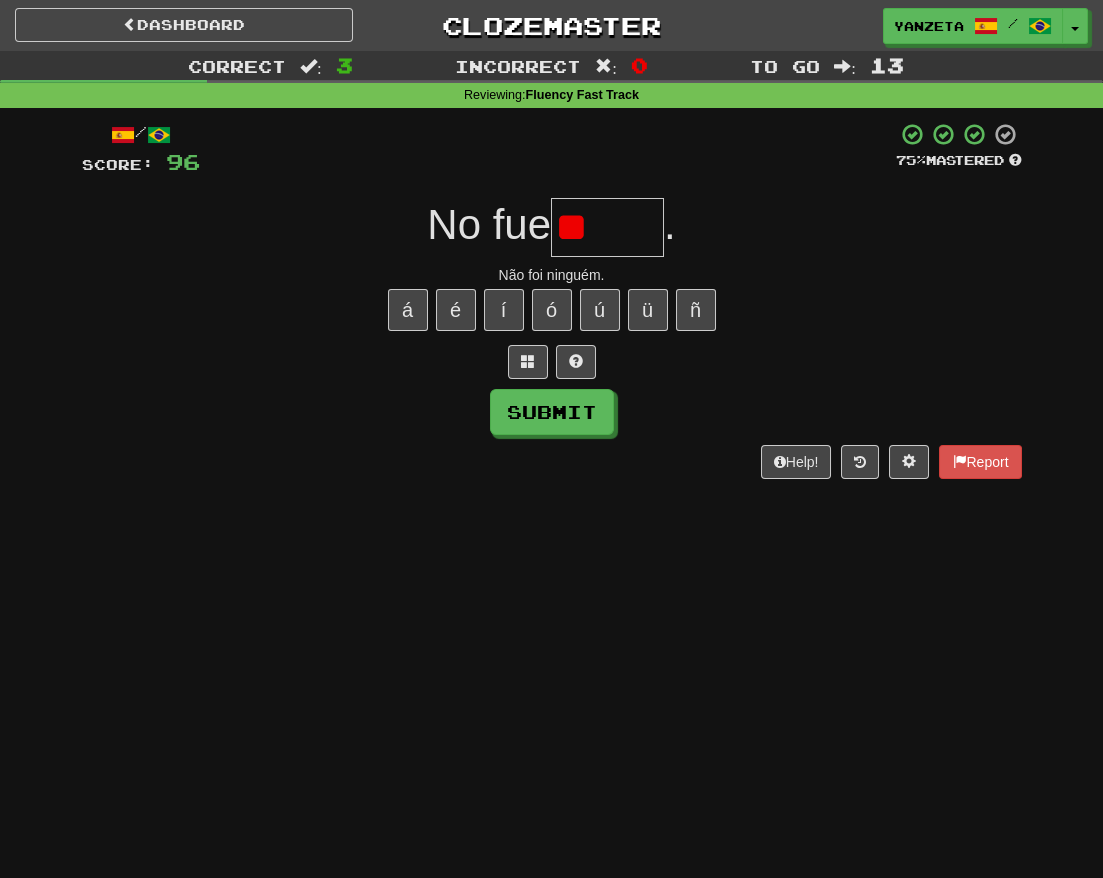 type on "*" 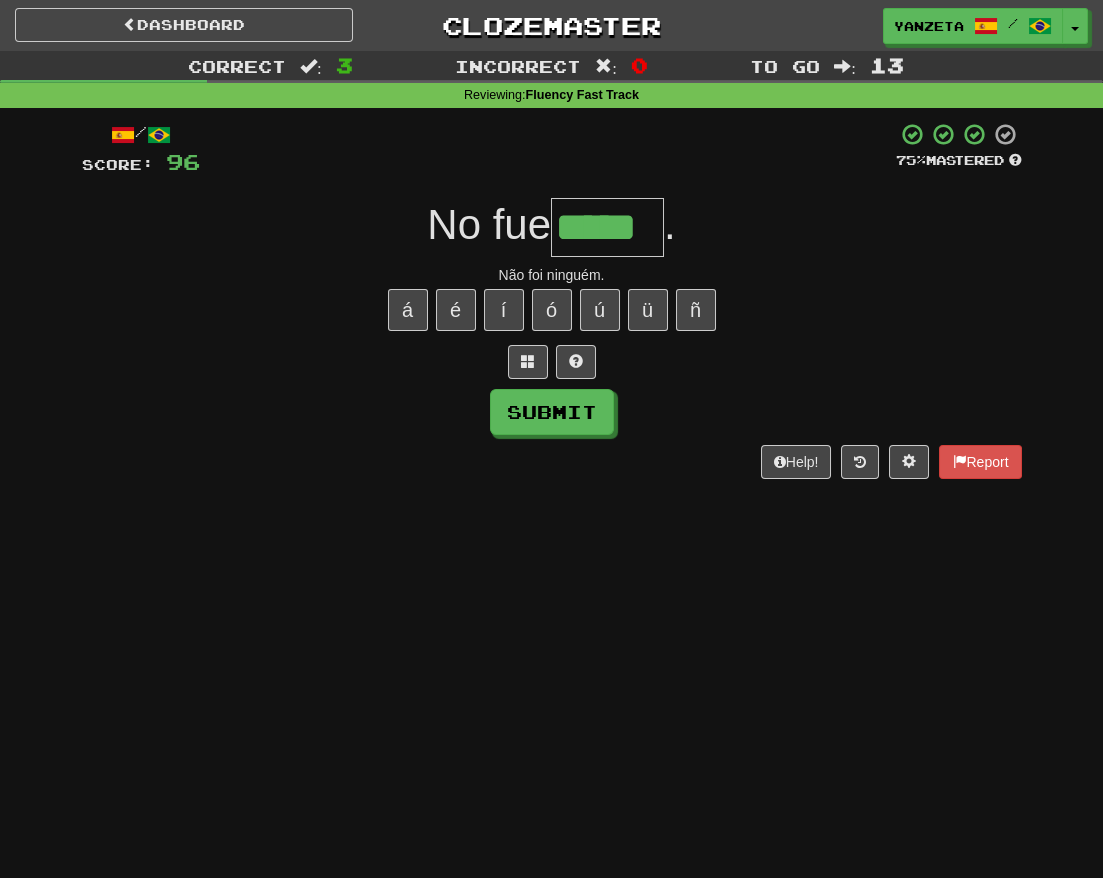 type on "*****" 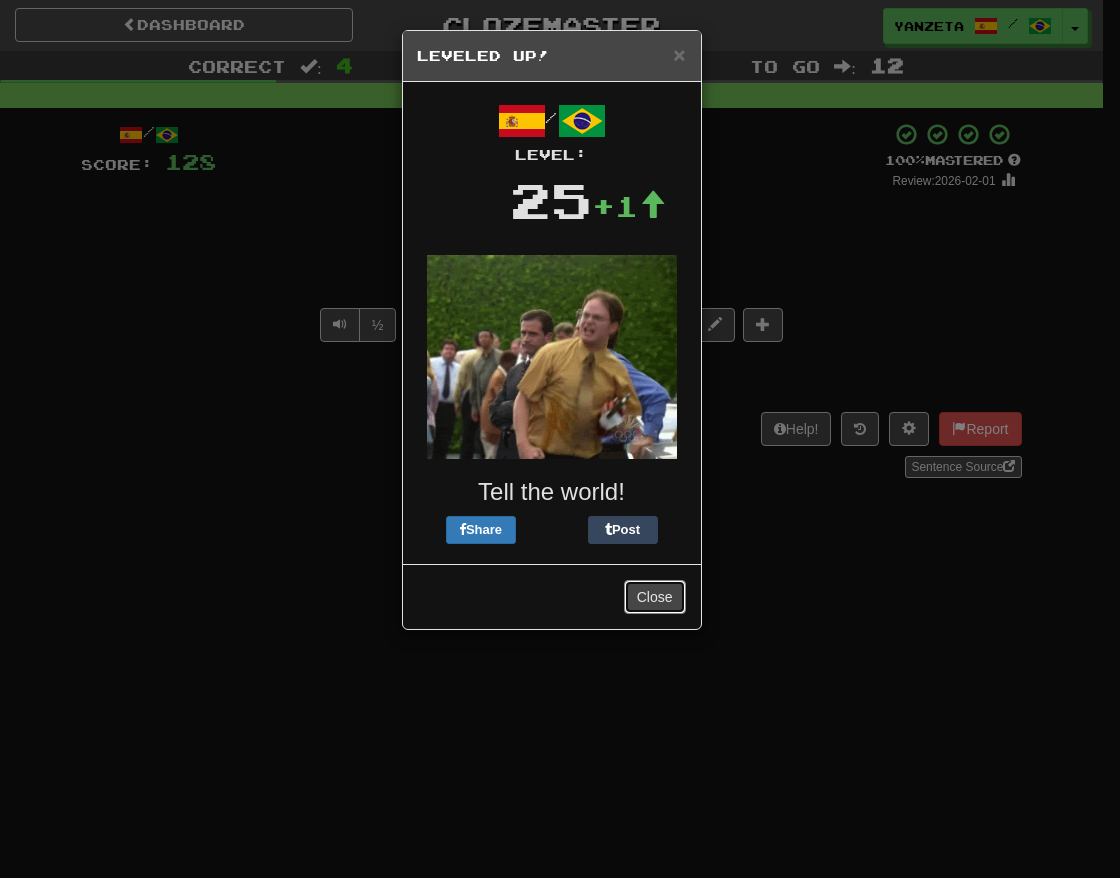 drag, startPoint x: 653, startPoint y: 590, endPoint x: 653, endPoint y: 577, distance: 13 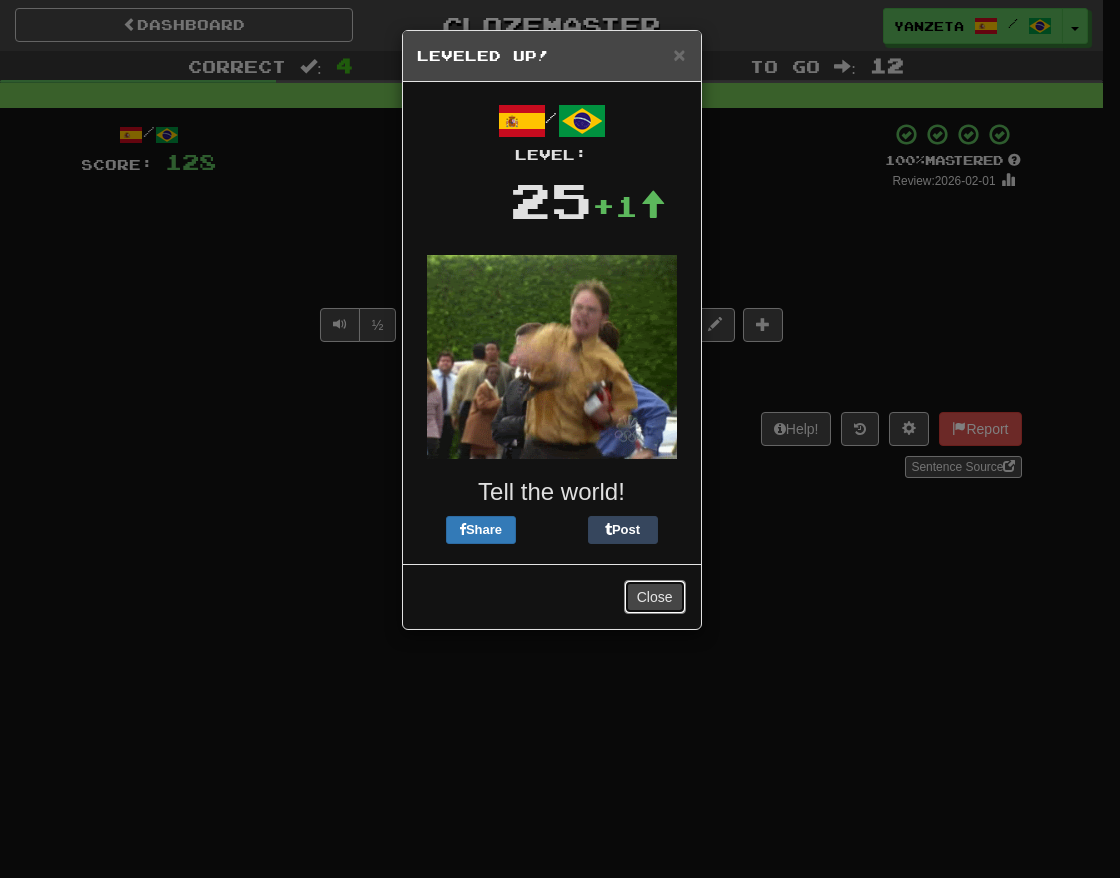 click on "Close" at bounding box center (655, 597) 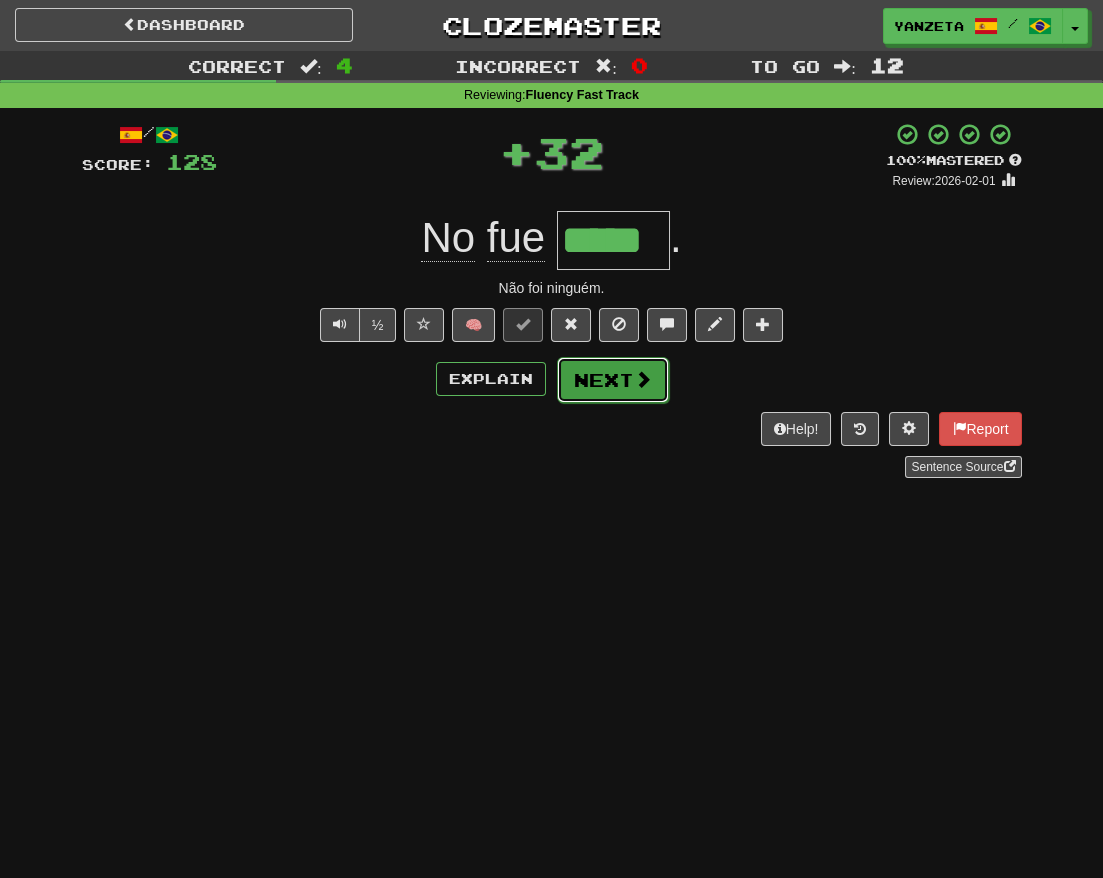 click on "Next" at bounding box center [613, 380] 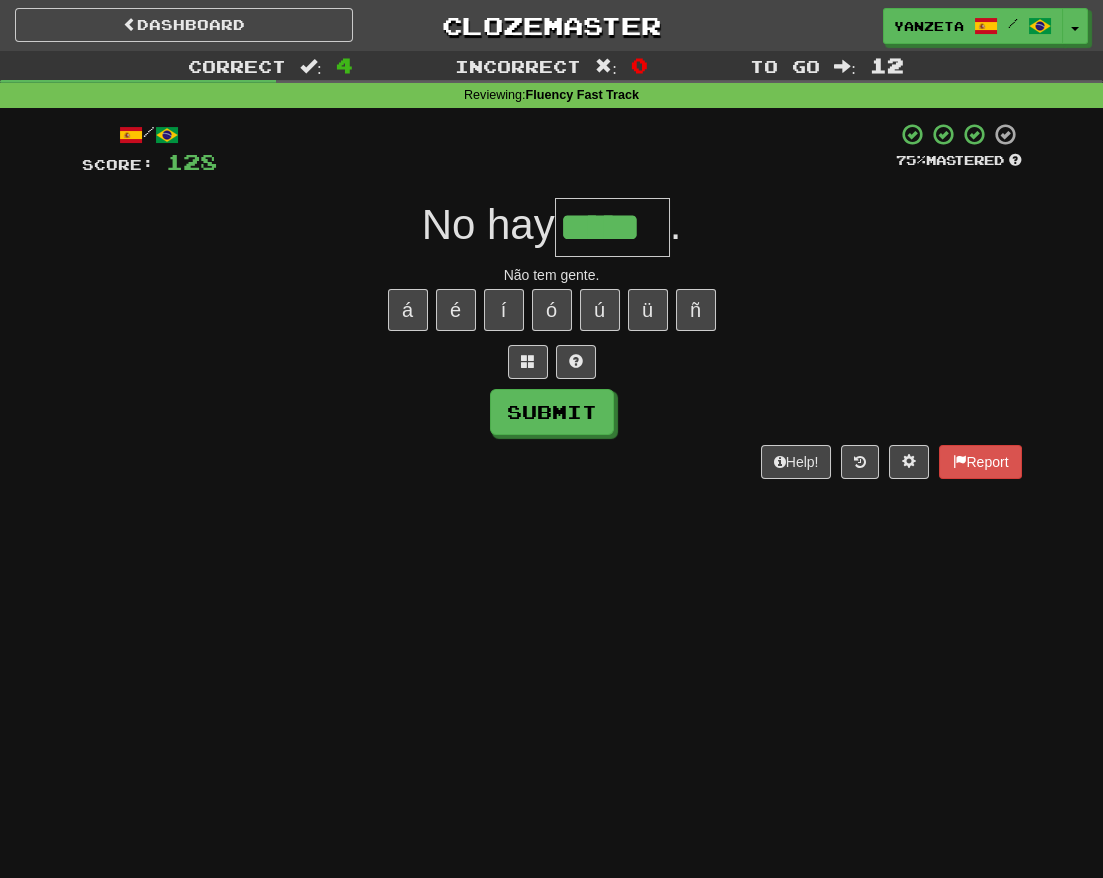 type on "*****" 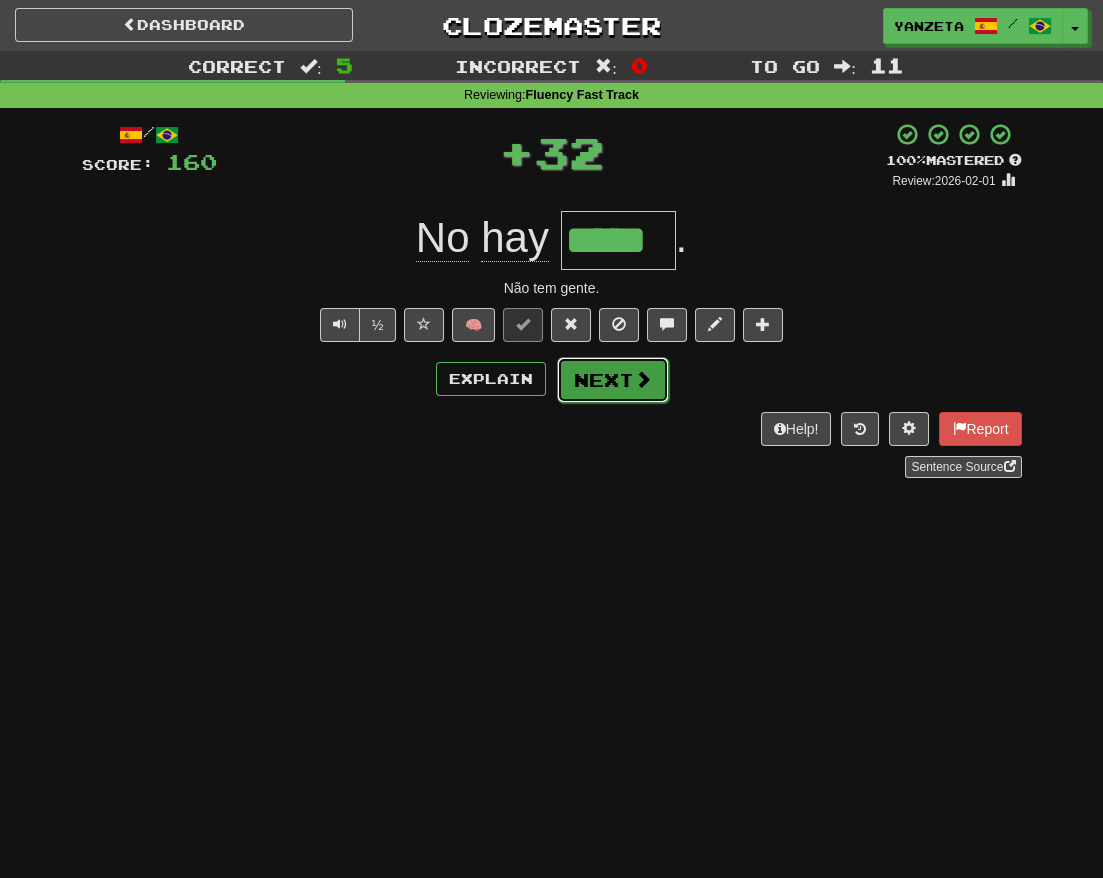 click on "Next" at bounding box center [613, 380] 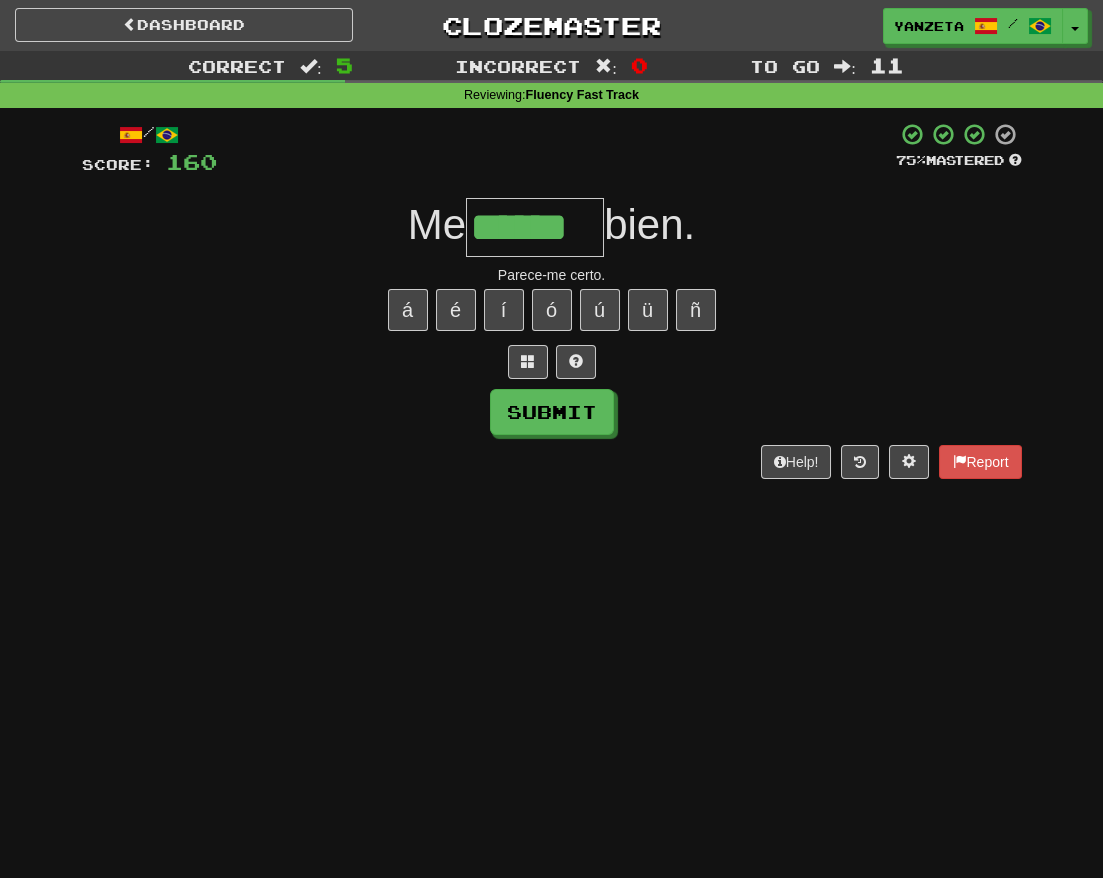 type on "******" 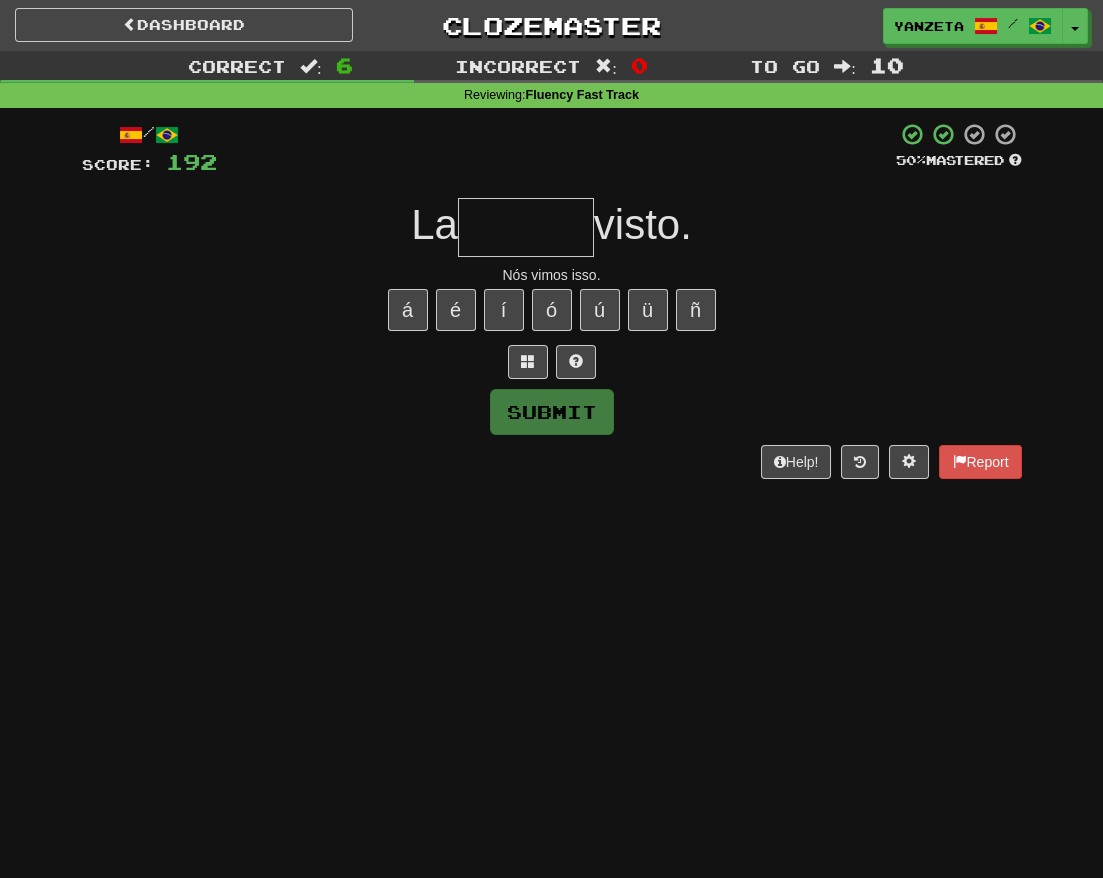 type on "*" 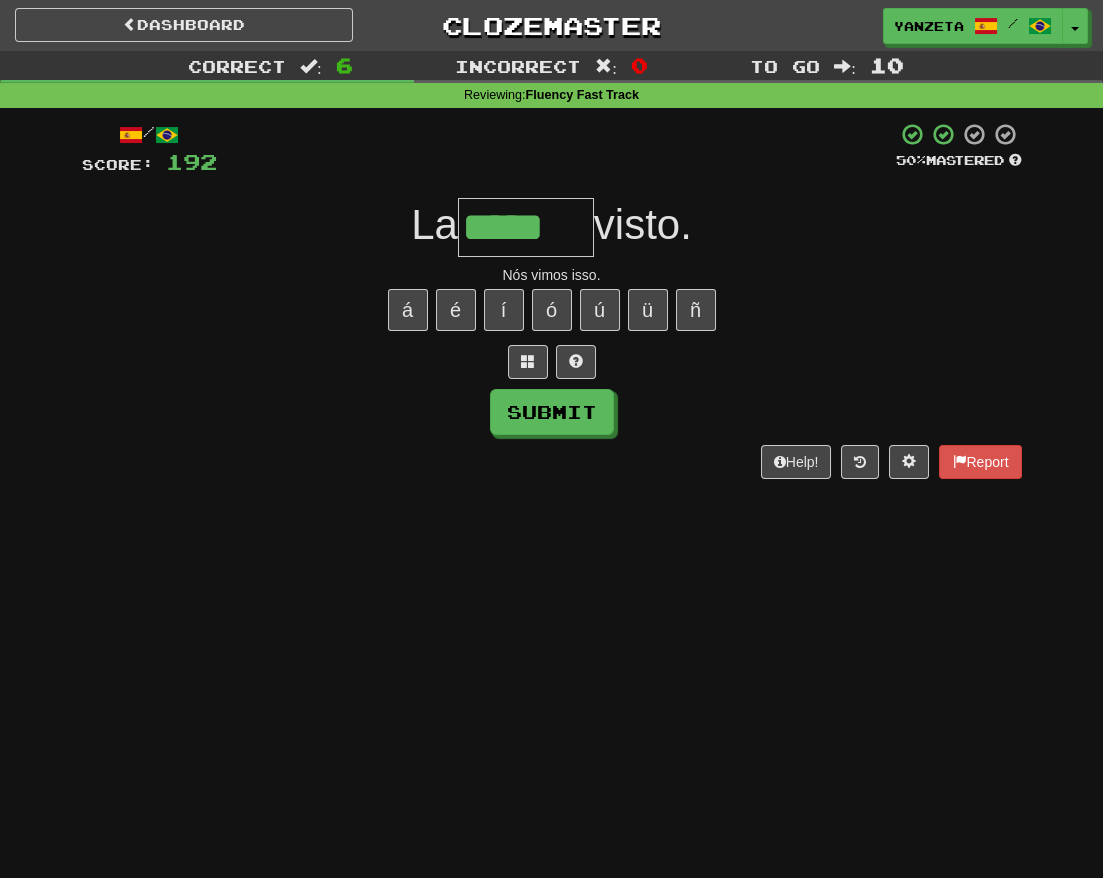 type on "*****" 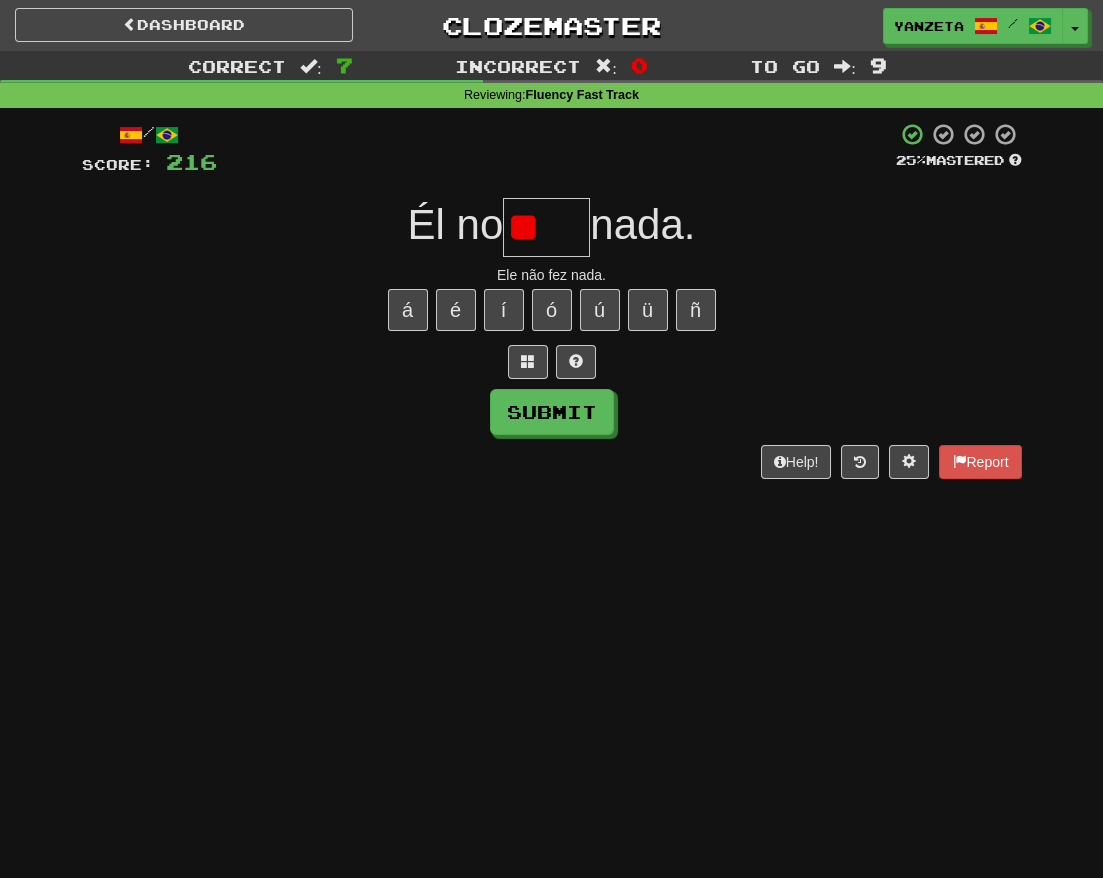 type on "*" 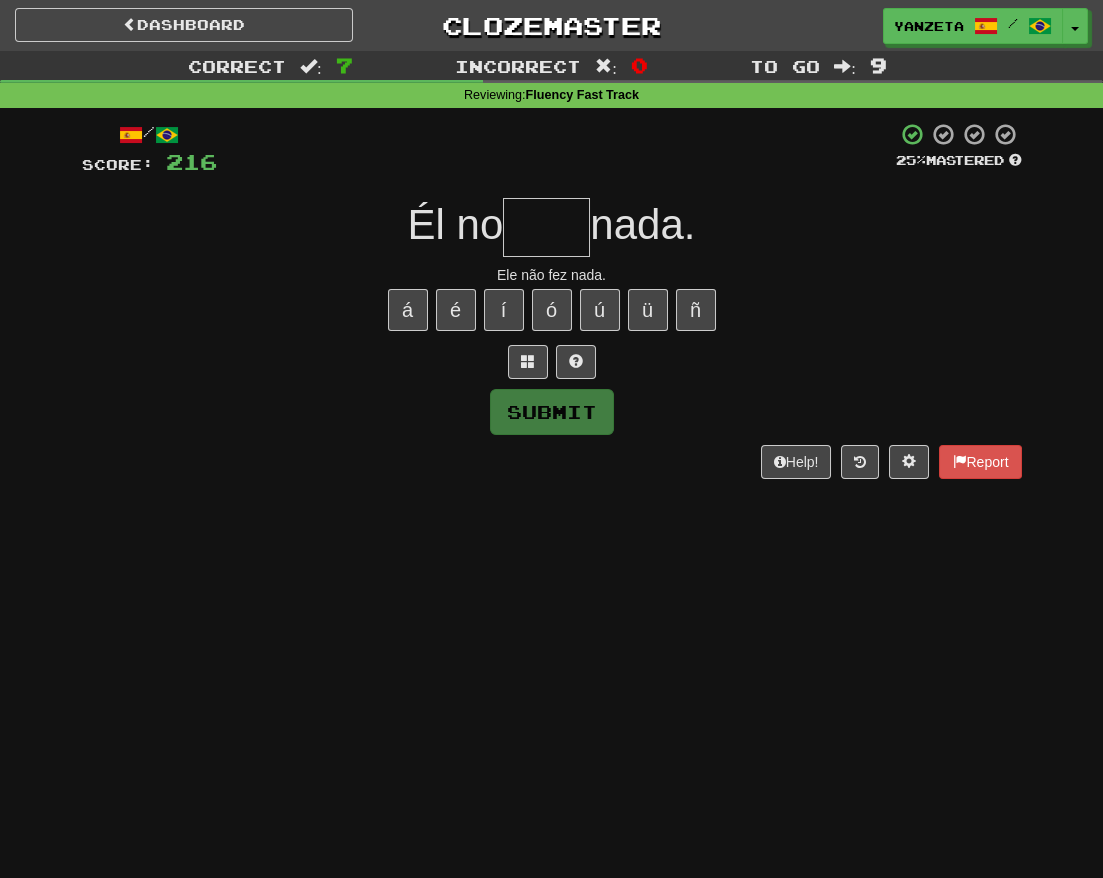 type on "*" 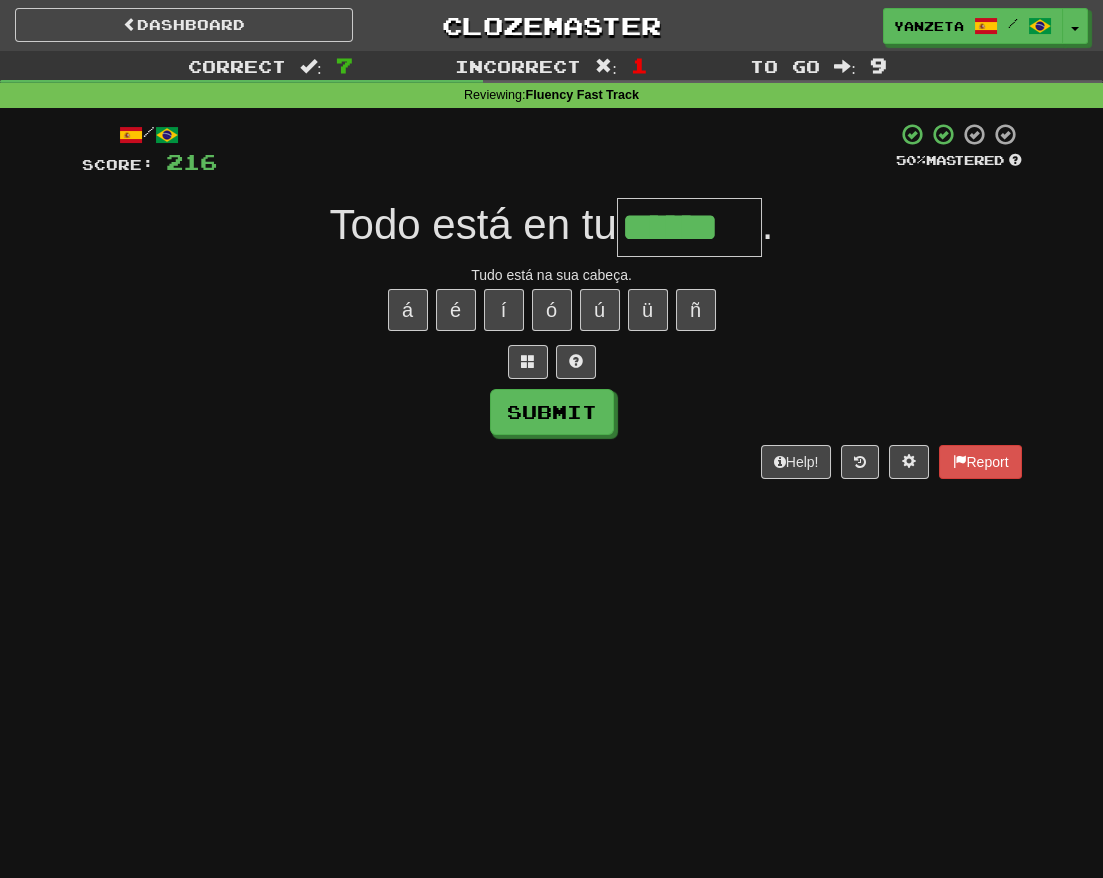 type on "******" 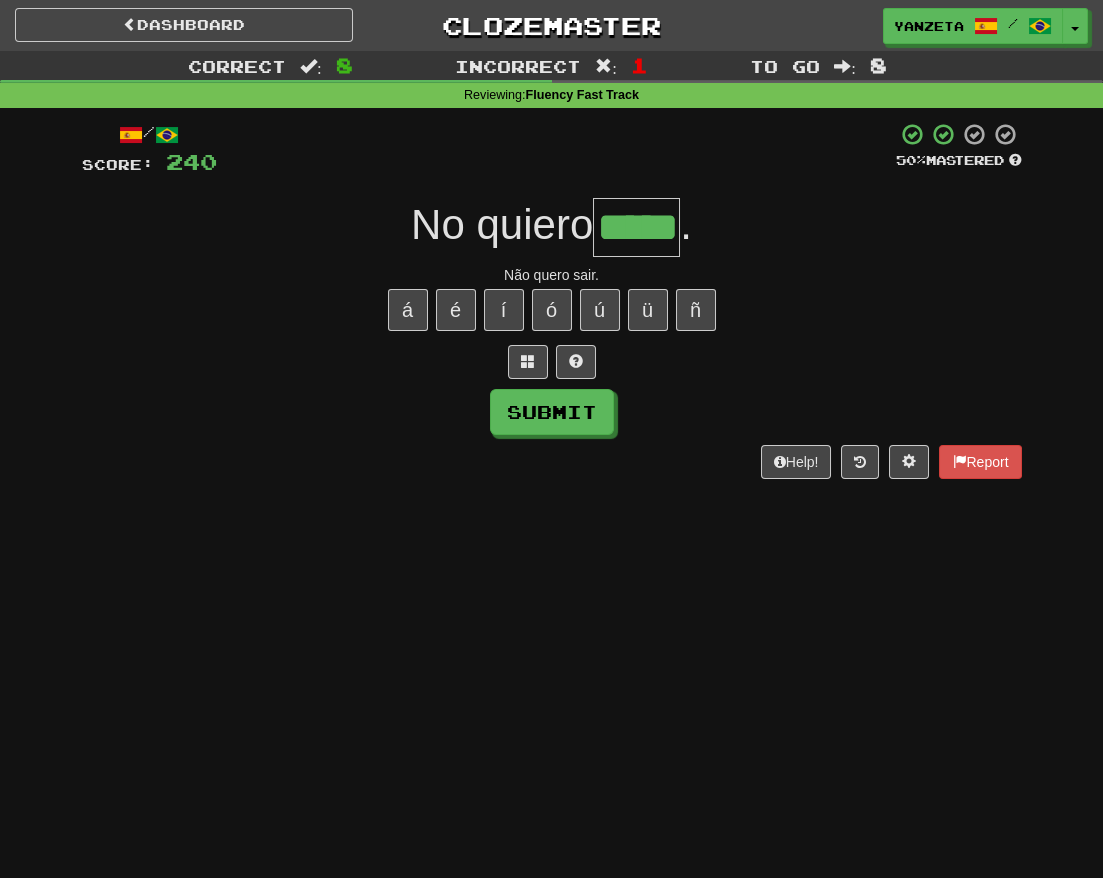 type on "*****" 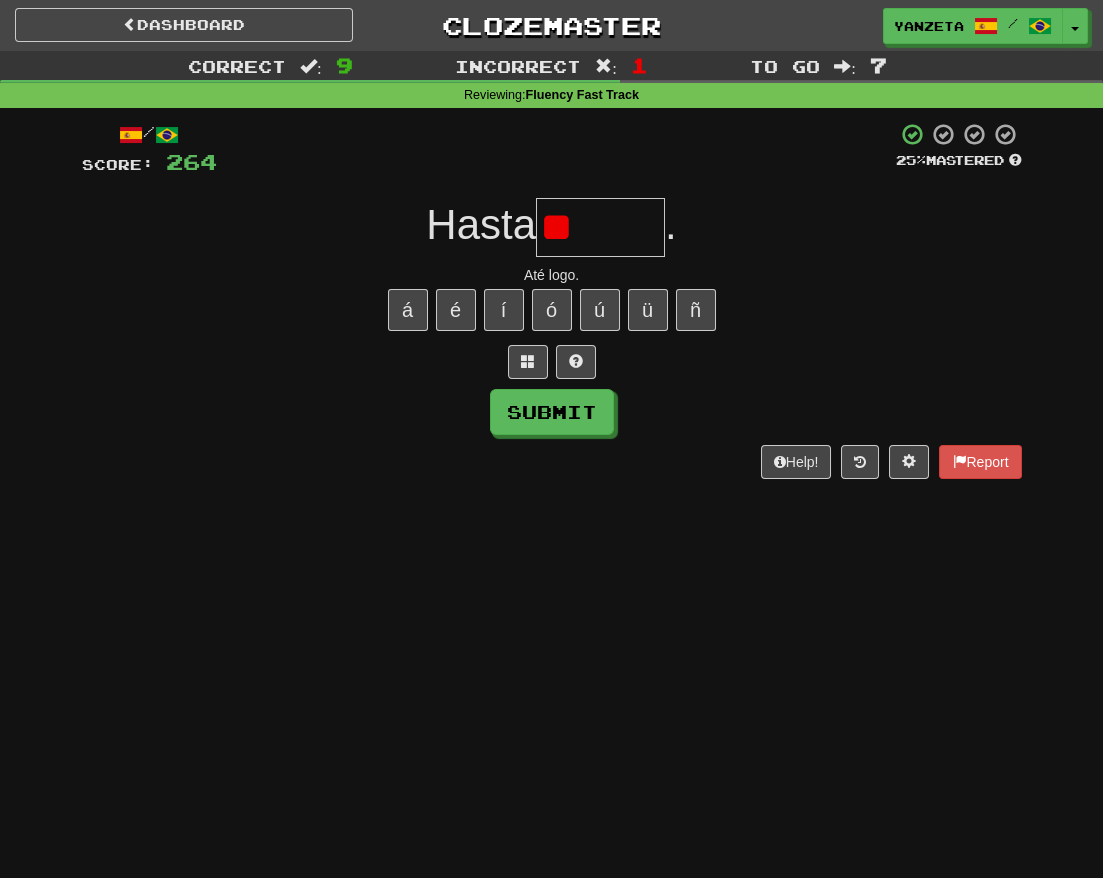 type on "*" 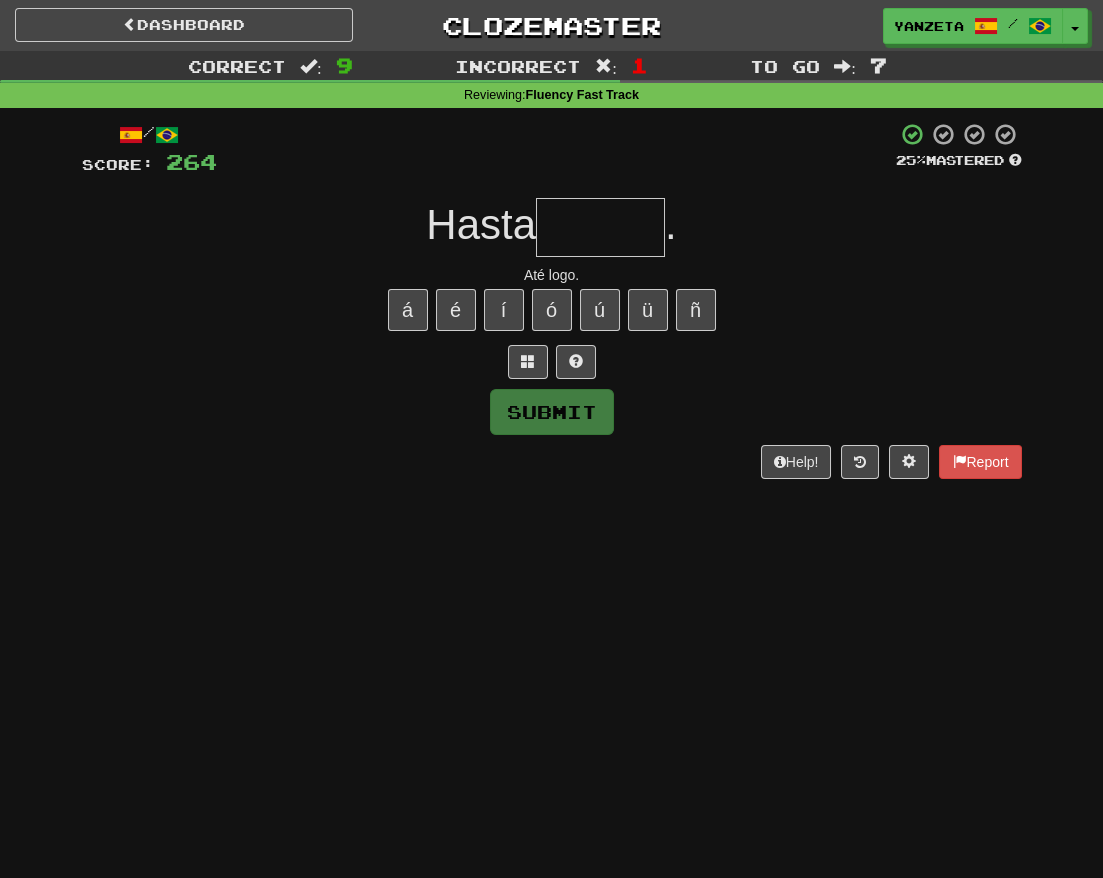 type on "*" 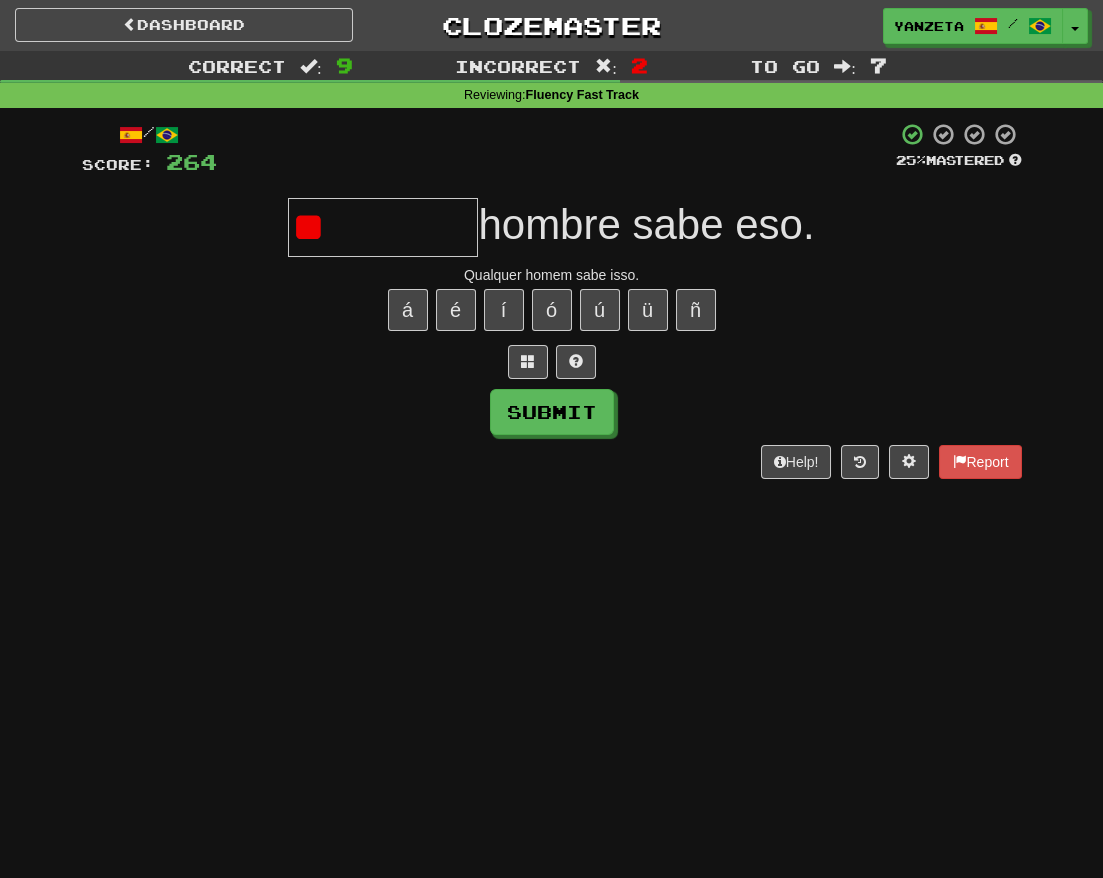 type on "***" 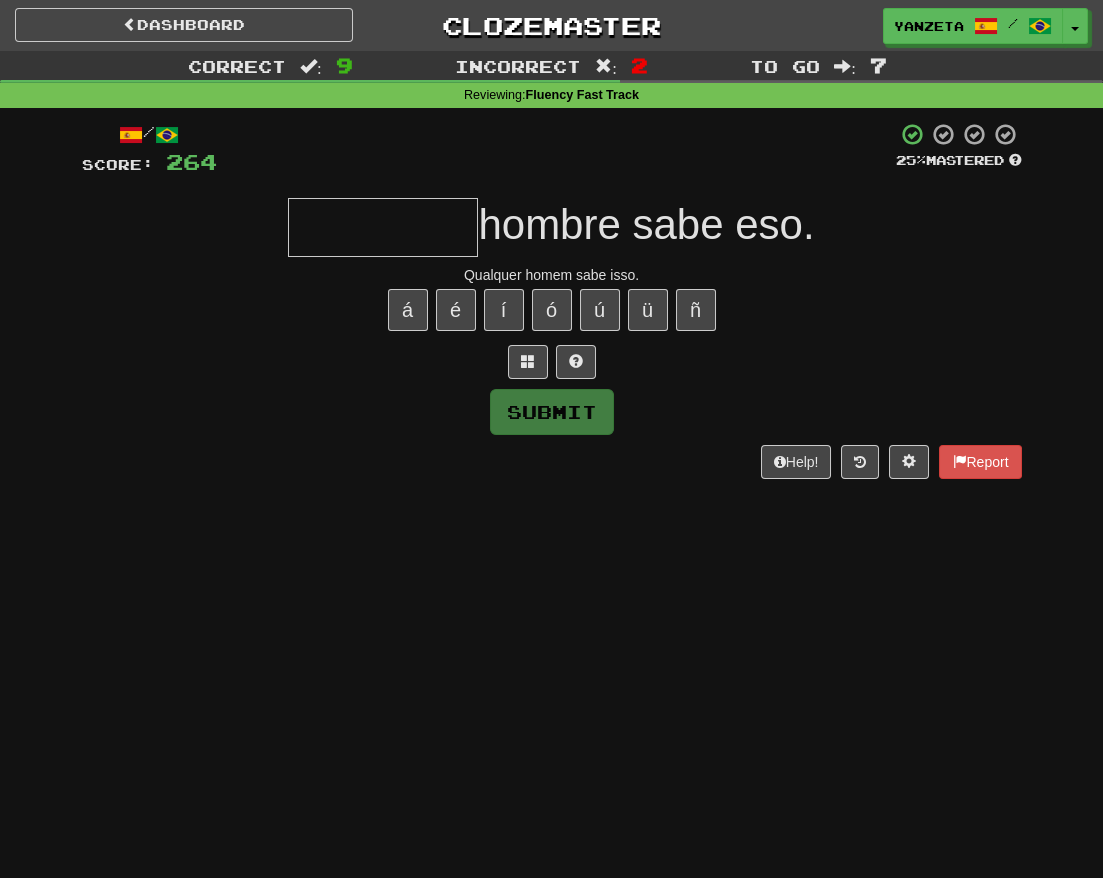 type on "*" 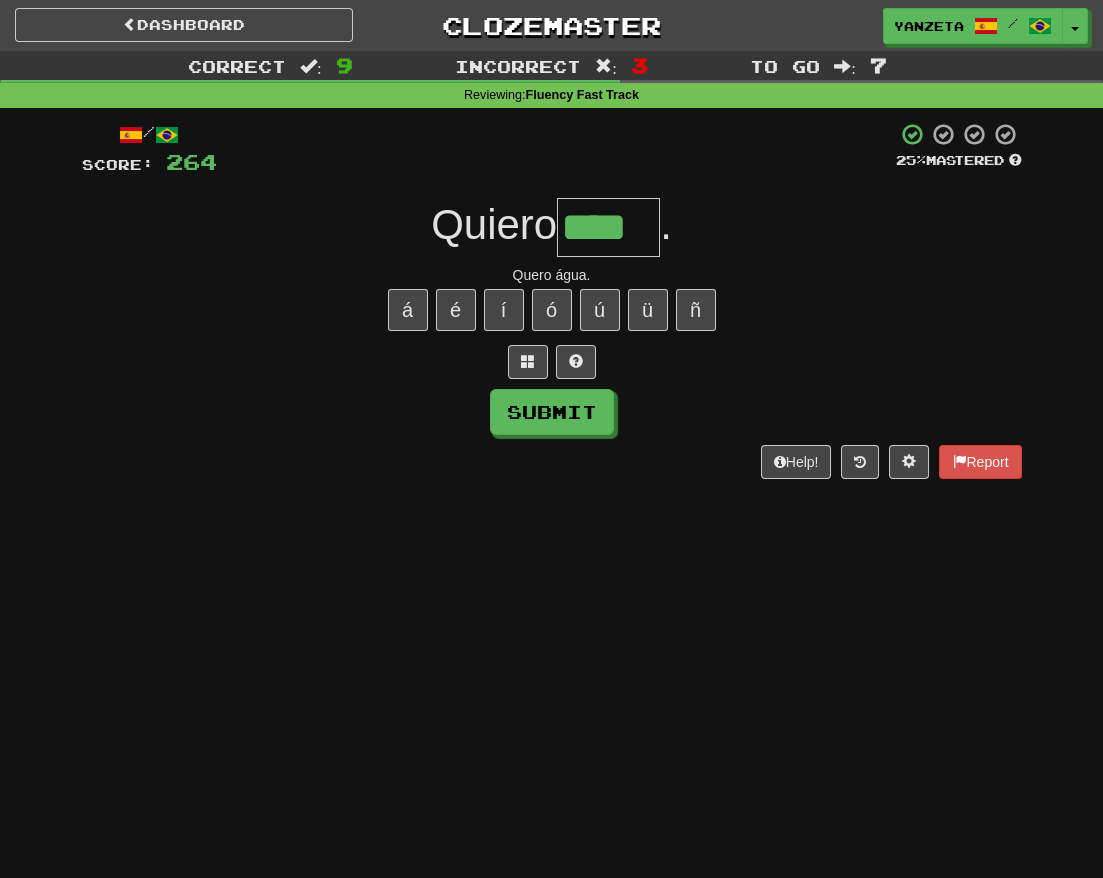 type on "****" 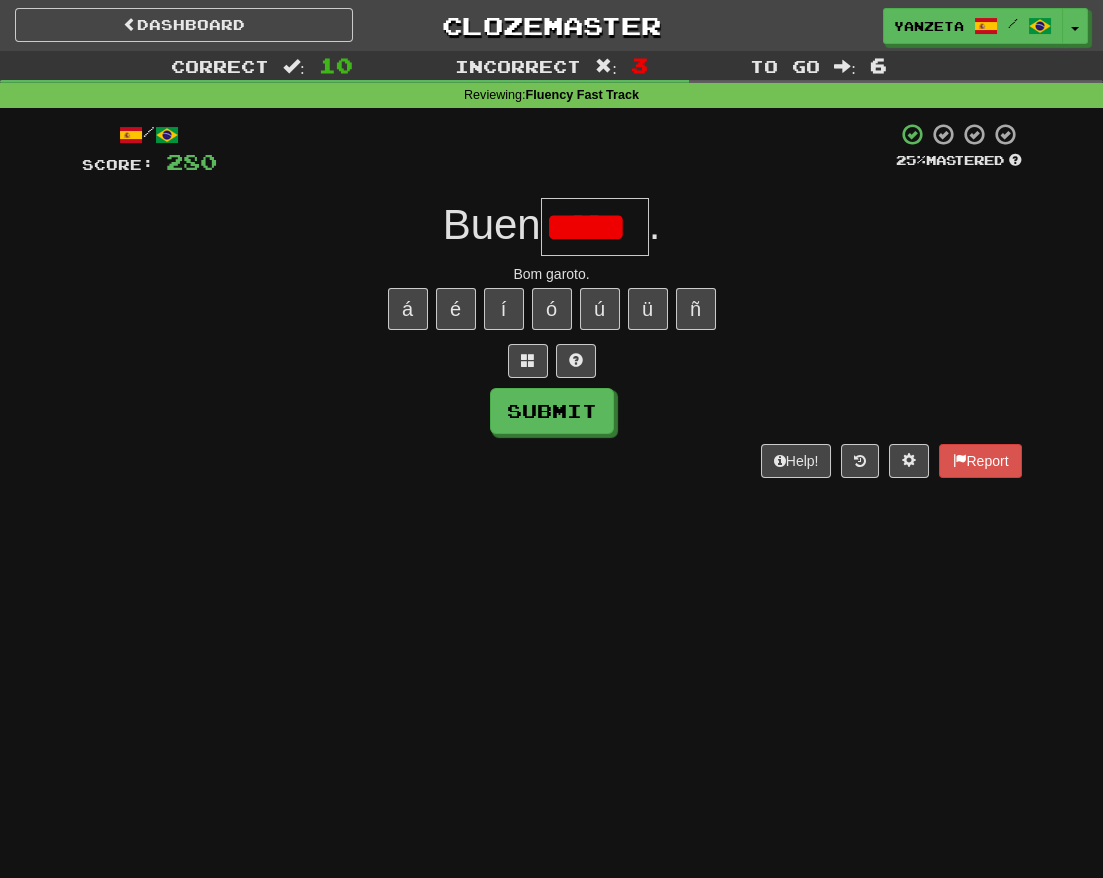 scroll, scrollTop: 0, scrollLeft: 0, axis: both 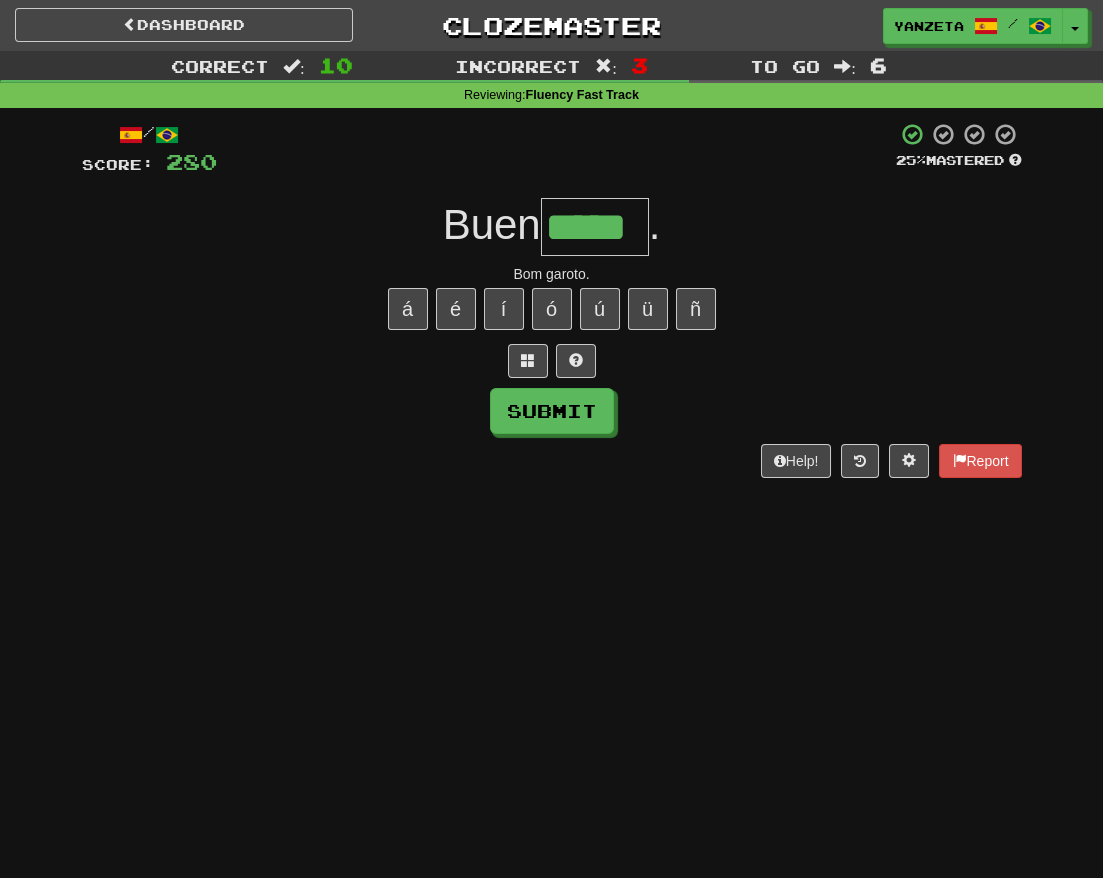 type on "*****" 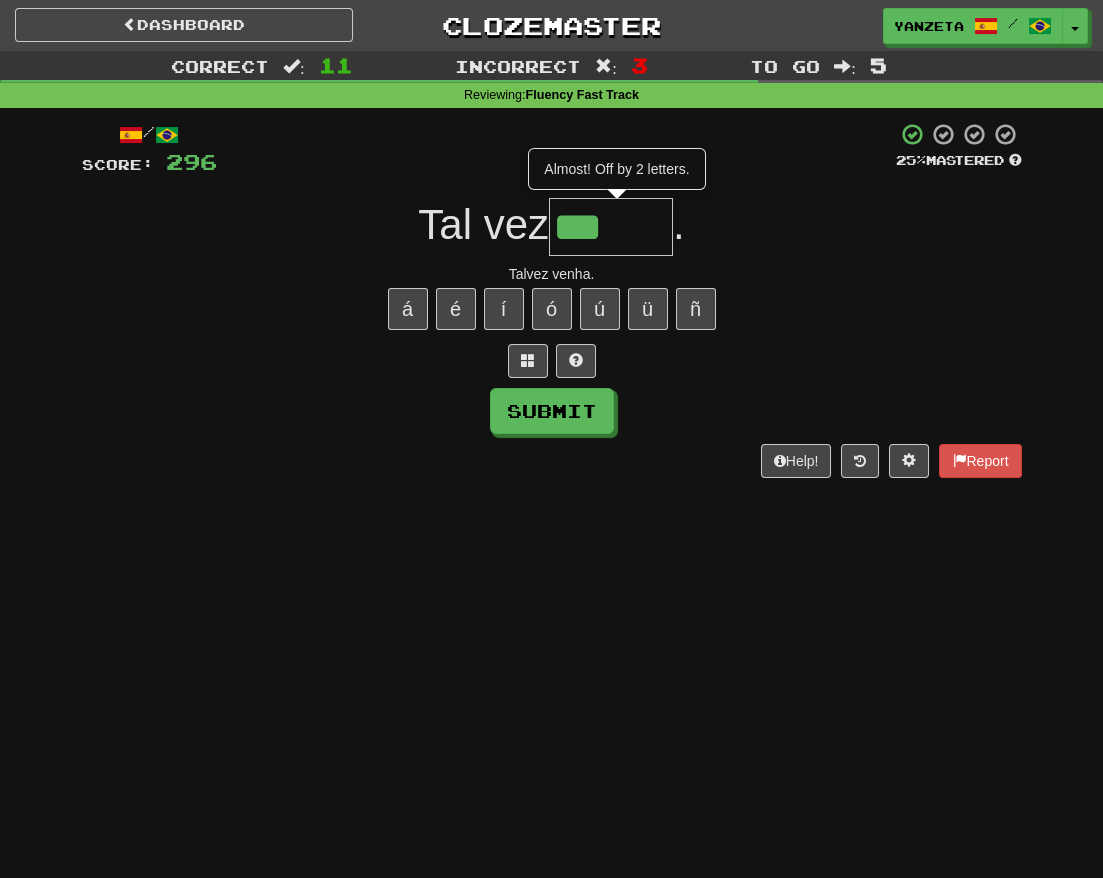 type on "*****" 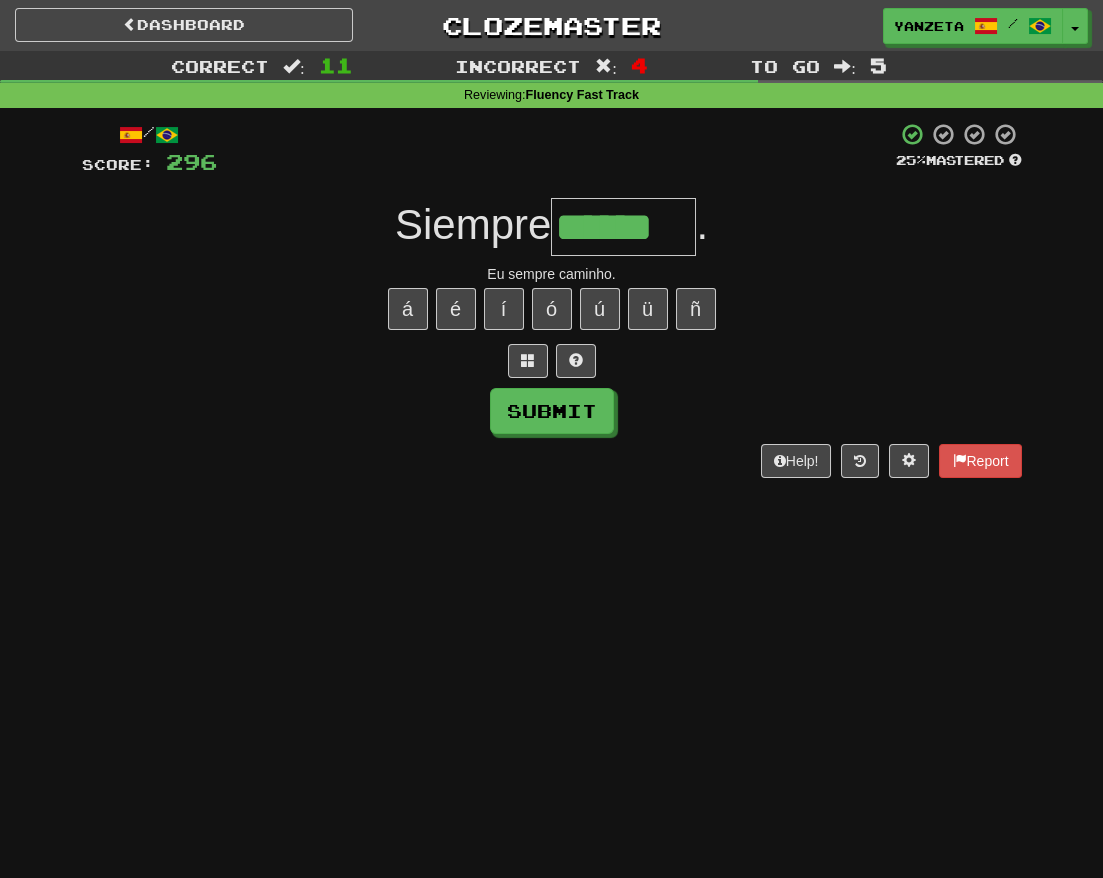 type on "******" 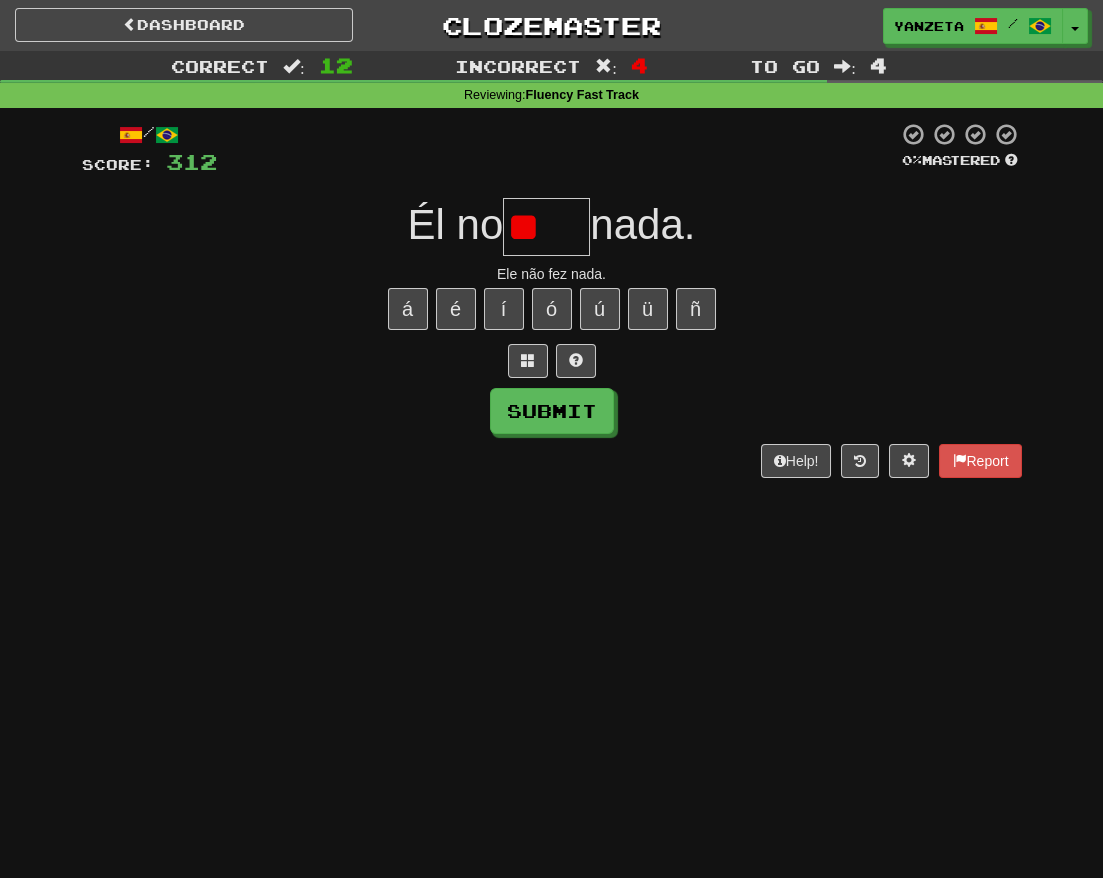 type on "*" 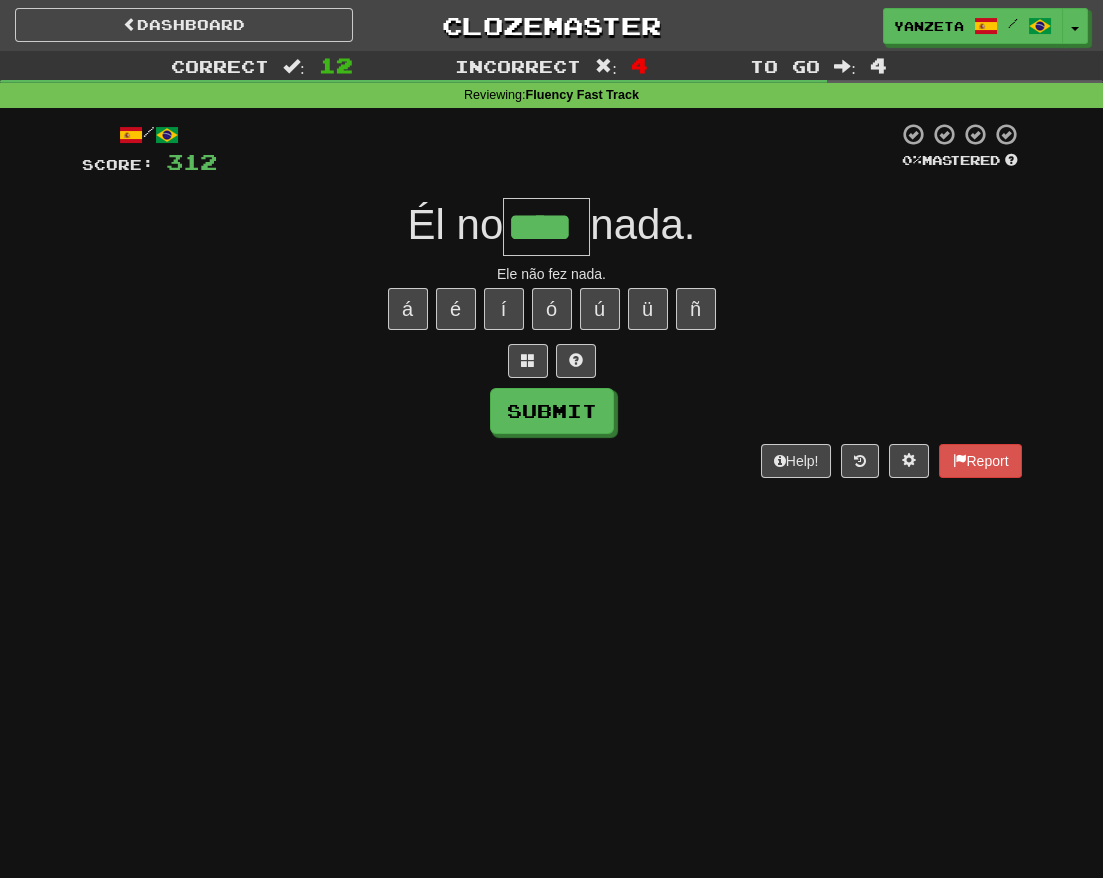 type on "****" 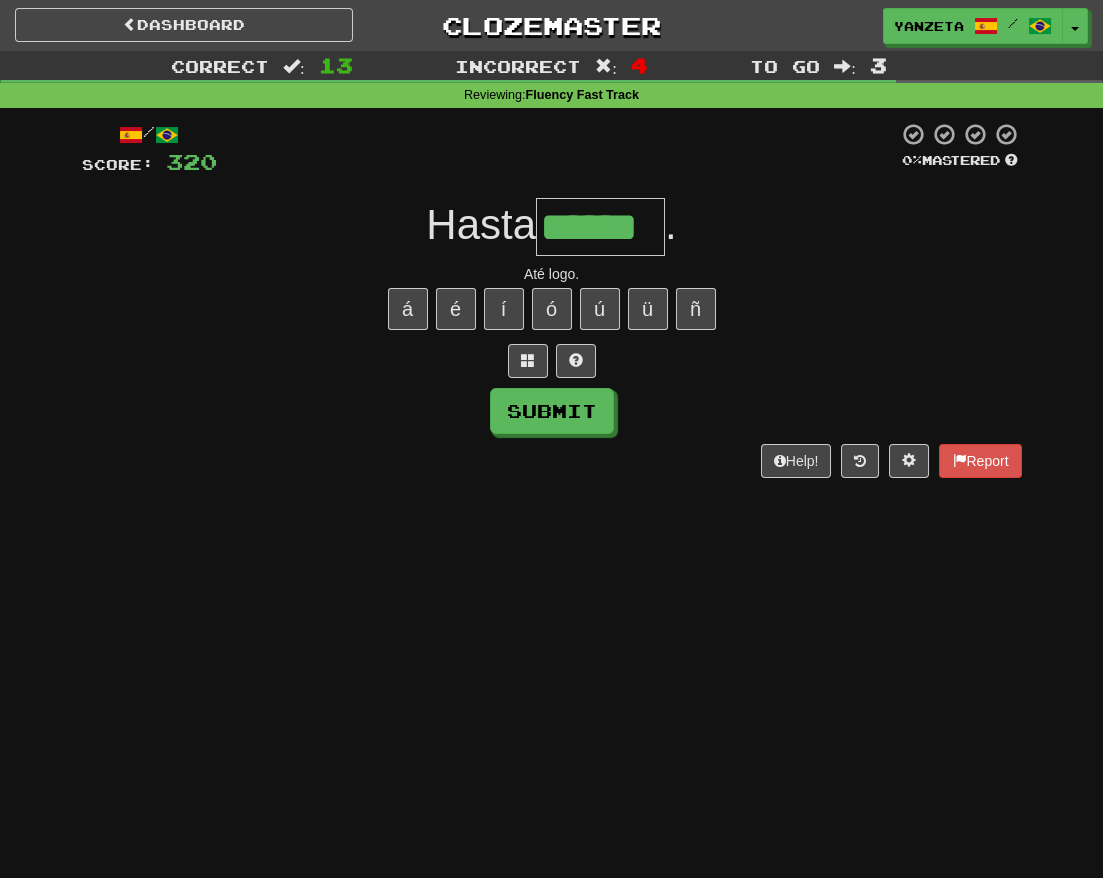 type on "******" 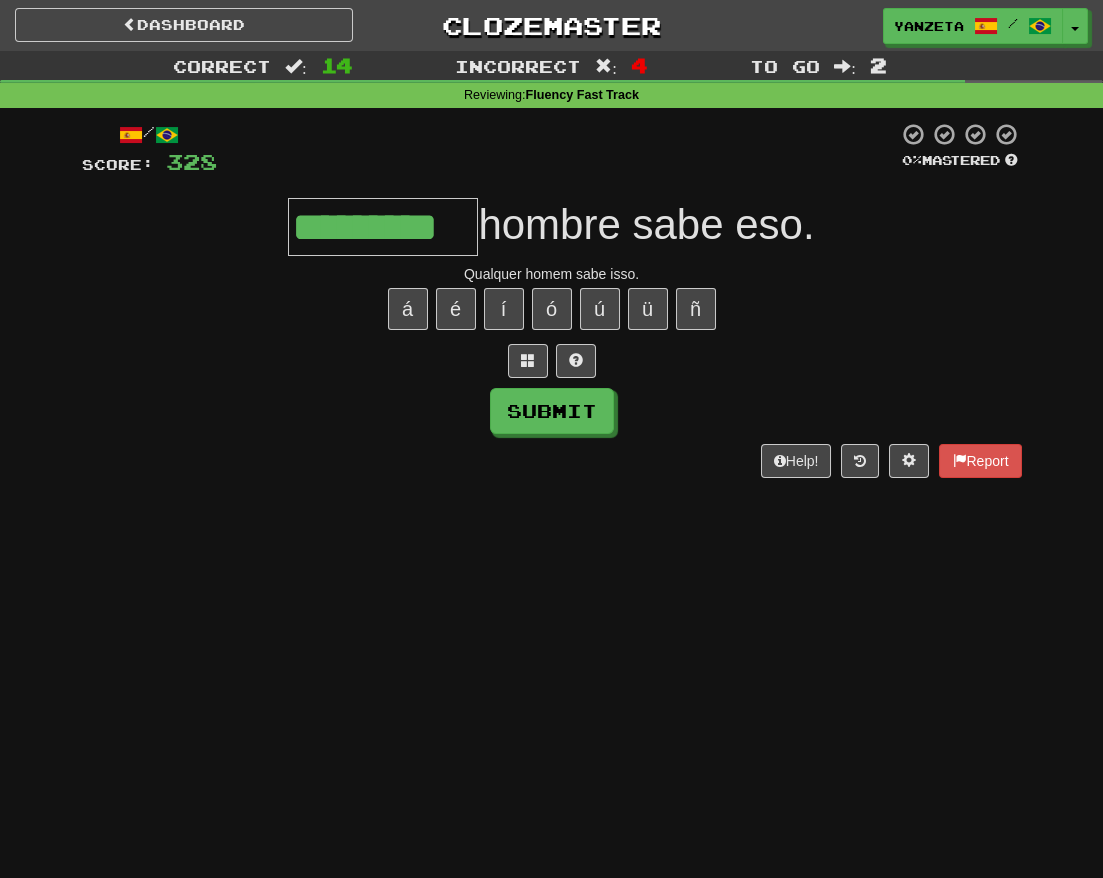 type on "*********" 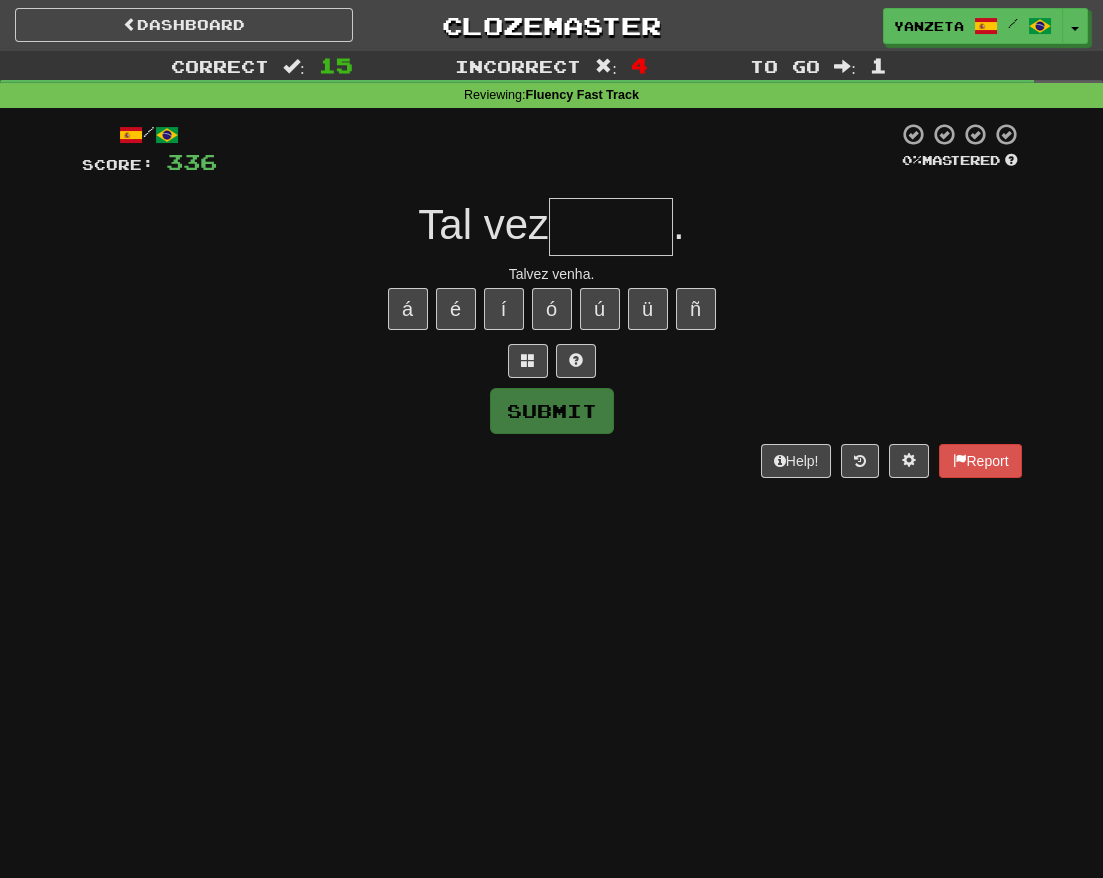 type on "*" 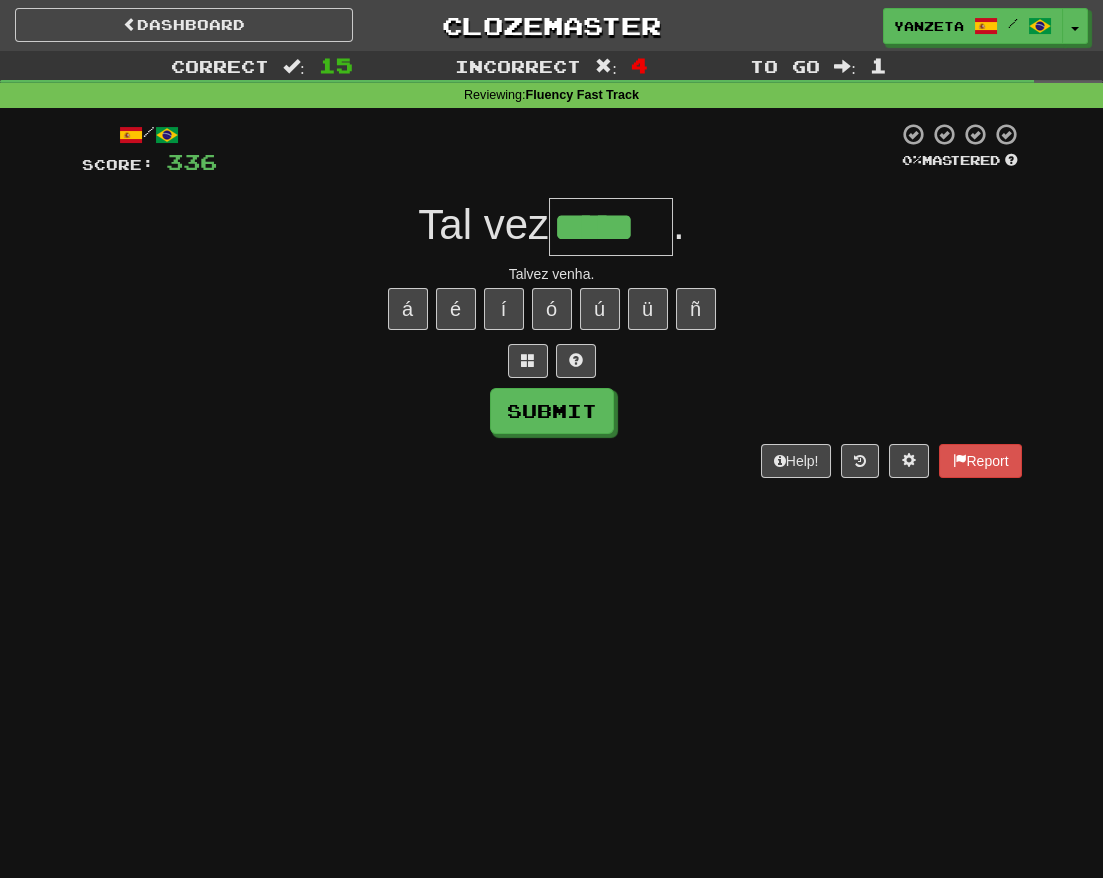type on "*****" 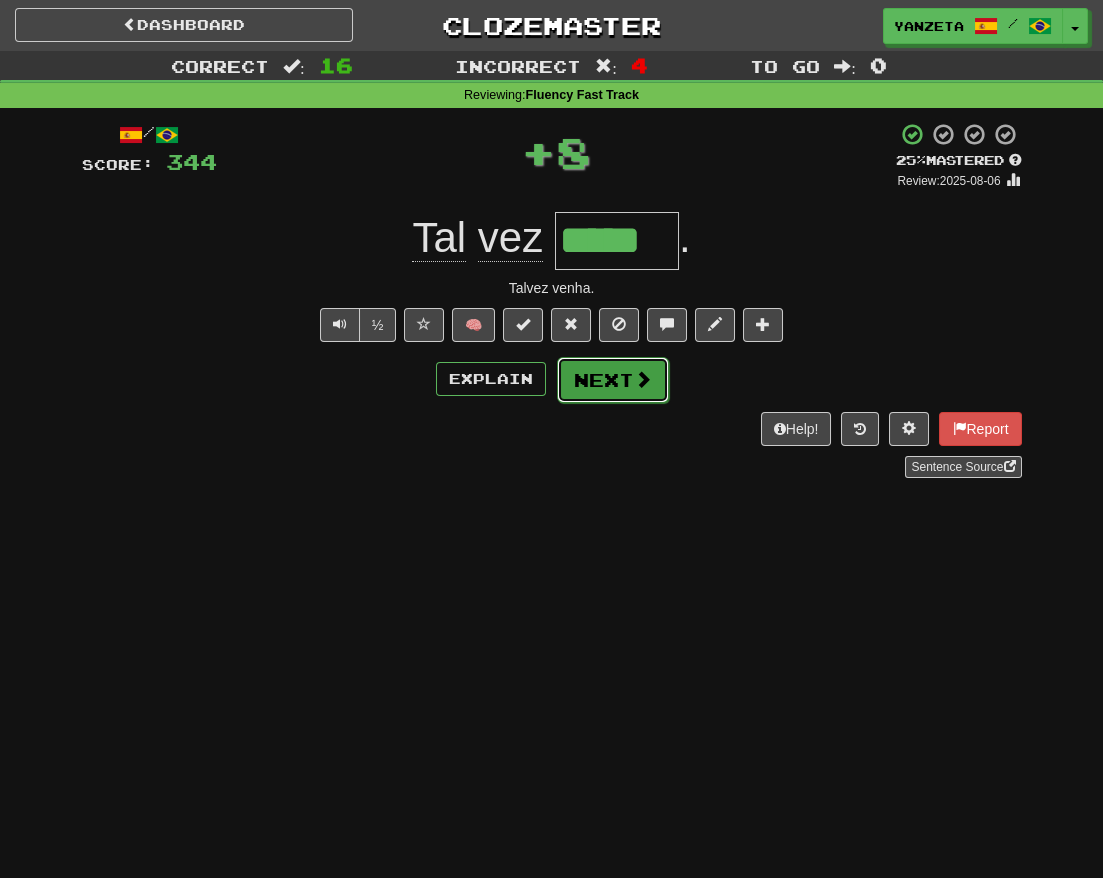 click on "Next" at bounding box center [613, 380] 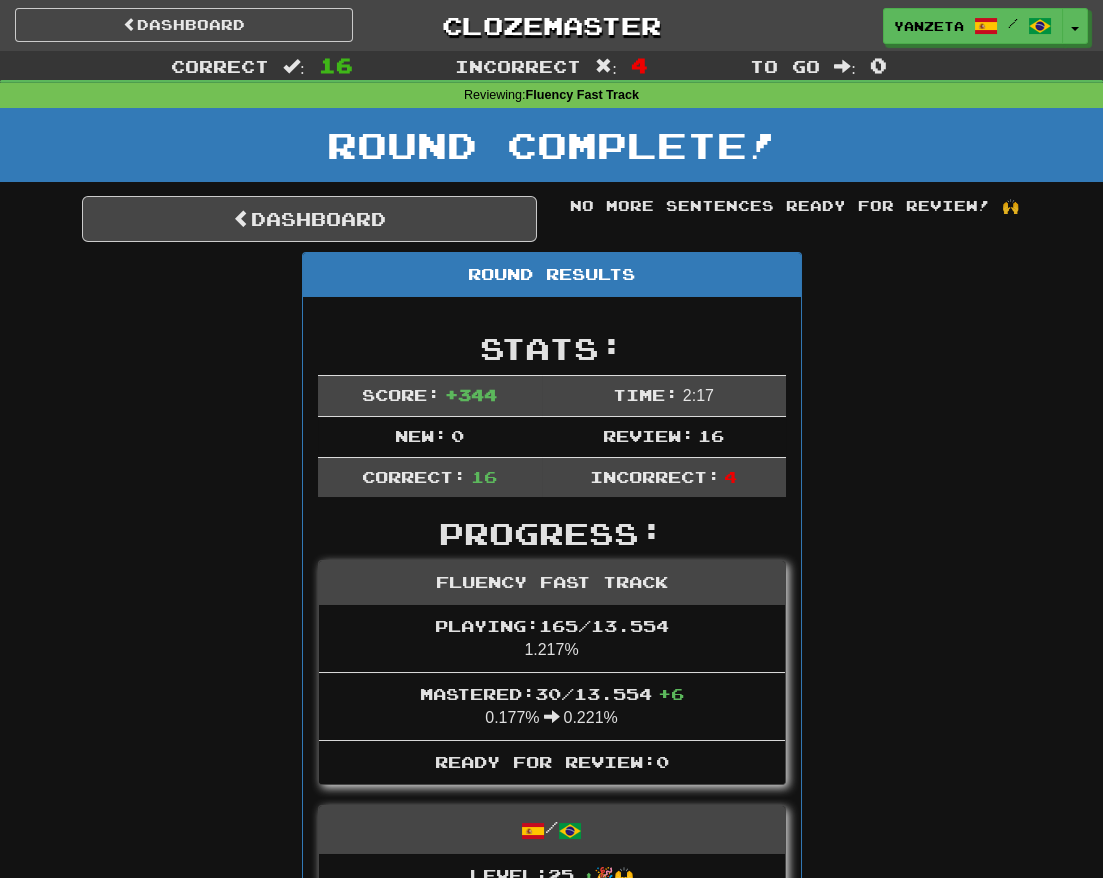 click on "Round Complete!" at bounding box center (551, 152) 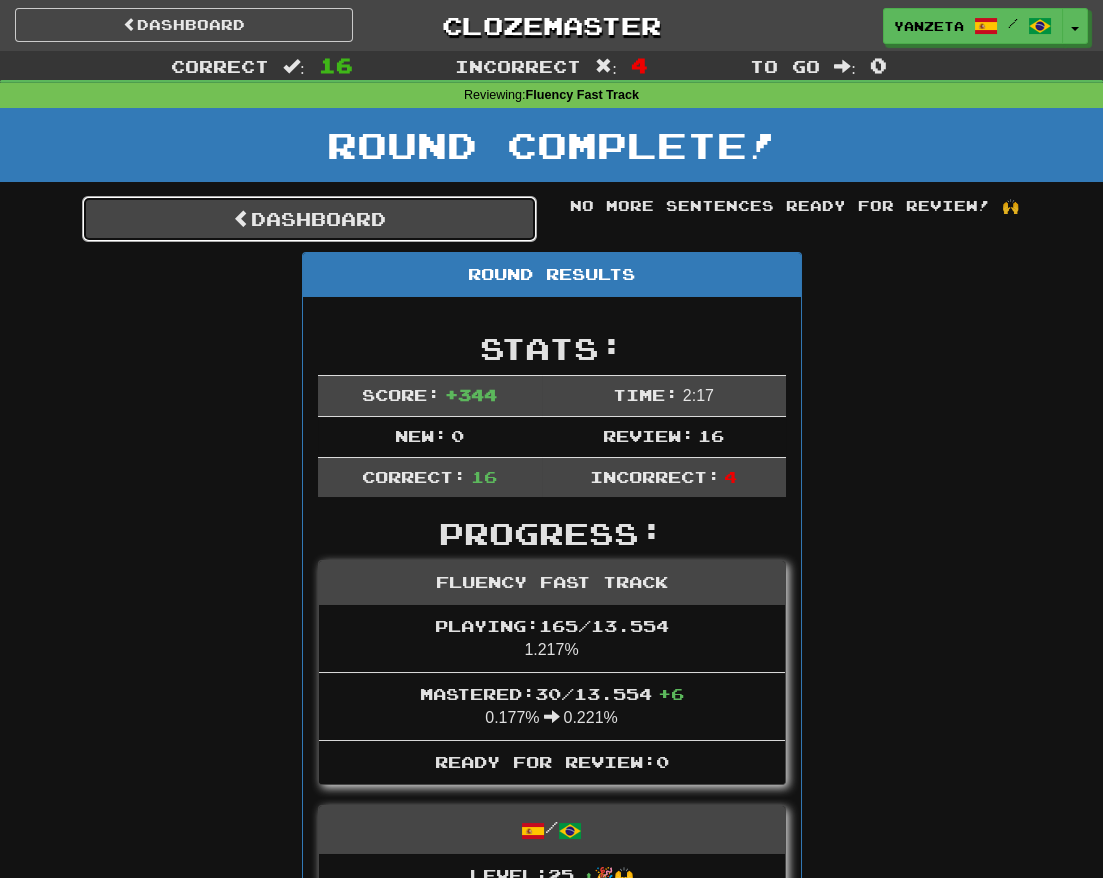 click on "Dashboard" at bounding box center [309, 219] 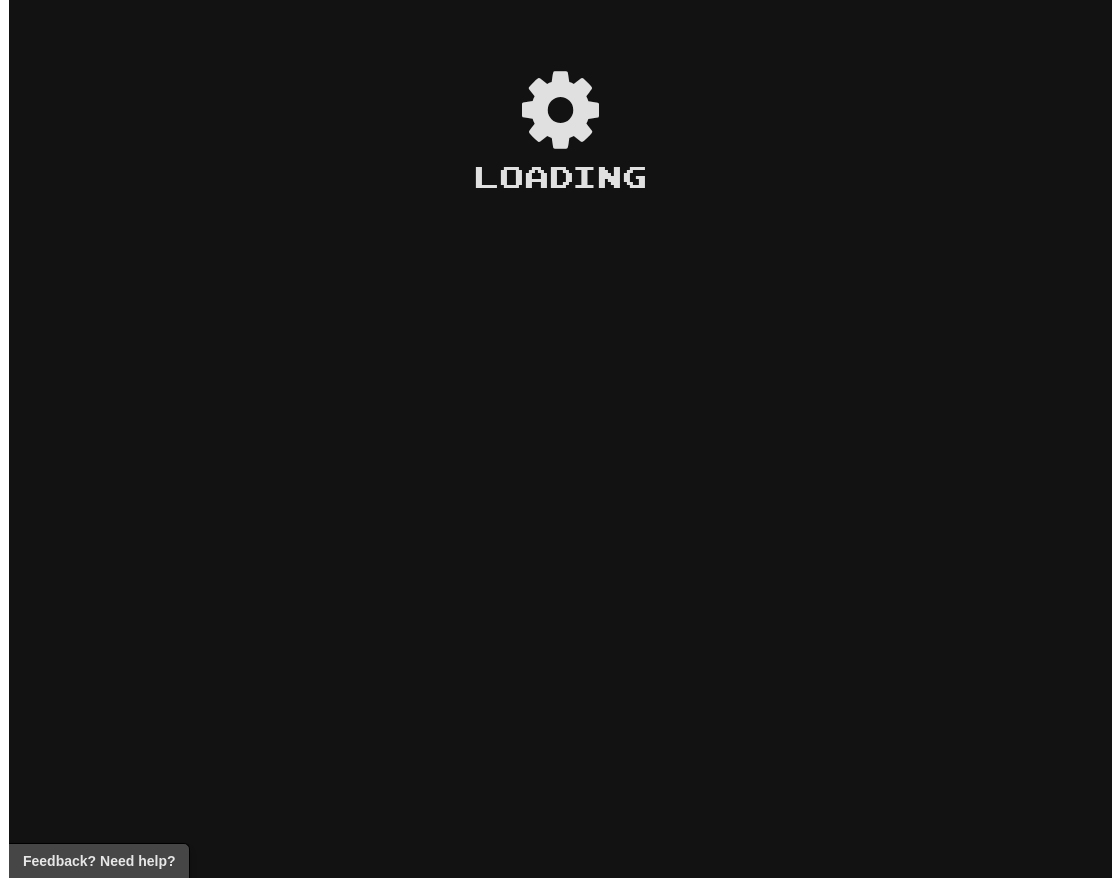 scroll, scrollTop: 0, scrollLeft: 0, axis: both 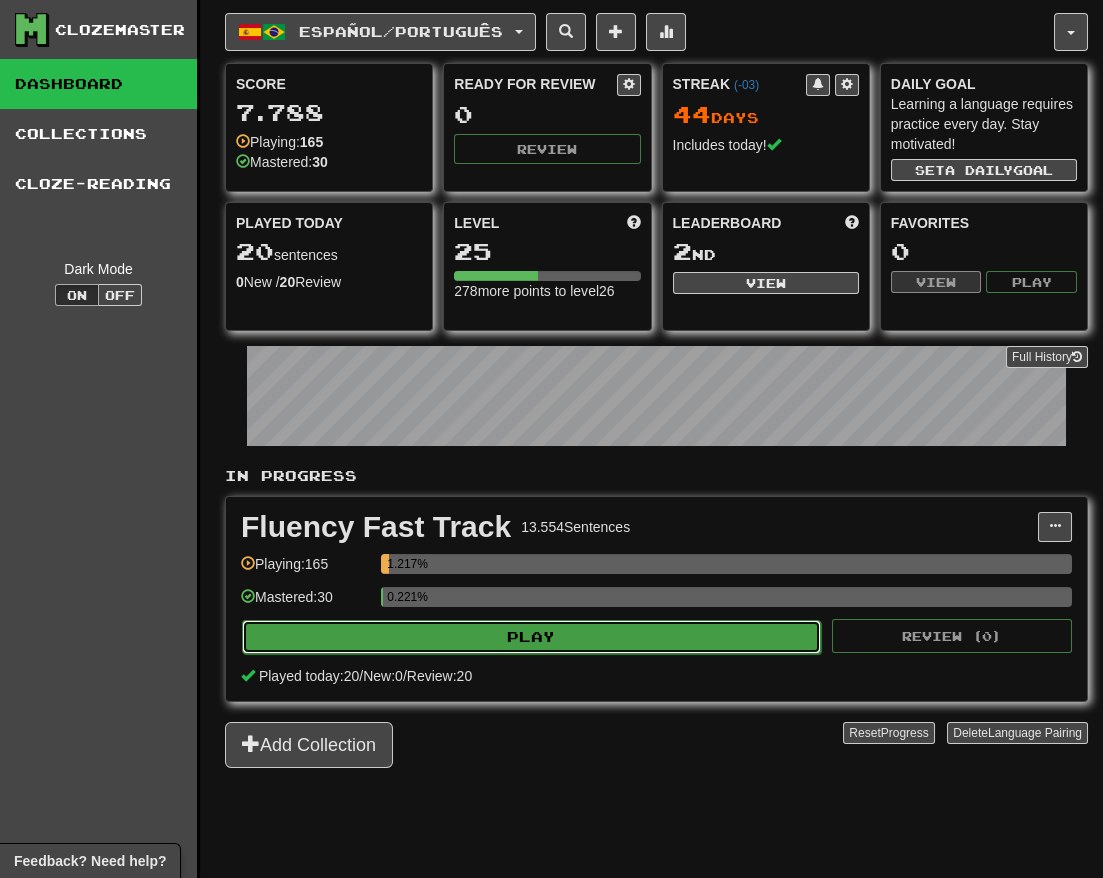 click on "Play" at bounding box center (531, 637) 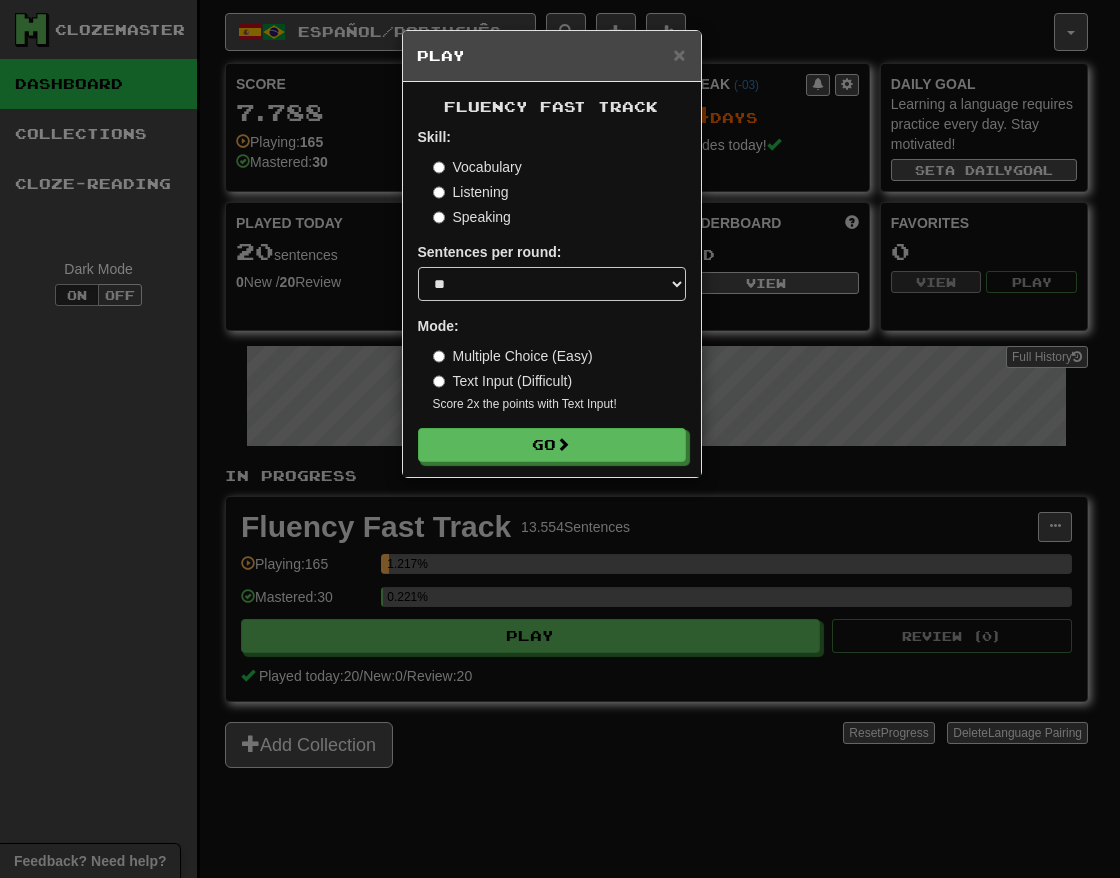 click on "Skill: Vocabulary Listening Speaking Sentences per round: * ** ** ** ** ** *** ******** Mode: Multiple Choice (Easy) Text Input (Difficult) Score 2x the points with Text Input ! Go" at bounding box center [552, 294] 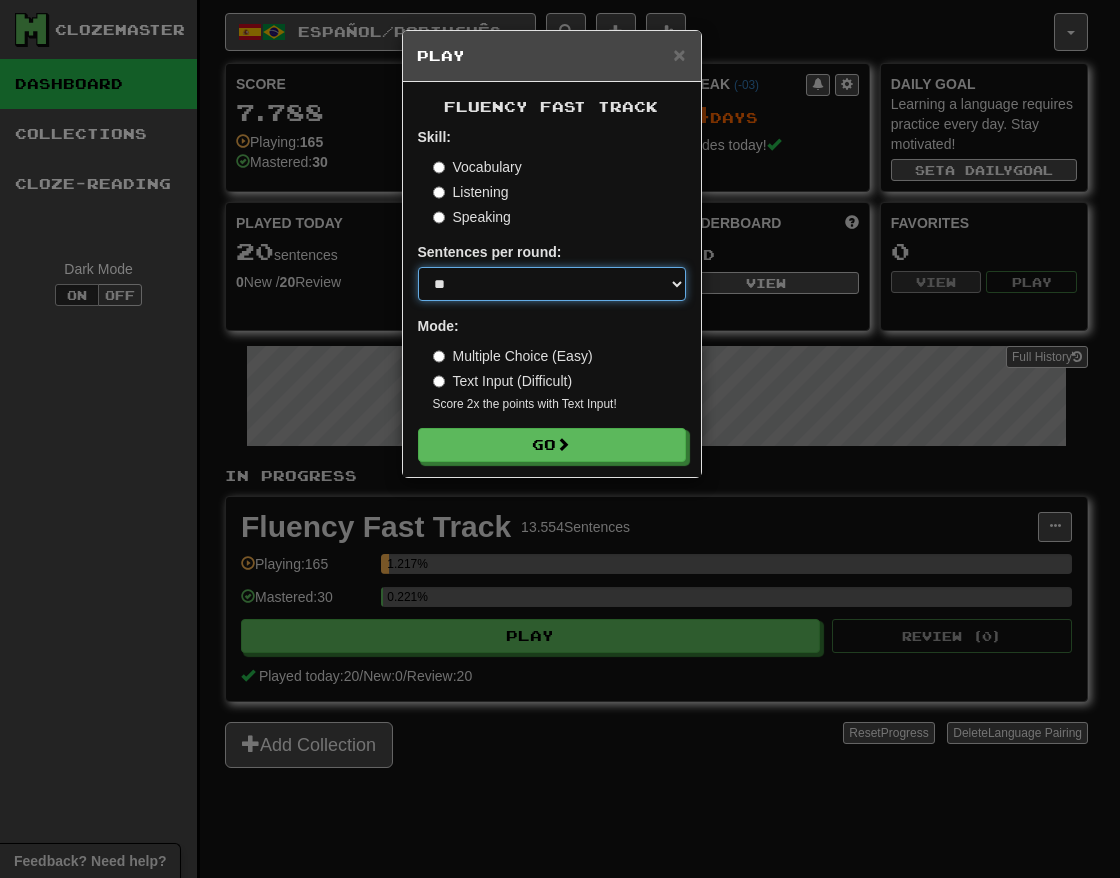 click on "* ** ** ** ** ** *** ********" at bounding box center (552, 284) 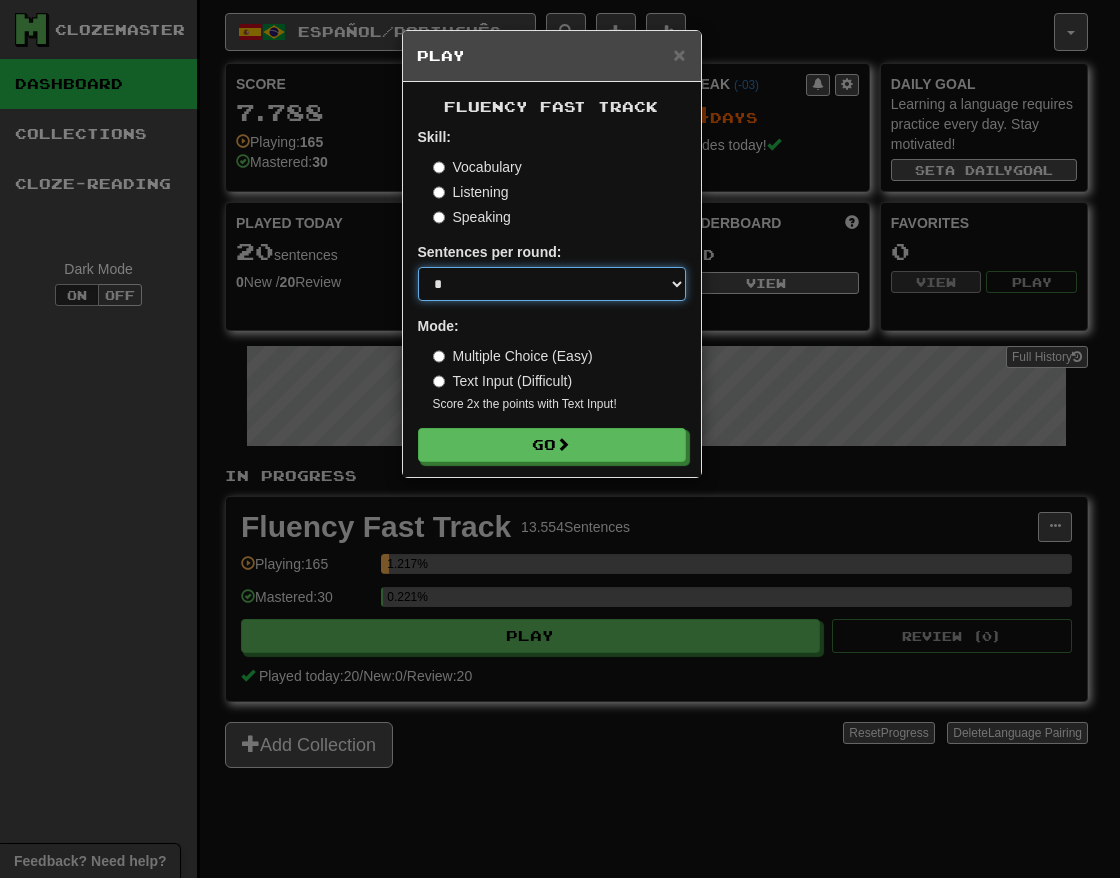 click on "* ** ** ** ** ** *** ********" at bounding box center (552, 284) 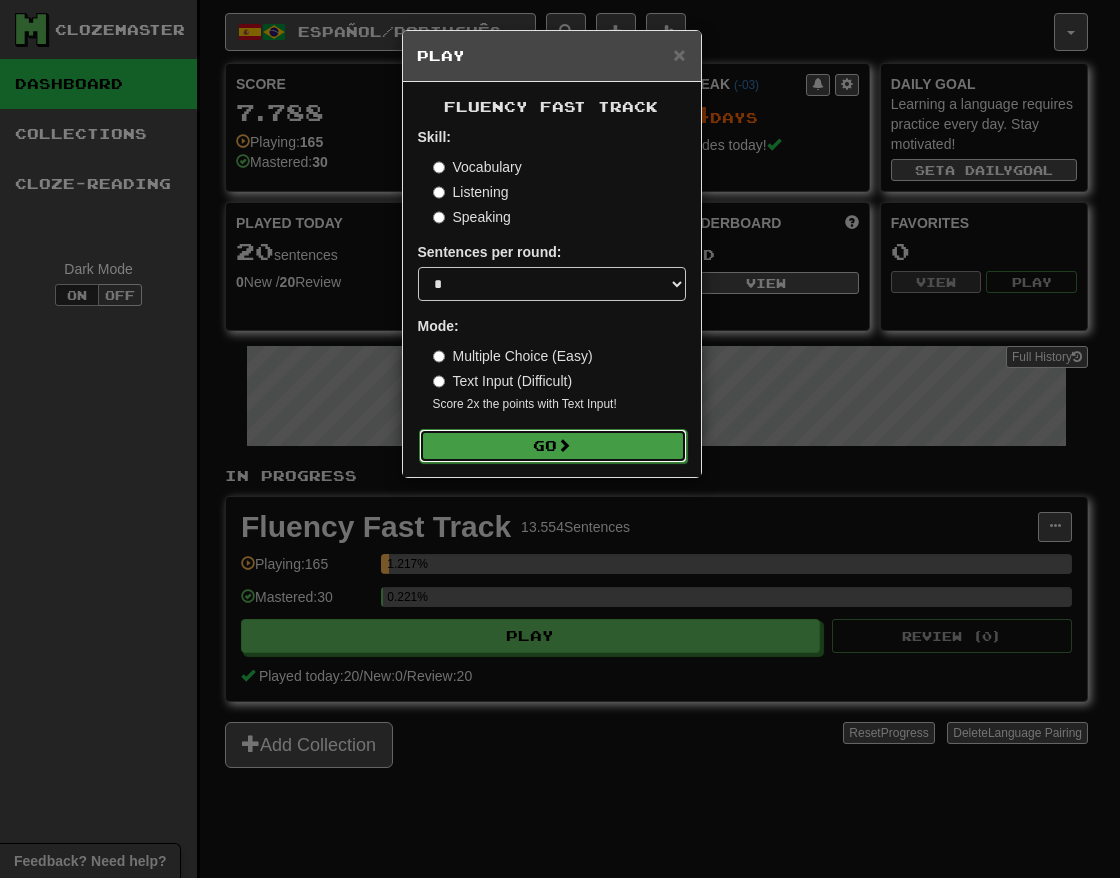 click on "Go" at bounding box center [553, 446] 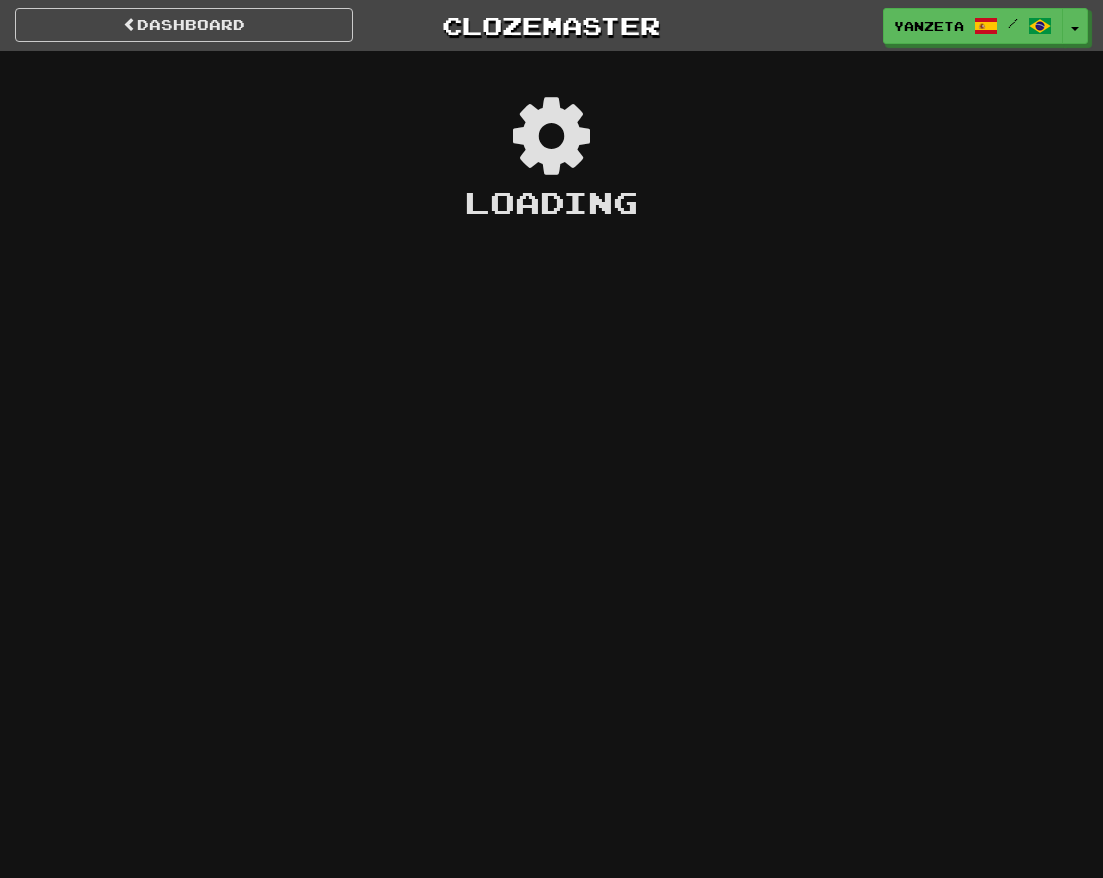 scroll, scrollTop: 0, scrollLeft: 0, axis: both 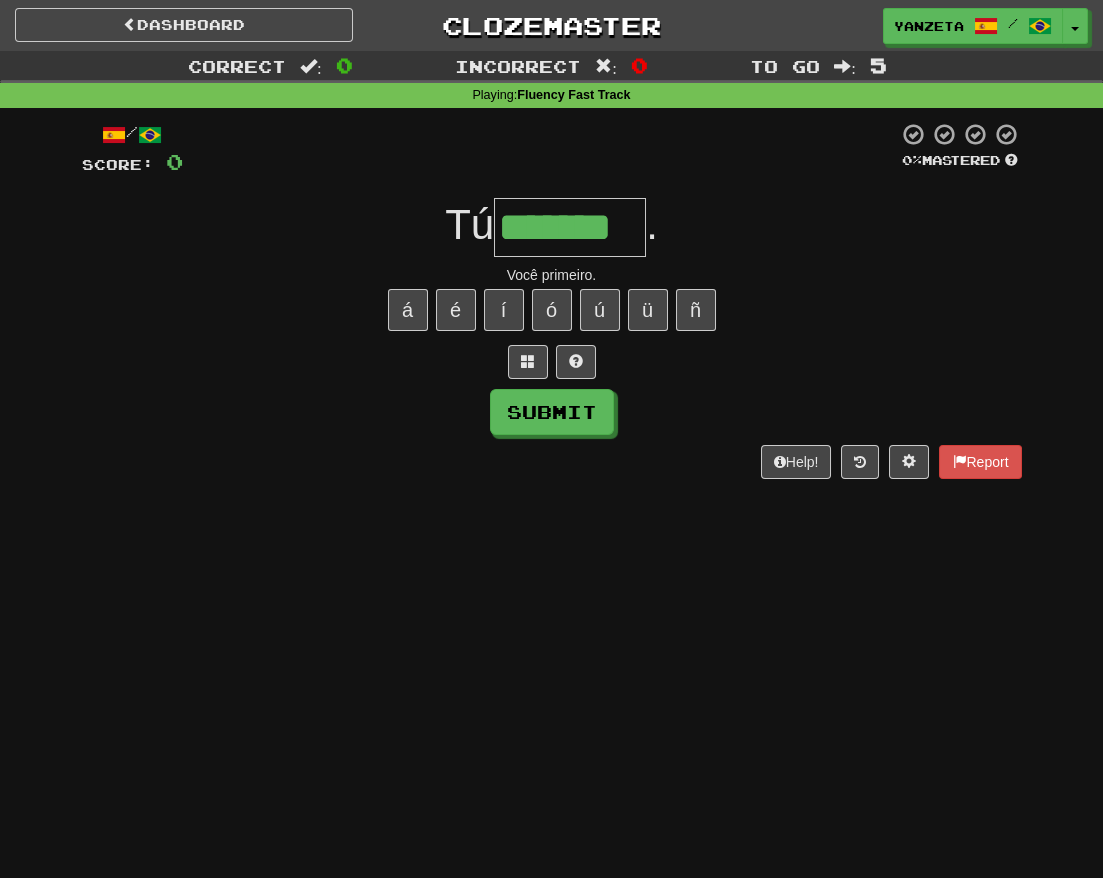 type on "*******" 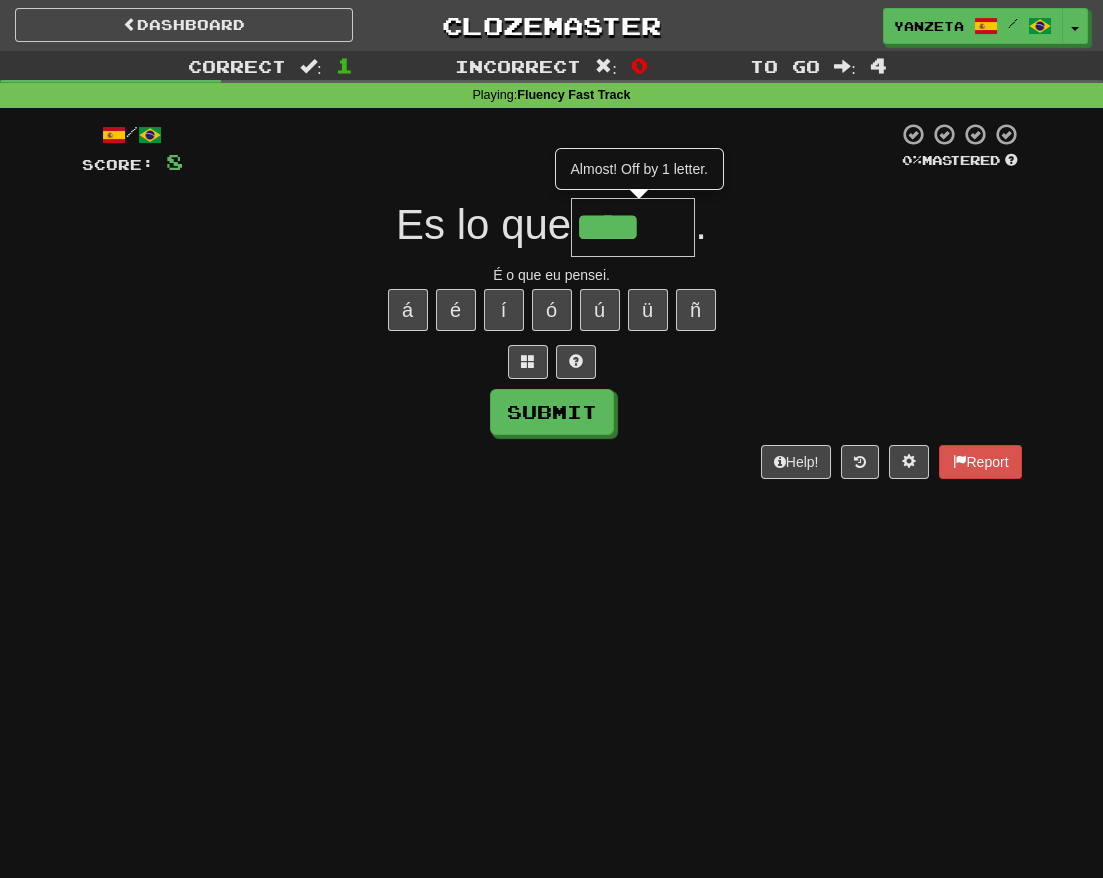 type on "*****" 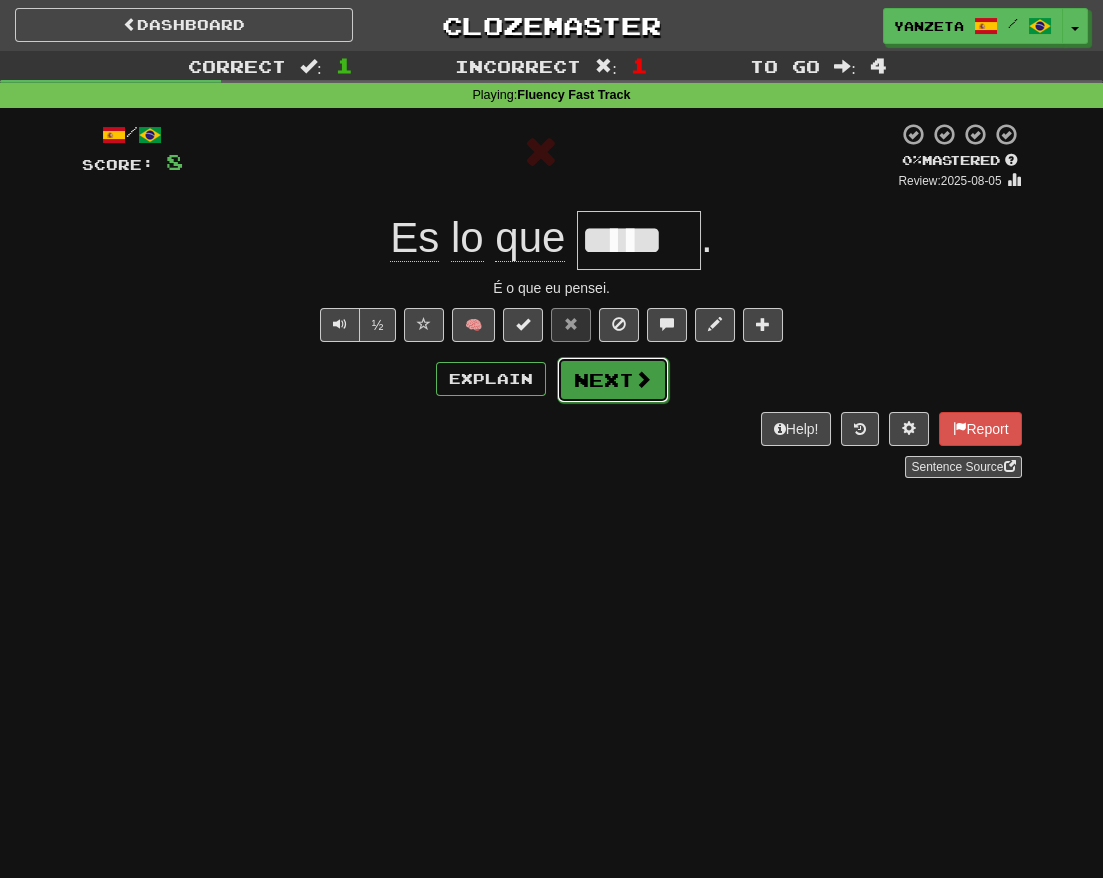 click on "Next" at bounding box center (613, 380) 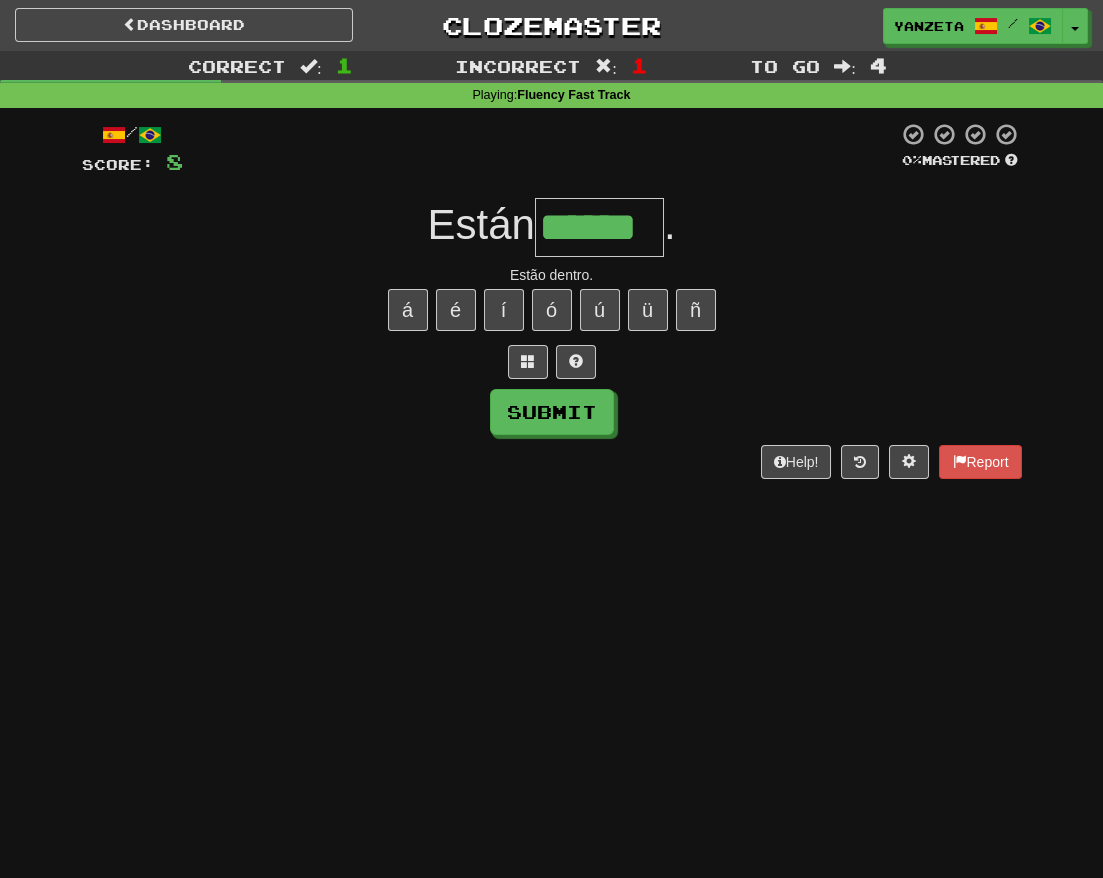 type on "******" 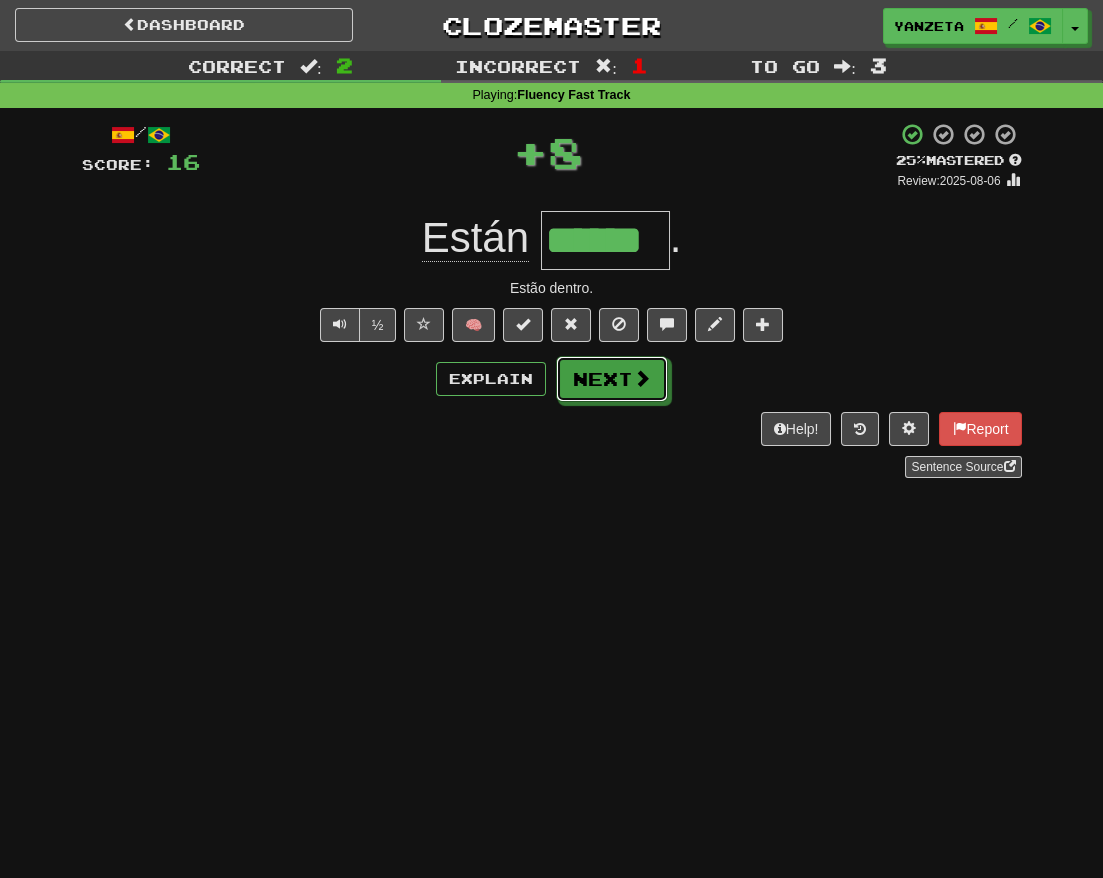 drag, startPoint x: 600, startPoint y: 370, endPoint x: 601, endPoint y: 381, distance: 11.045361 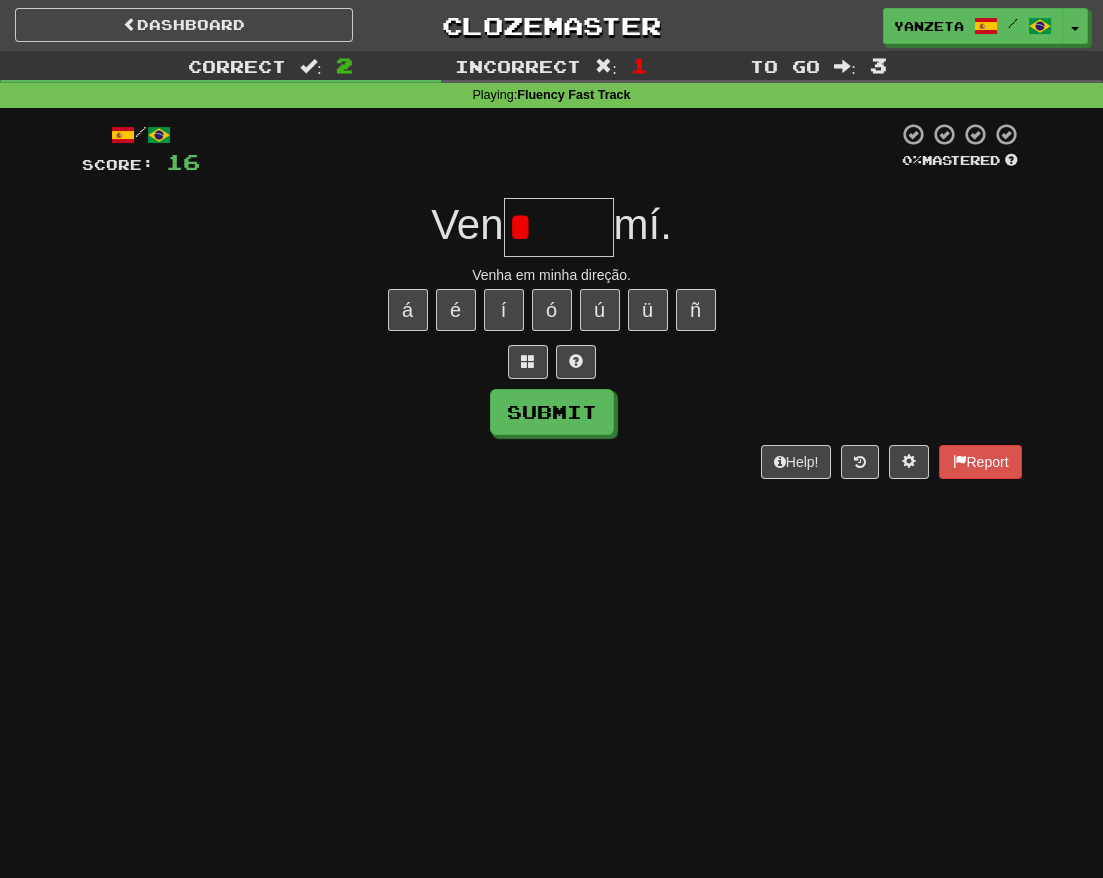 type on "**" 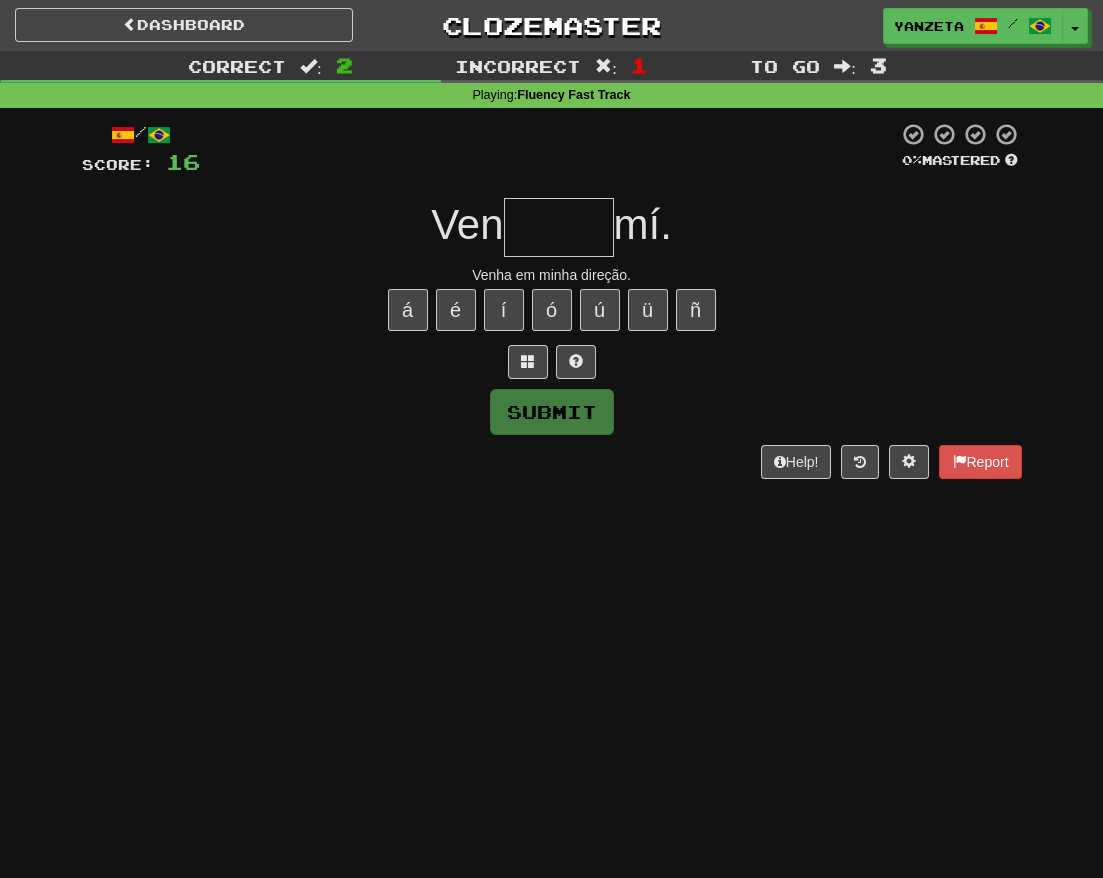 type on "*****" 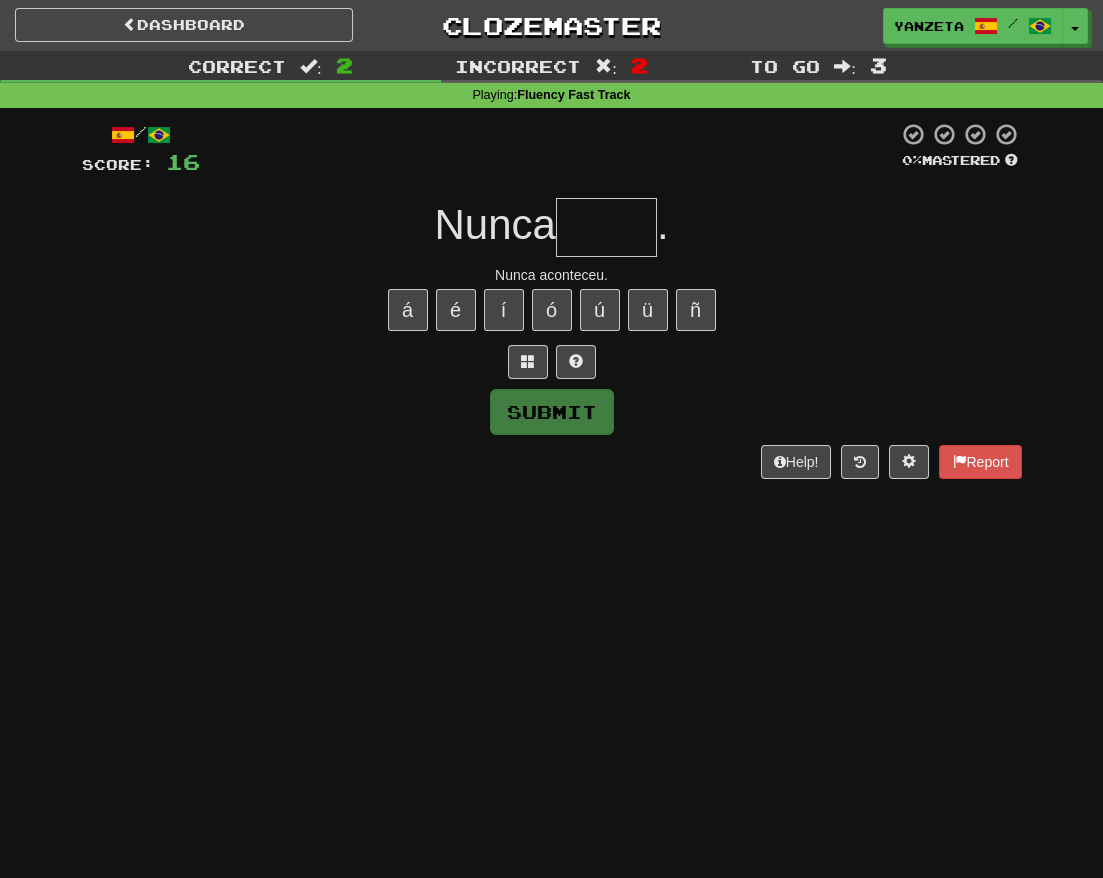 type on "*" 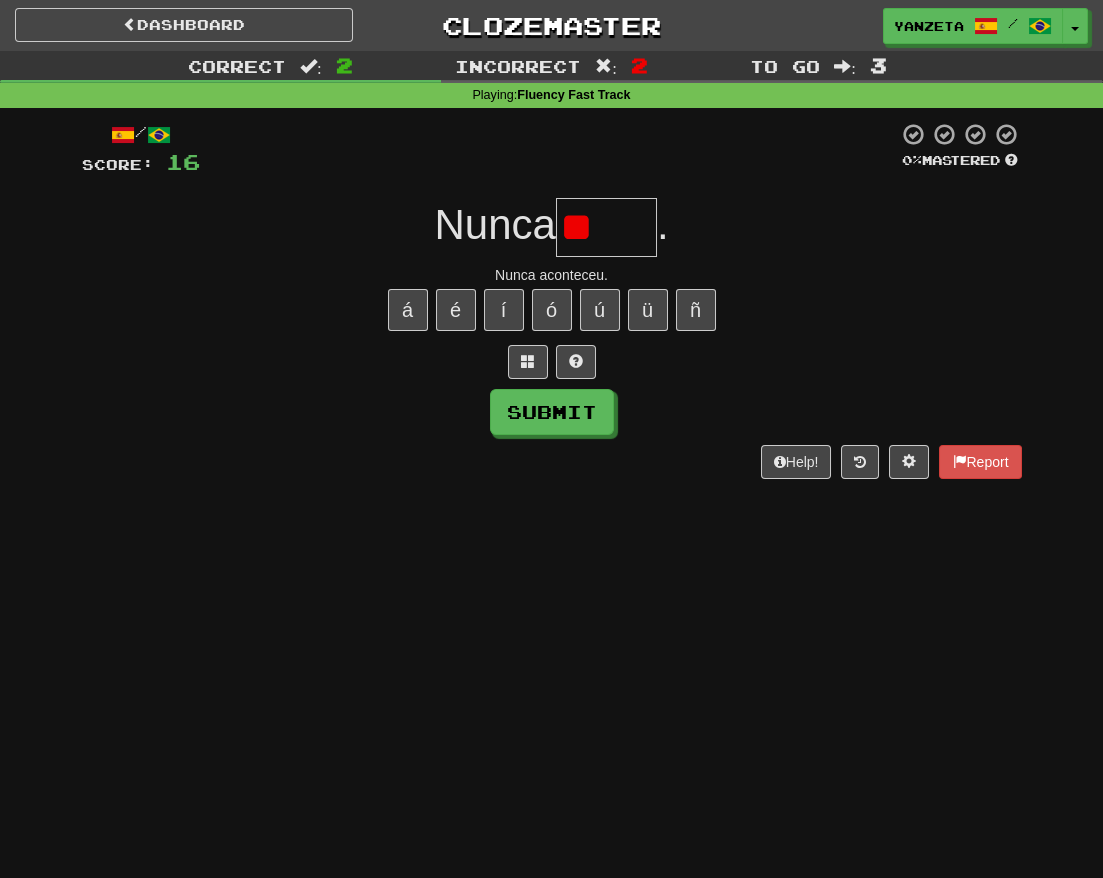 type on "*" 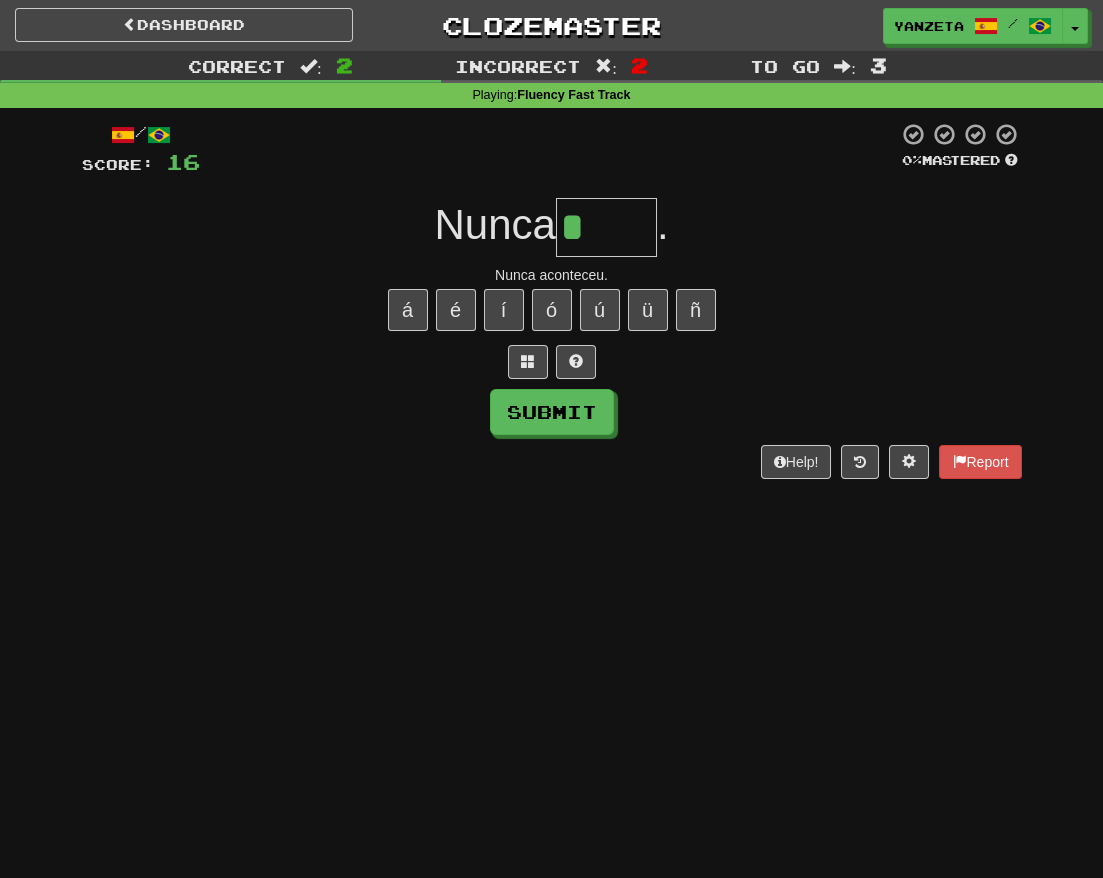 type on "****" 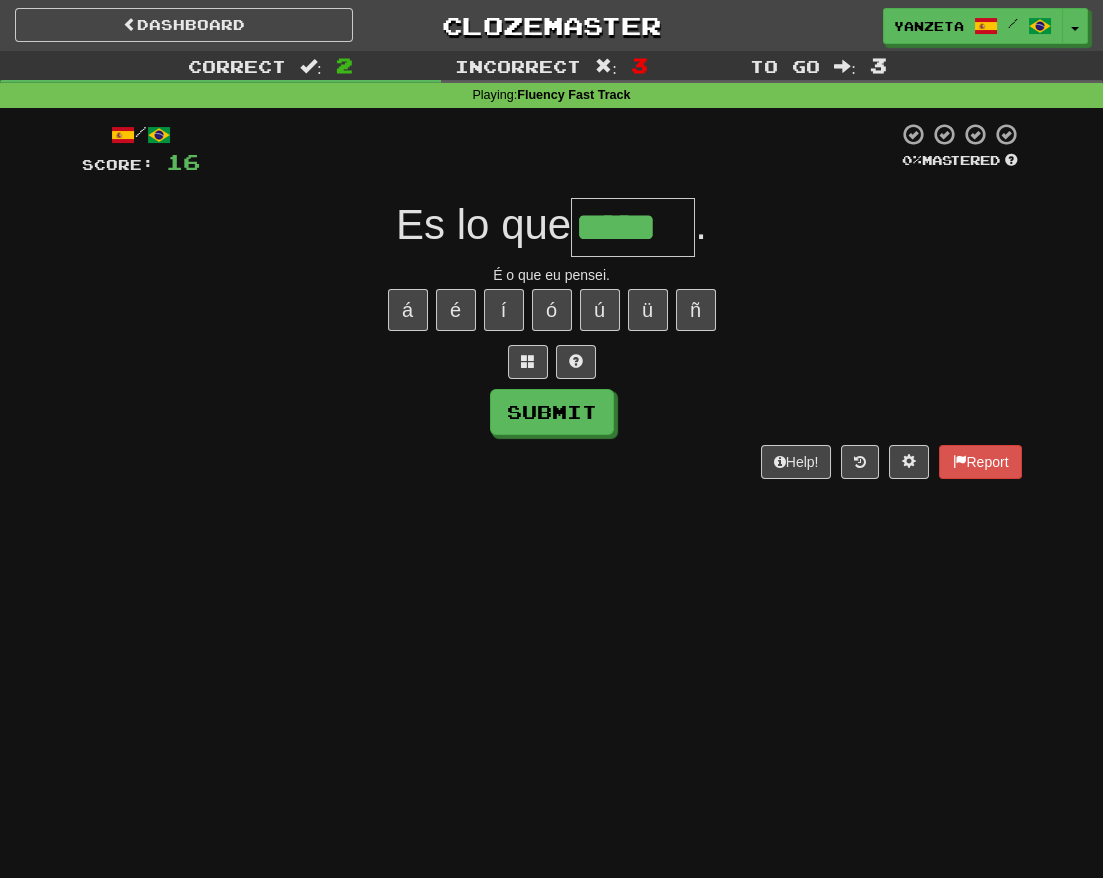 type on "*****" 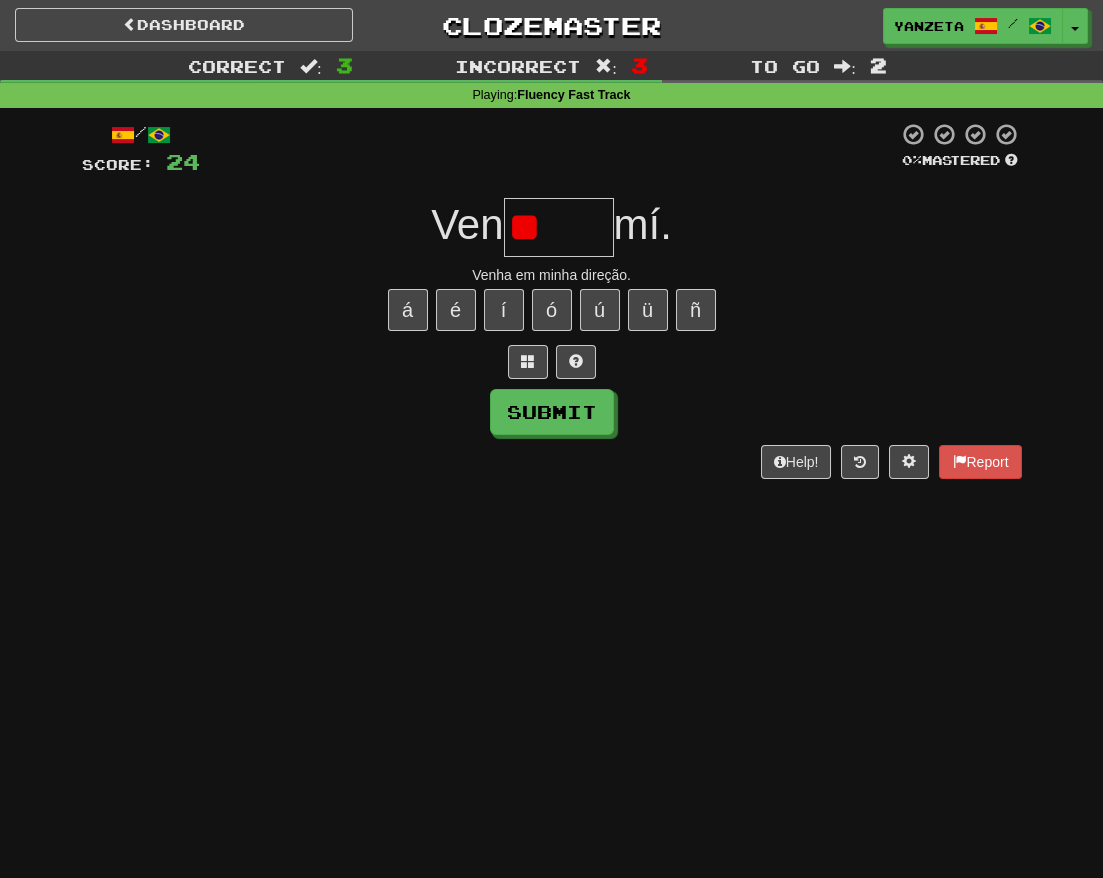 type on "*" 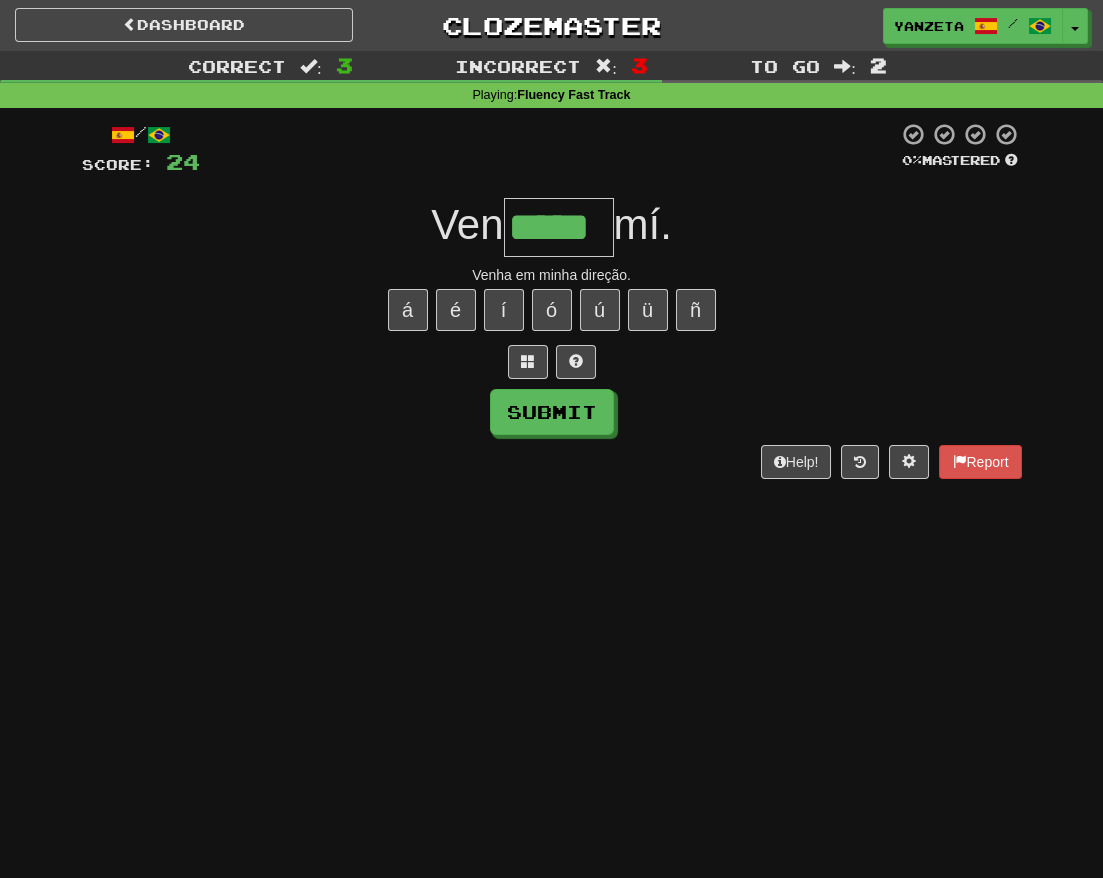 type on "*****" 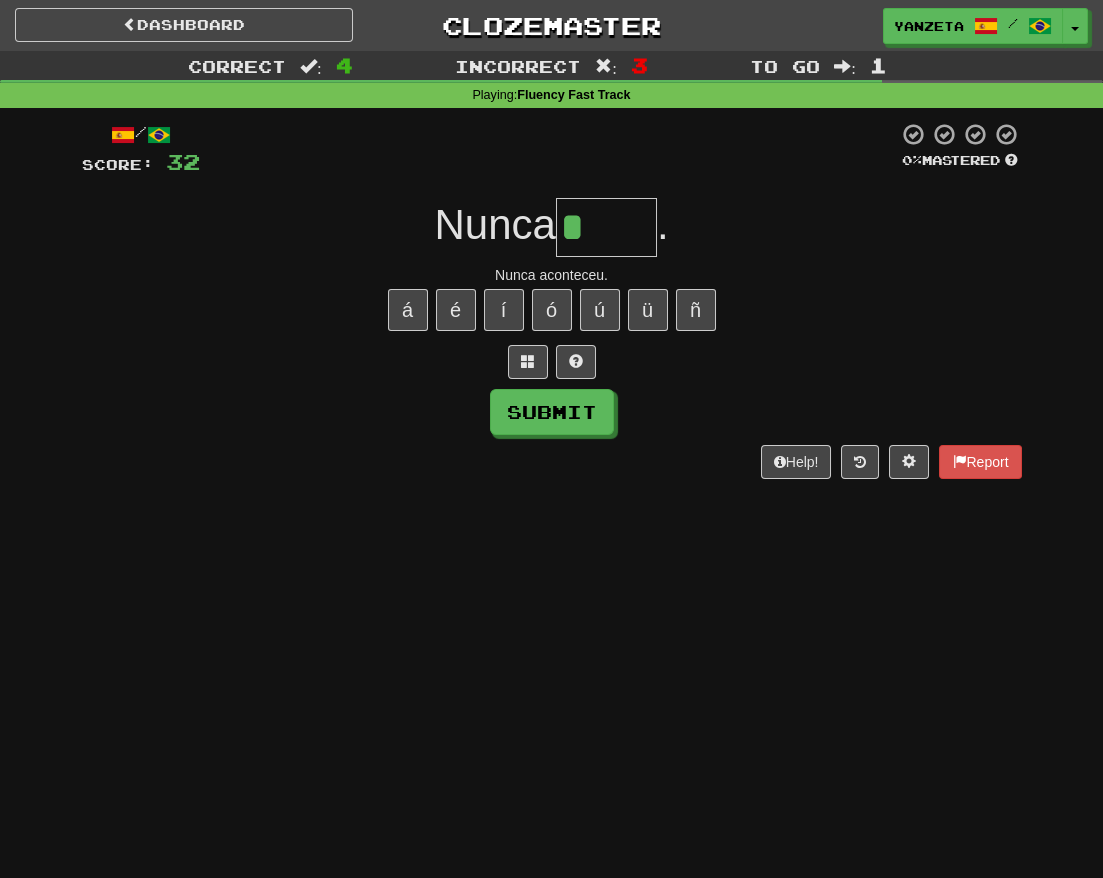 type on "****" 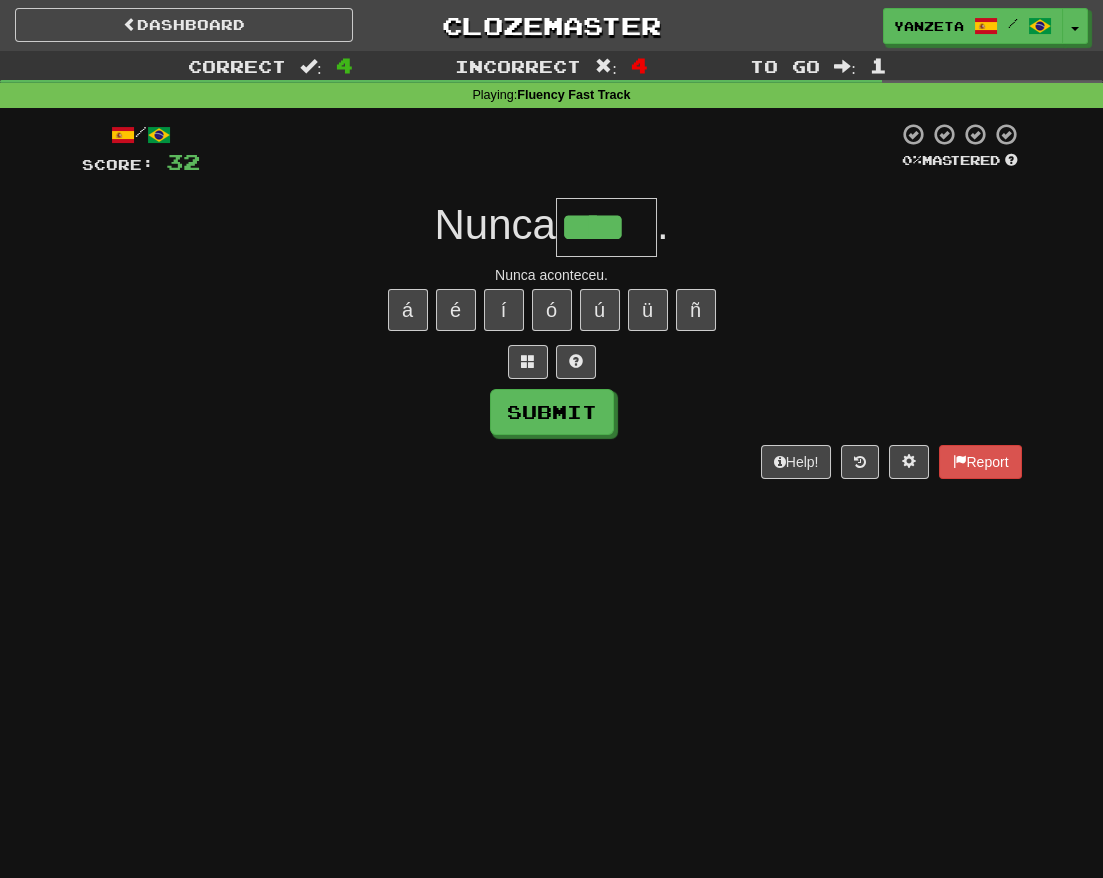 type on "****" 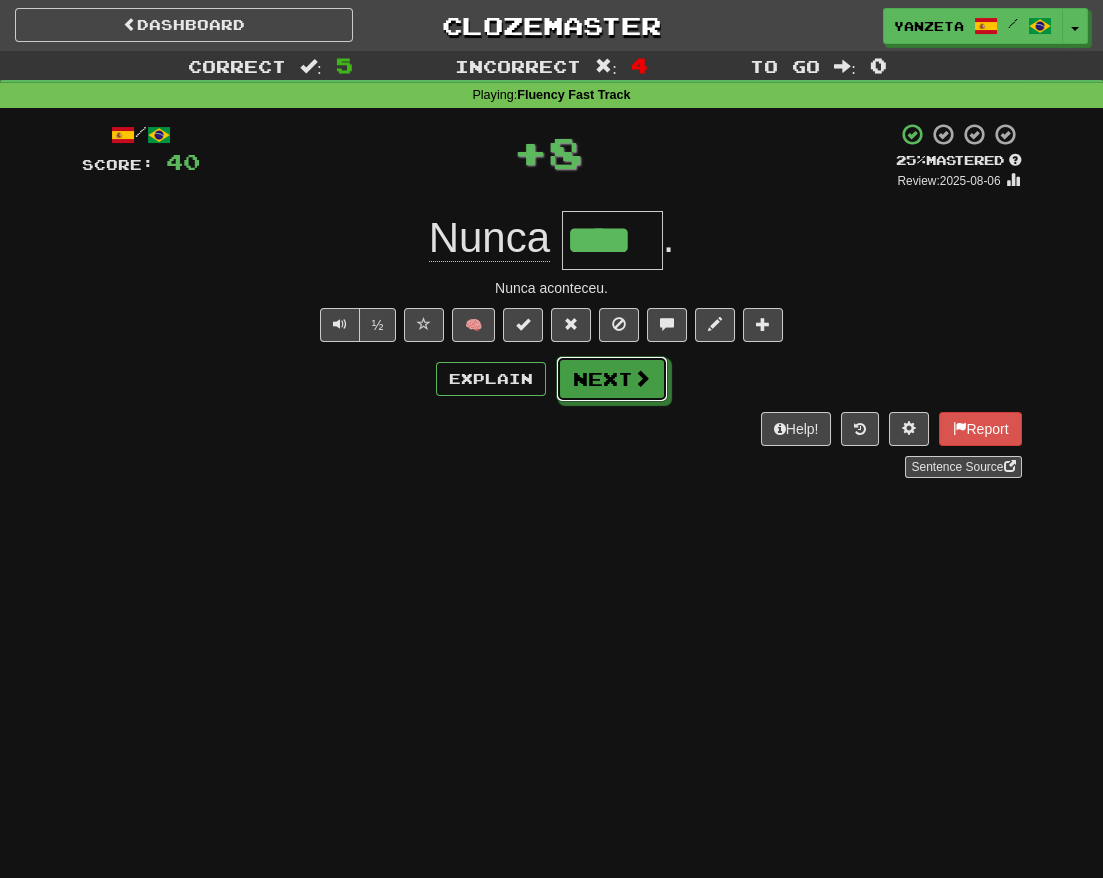 click on "Next" at bounding box center (612, 379) 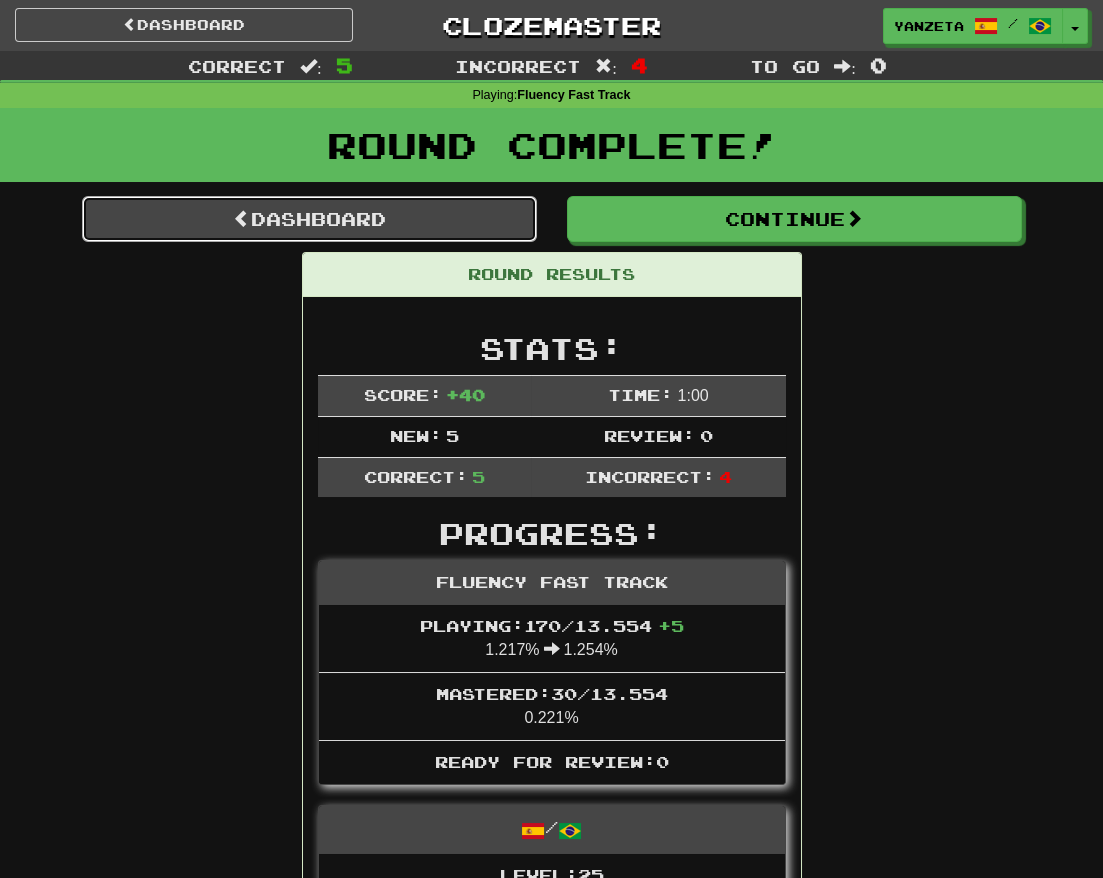 click on "Dashboard" at bounding box center [309, 219] 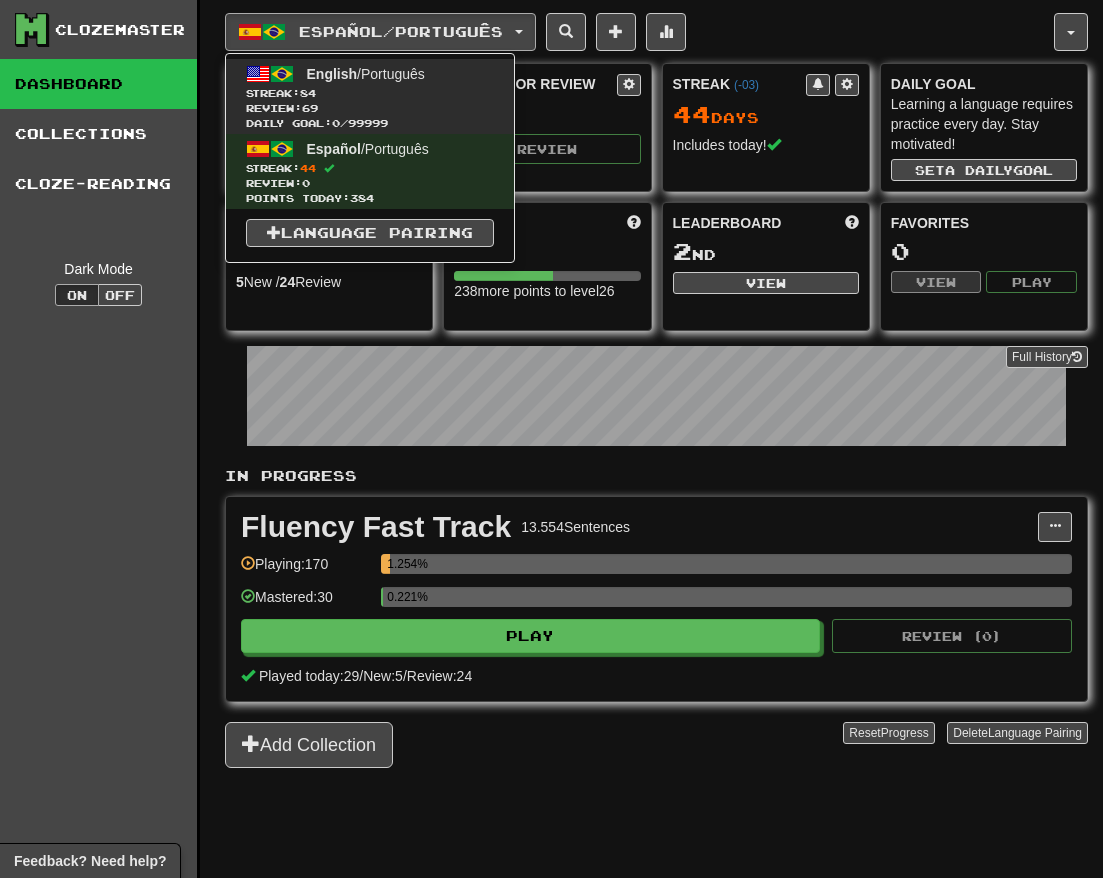 scroll, scrollTop: 0, scrollLeft: 0, axis: both 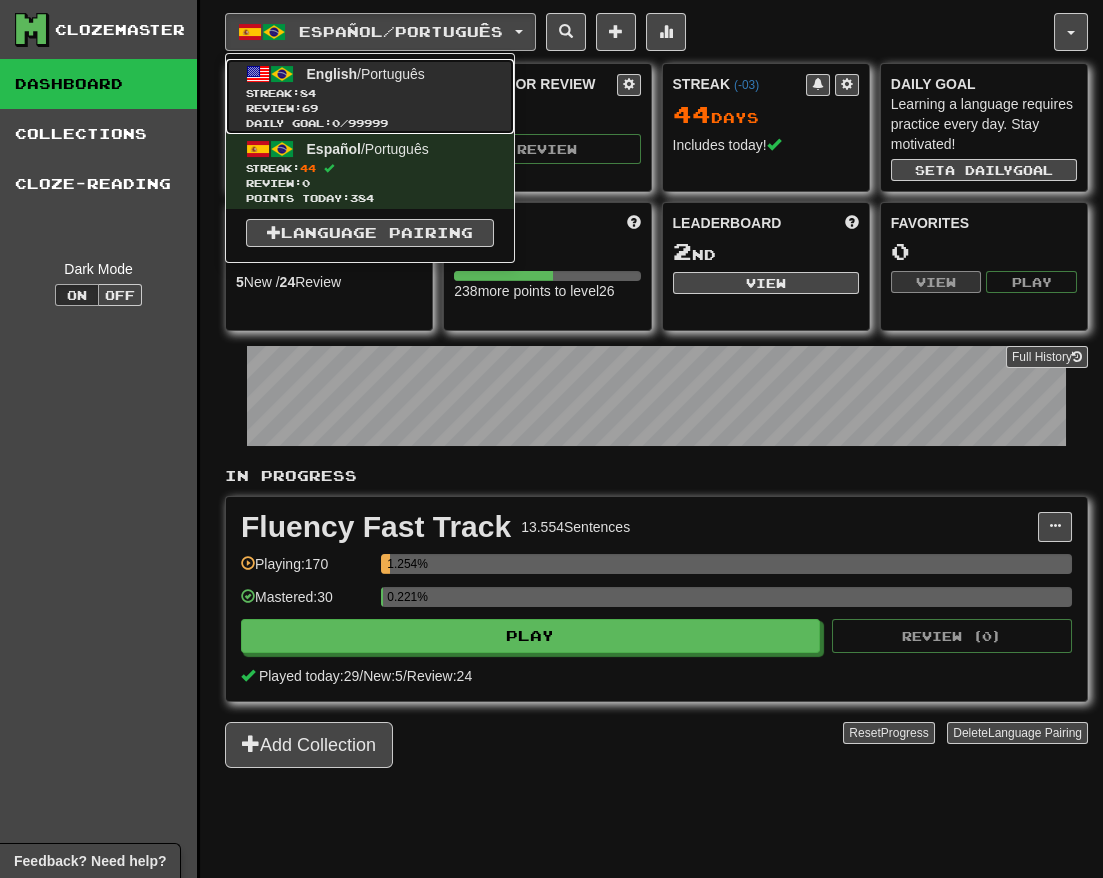 click on "Streak:  84" at bounding box center [370, 93] 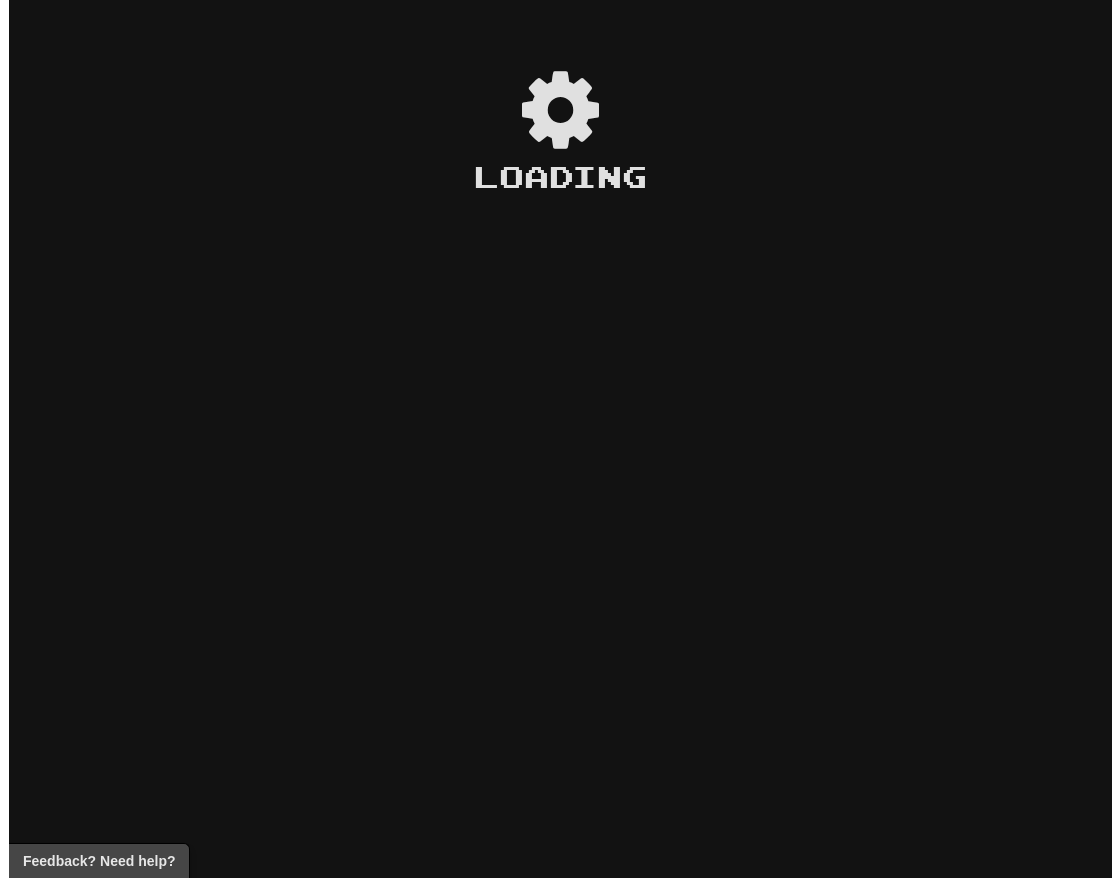 scroll, scrollTop: 0, scrollLeft: 0, axis: both 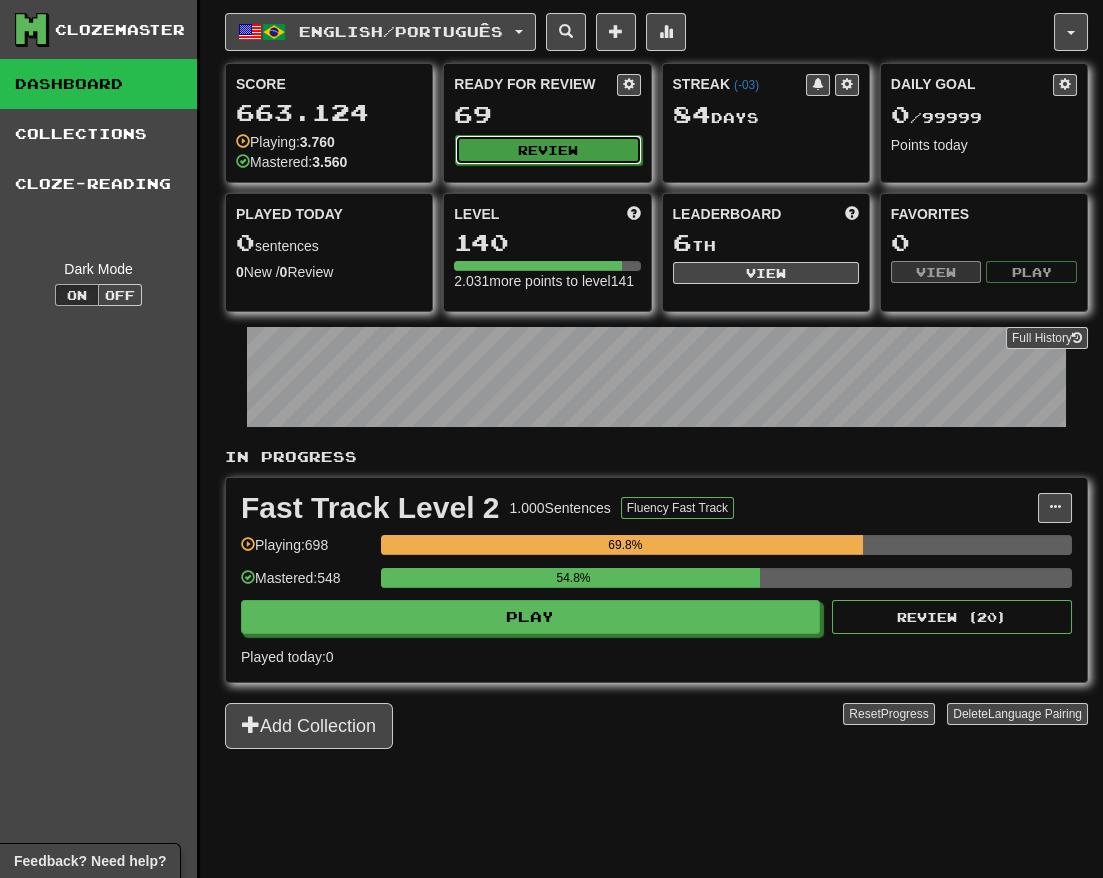 click on "Review" at bounding box center (548, 150) 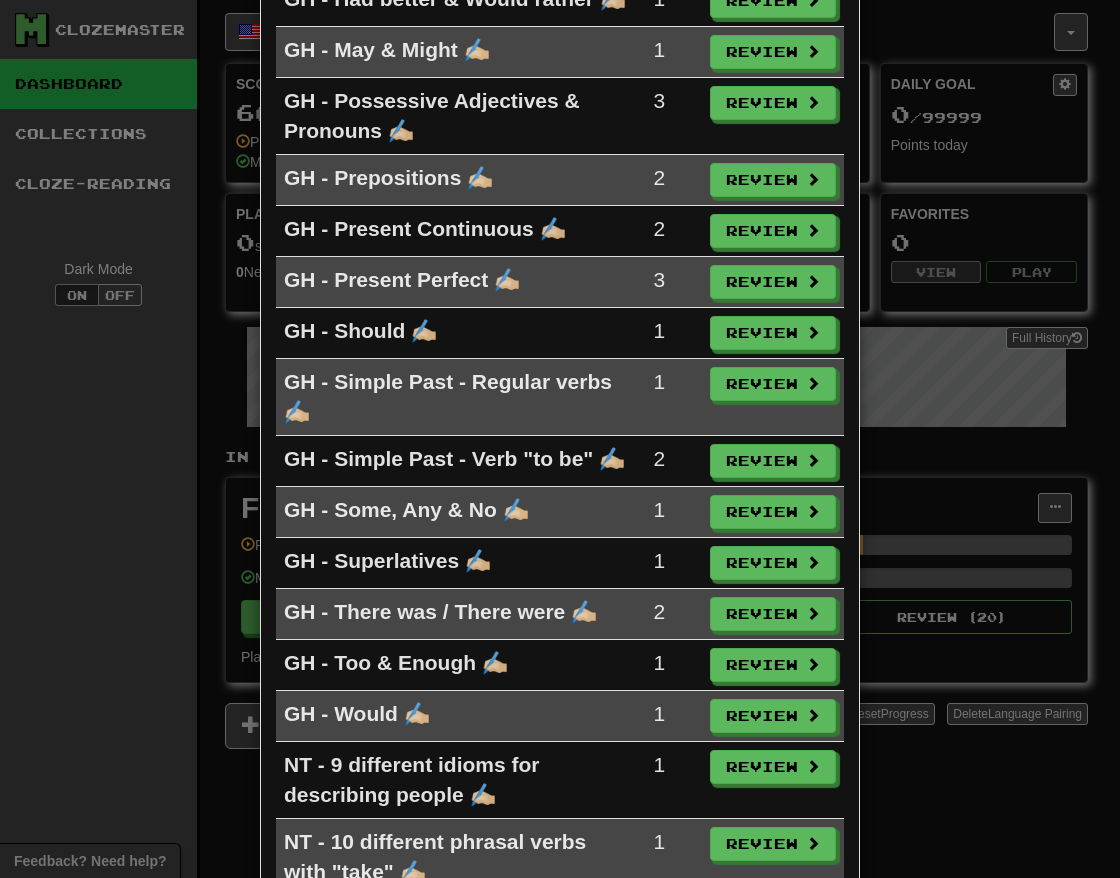 scroll, scrollTop: 16, scrollLeft: 0, axis: vertical 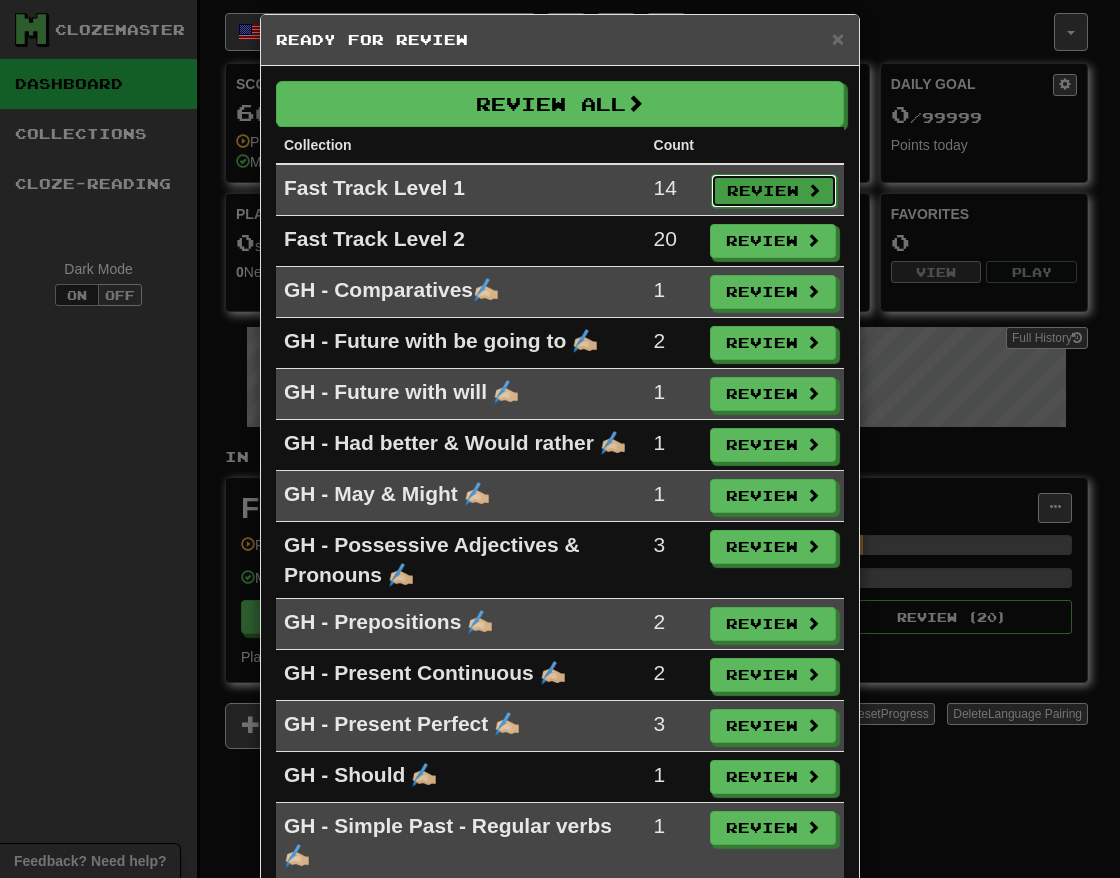 click on "Review" at bounding box center [774, 191] 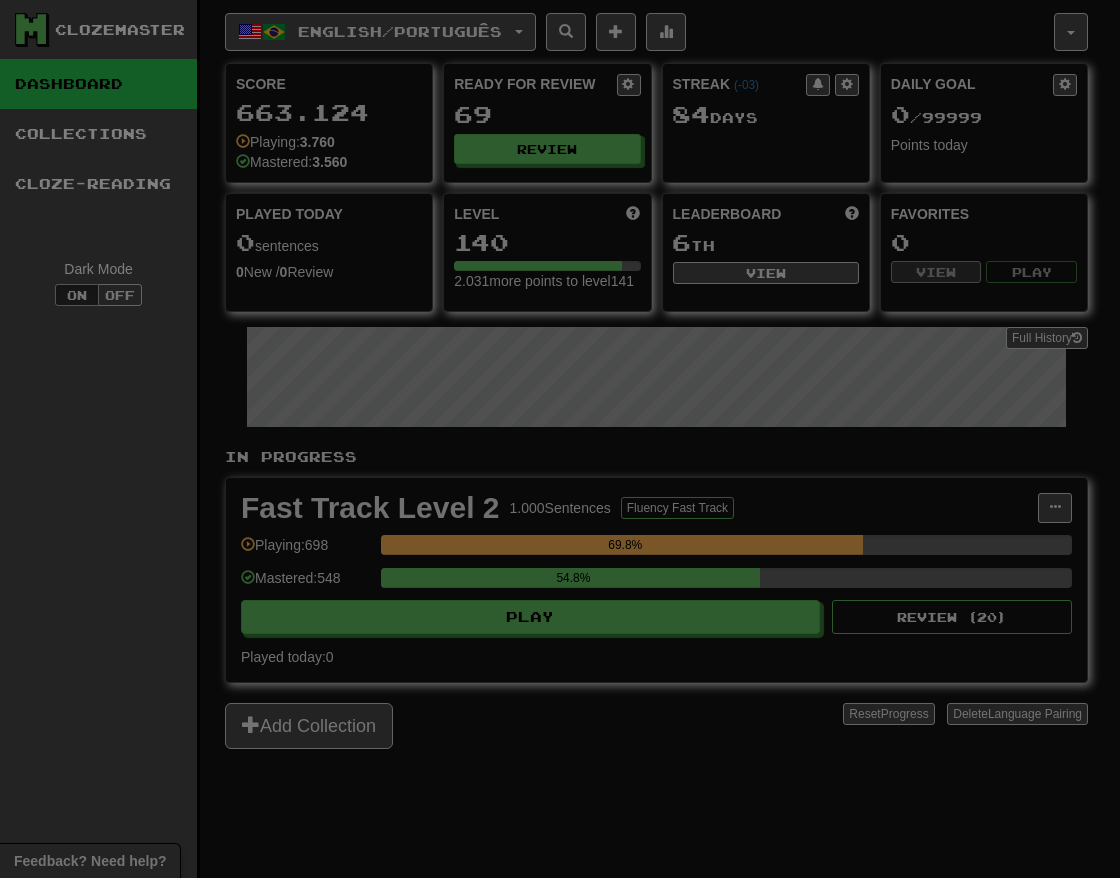 select on "**" 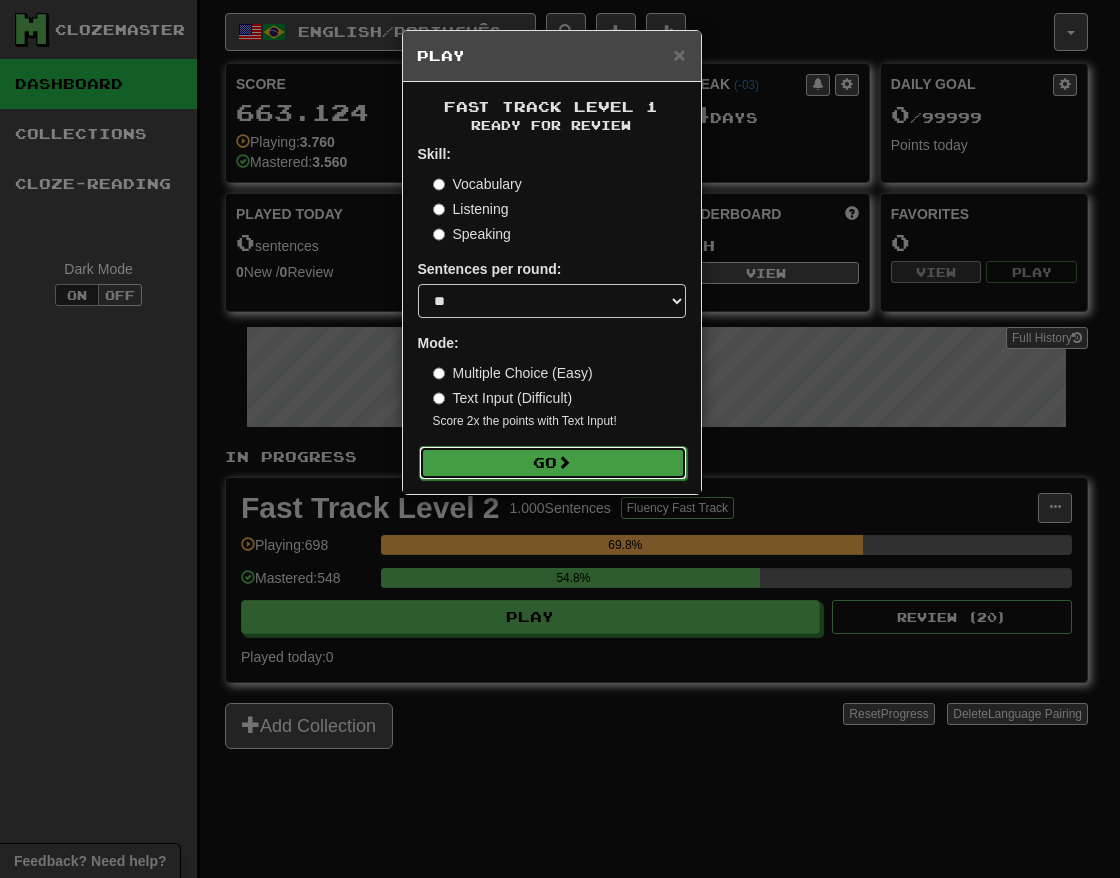 click on "Go" at bounding box center (553, 463) 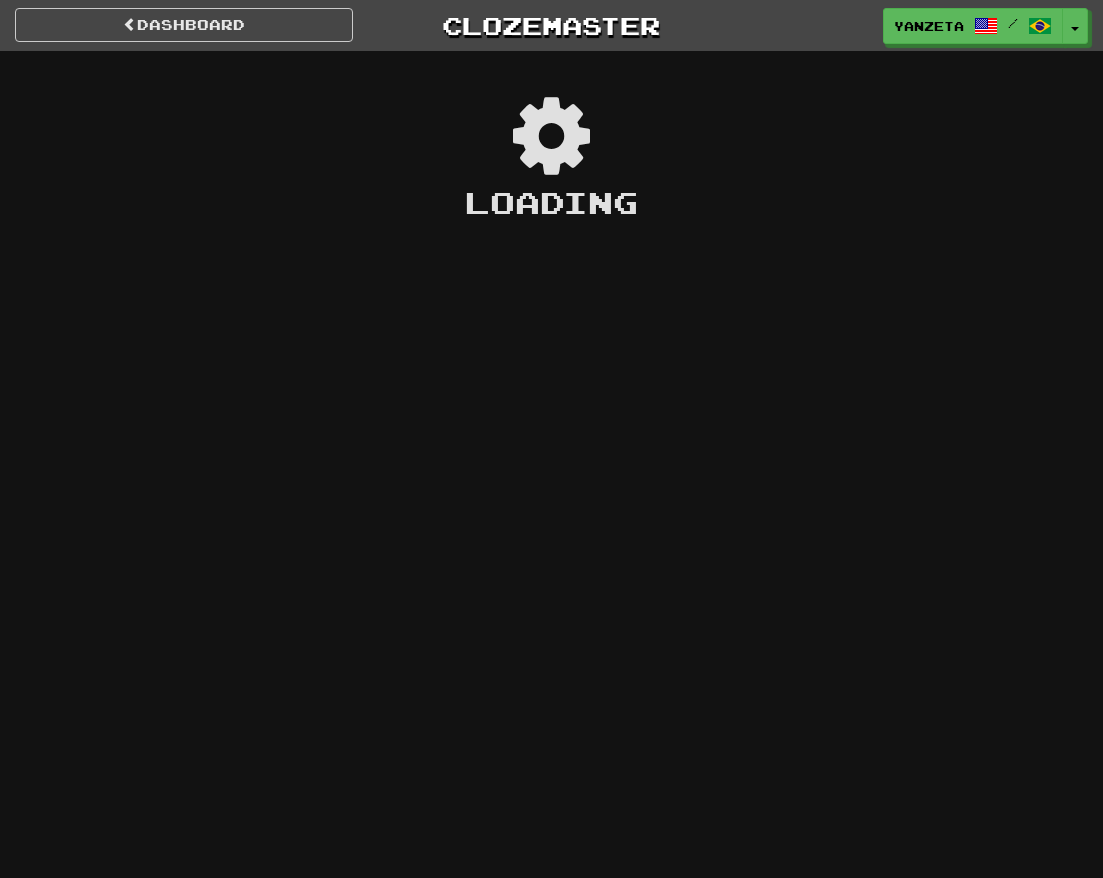 scroll, scrollTop: 0, scrollLeft: 0, axis: both 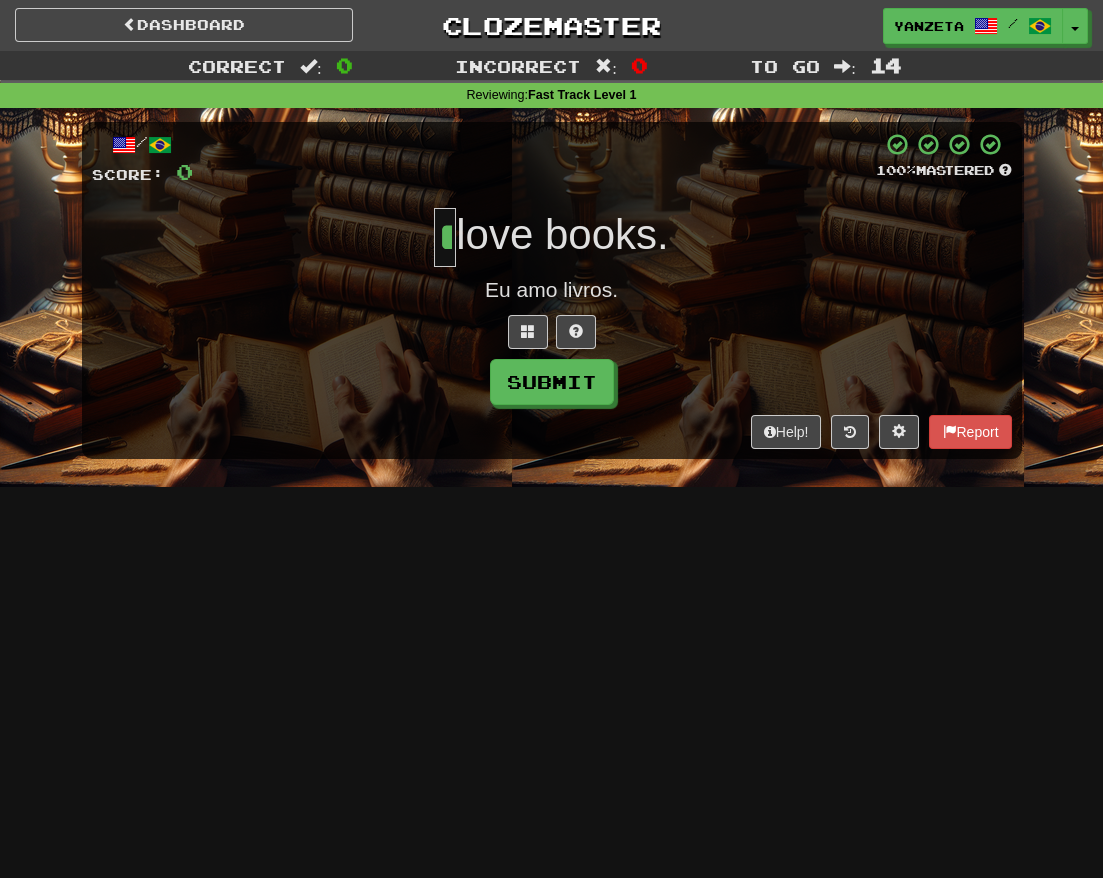 type on "*" 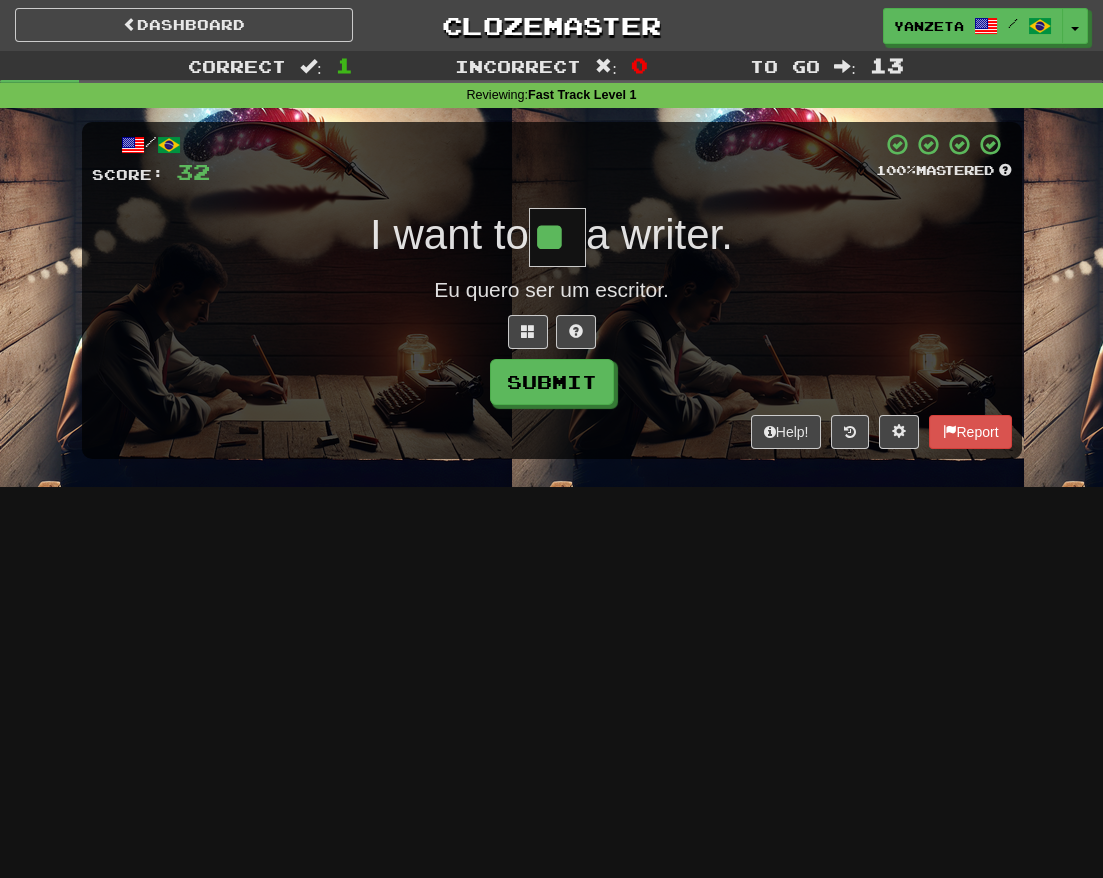 type on "**" 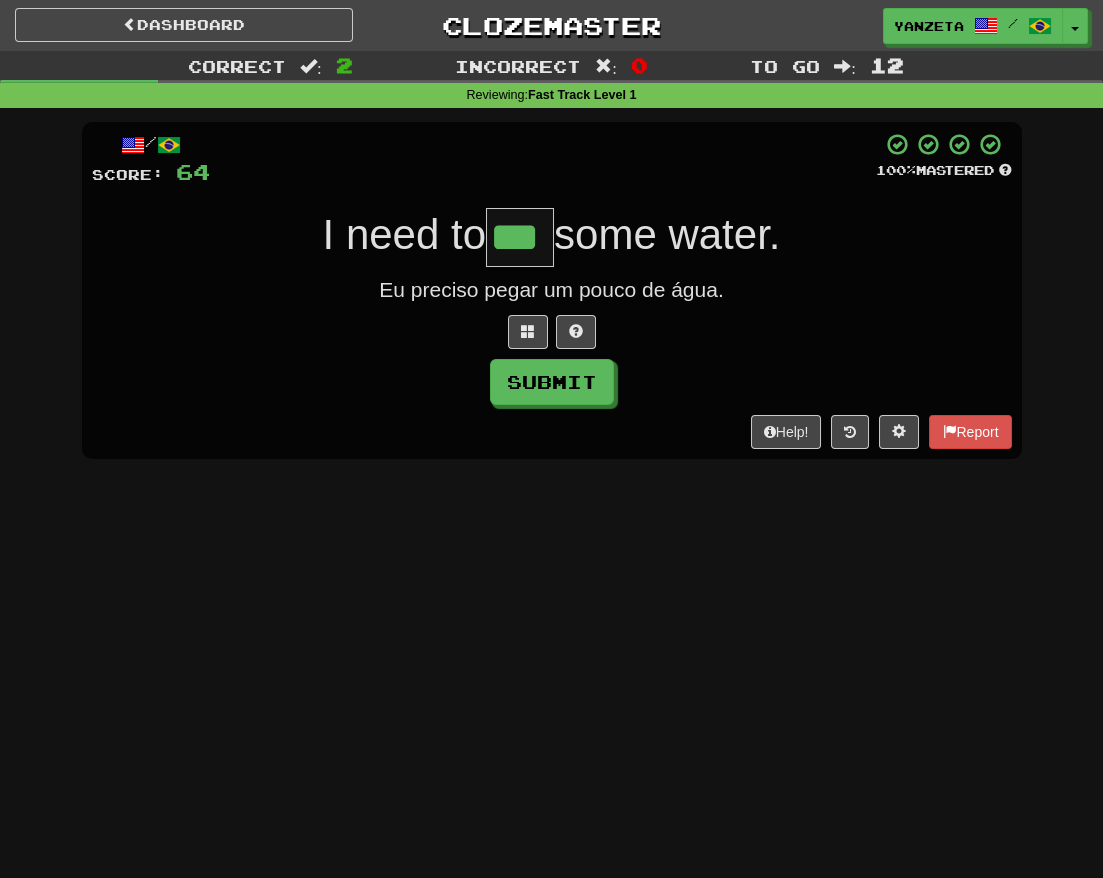 type on "***" 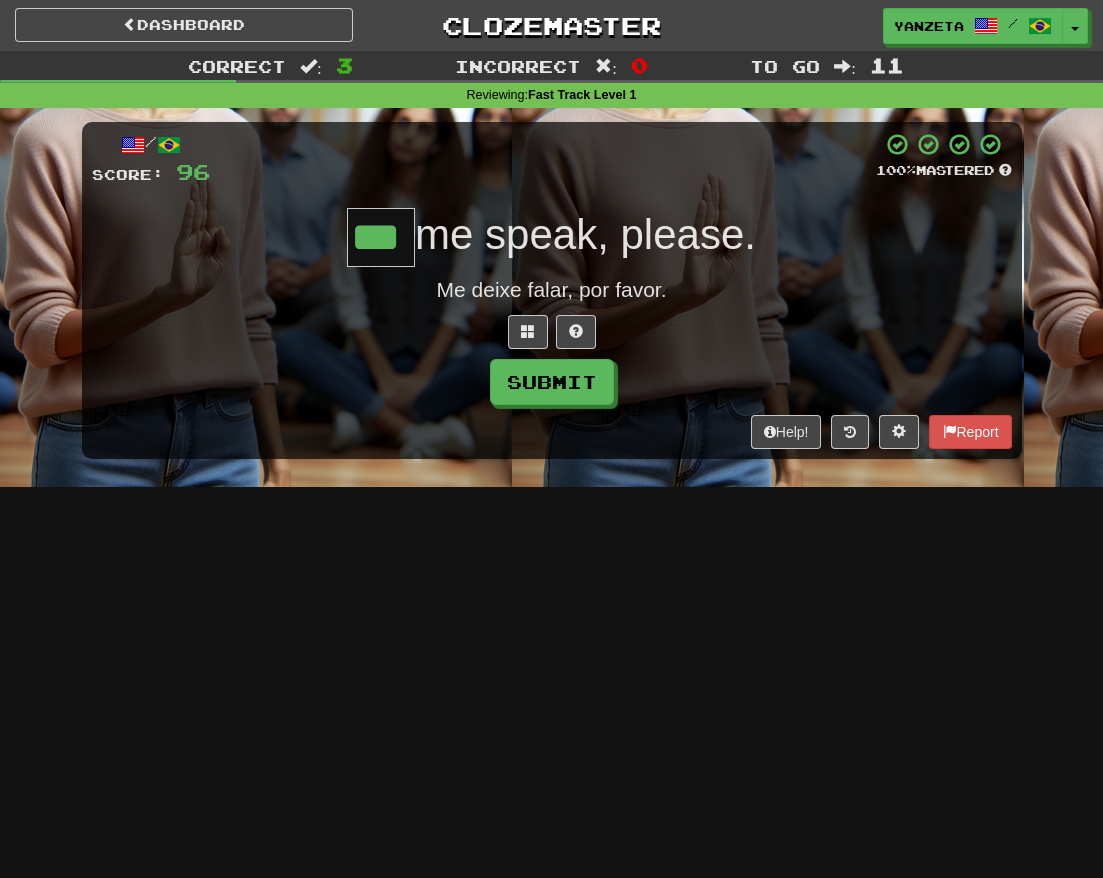 type on "***" 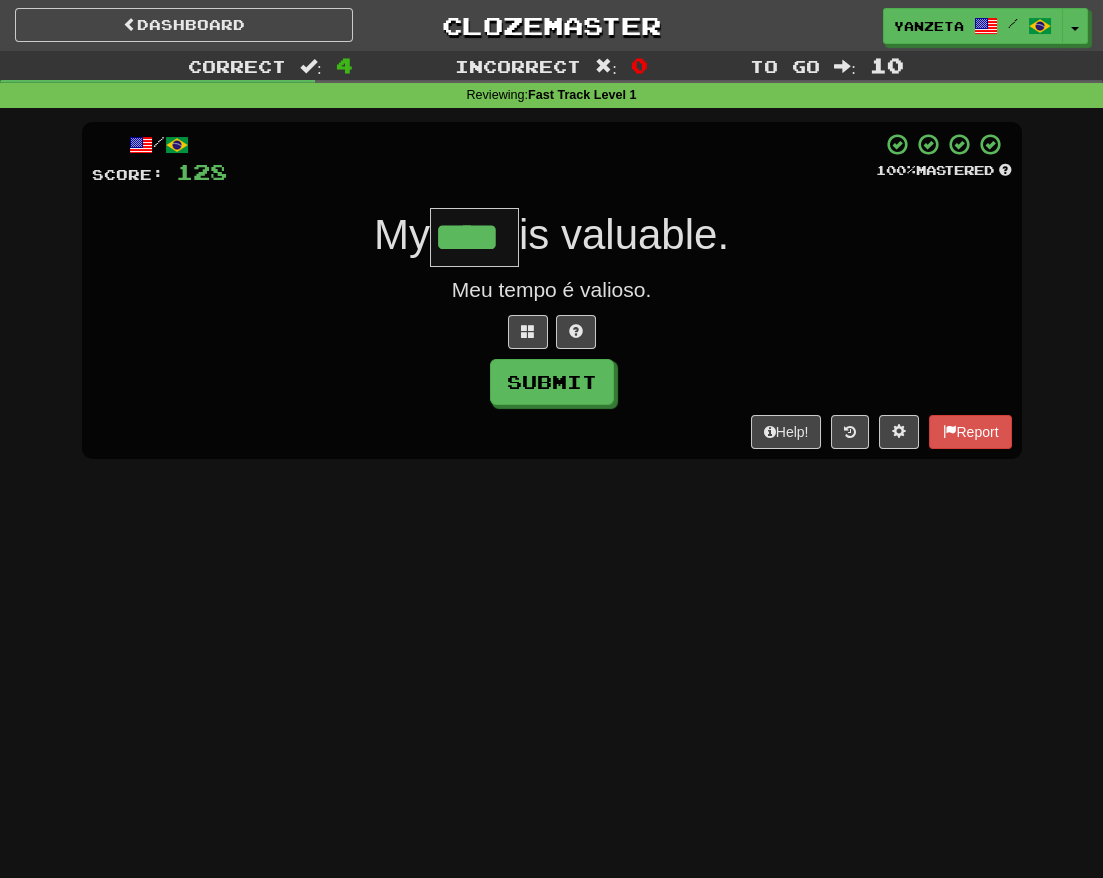 type on "****" 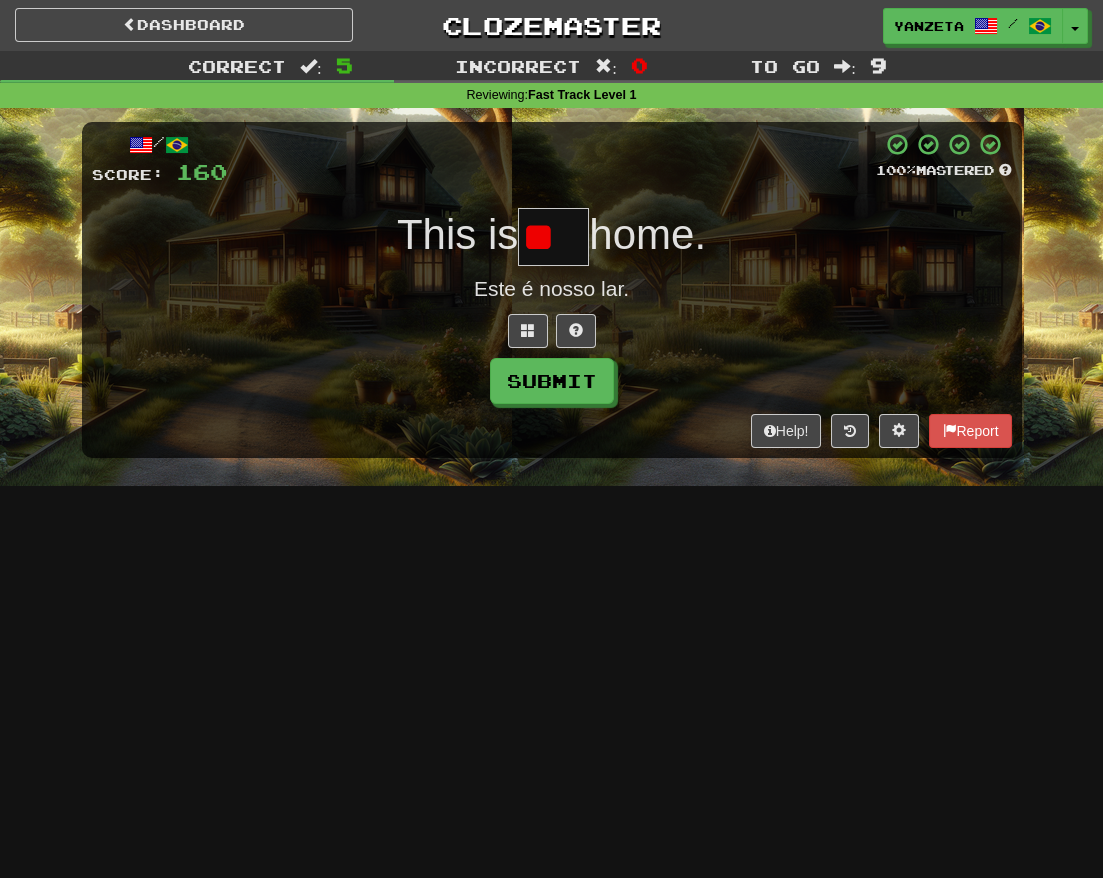 scroll, scrollTop: 0, scrollLeft: 0, axis: both 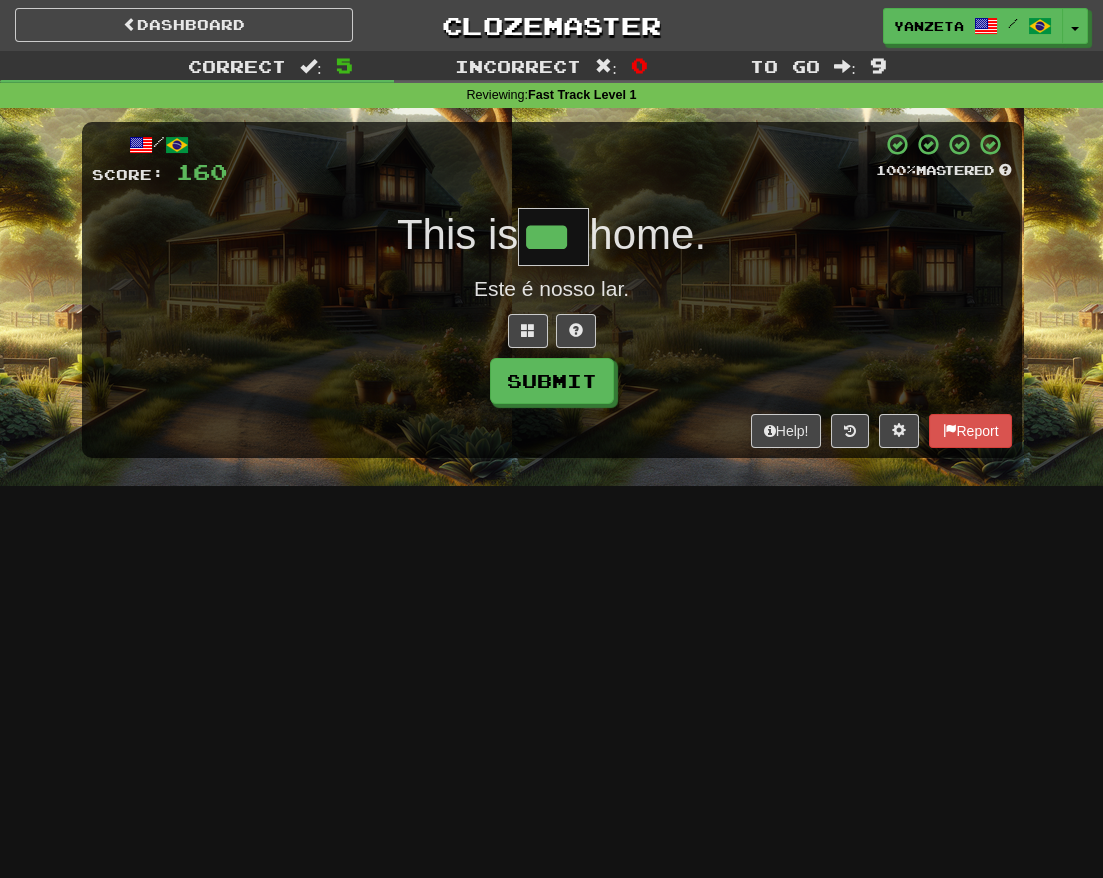 type on "***" 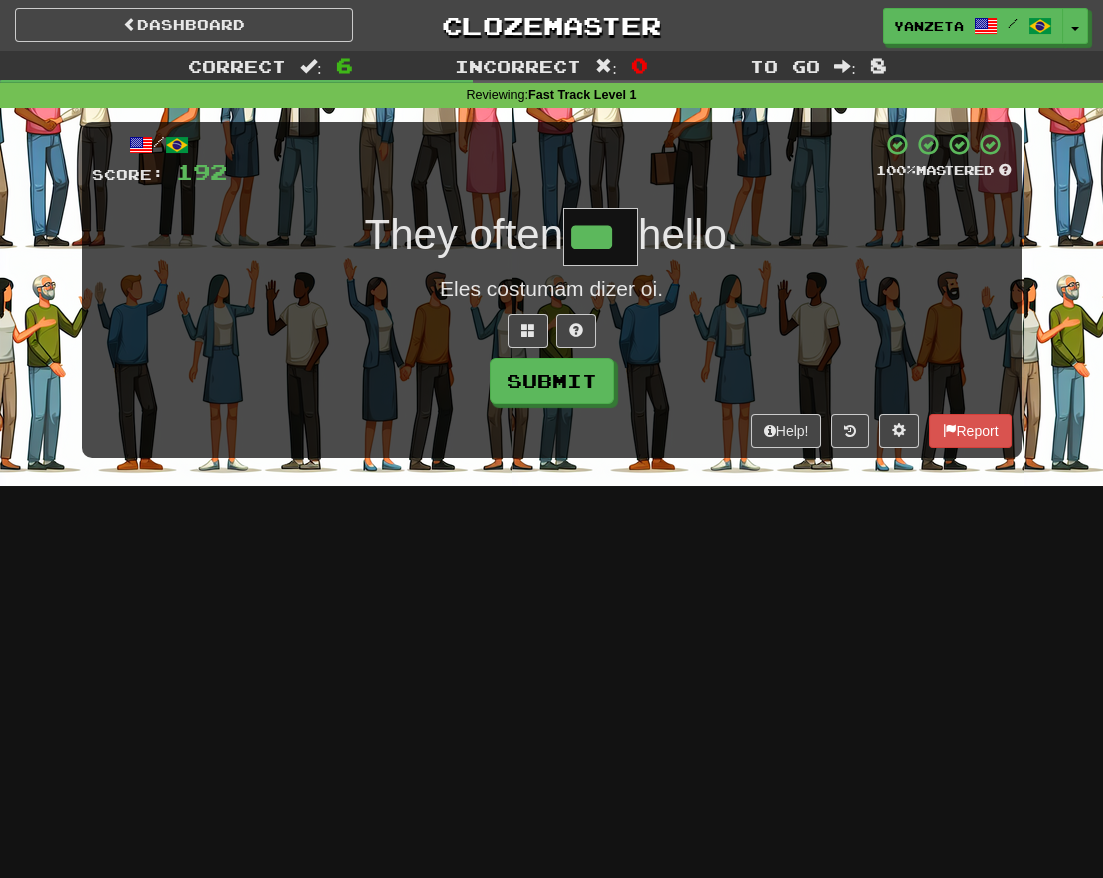 type on "***" 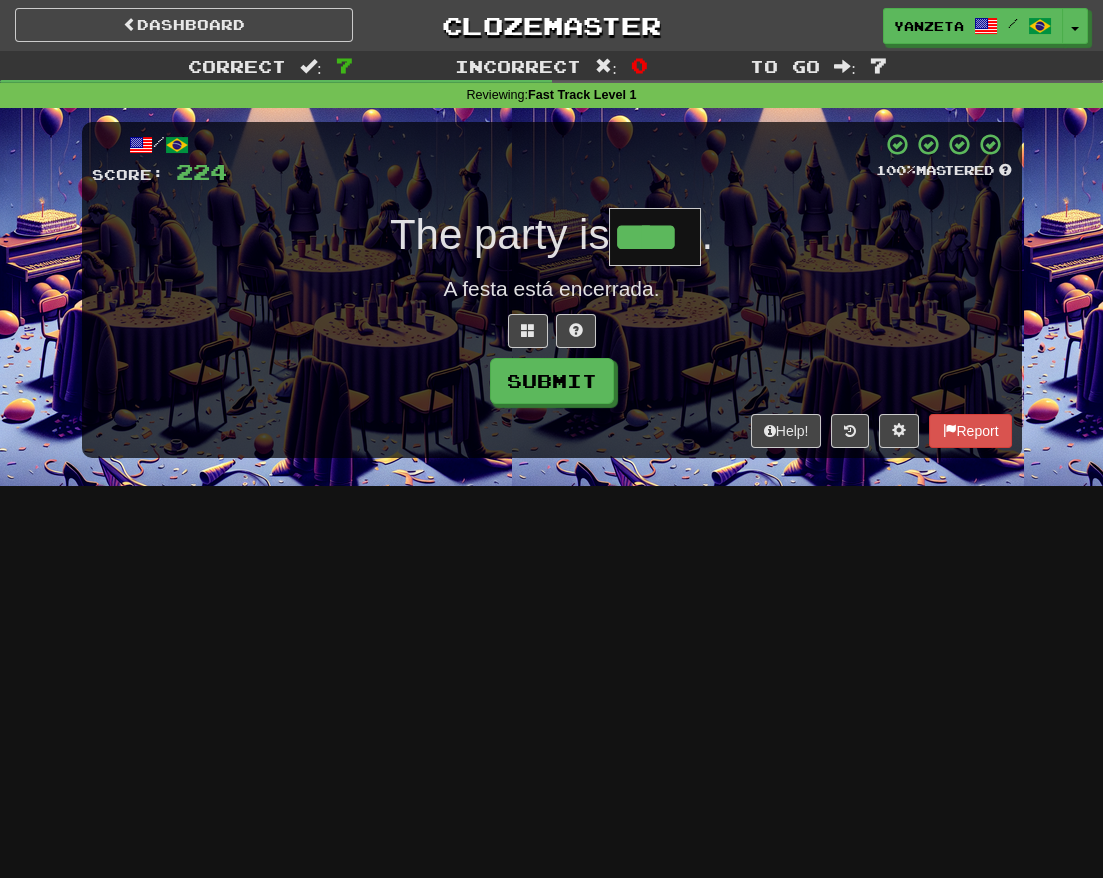 type on "****" 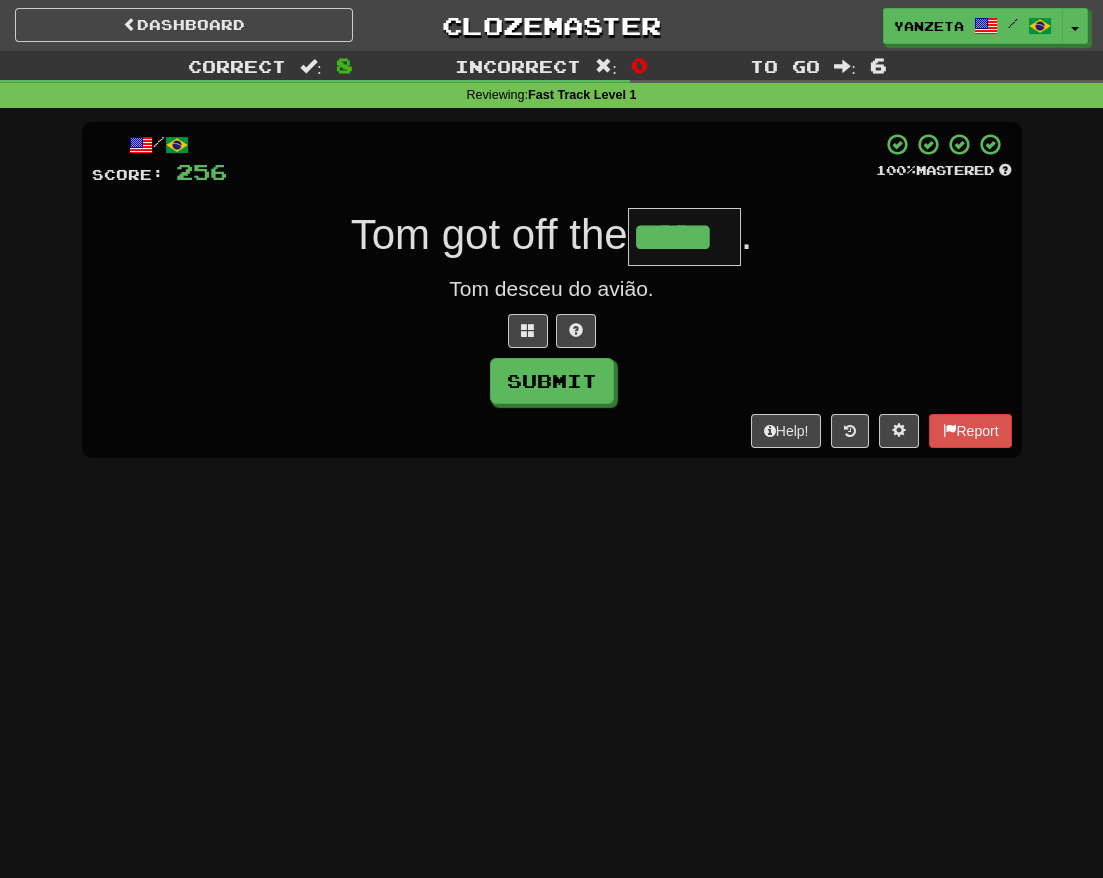 type on "*****" 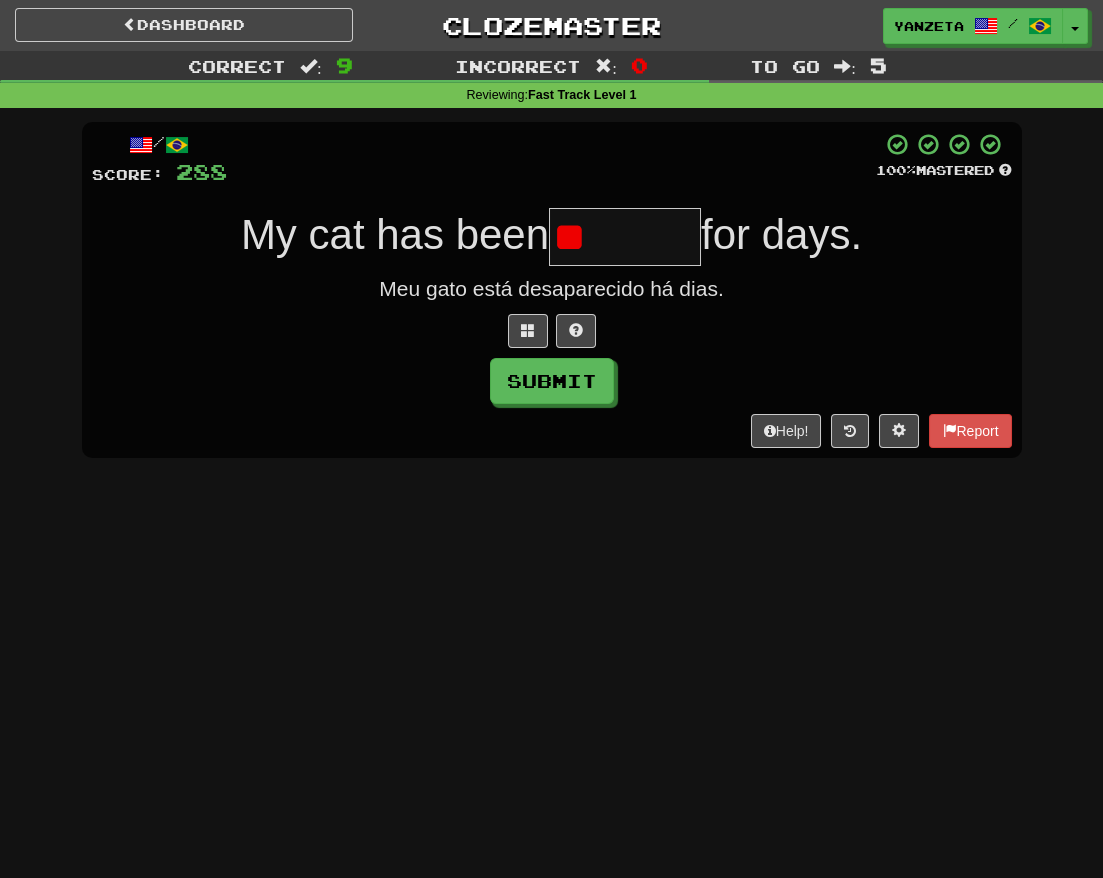 type on "*" 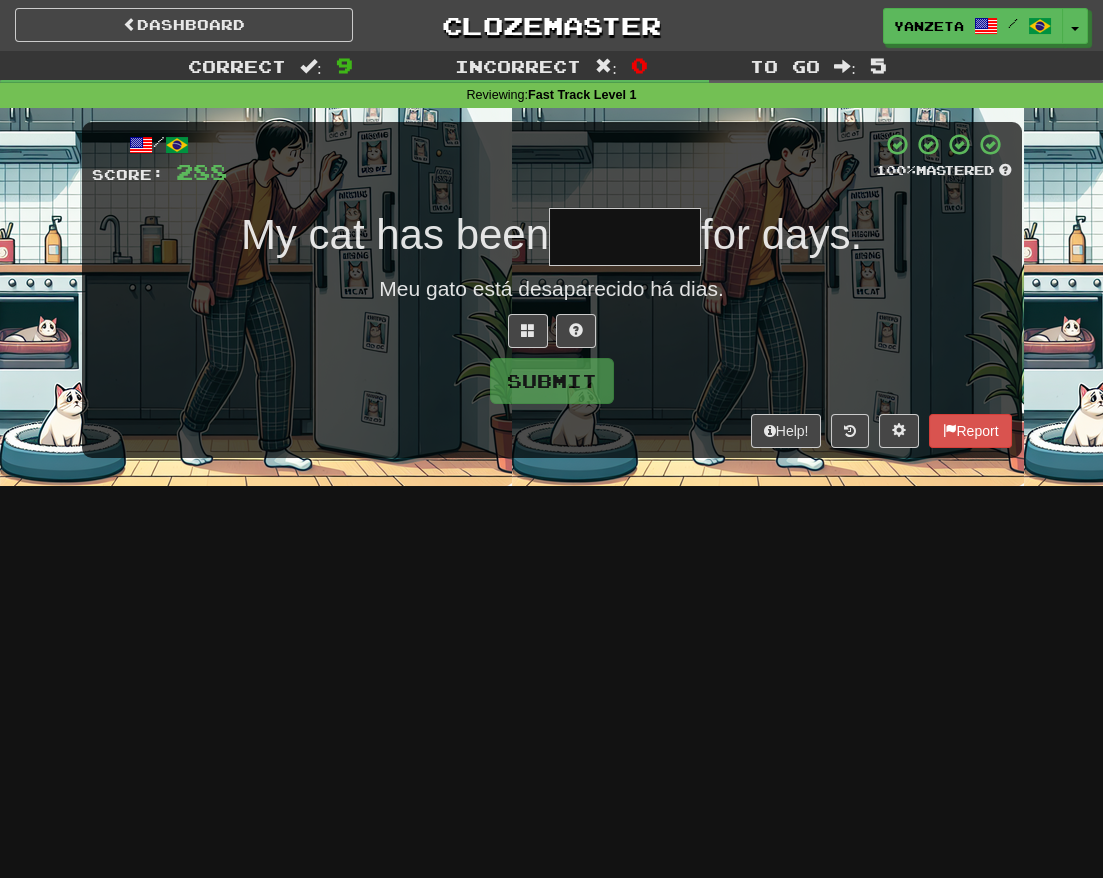 type on "*" 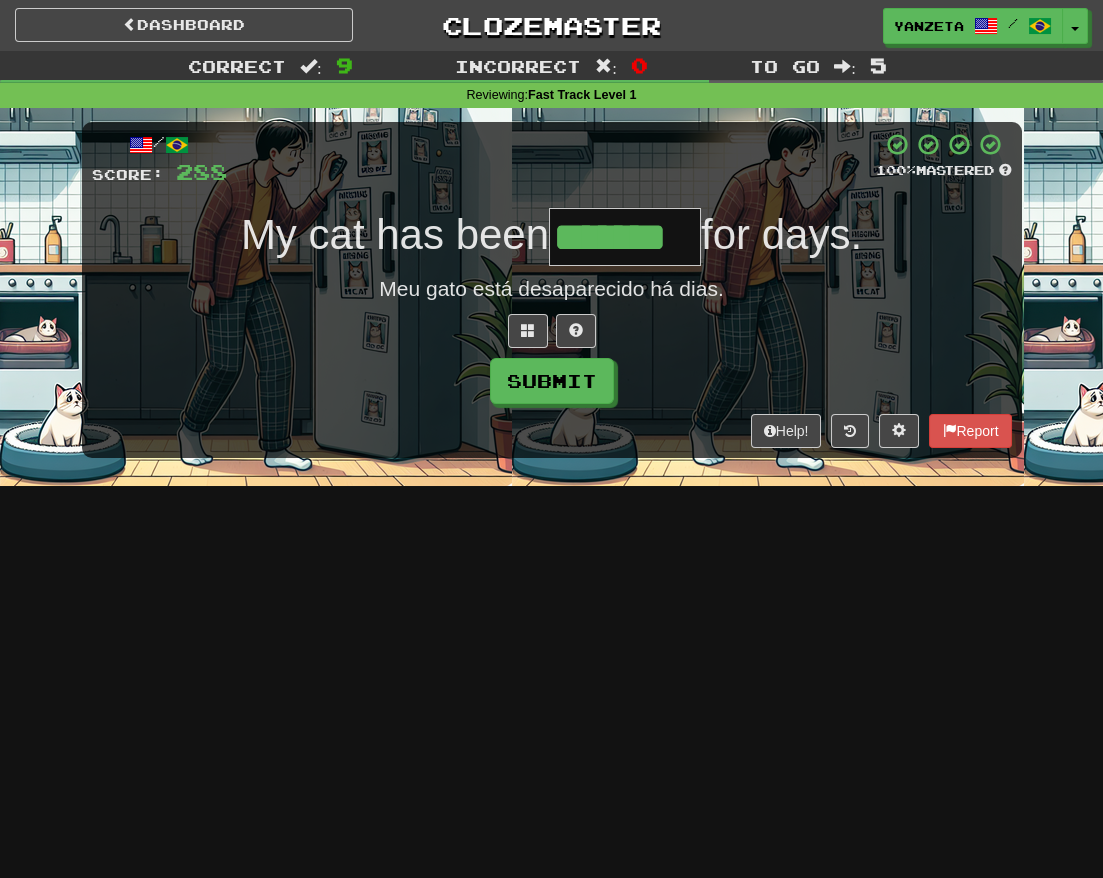 type on "*******" 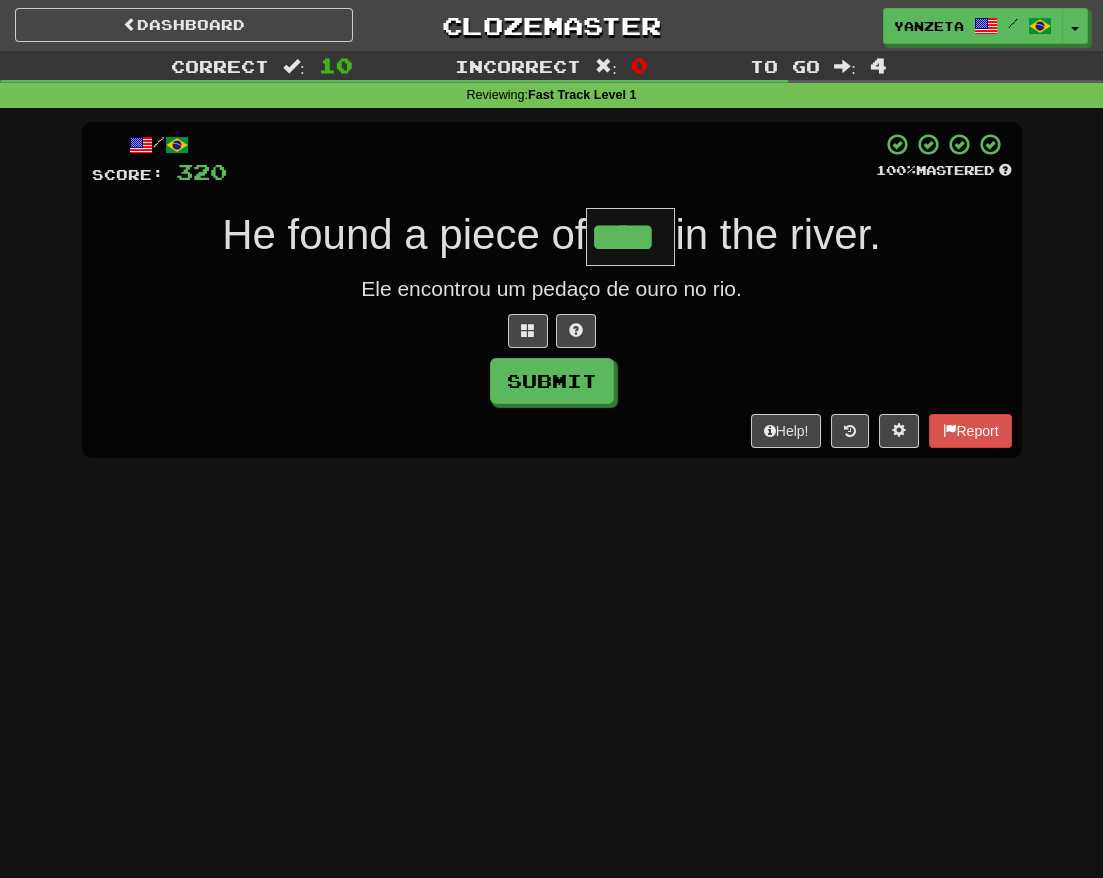 type on "****" 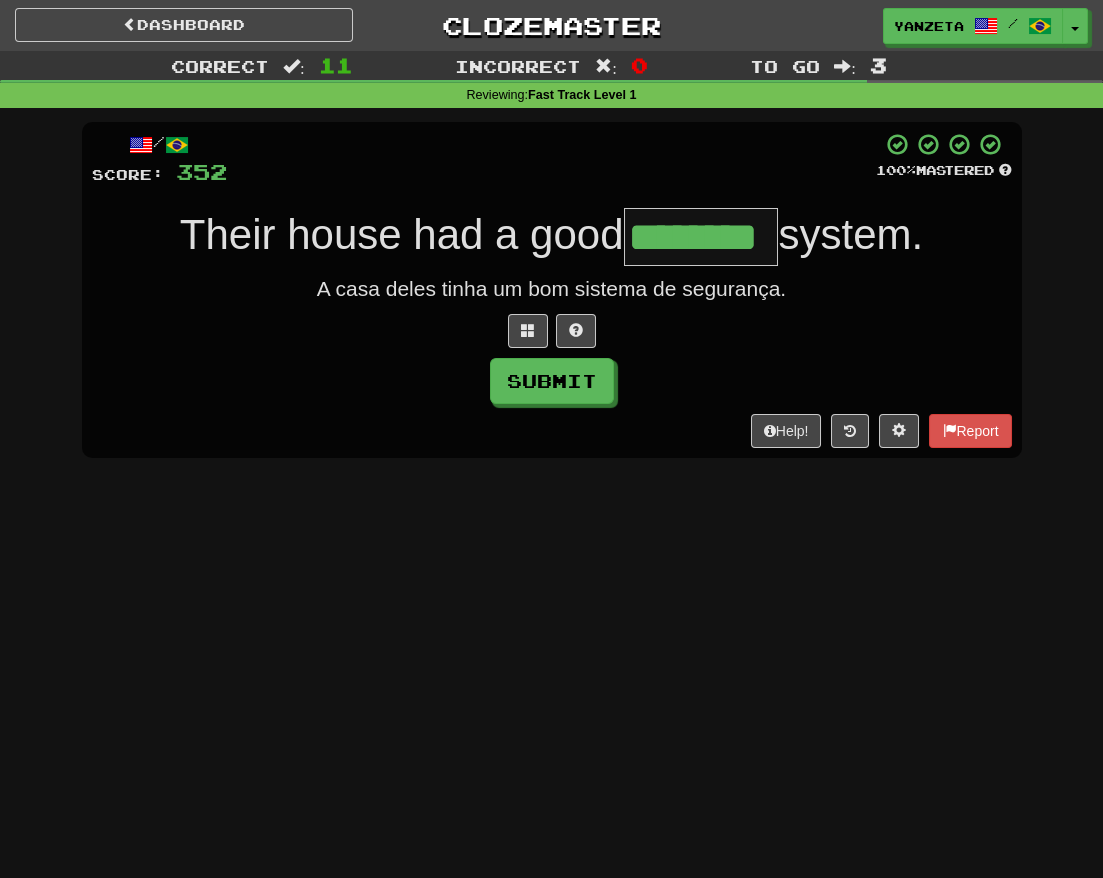 type on "********" 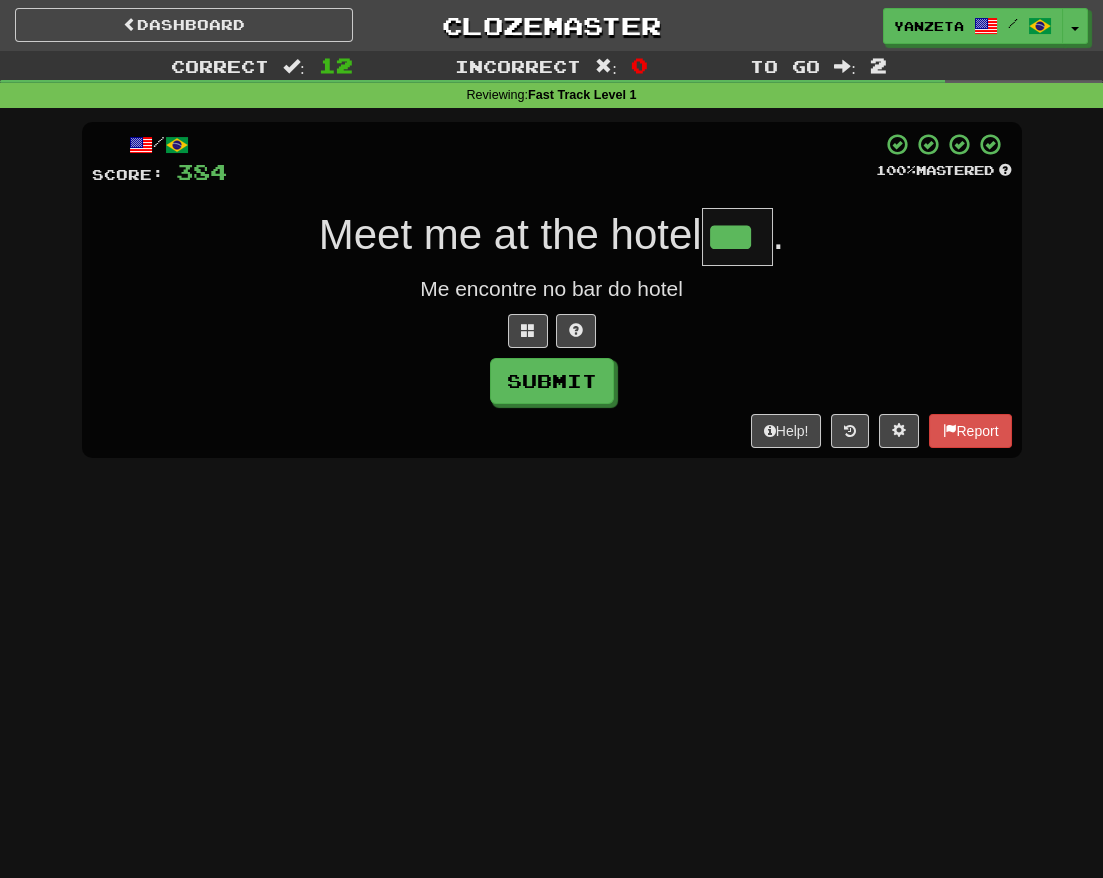 type on "***" 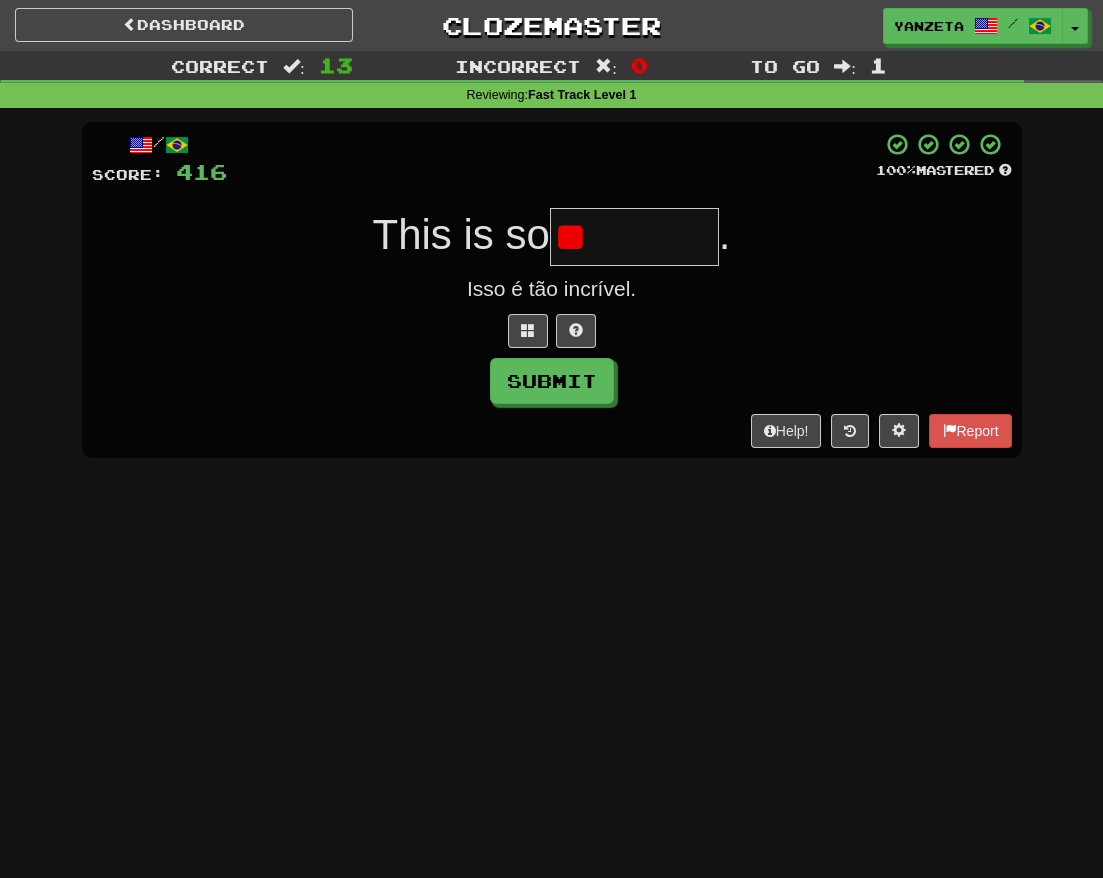 type on "*" 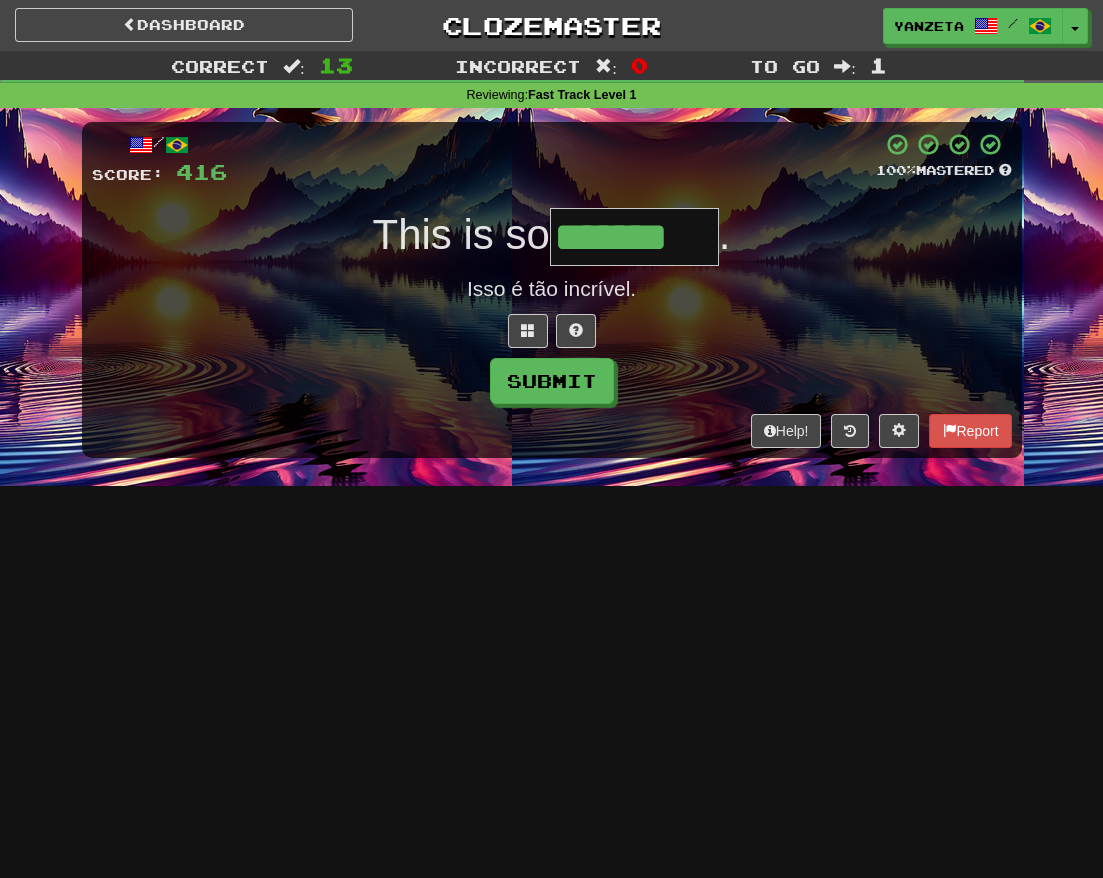 type on "*******" 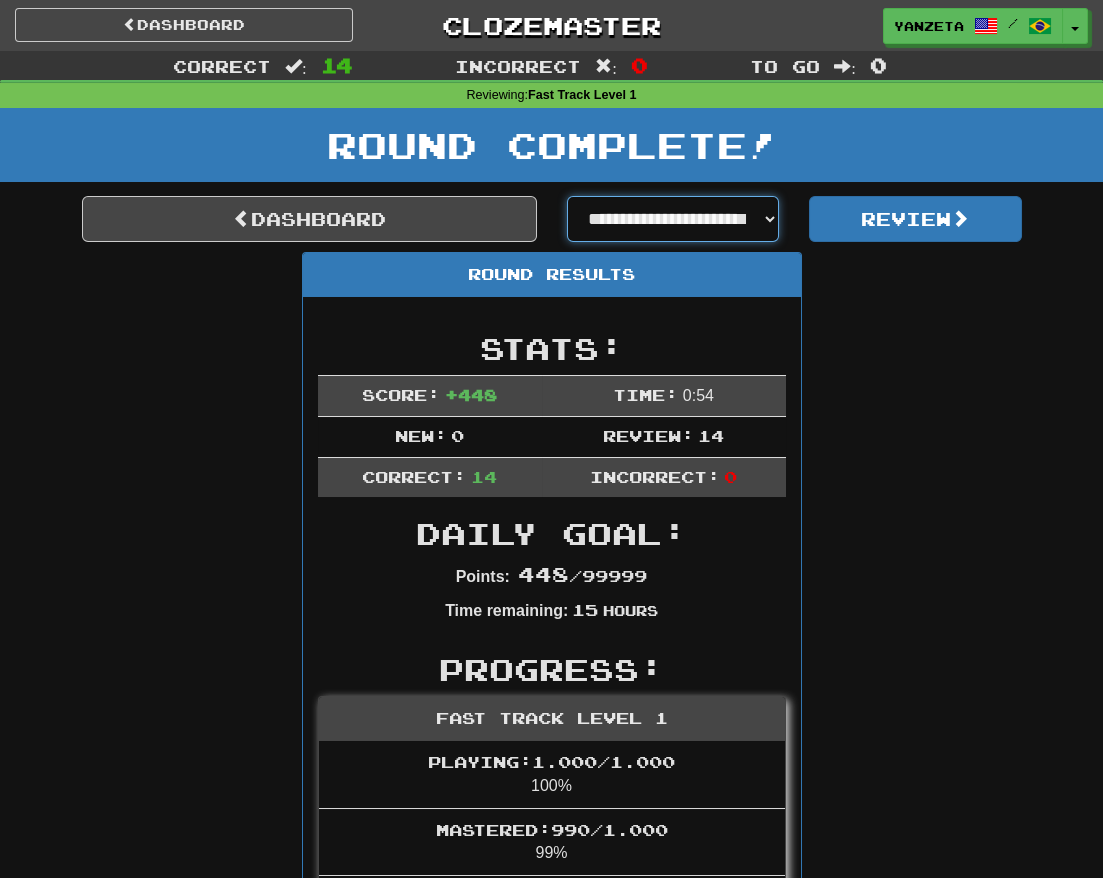 click on "**********" at bounding box center [673, 219] 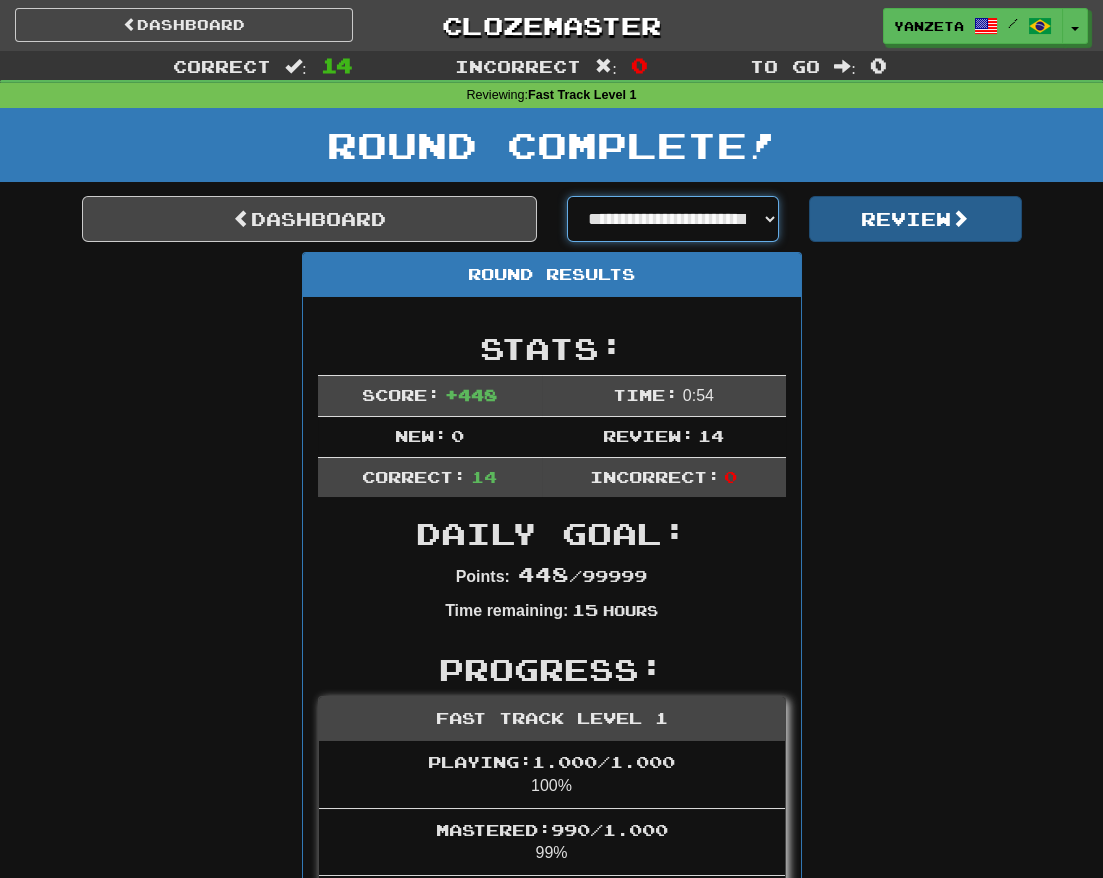 click on "**********" at bounding box center [673, 219] 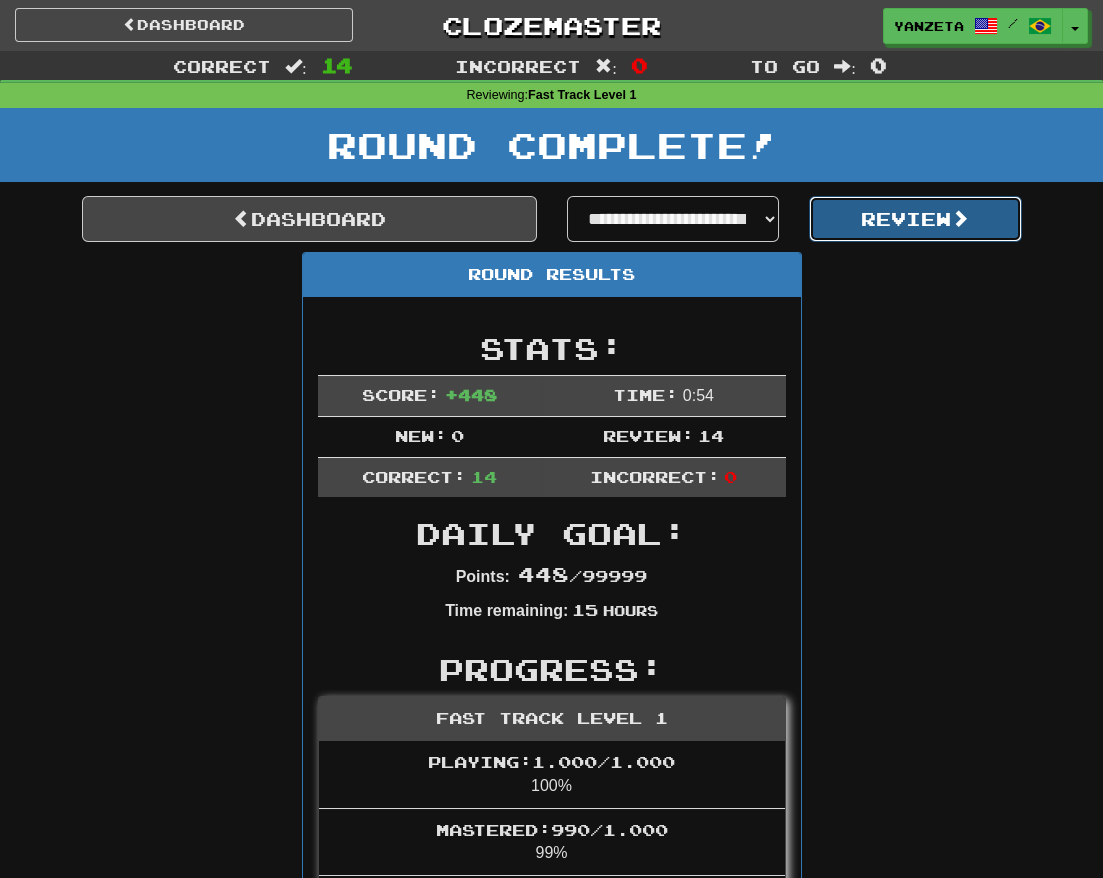 click on "Review" at bounding box center [915, 219] 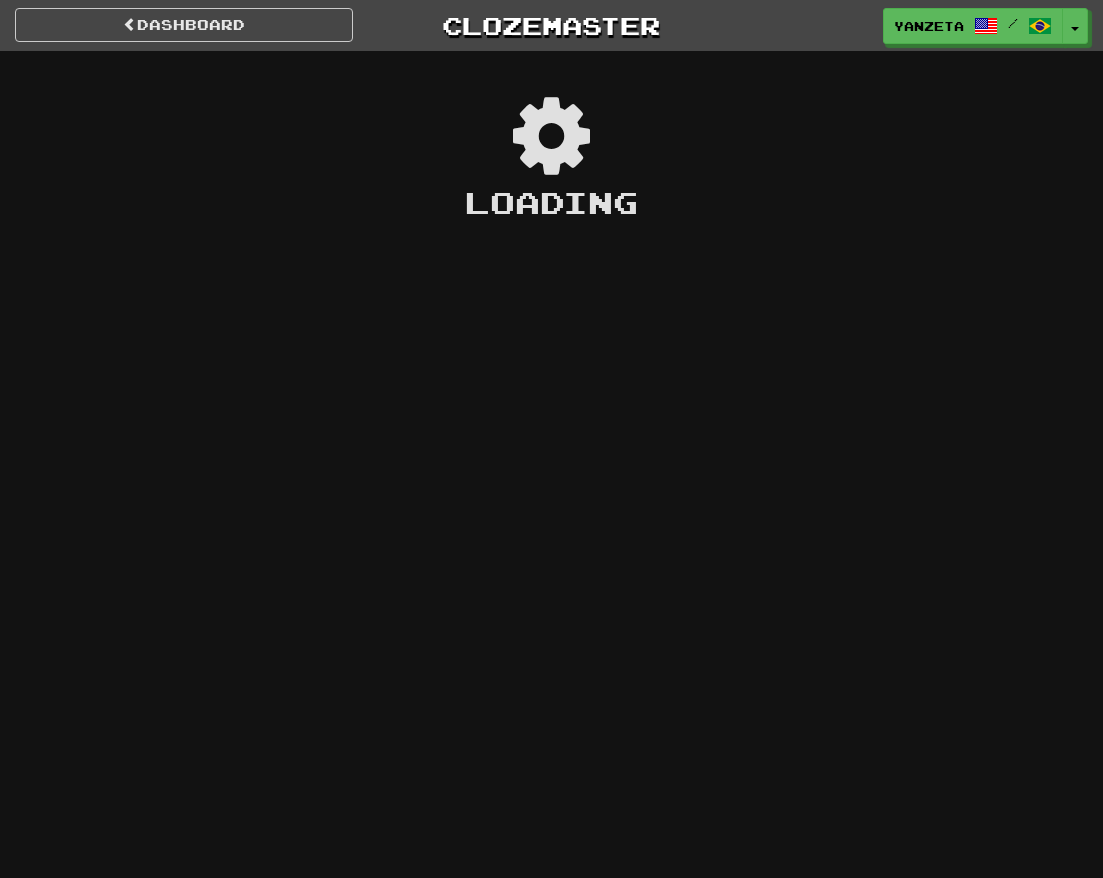 scroll, scrollTop: 0, scrollLeft: 0, axis: both 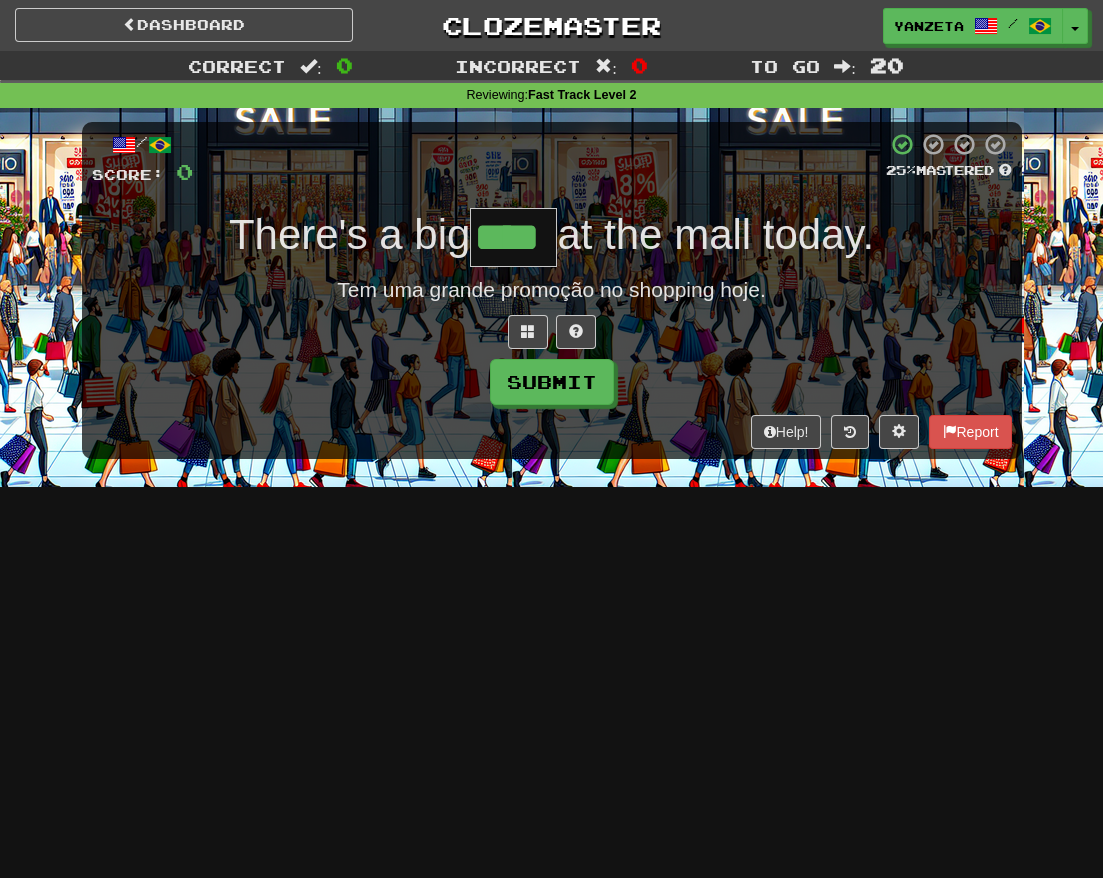 type on "****" 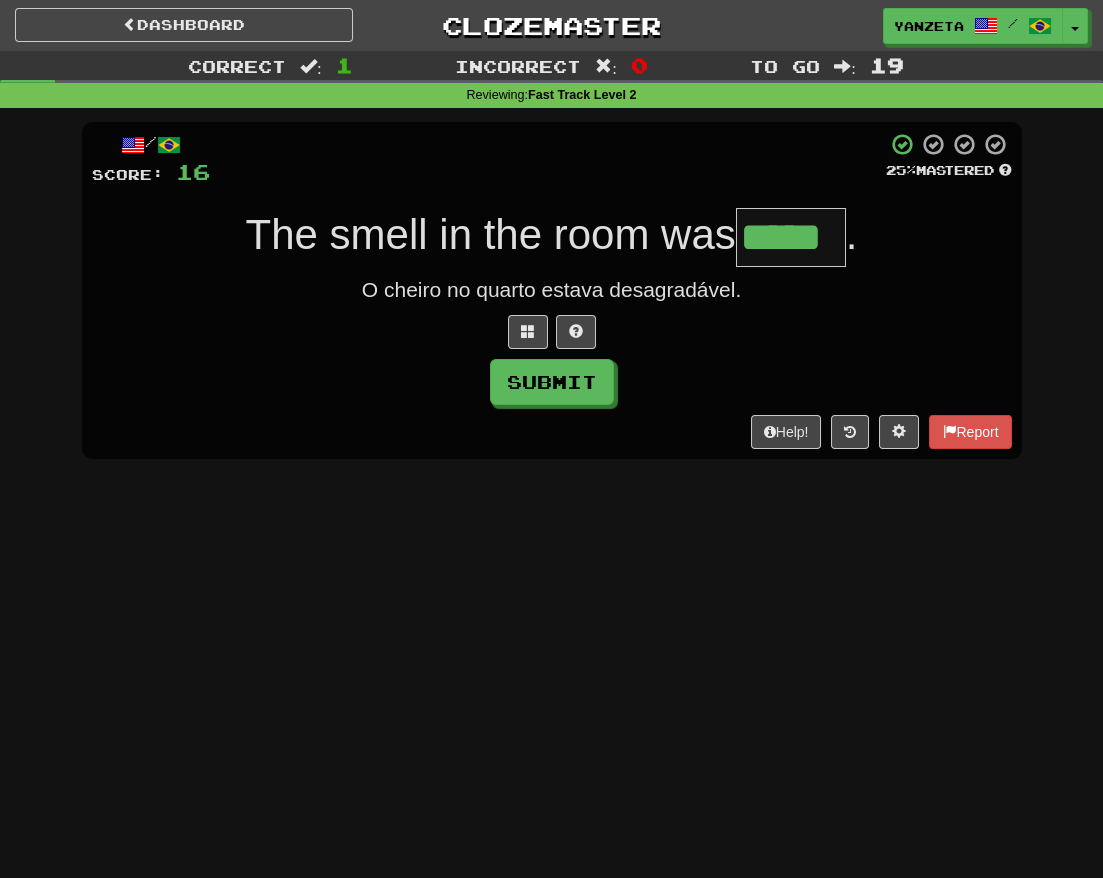 type on "*****" 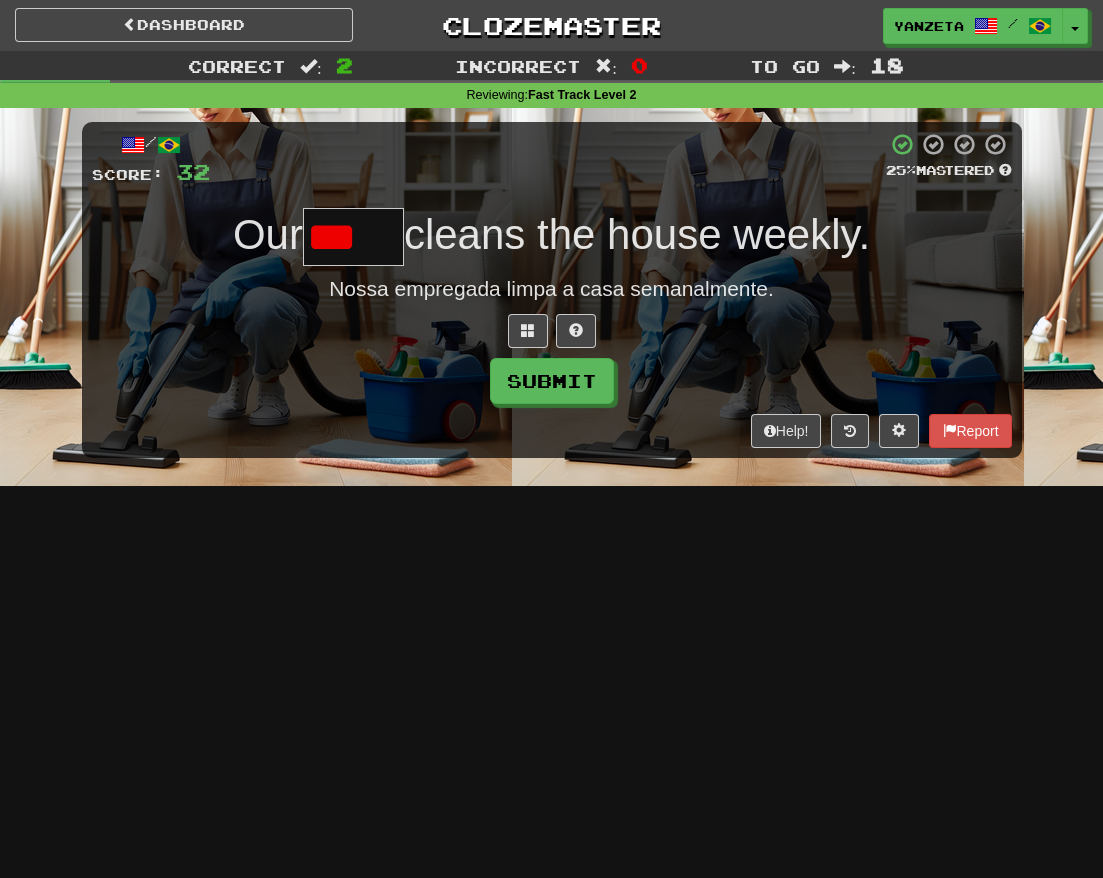 scroll, scrollTop: 0, scrollLeft: 0, axis: both 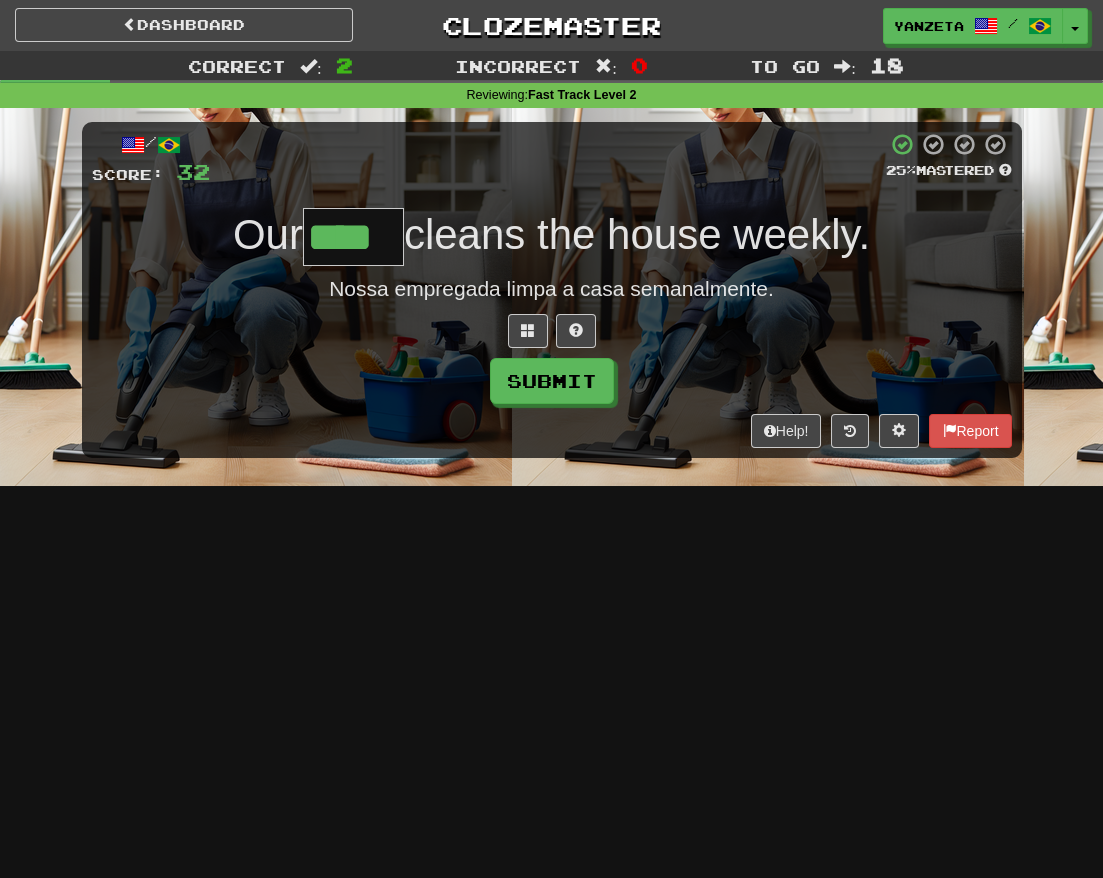 type on "****" 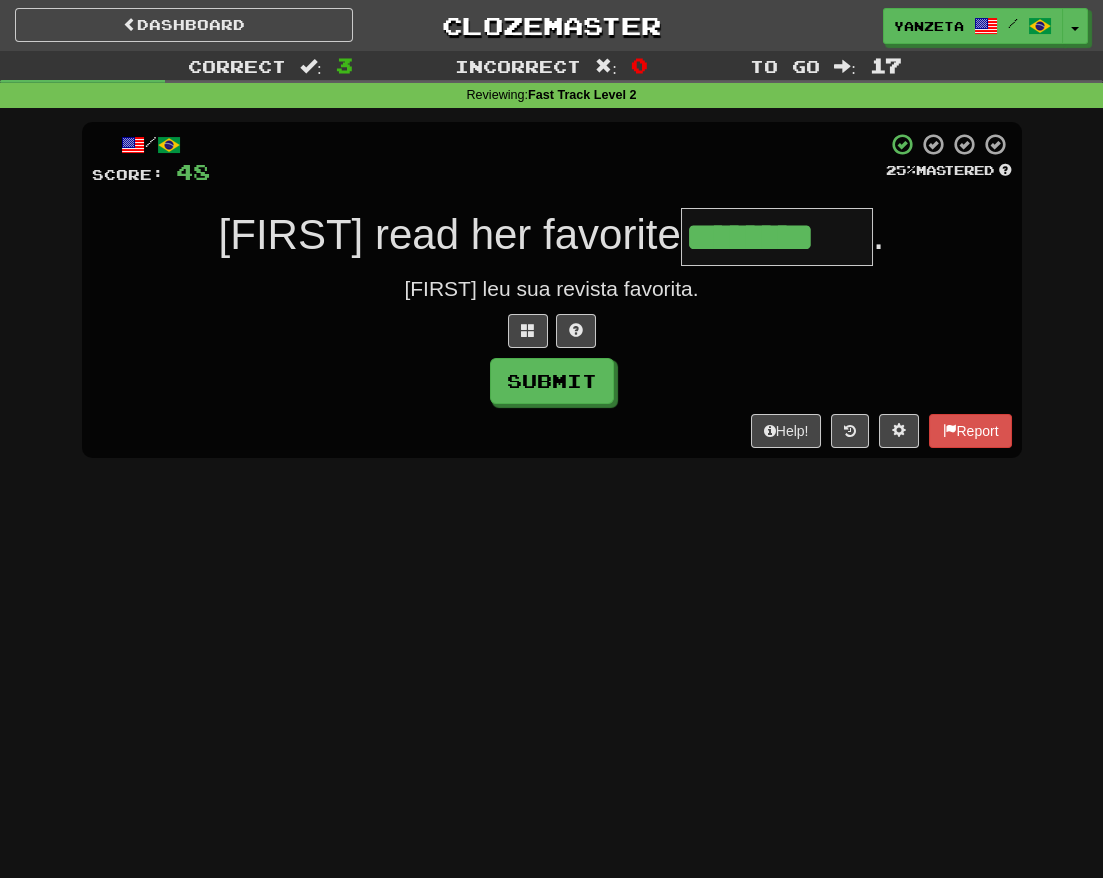type on "********" 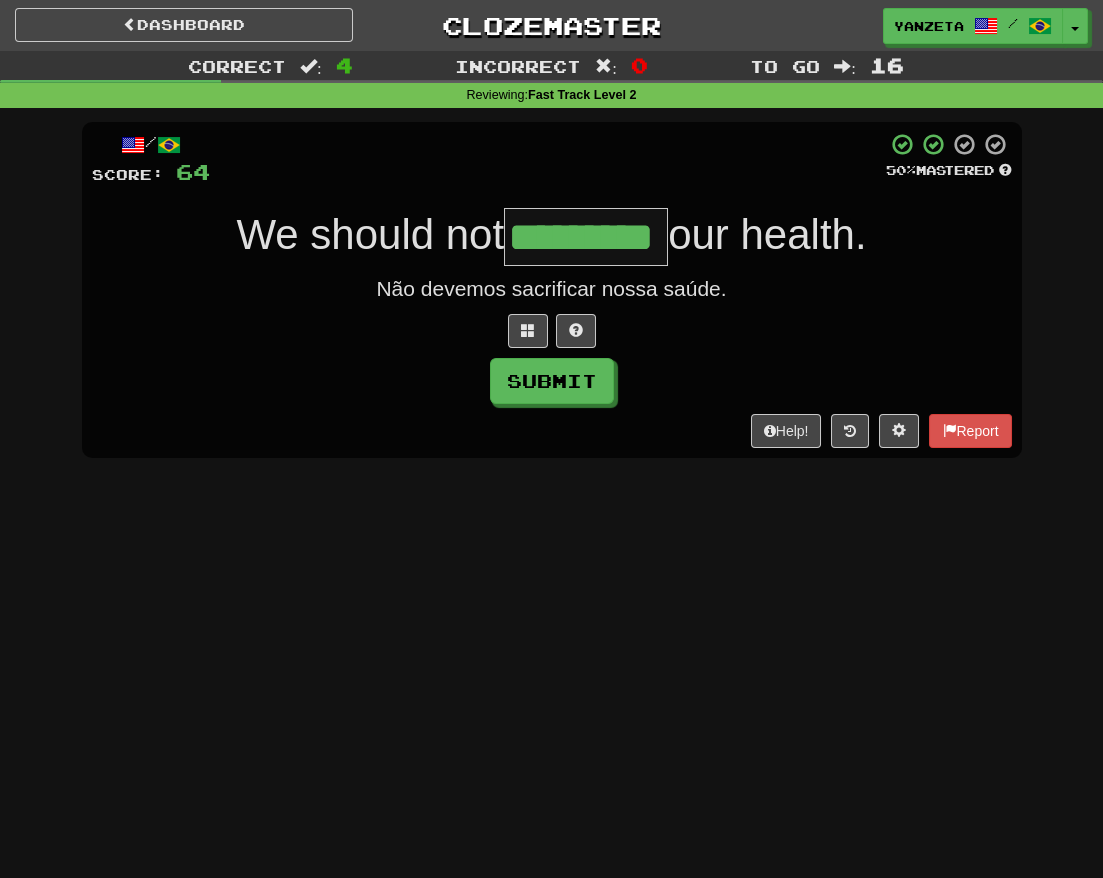 type on "*********" 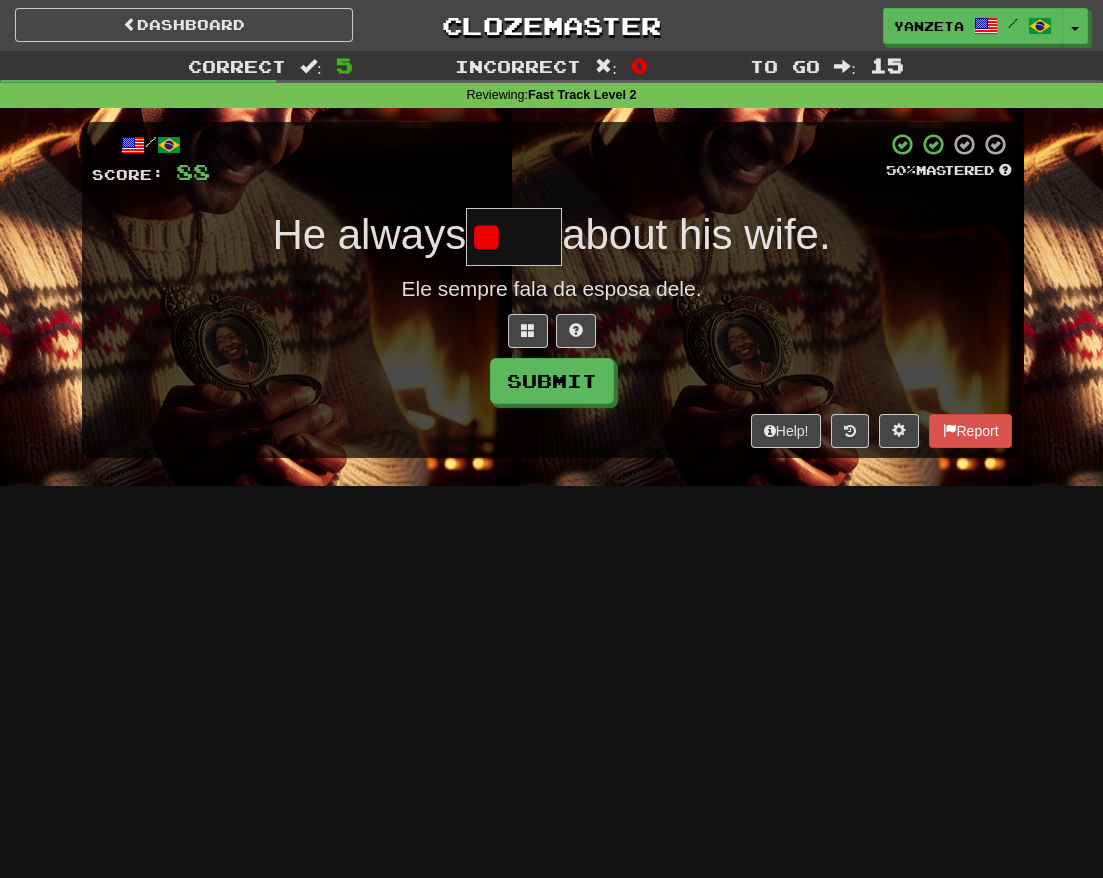 type on "*" 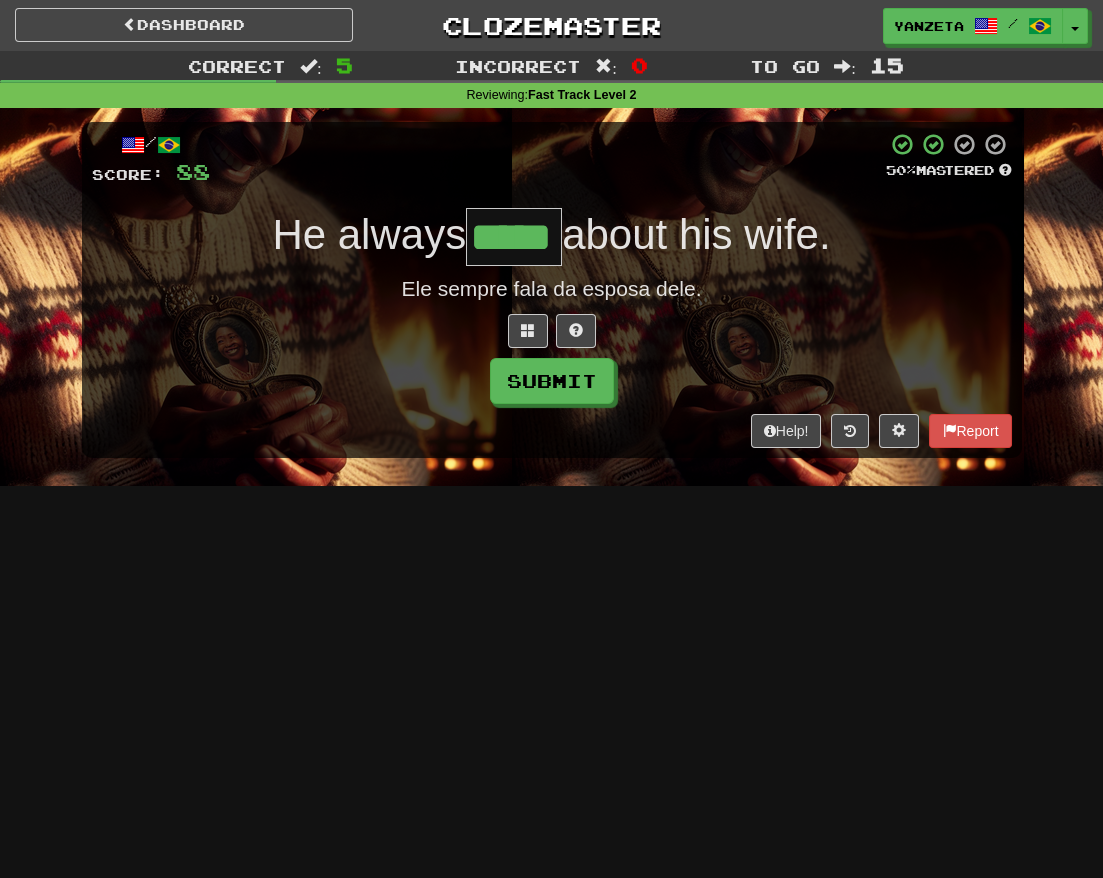 type on "*****" 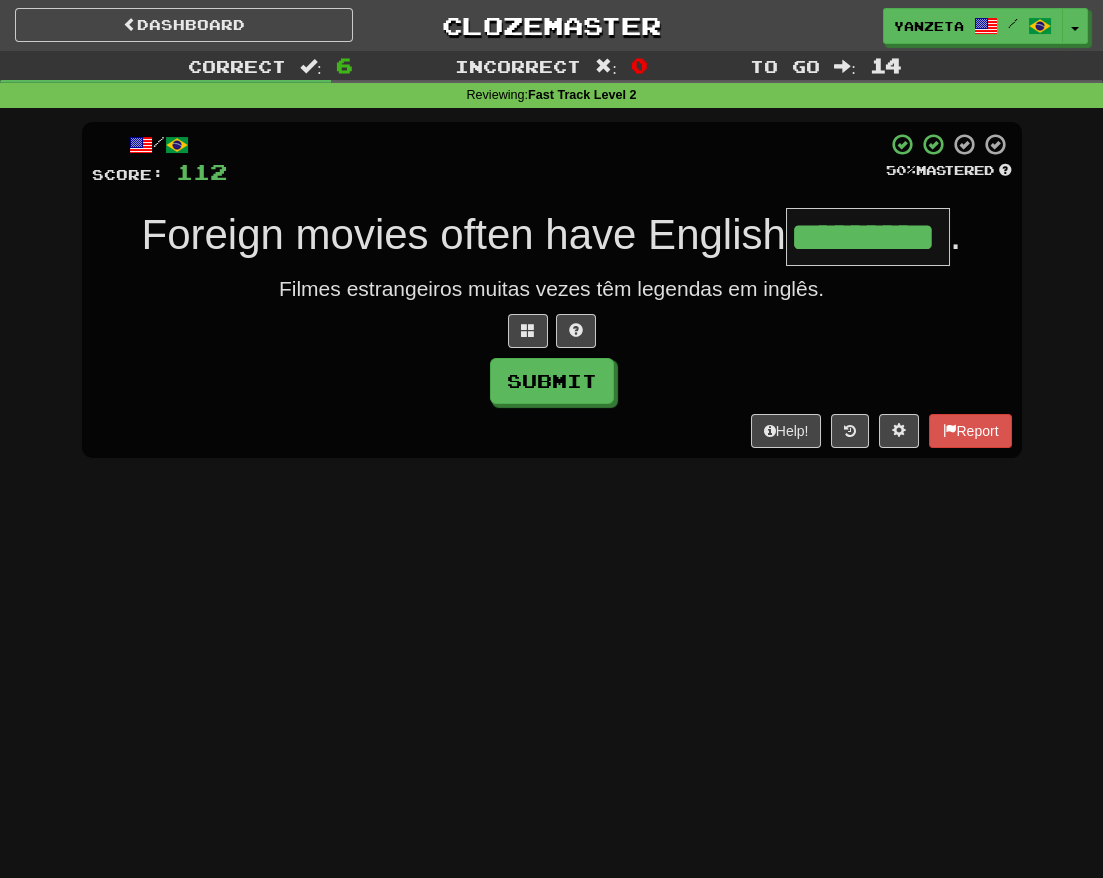 type on "*********" 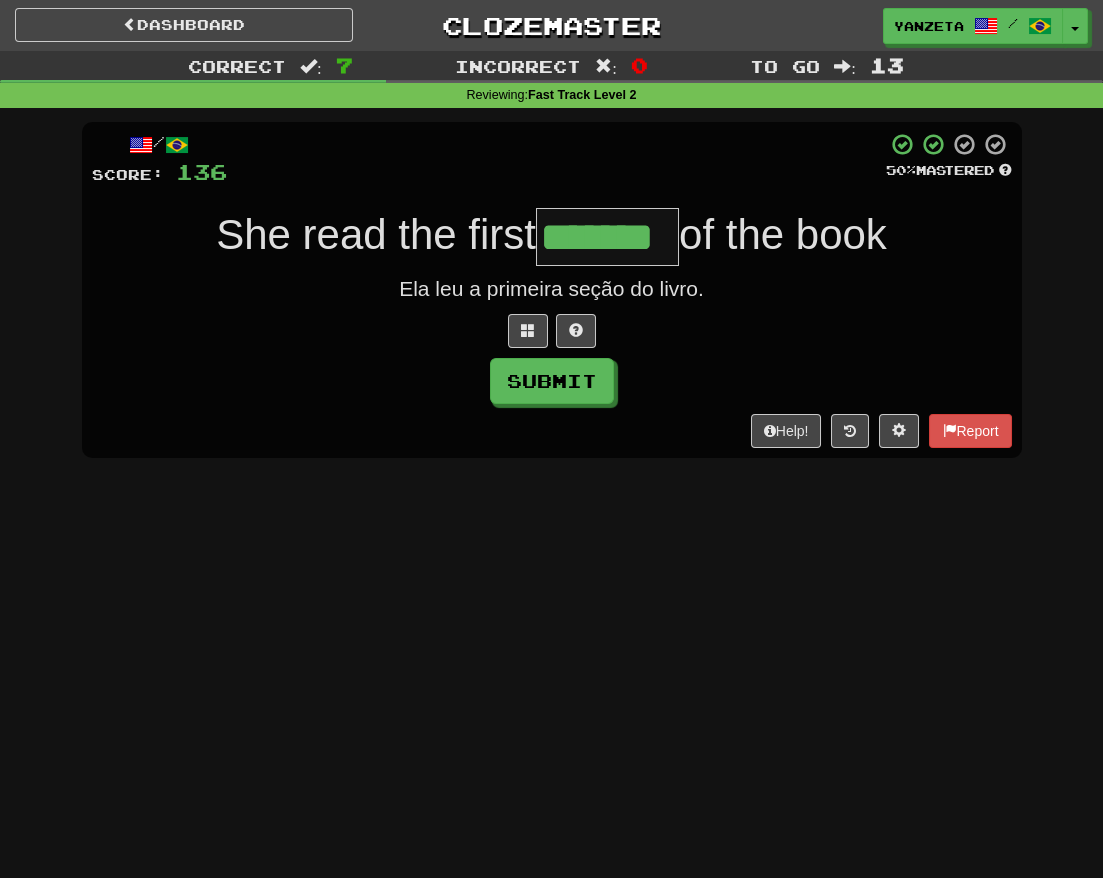 type on "*******" 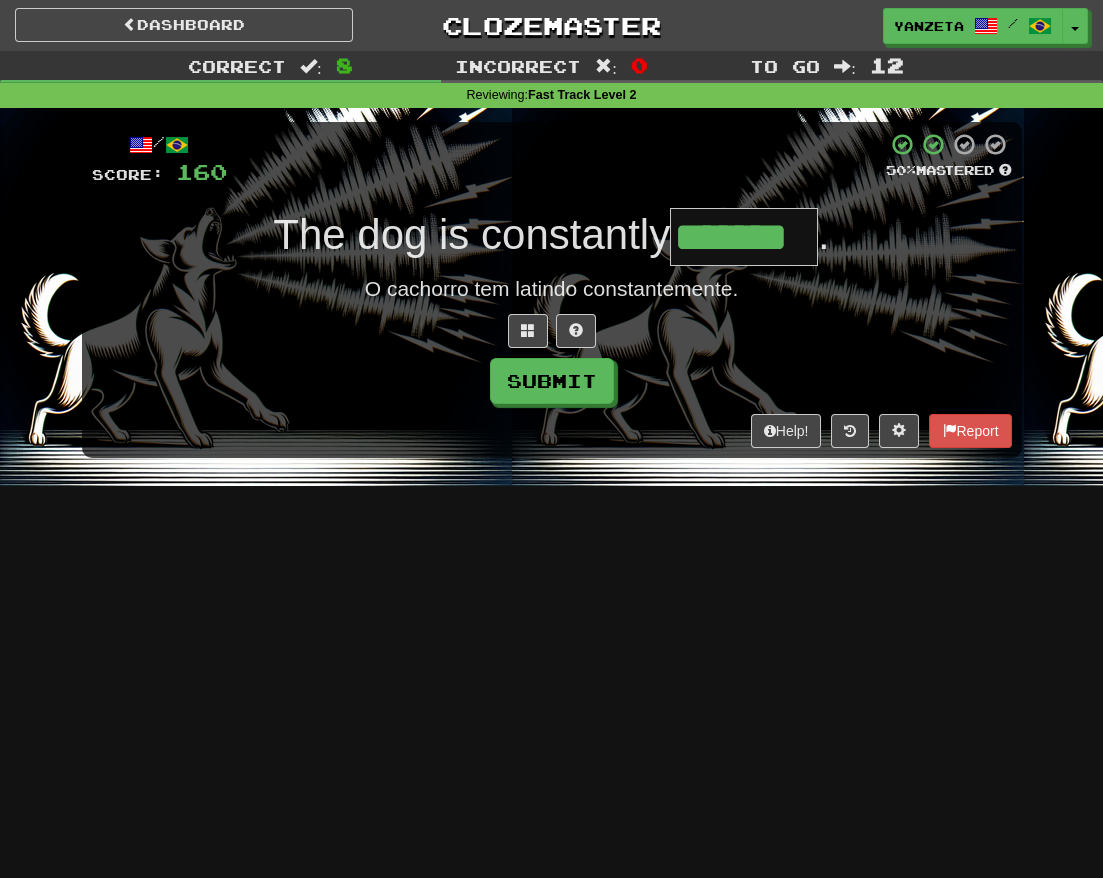 type on "*******" 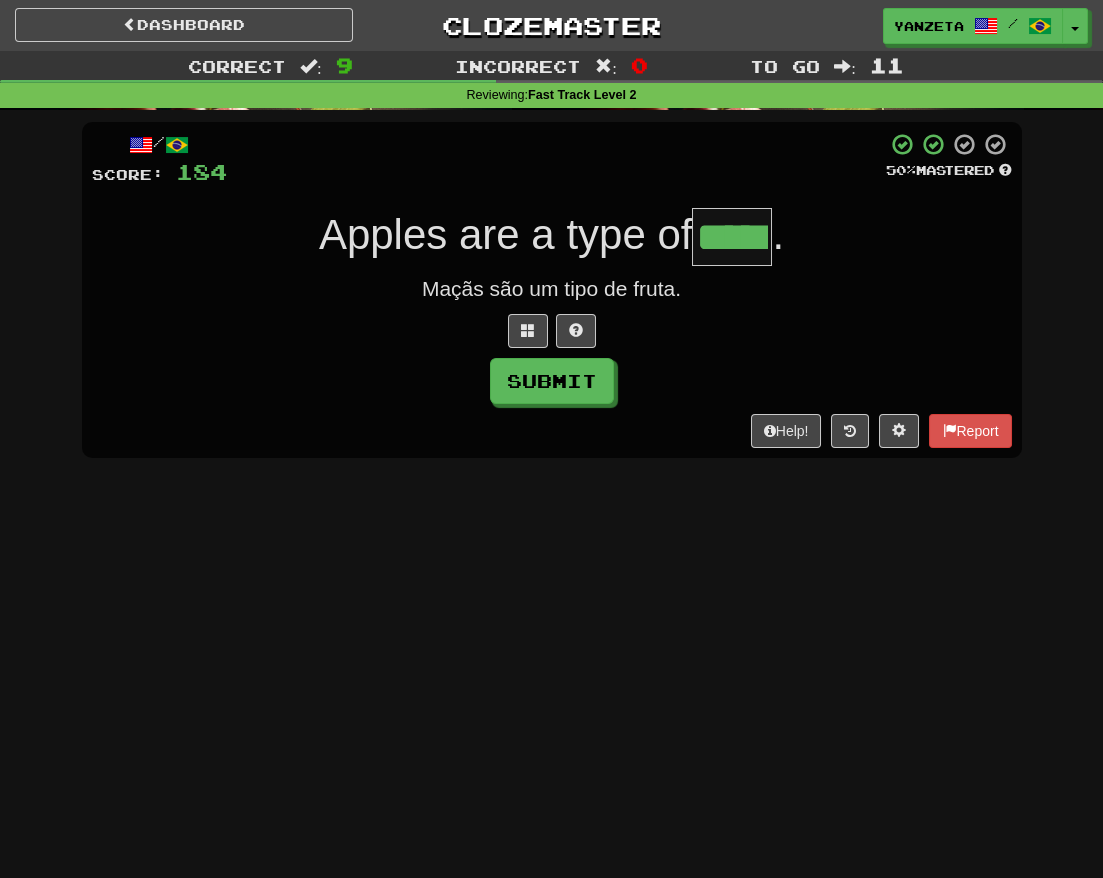type on "*****" 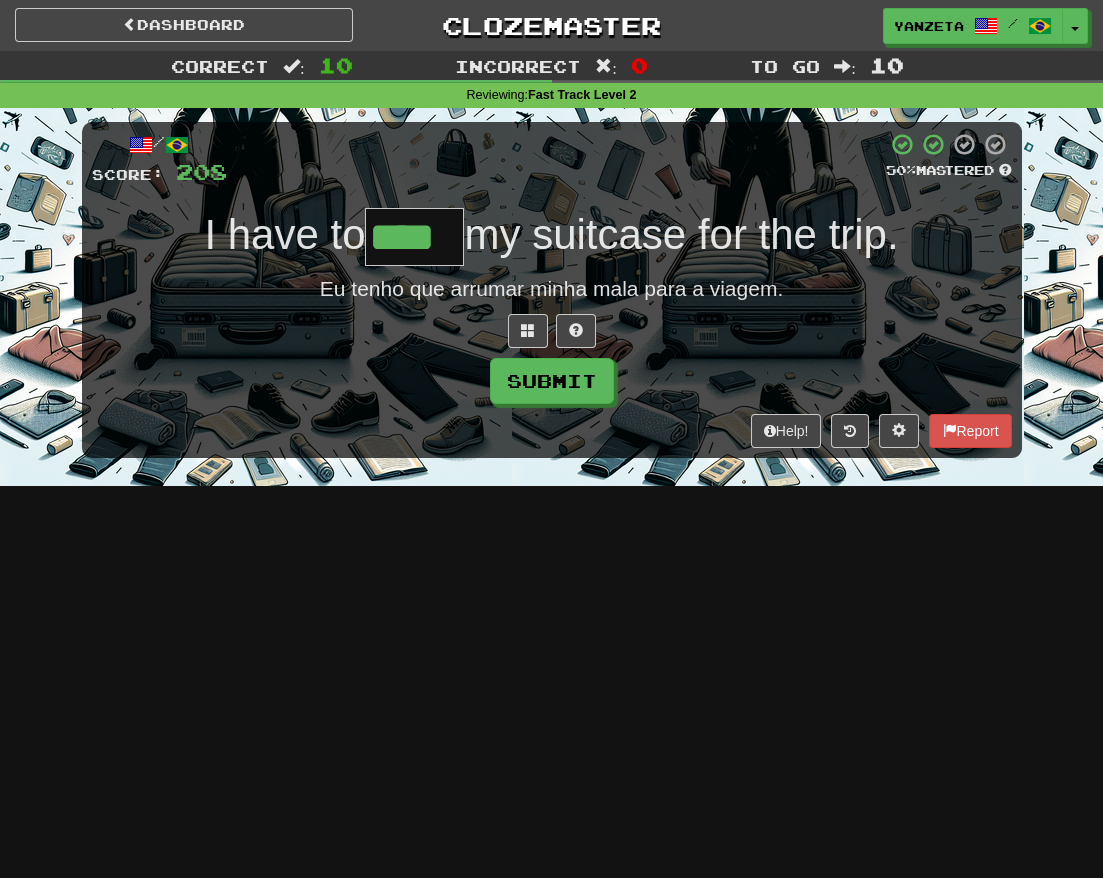 type on "****" 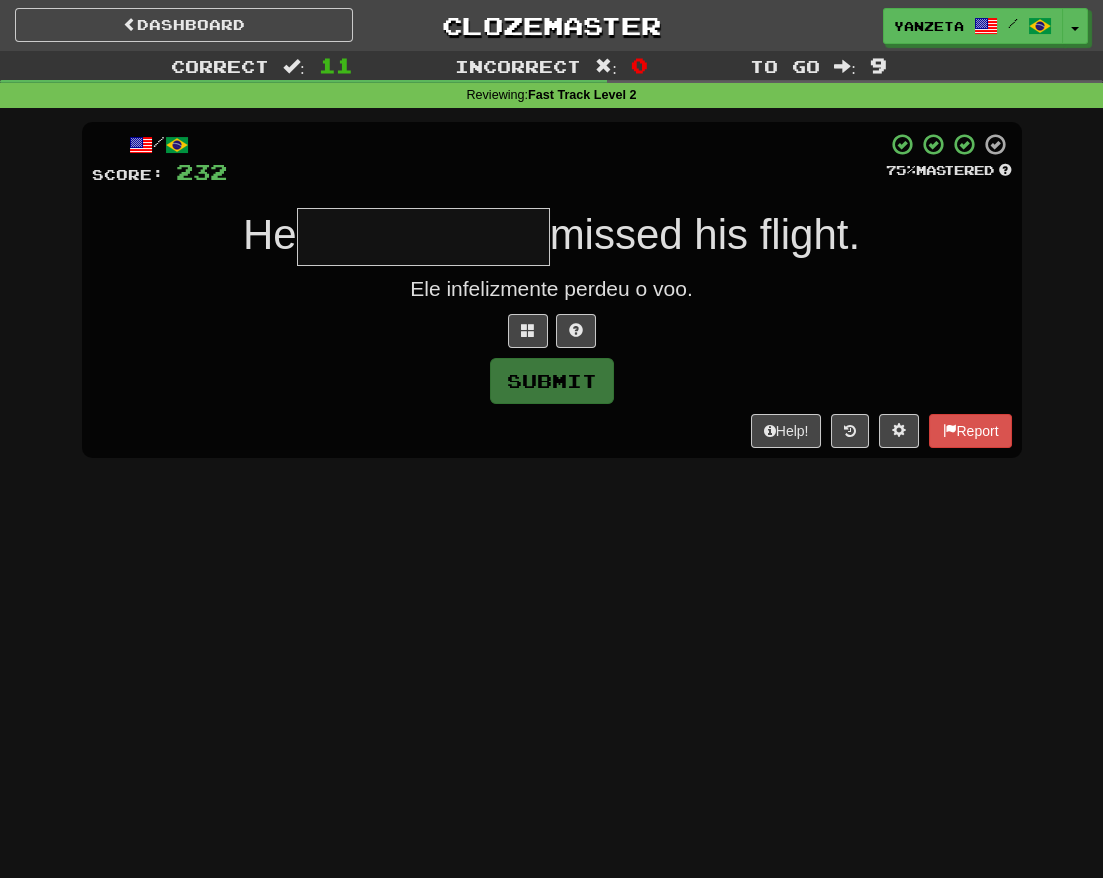 type on "*" 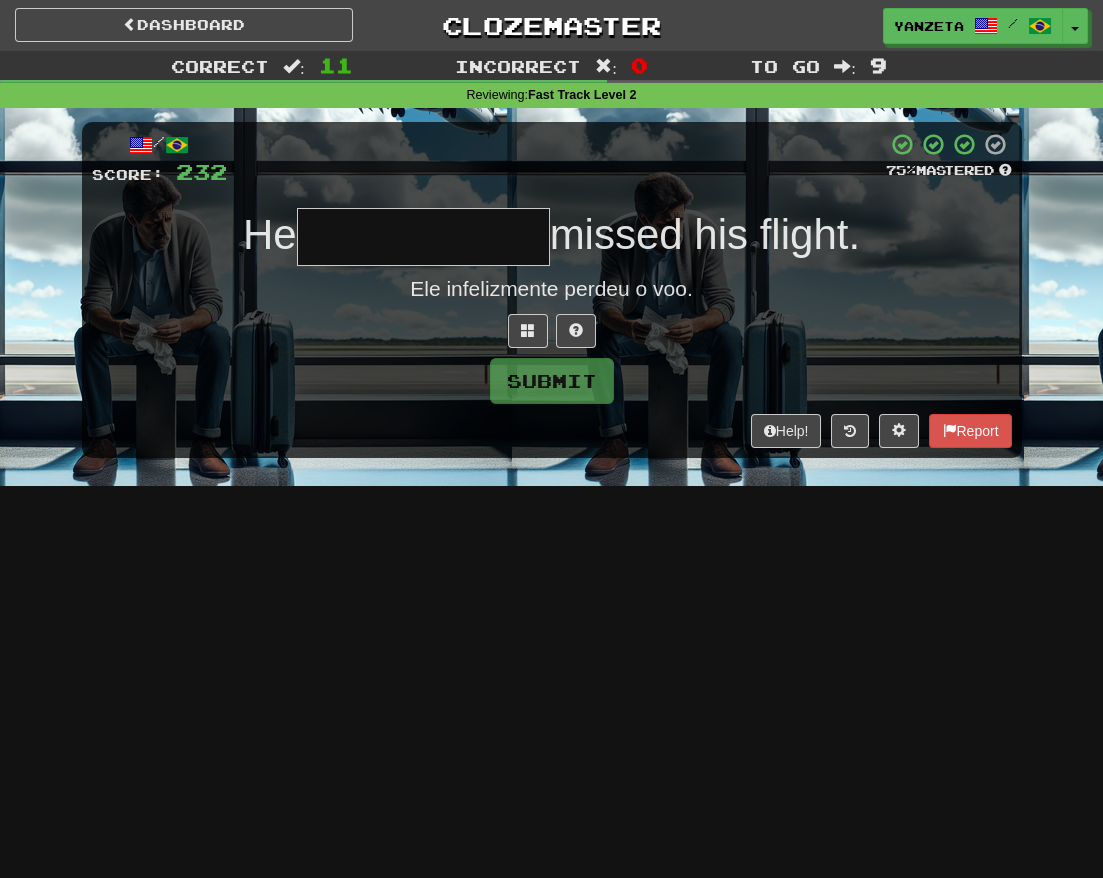 type on "*" 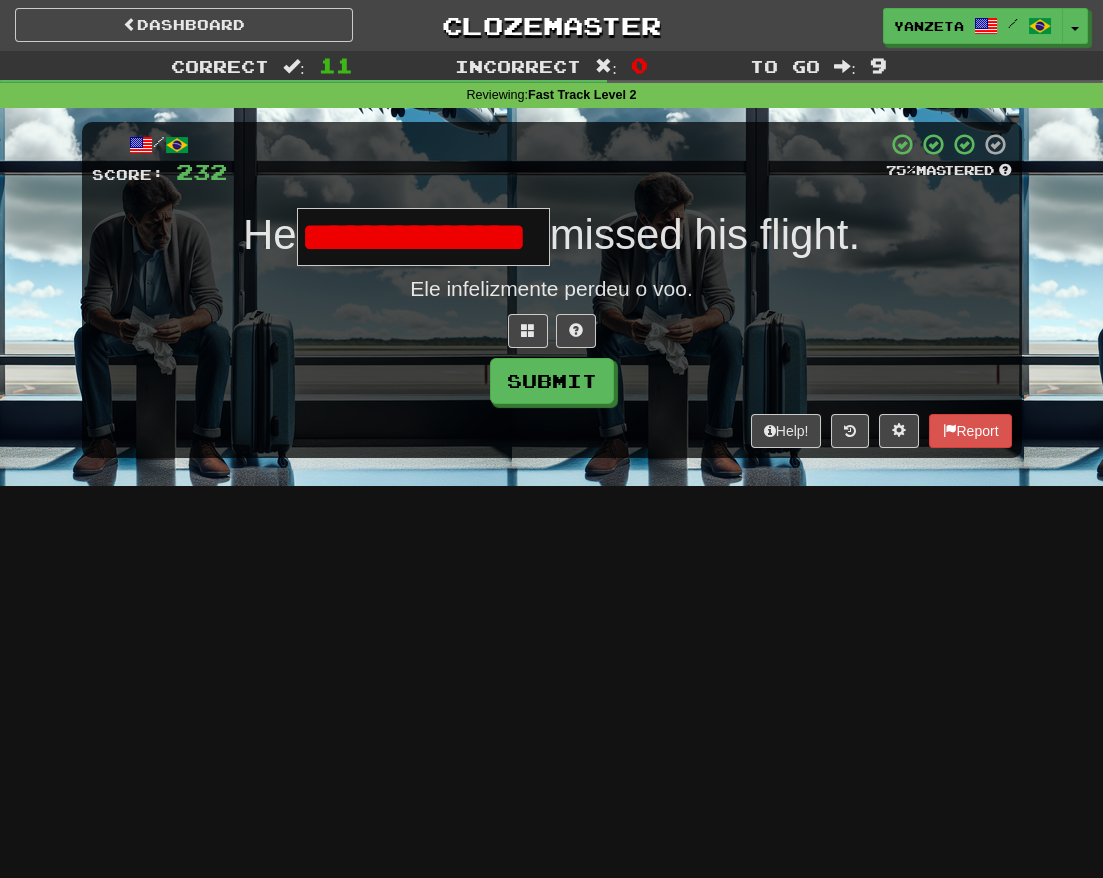 scroll, scrollTop: 0, scrollLeft: 0, axis: both 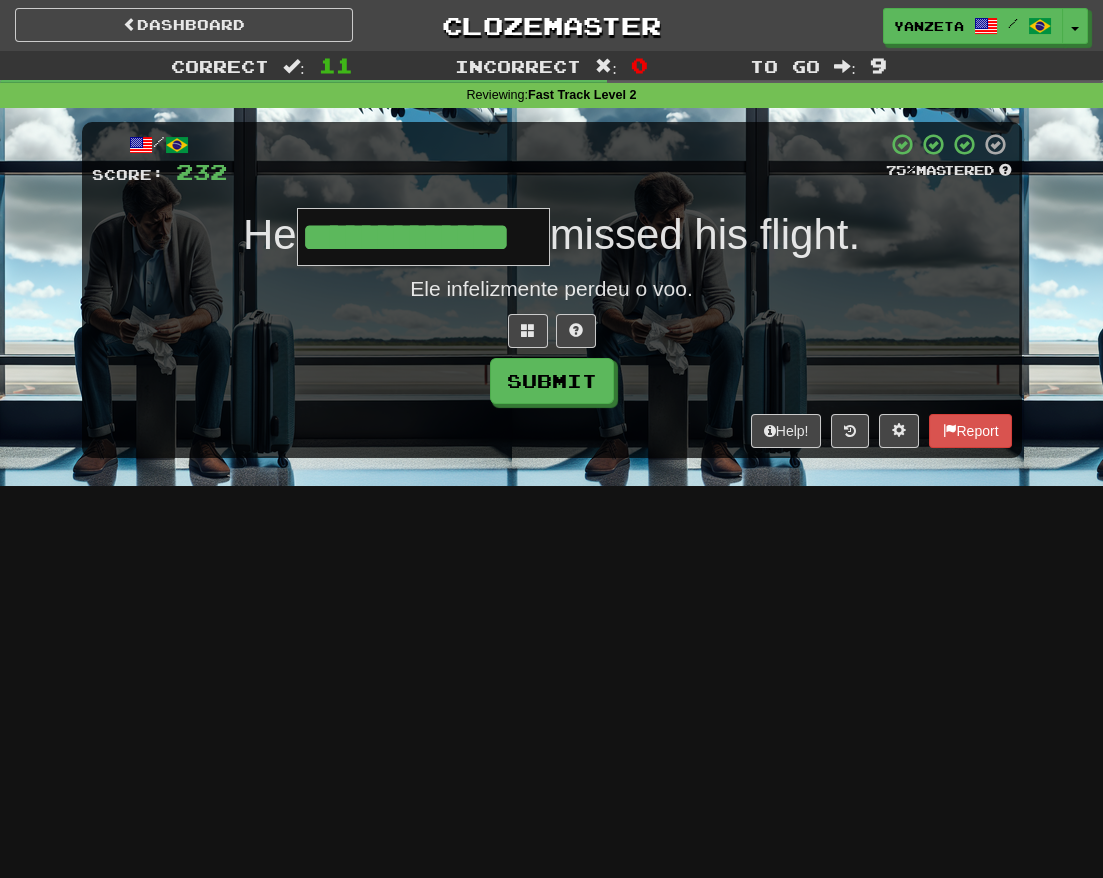 type on "**********" 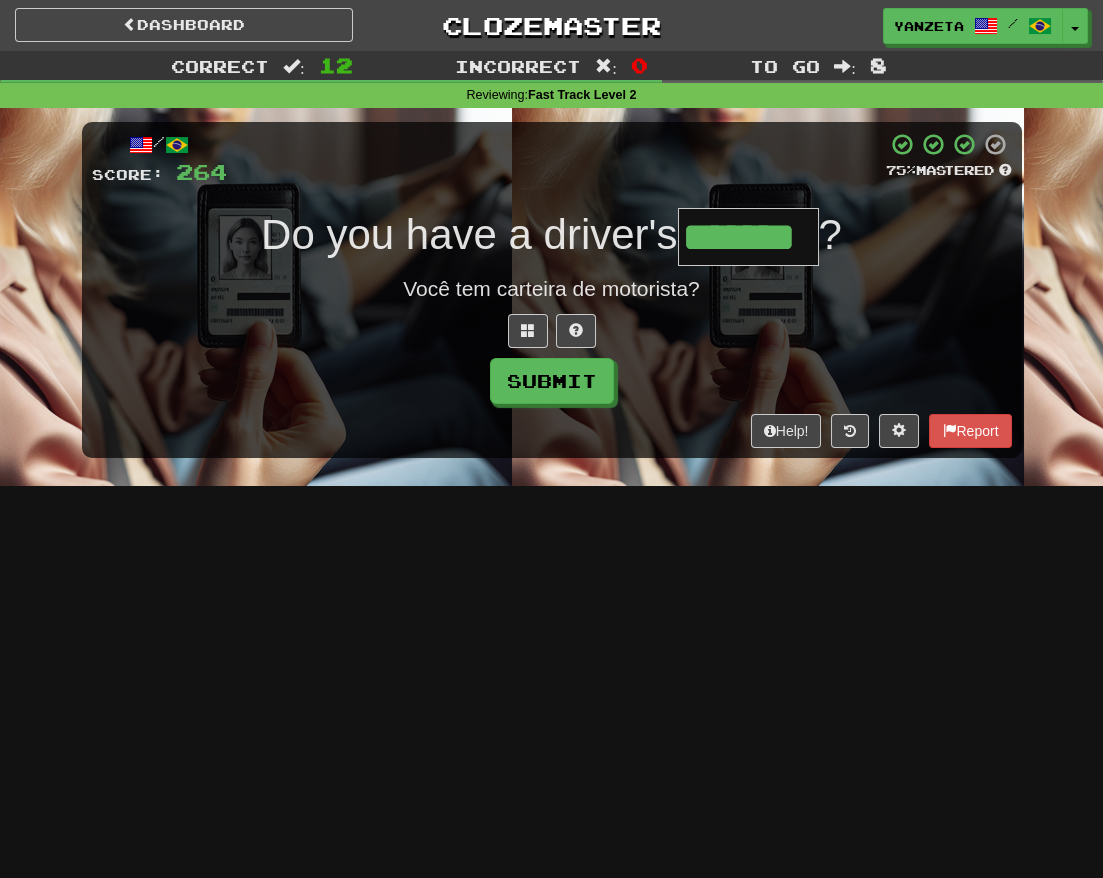 type on "*******" 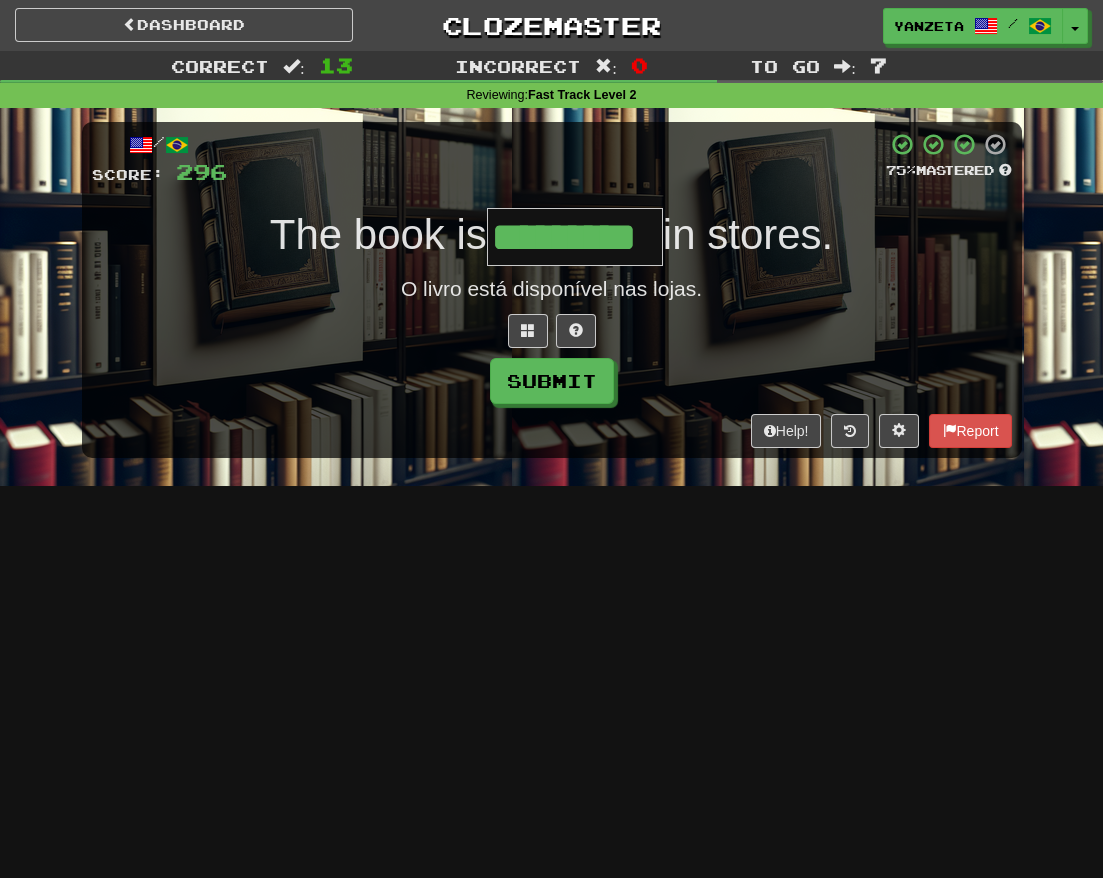 type on "*********" 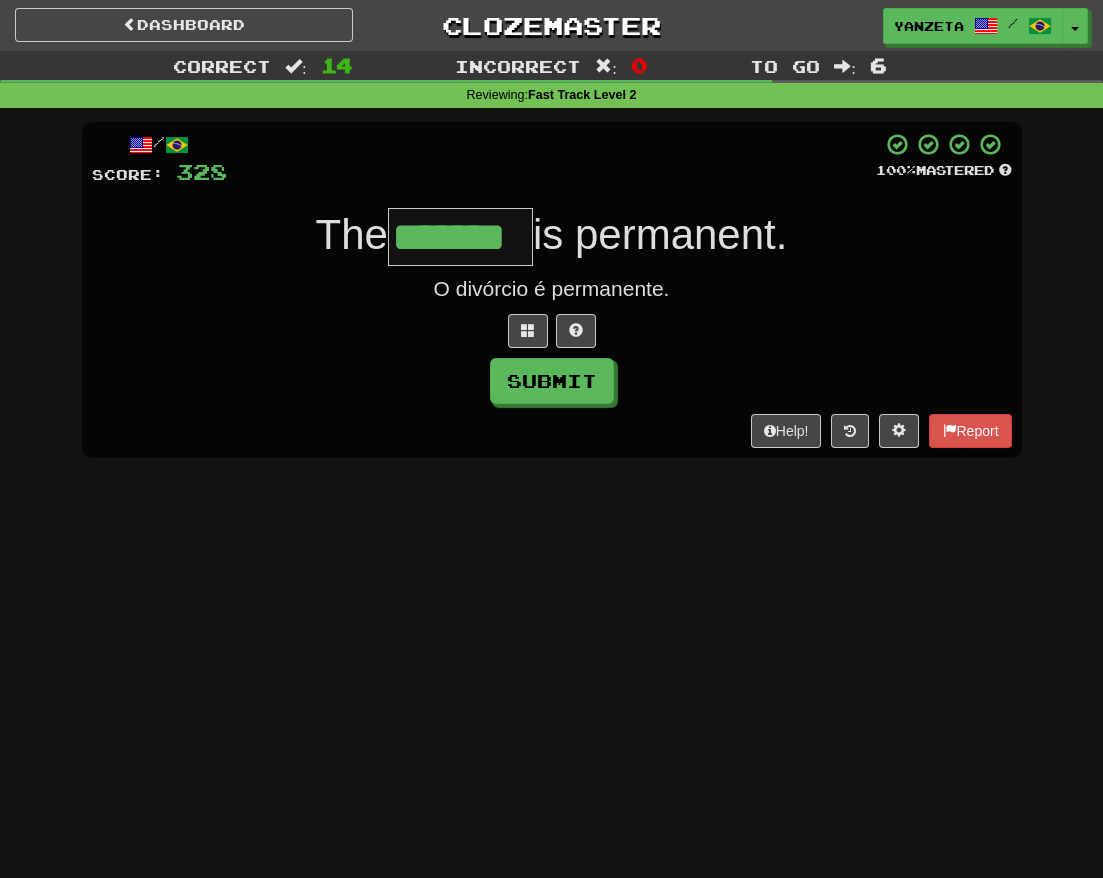 type on "*******" 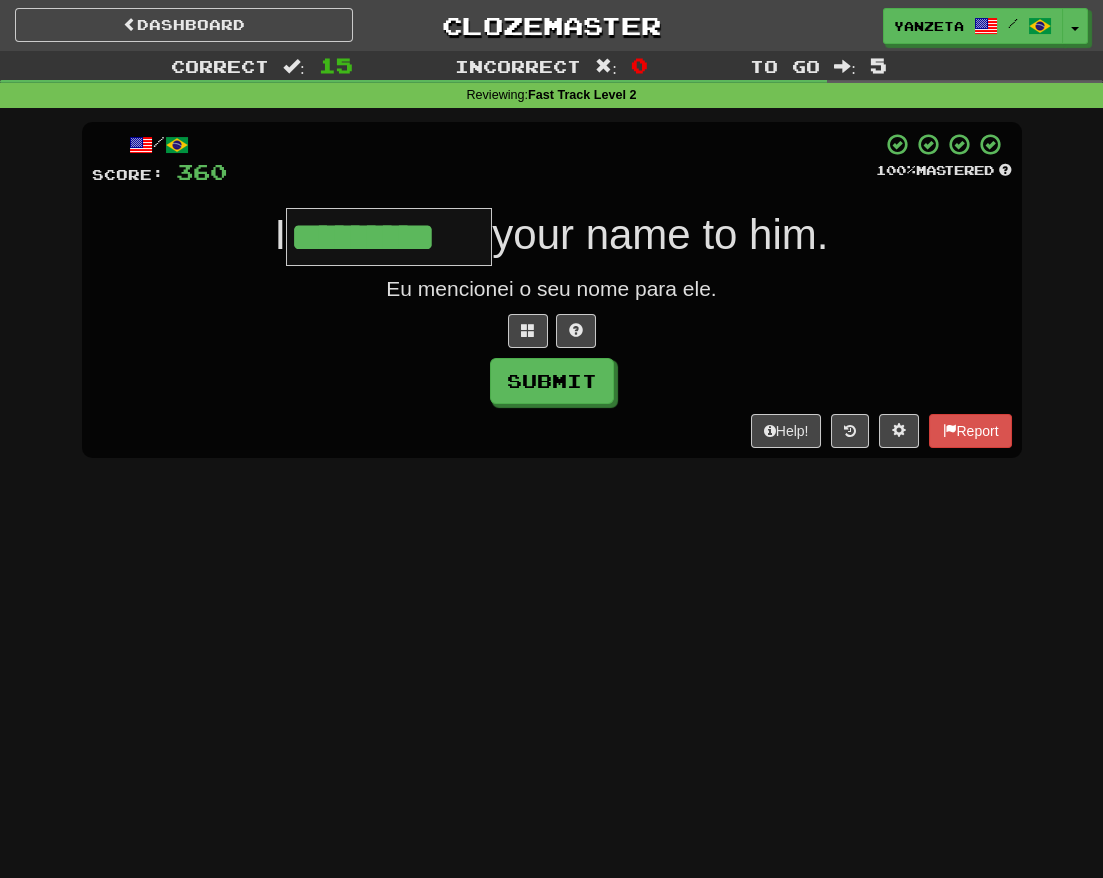 type on "*********" 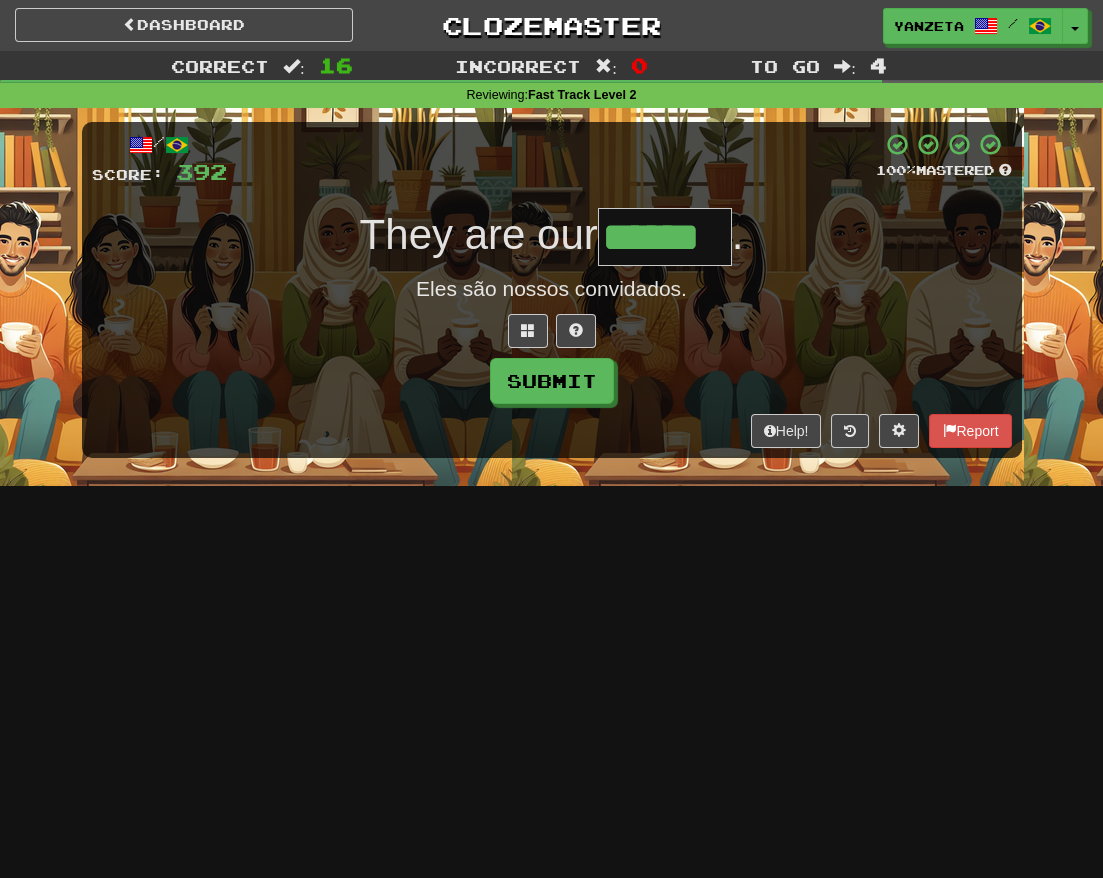 type on "******" 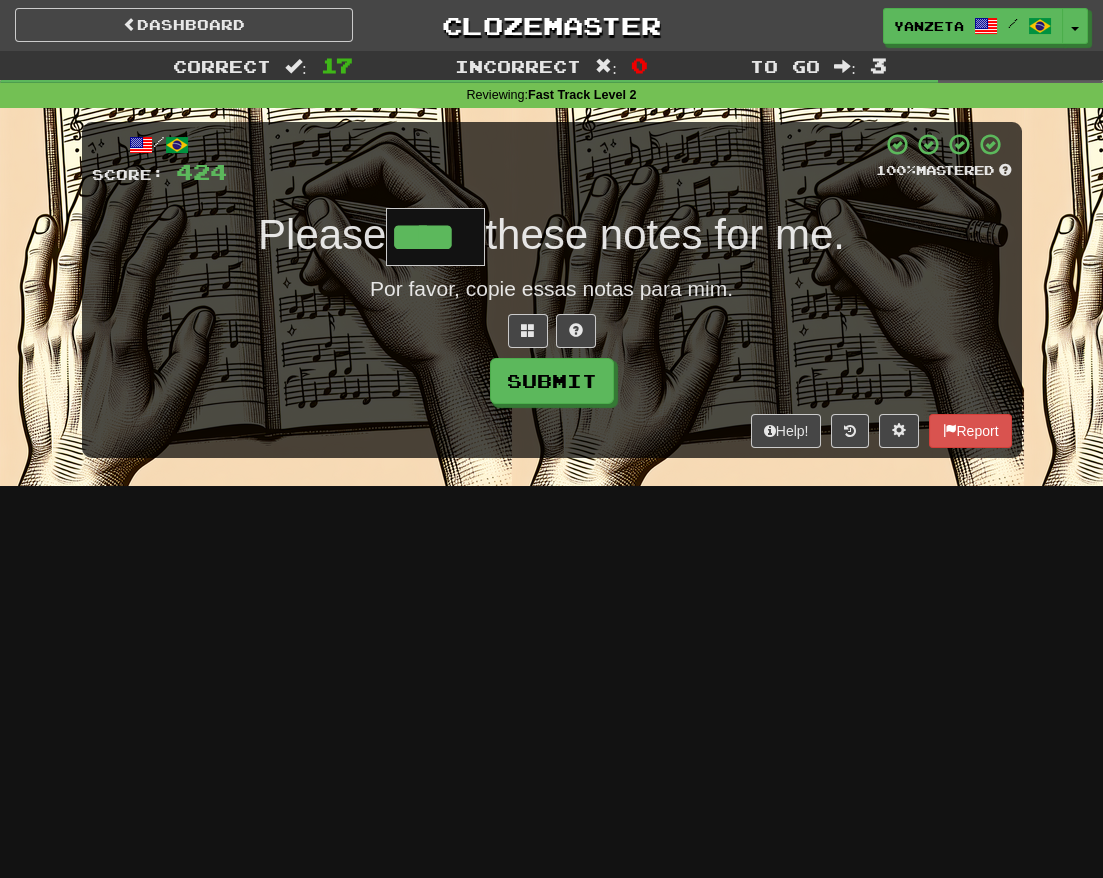 type on "****" 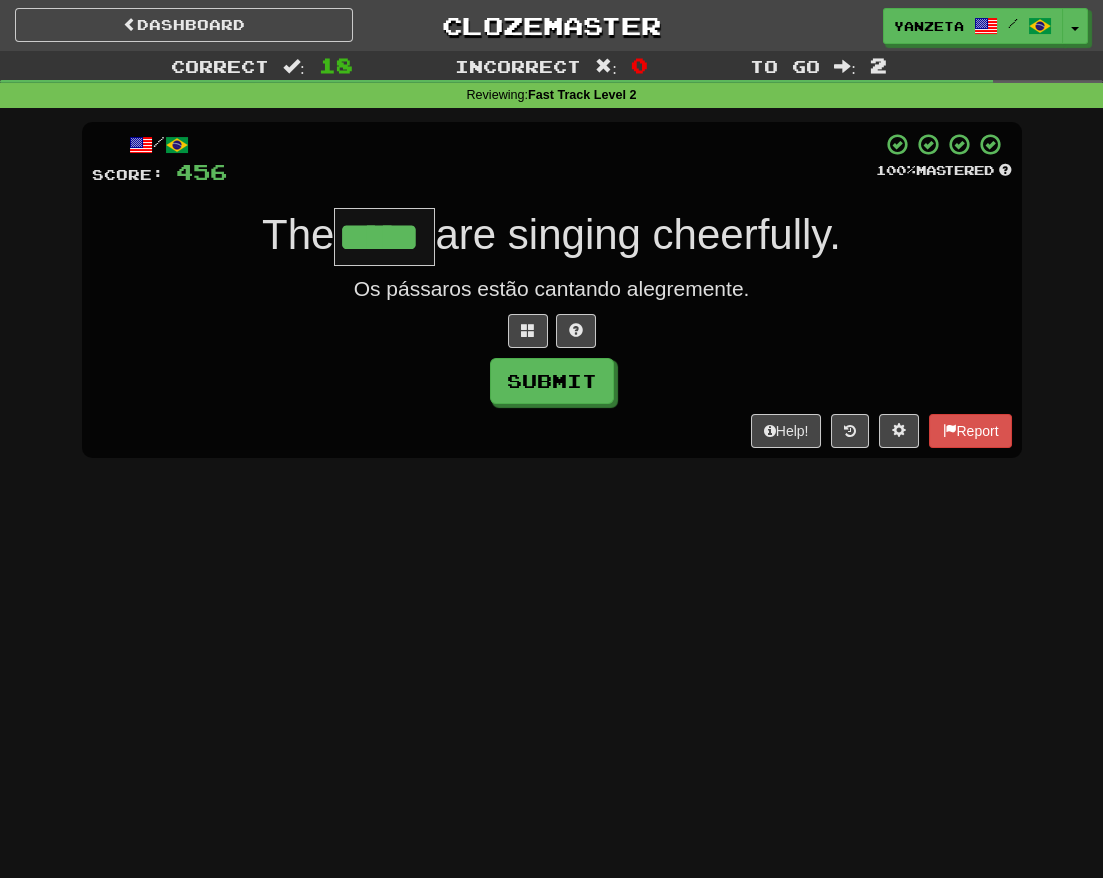type on "*****" 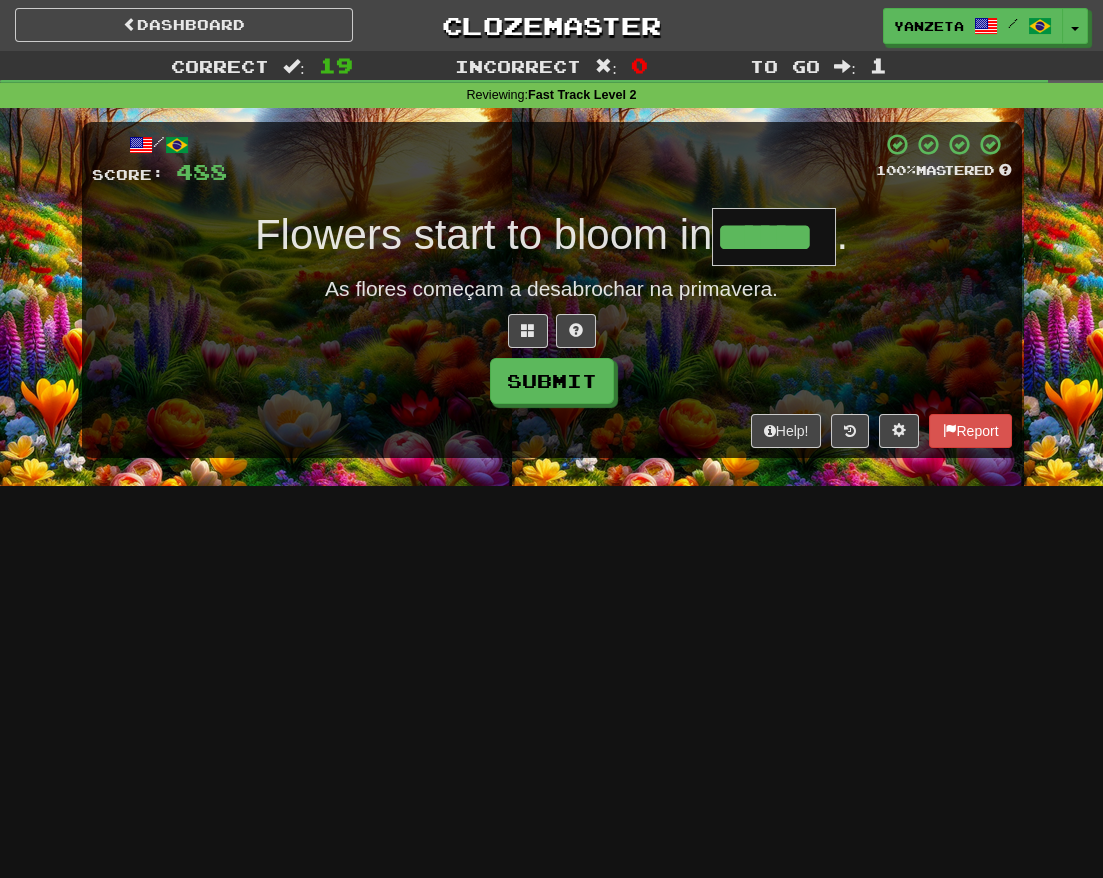 type on "******" 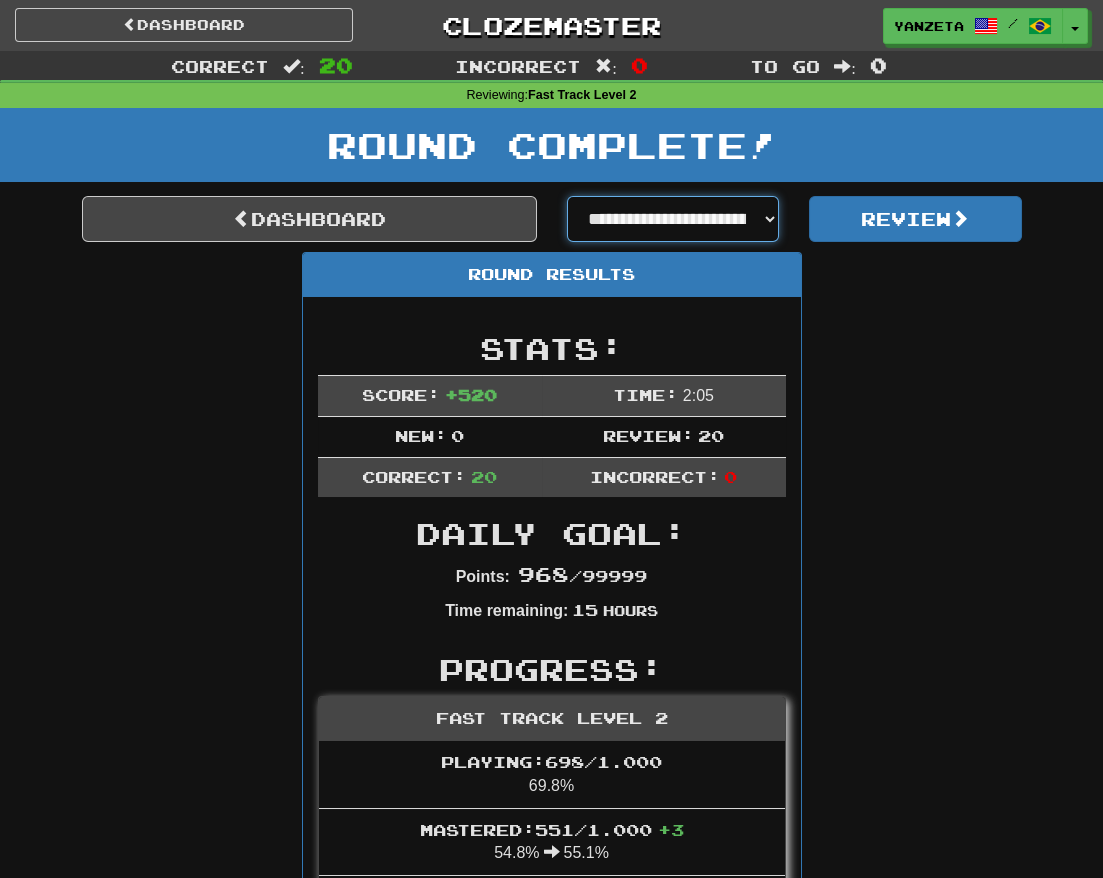 drag, startPoint x: 746, startPoint y: 206, endPoint x: 788, endPoint y: 204, distance: 42.047592 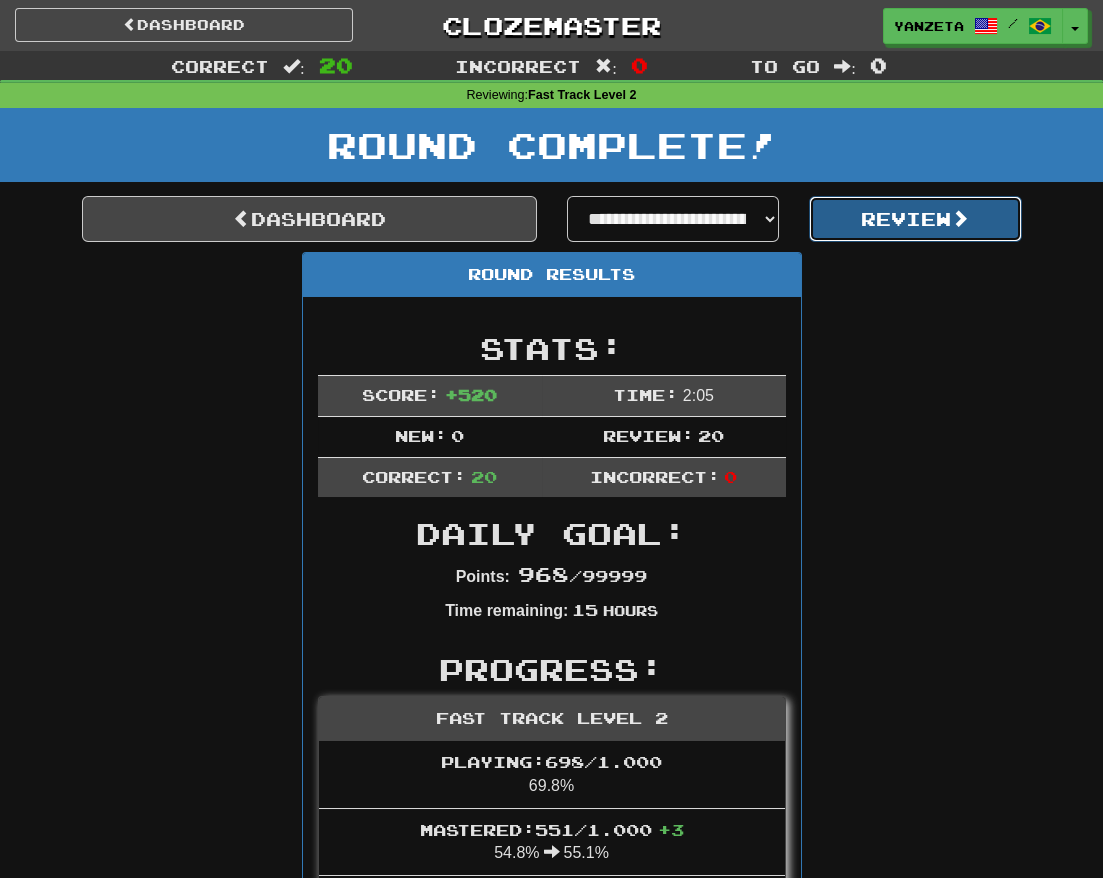 click on "Review" at bounding box center (915, 219) 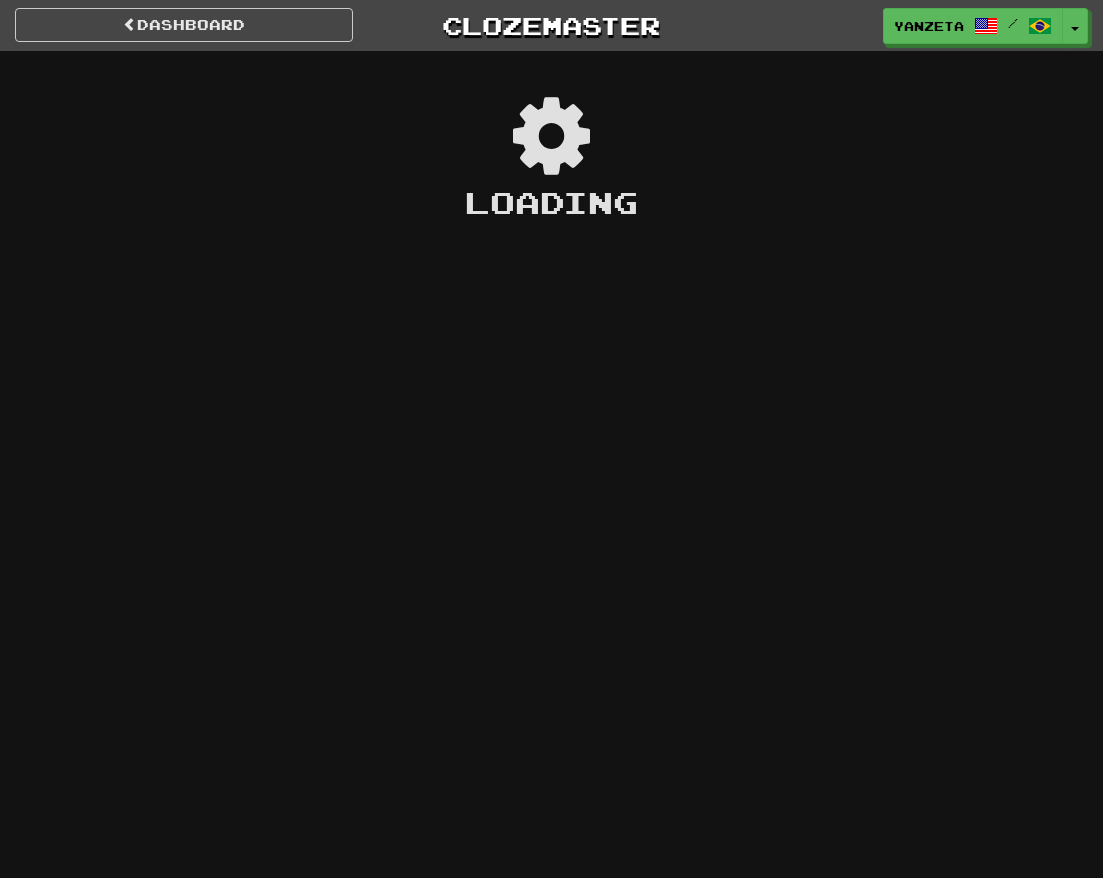 scroll, scrollTop: 0, scrollLeft: 0, axis: both 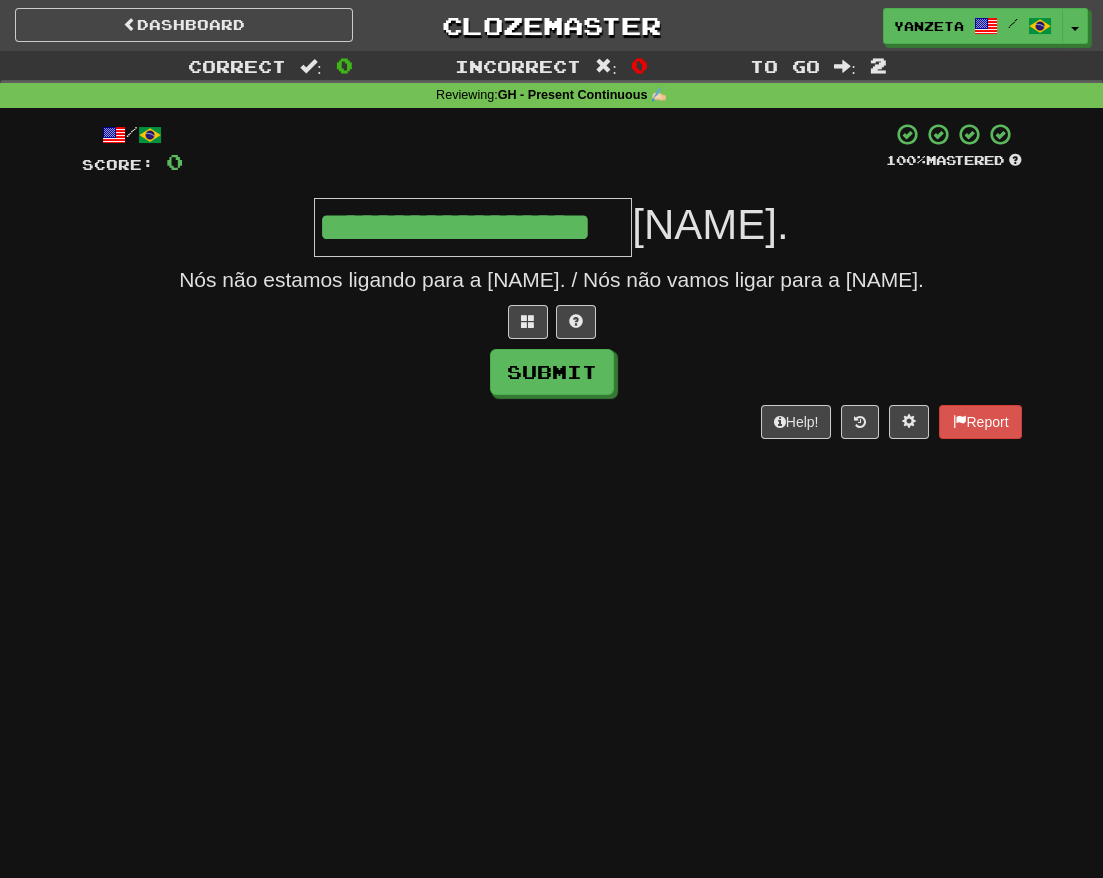 type on "**********" 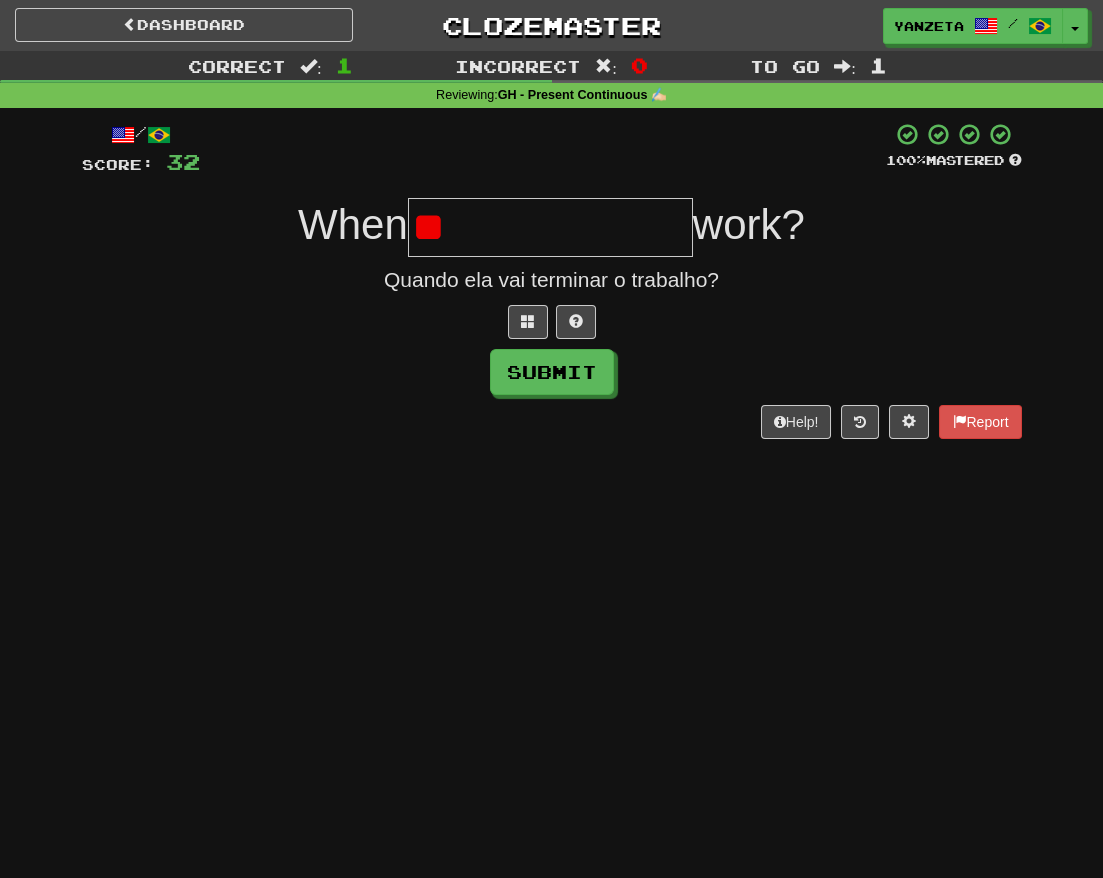 type on "*" 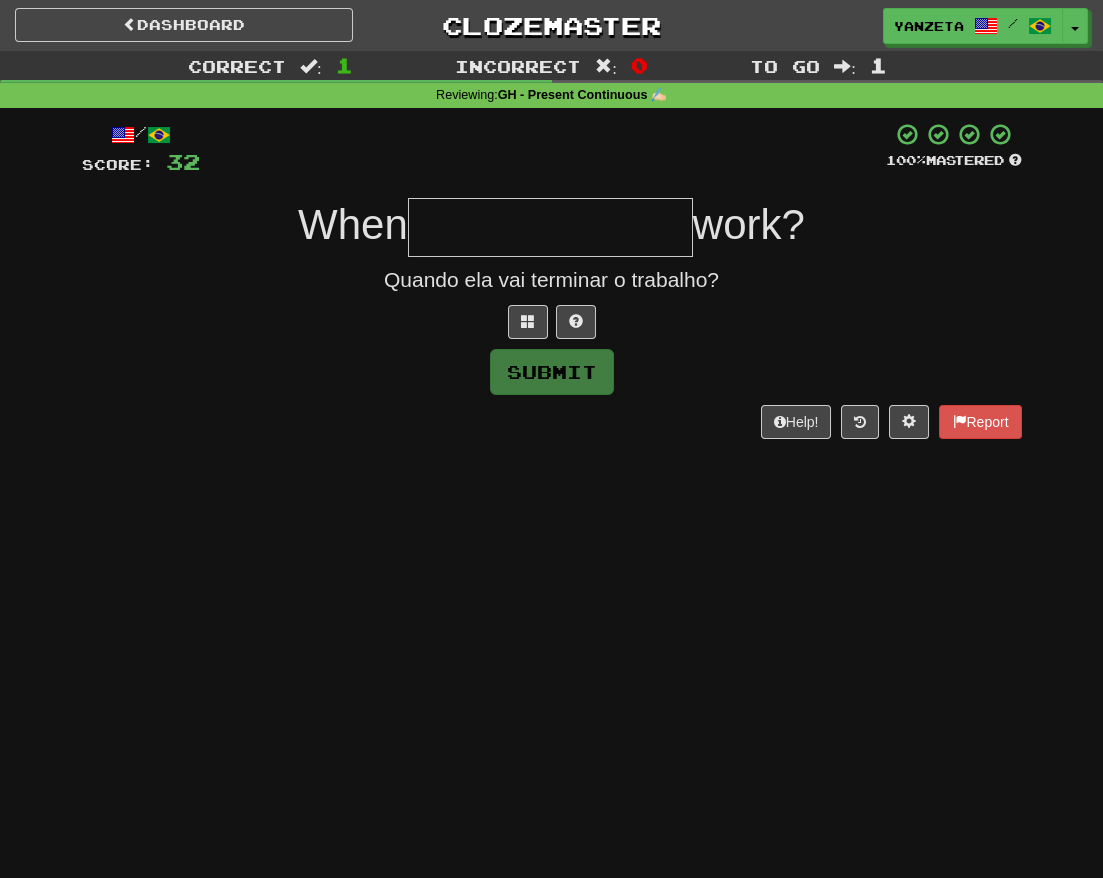 type on "*" 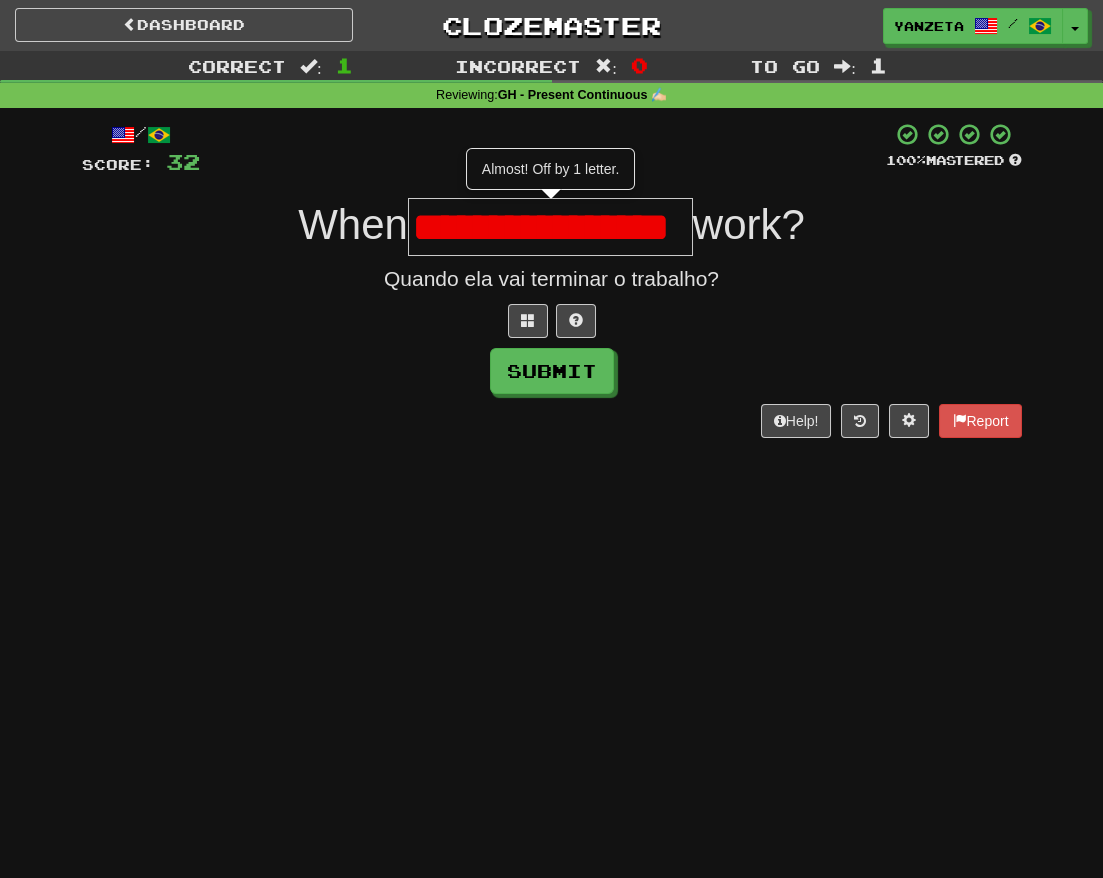 scroll, scrollTop: 0, scrollLeft: 0, axis: both 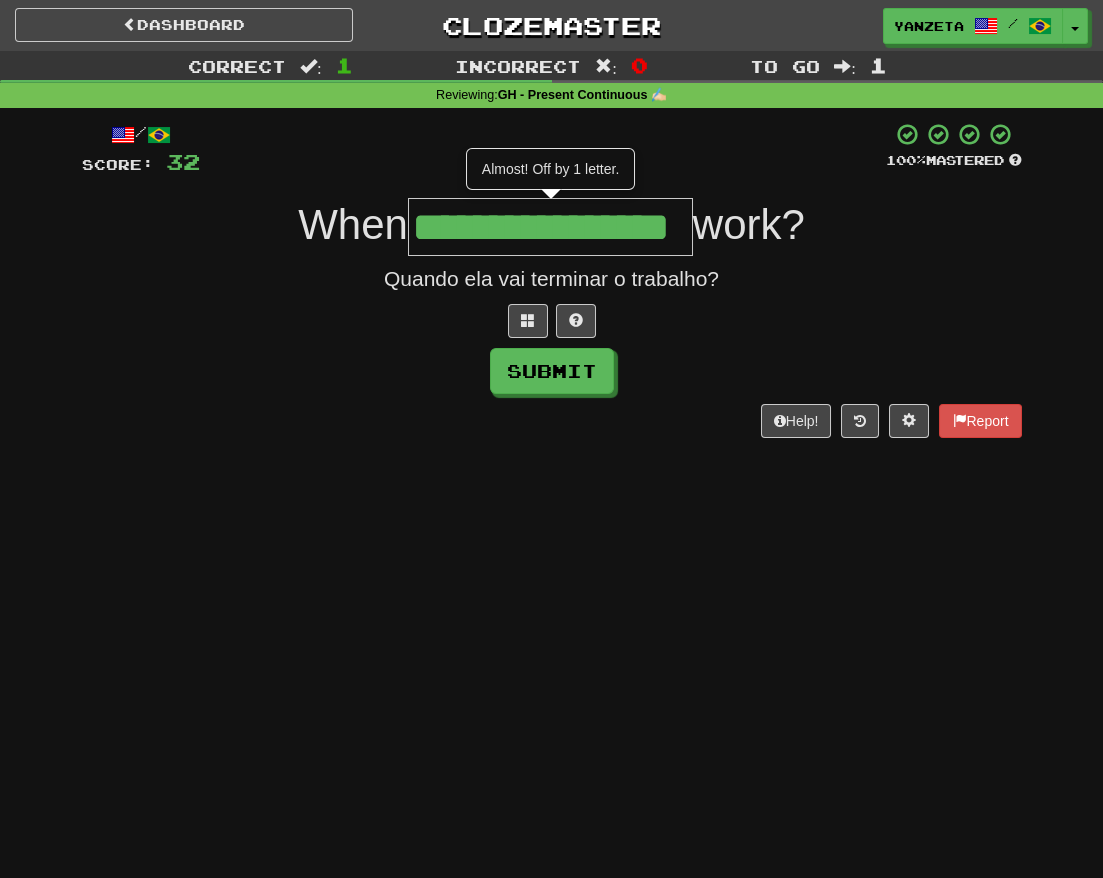 type on "**********" 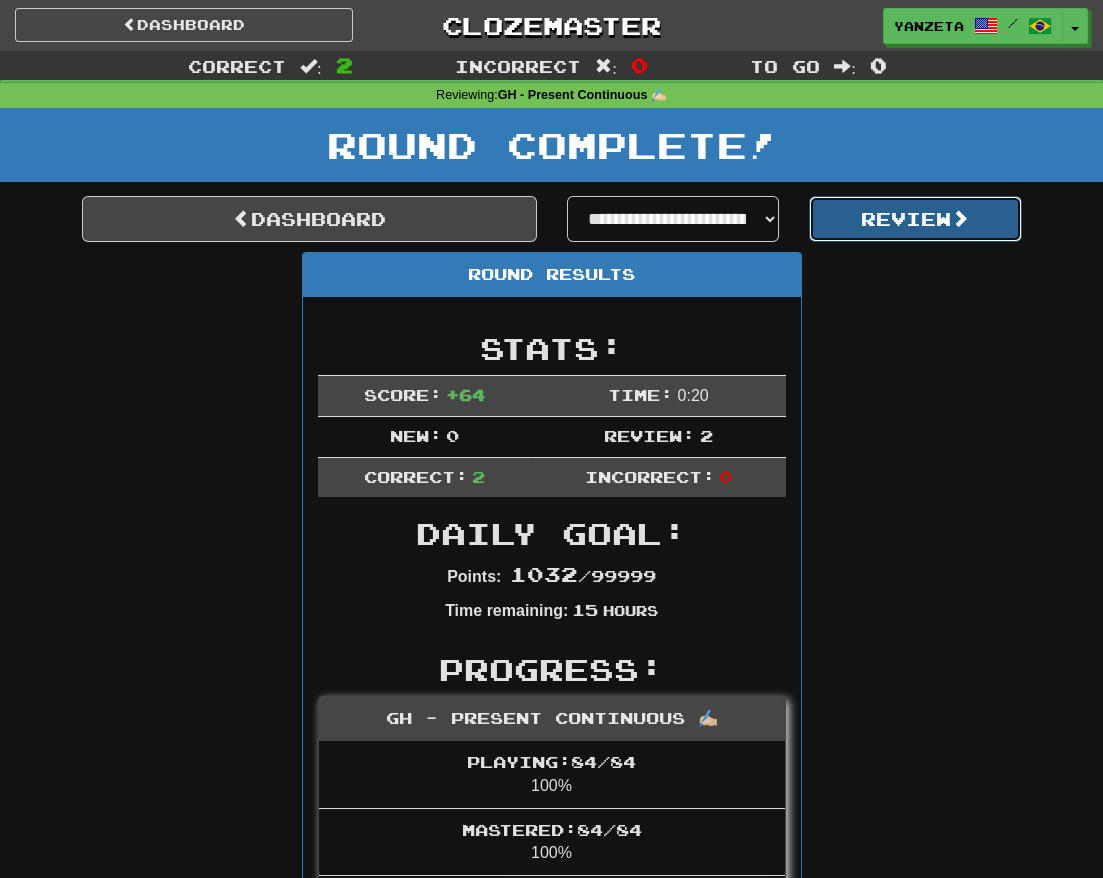 click on "Review" at bounding box center [915, 219] 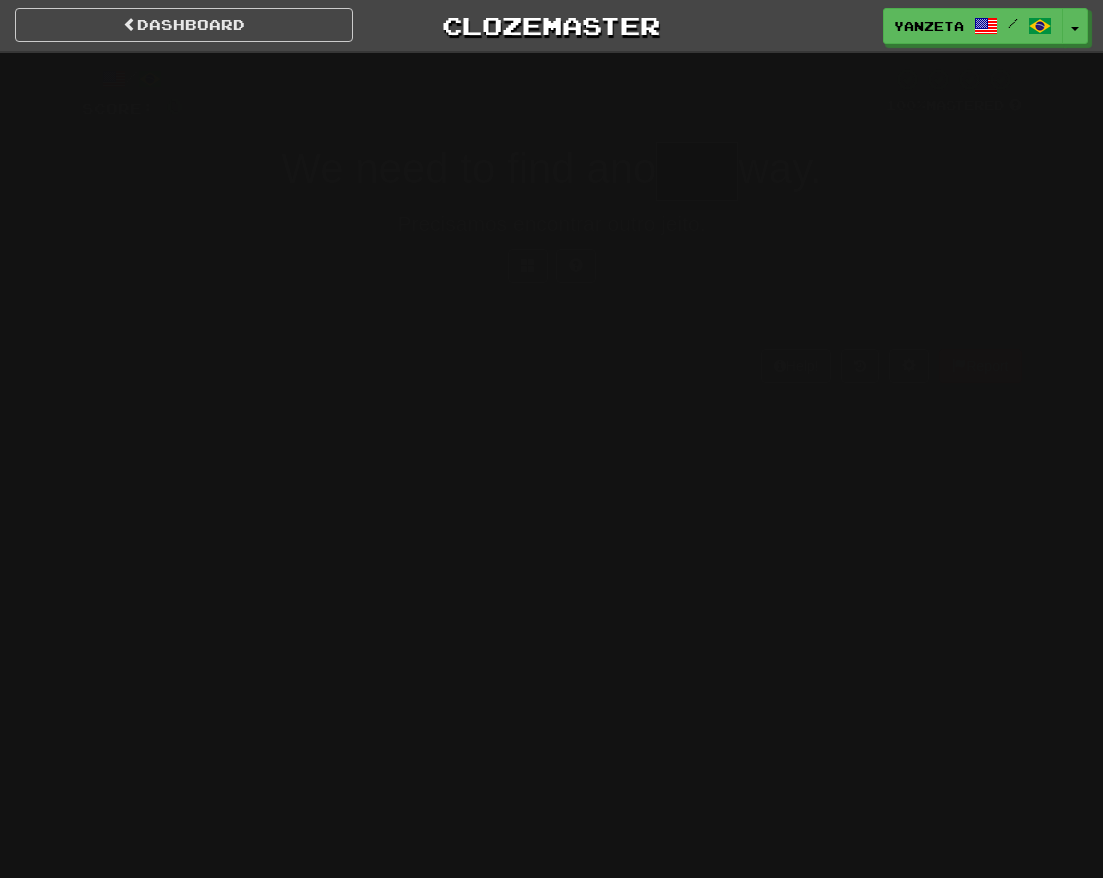 scroll, scrollTop: 0, scrollLeft: 0, axis: both 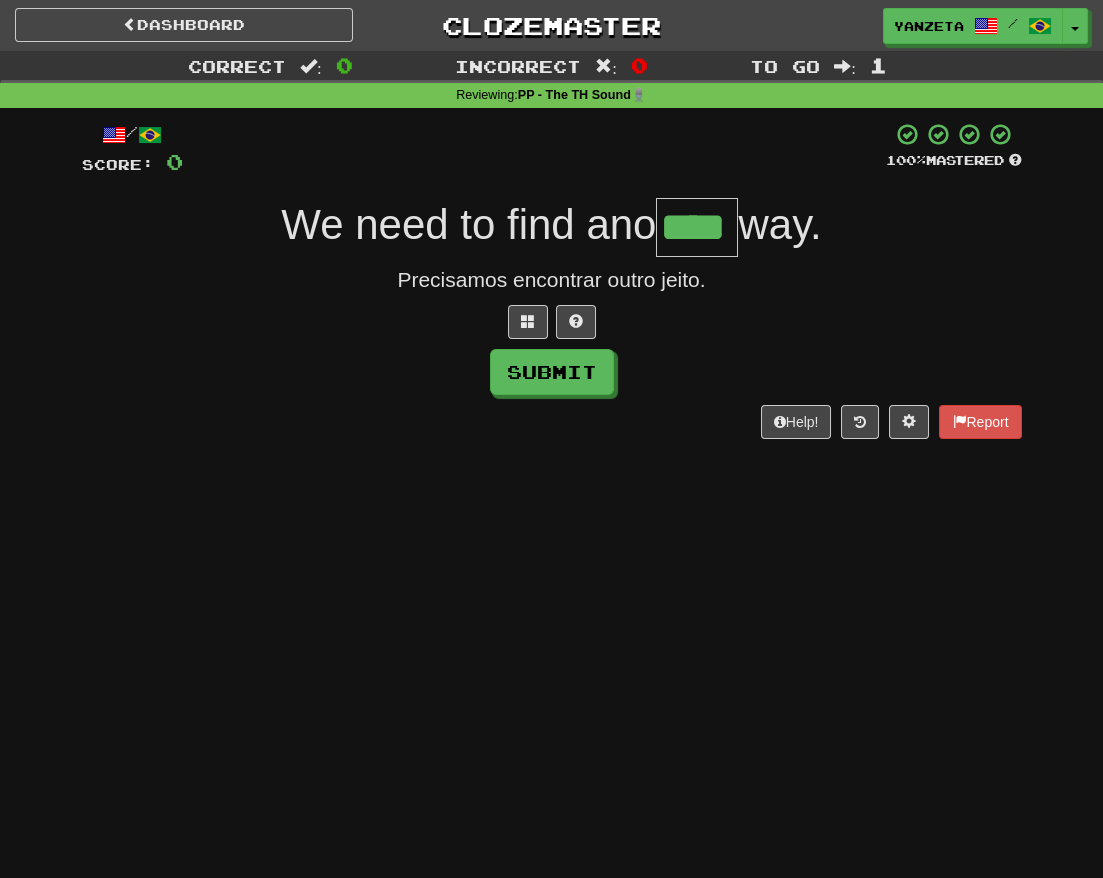 type on "****" 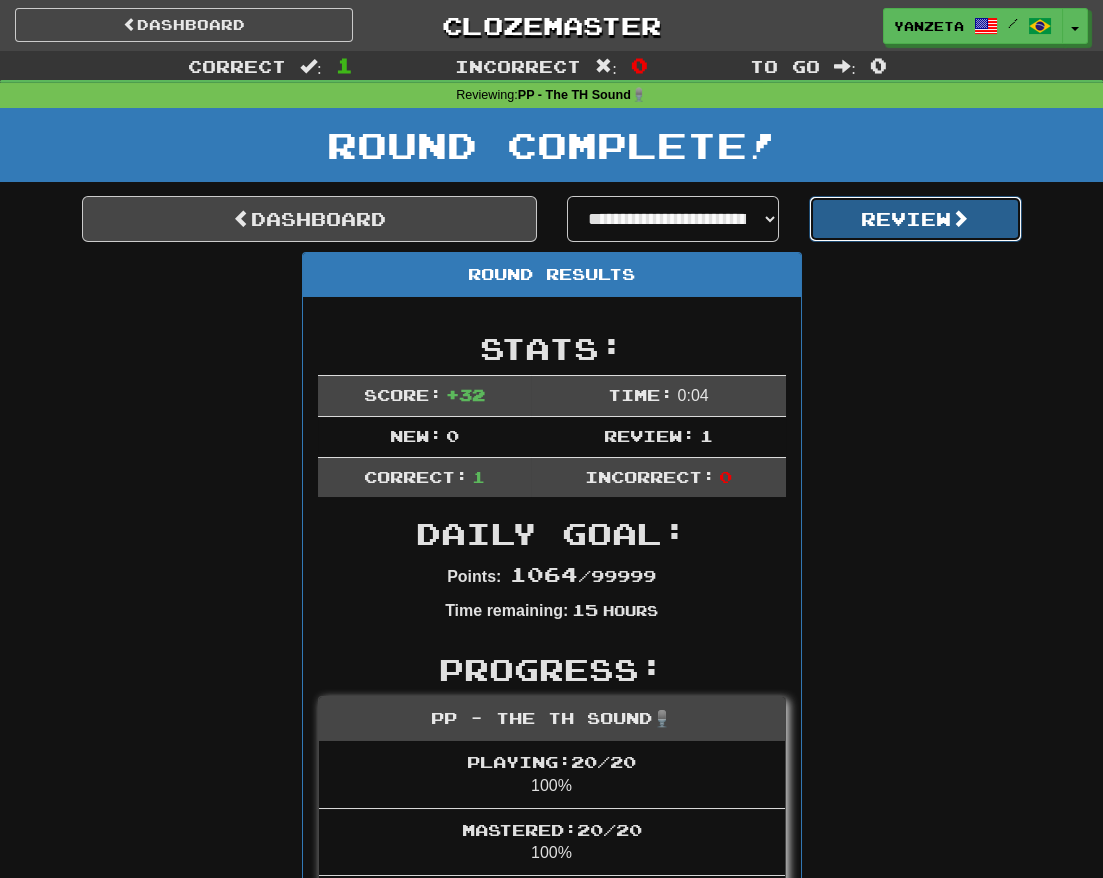 click on "Review" at bounding box center [915, 219] 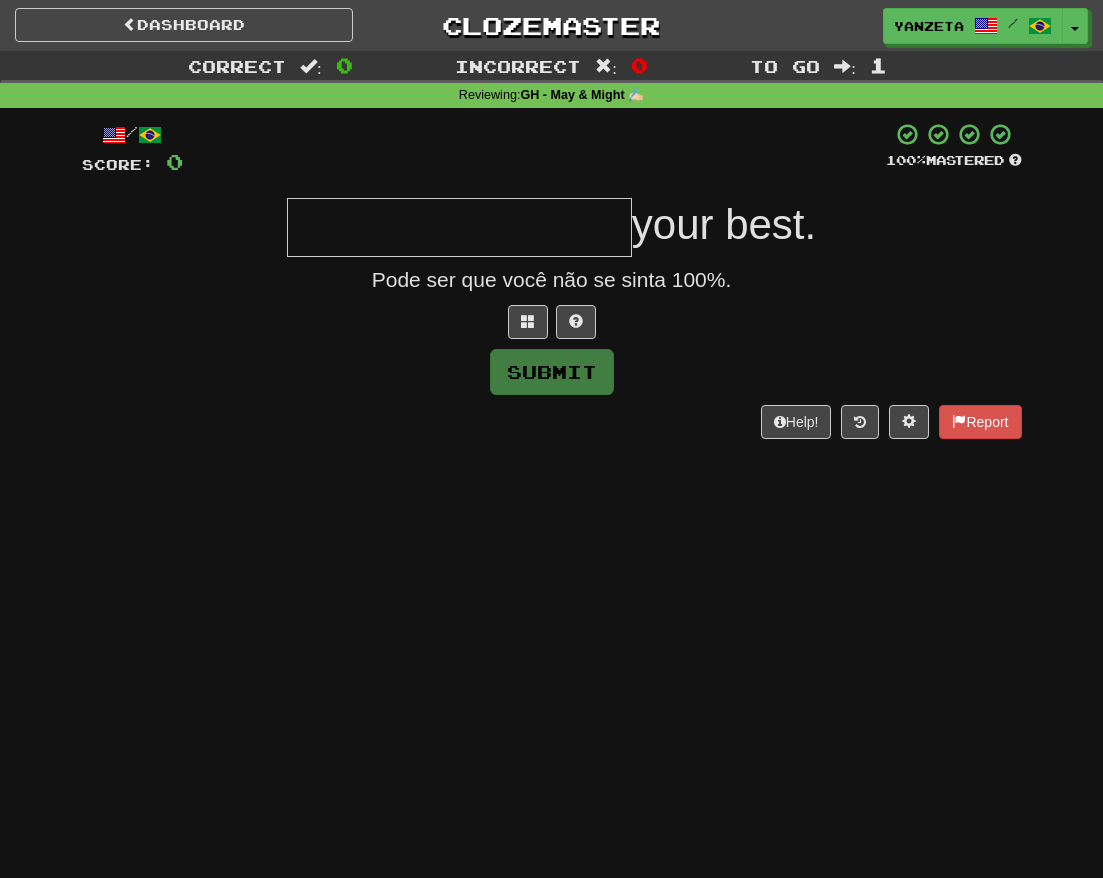 scroll, scrollTop: 0, scrollLeft: 0, axis: both 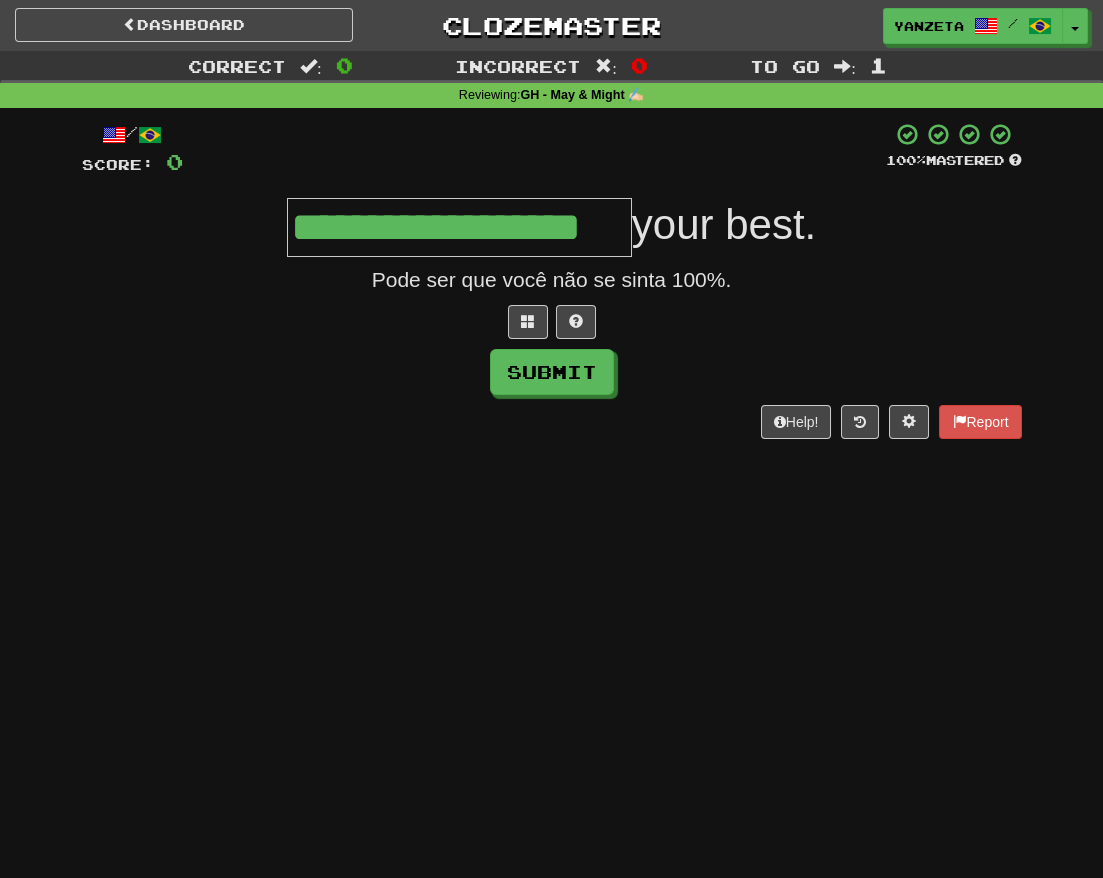 type on "**********" 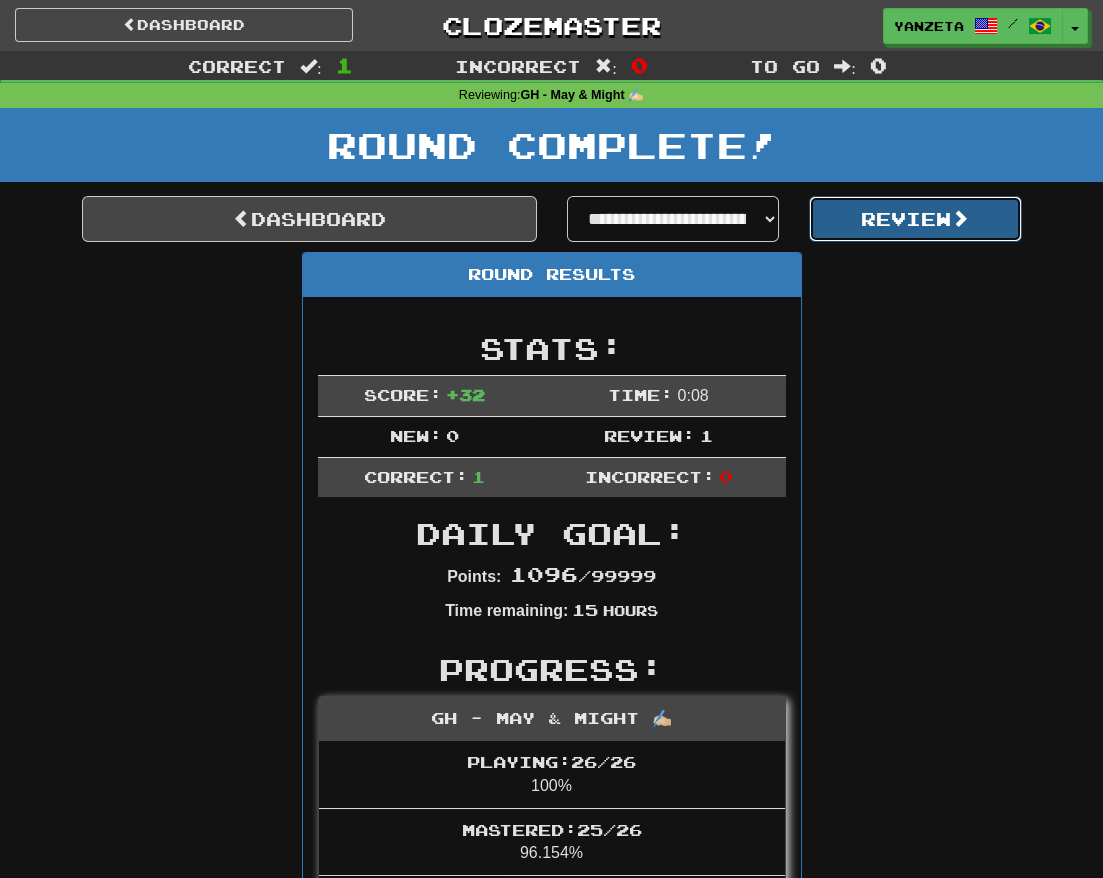 click on "Review" at bounding box center [915, 219] 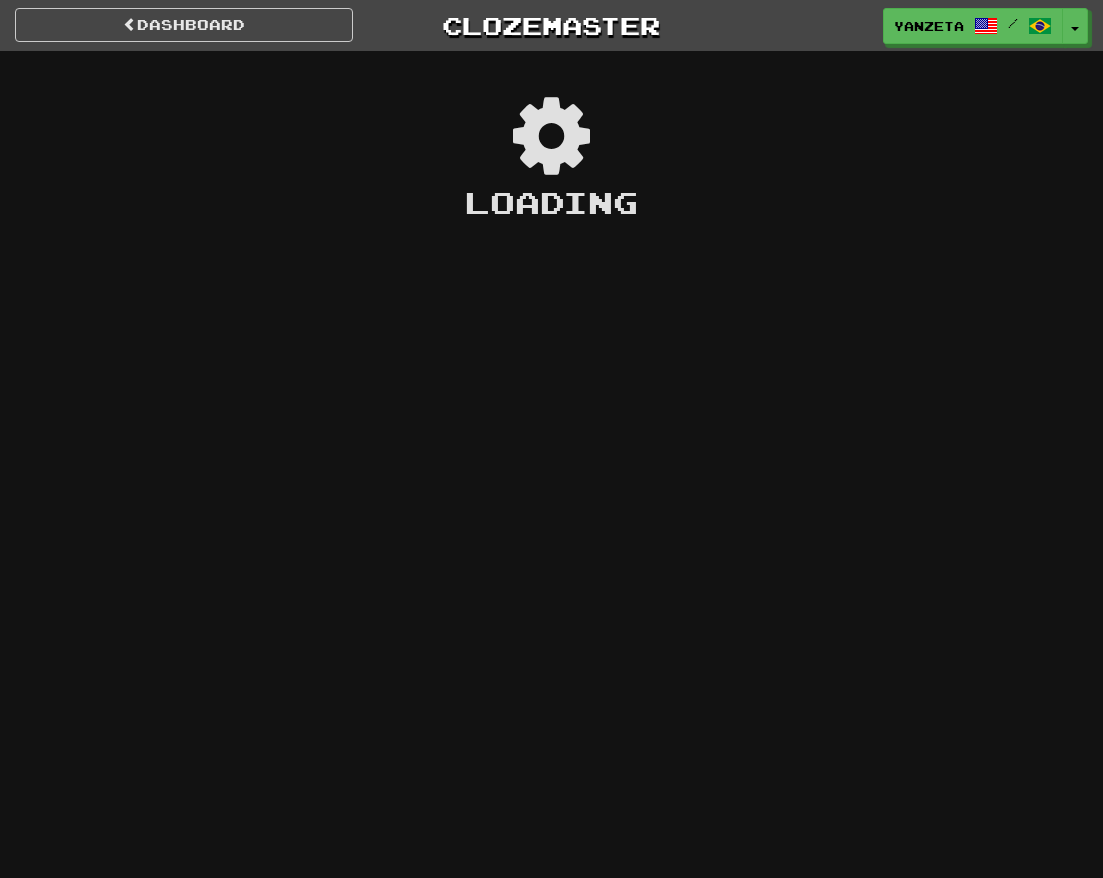 scroll, scrollTop: 0, scrollLeft: 0, axis: both 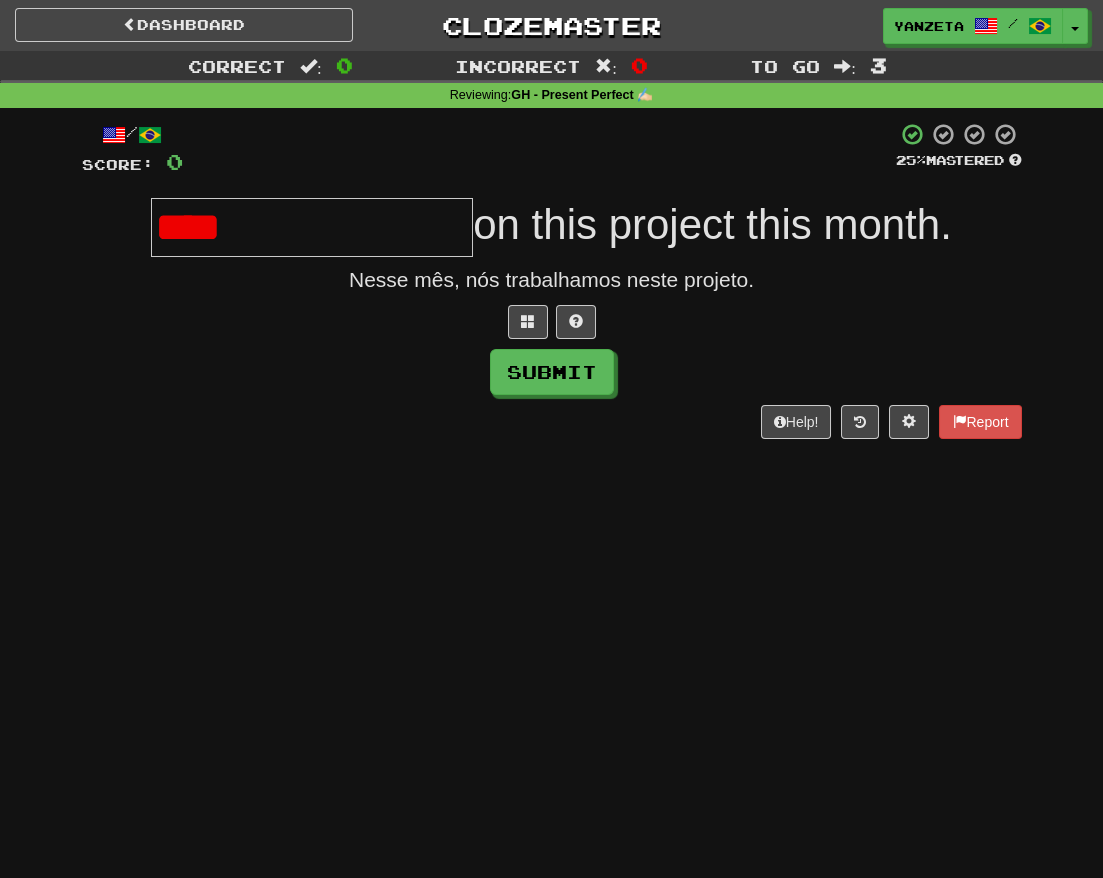 type on "****" 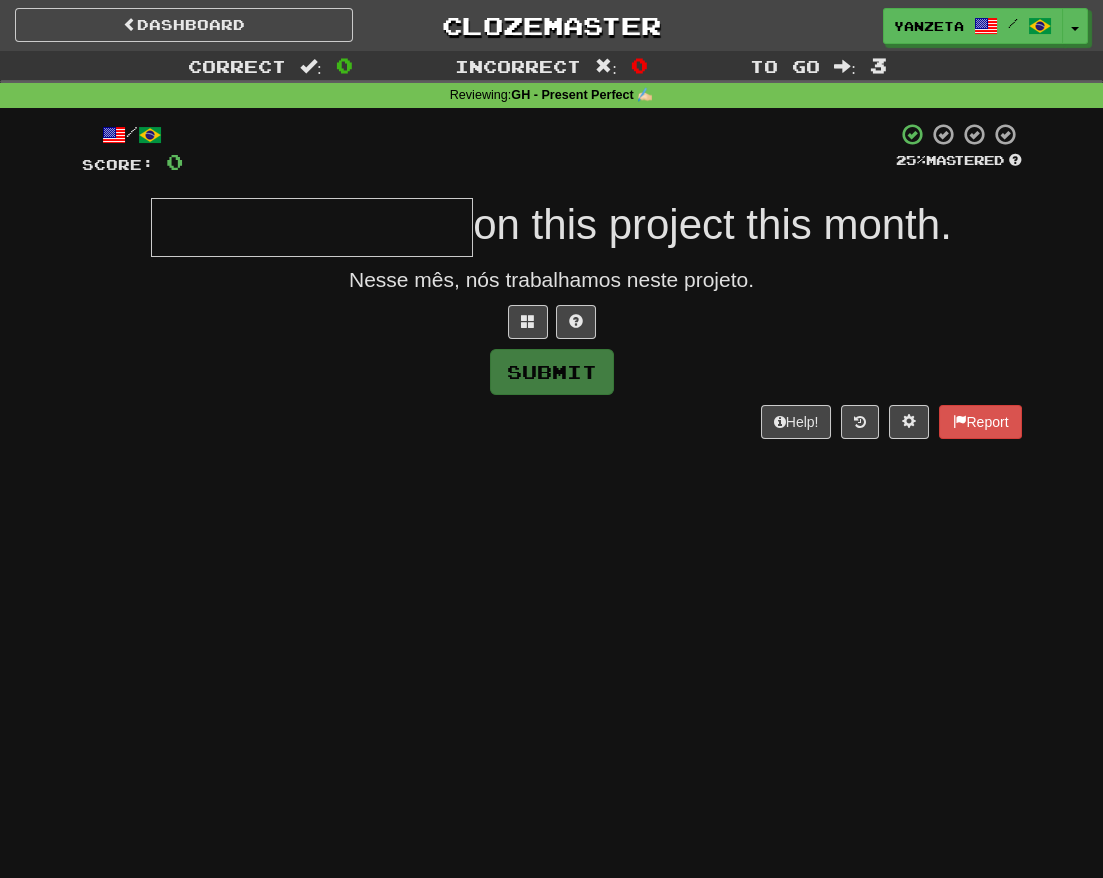 type on "*" 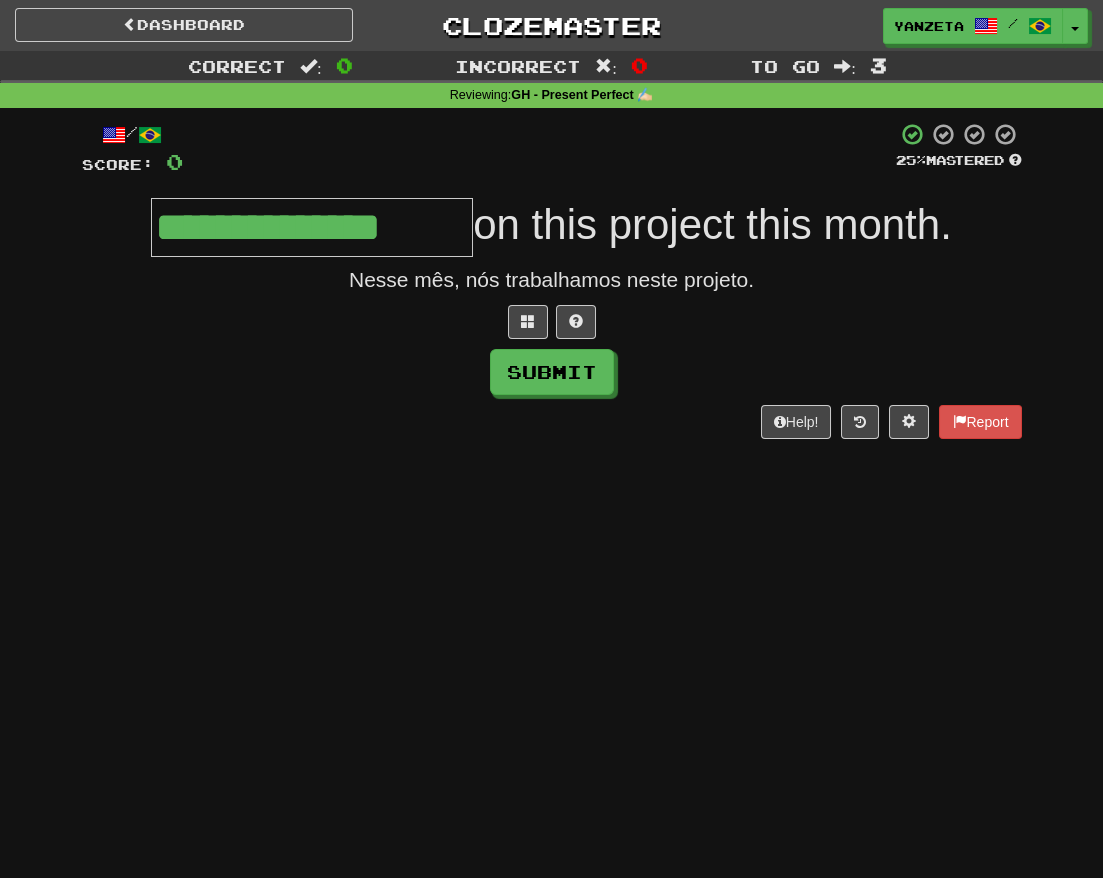 type on "**********" 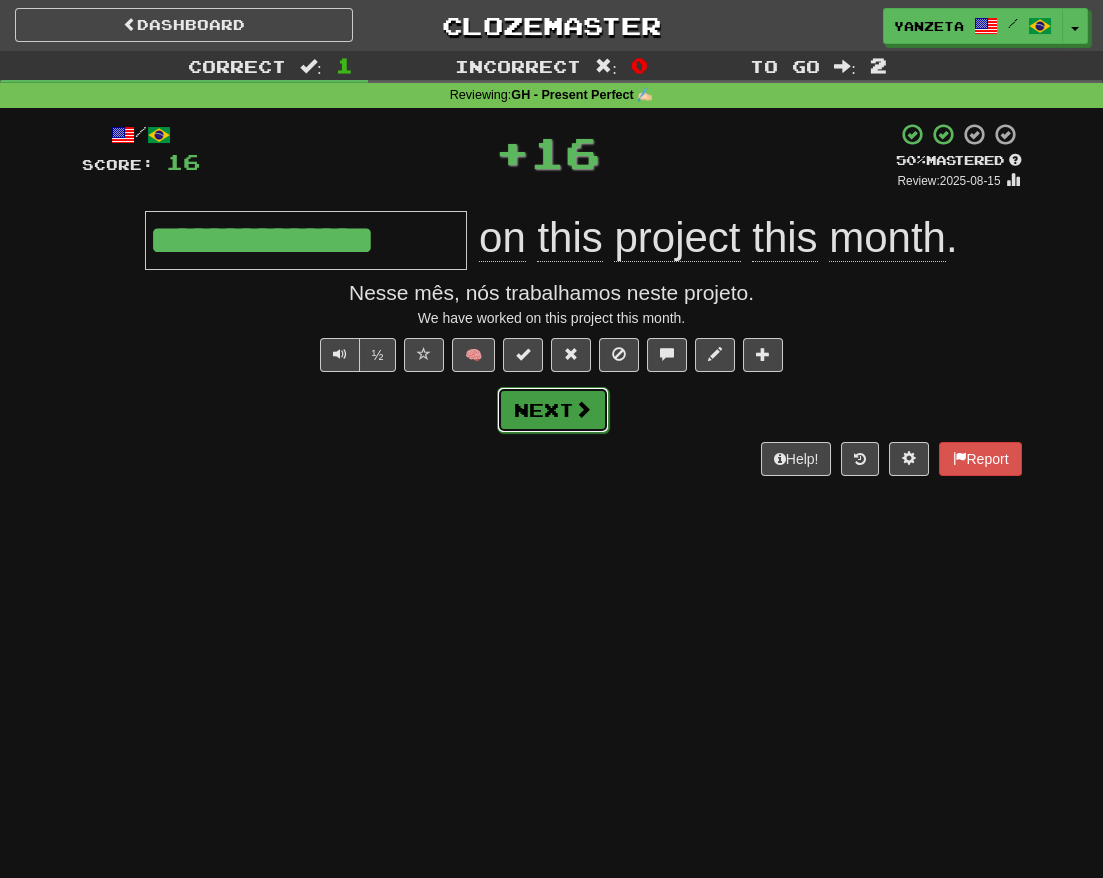 click on "Next" at bounding box center (553, 410) 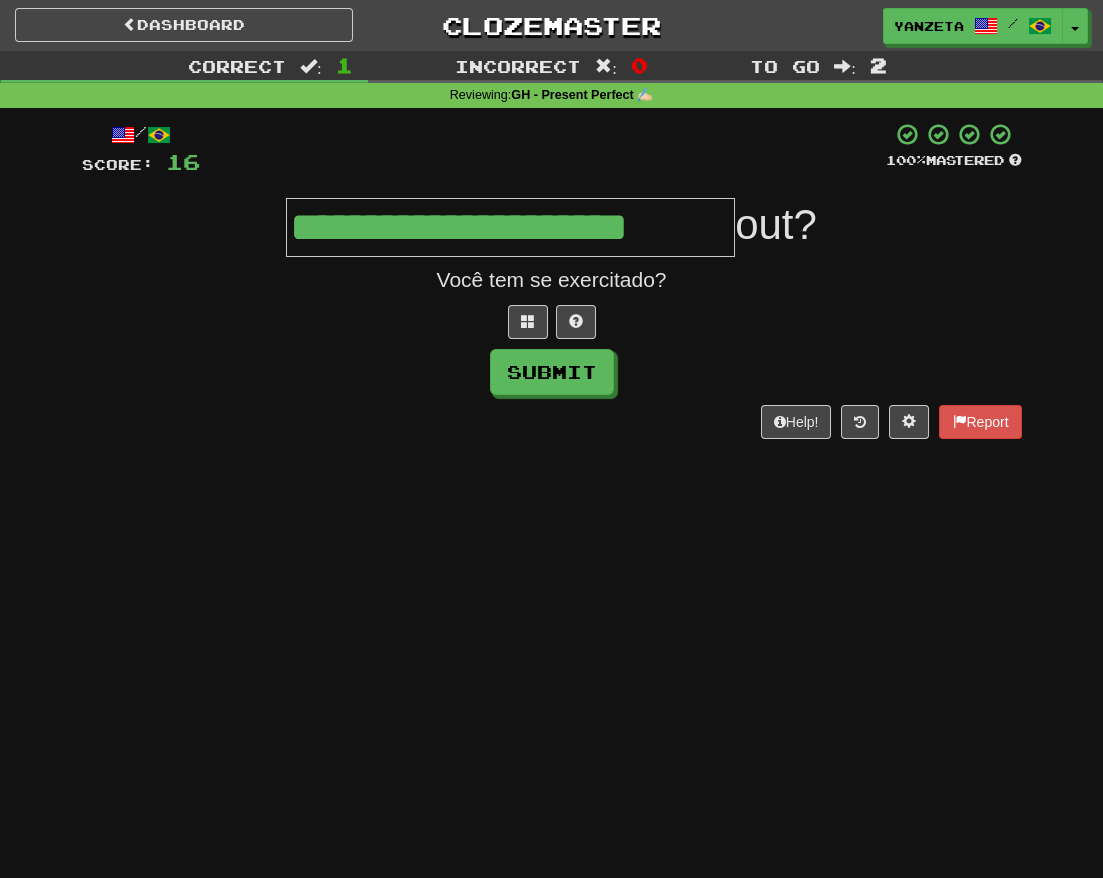 type on "**********" 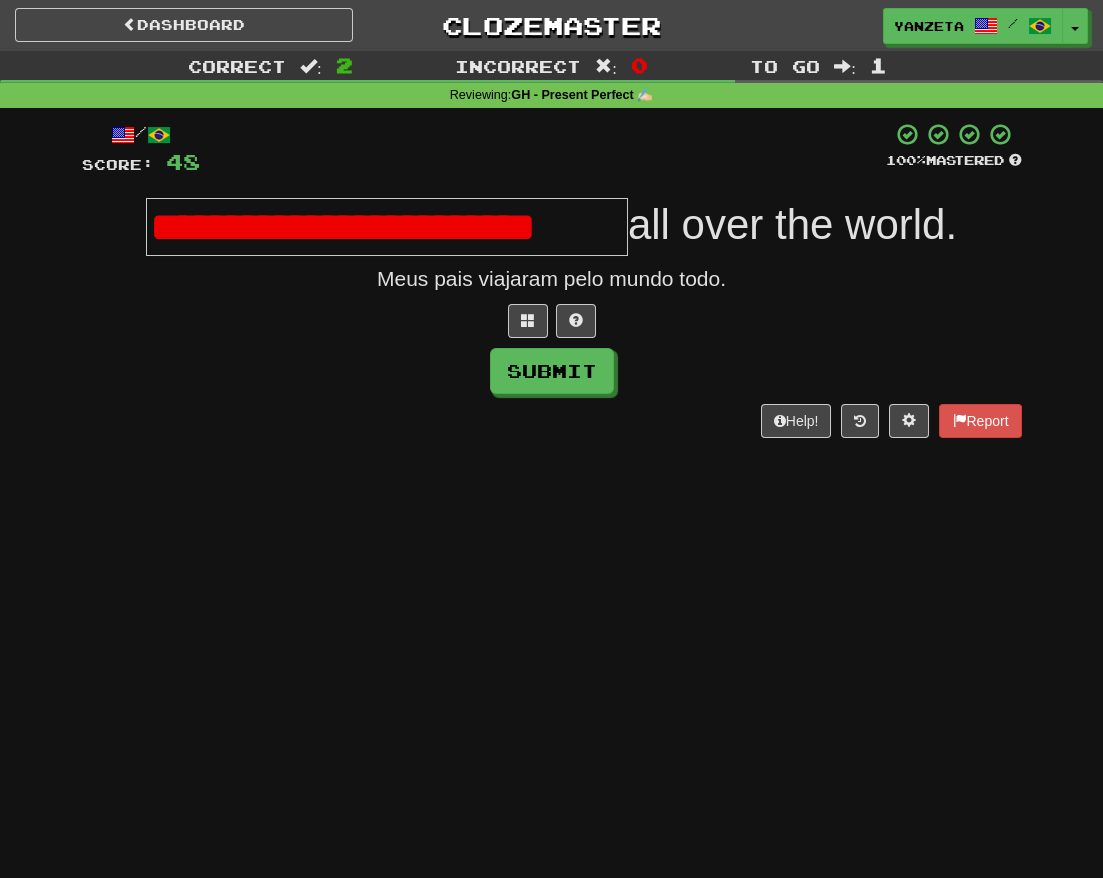scroll, scrollTop: 0, scrollLeft: 0, axis: both 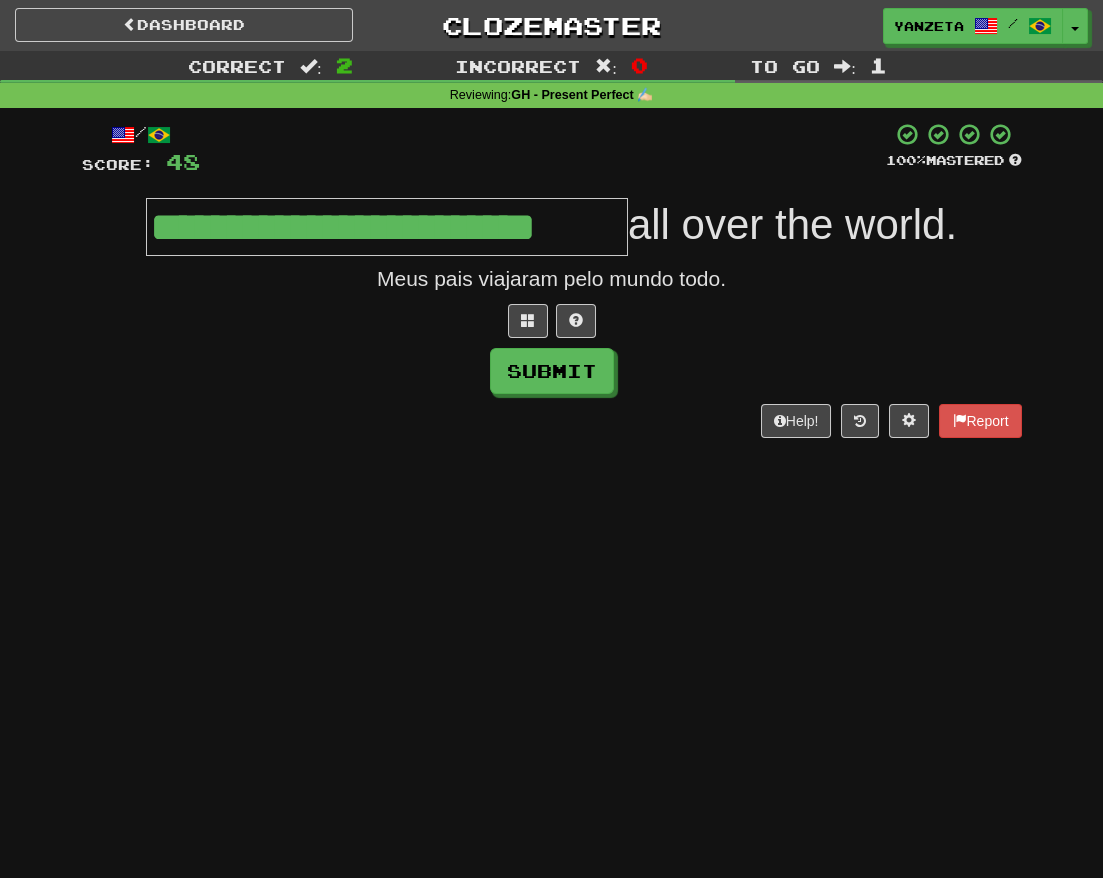 type on "**********" 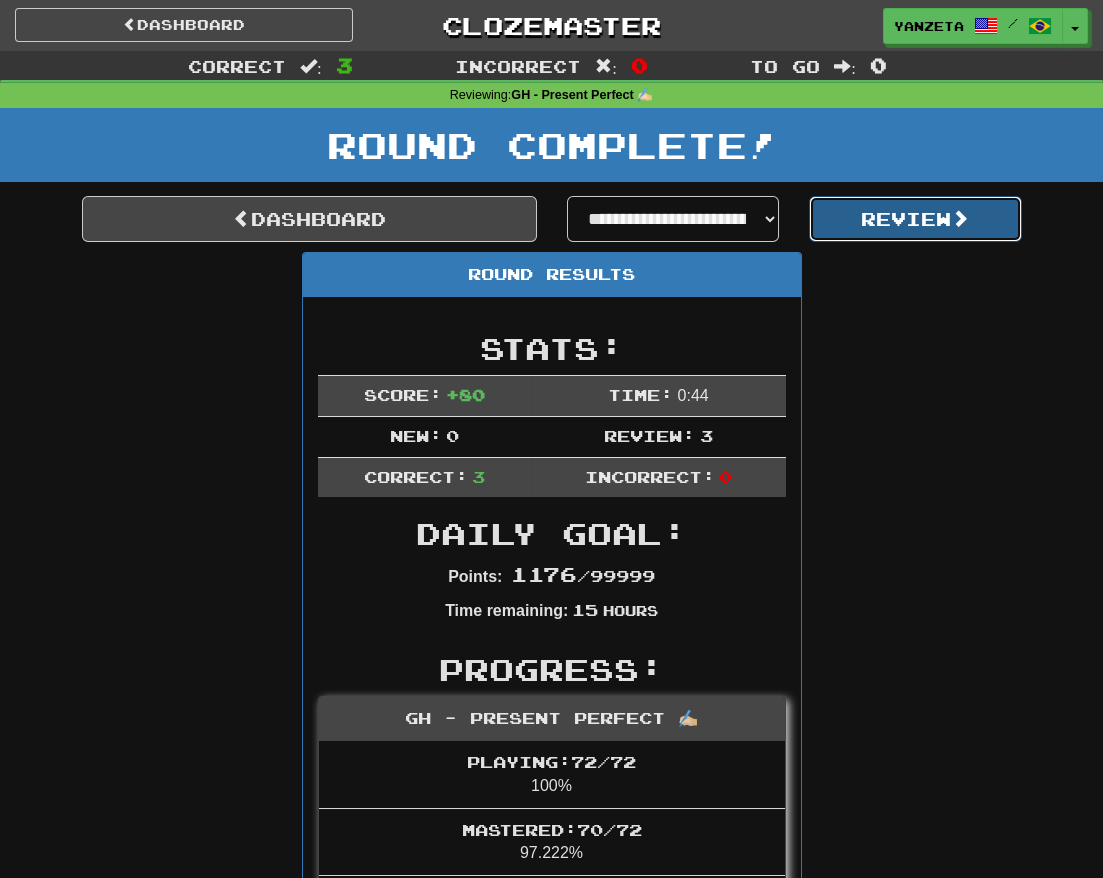 click on "Review" at bounding box center [915, 219] 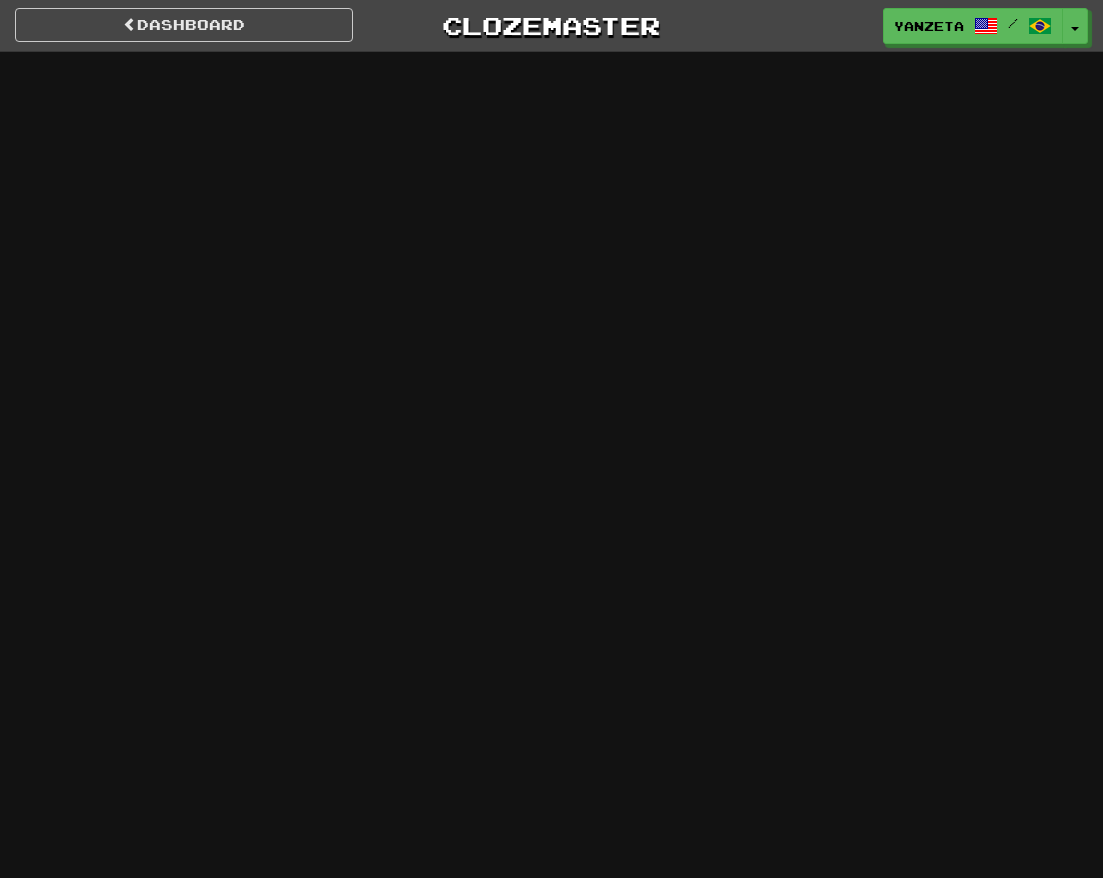 scroll, scrollTop: 0, scrollLeft: 0, axis: both 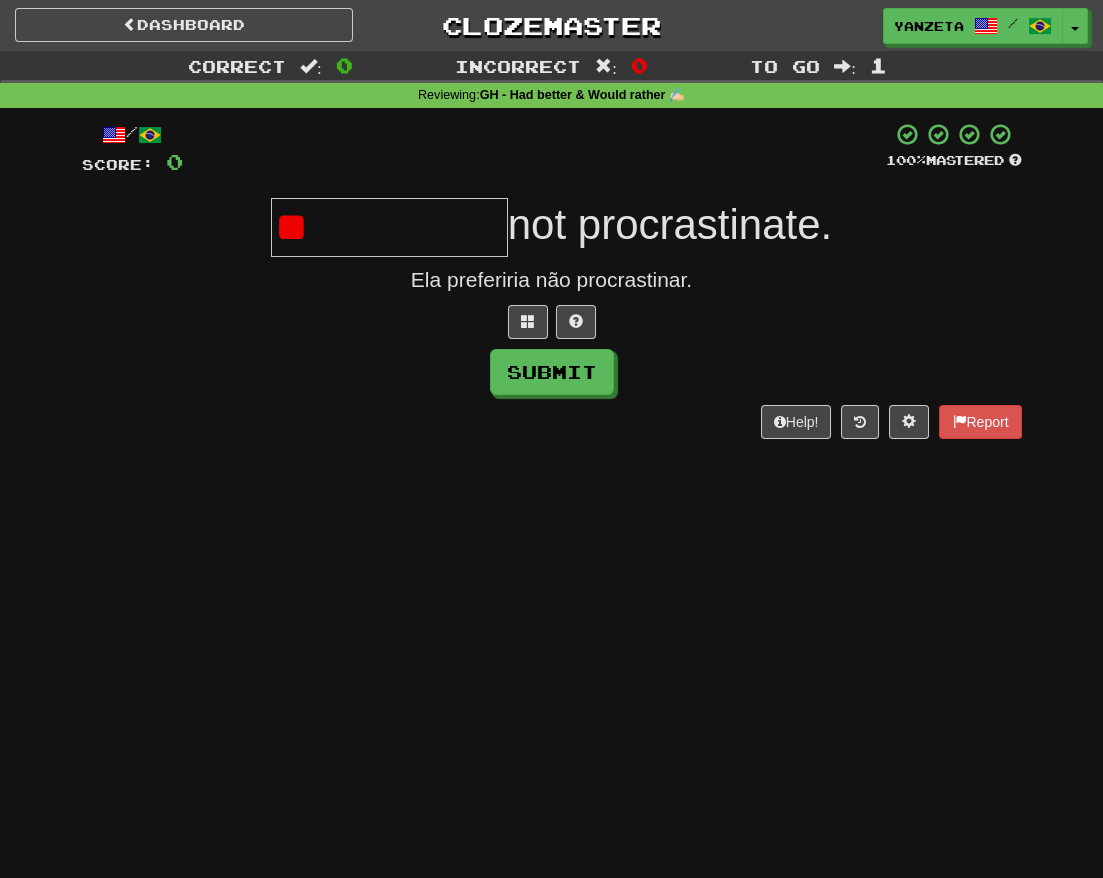 type on "*" 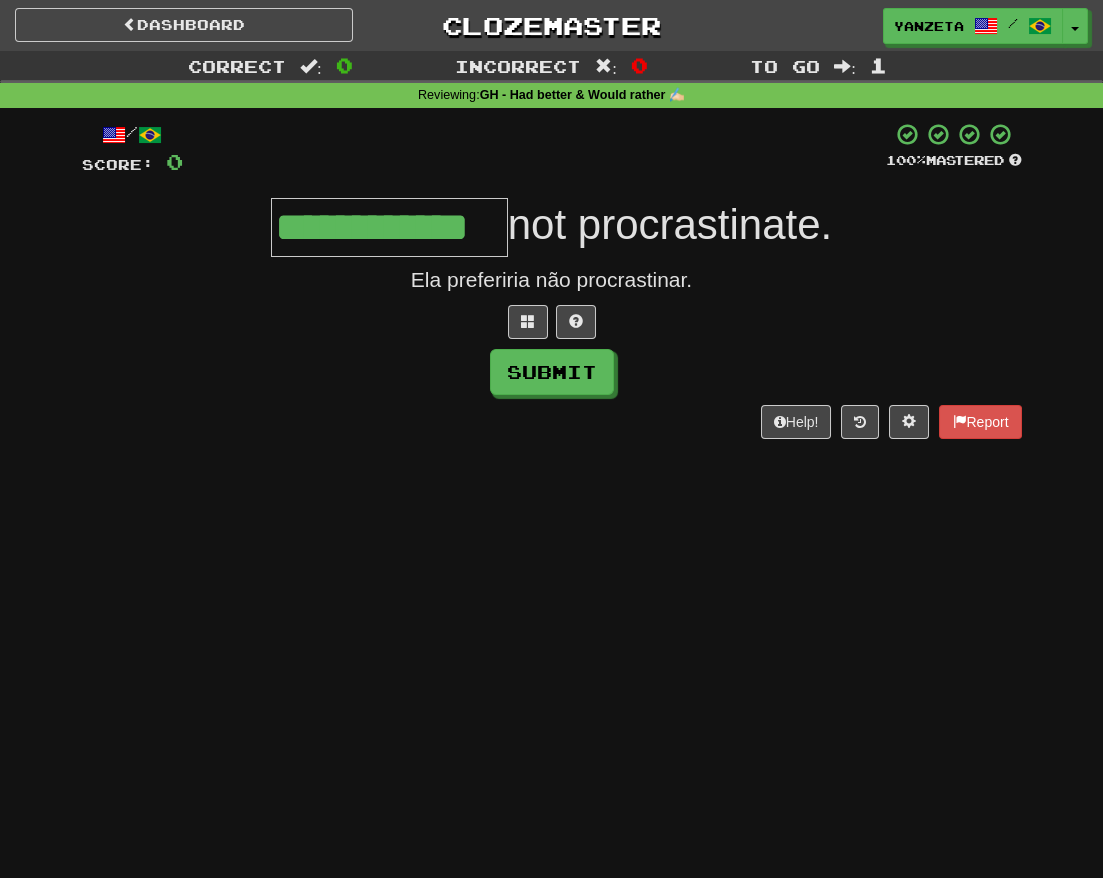 type on "**********" 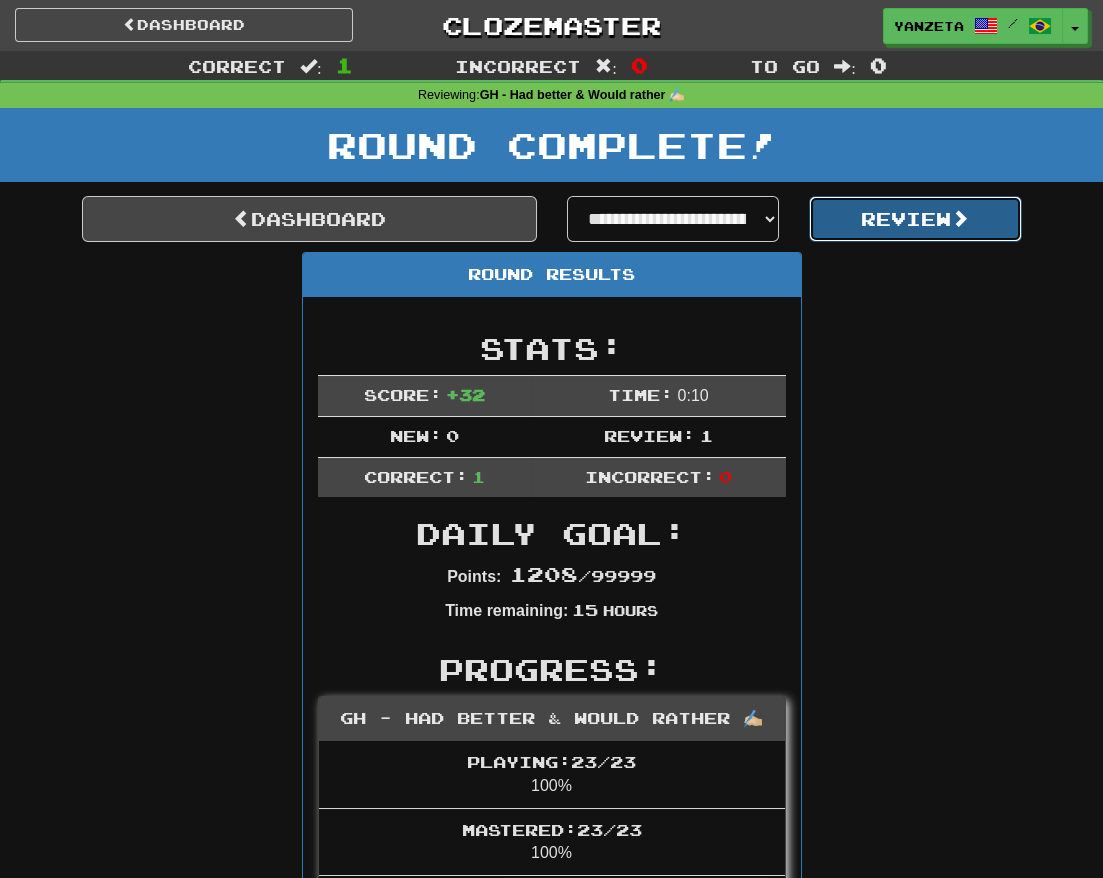 click on "Review" at bounding box center [915, 219] 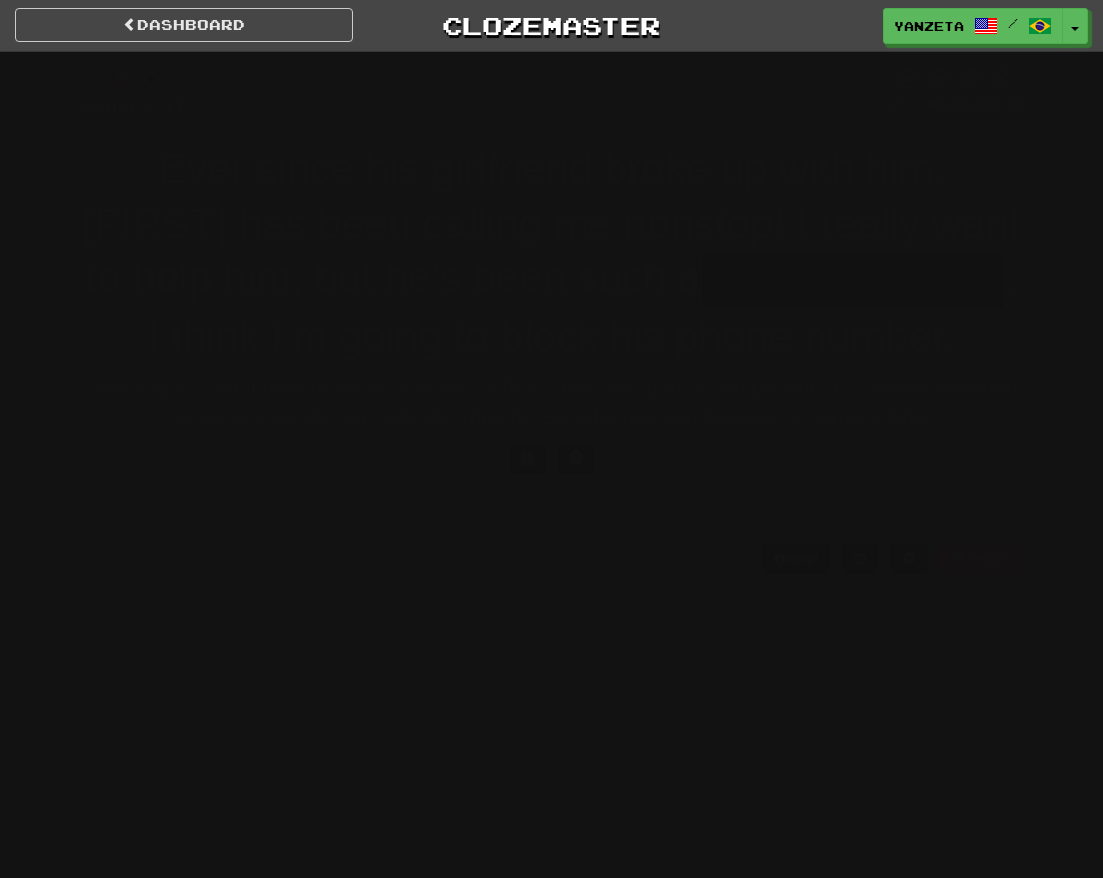 scroll, scrollTop: 0, scrollLeft: 0, axis: both 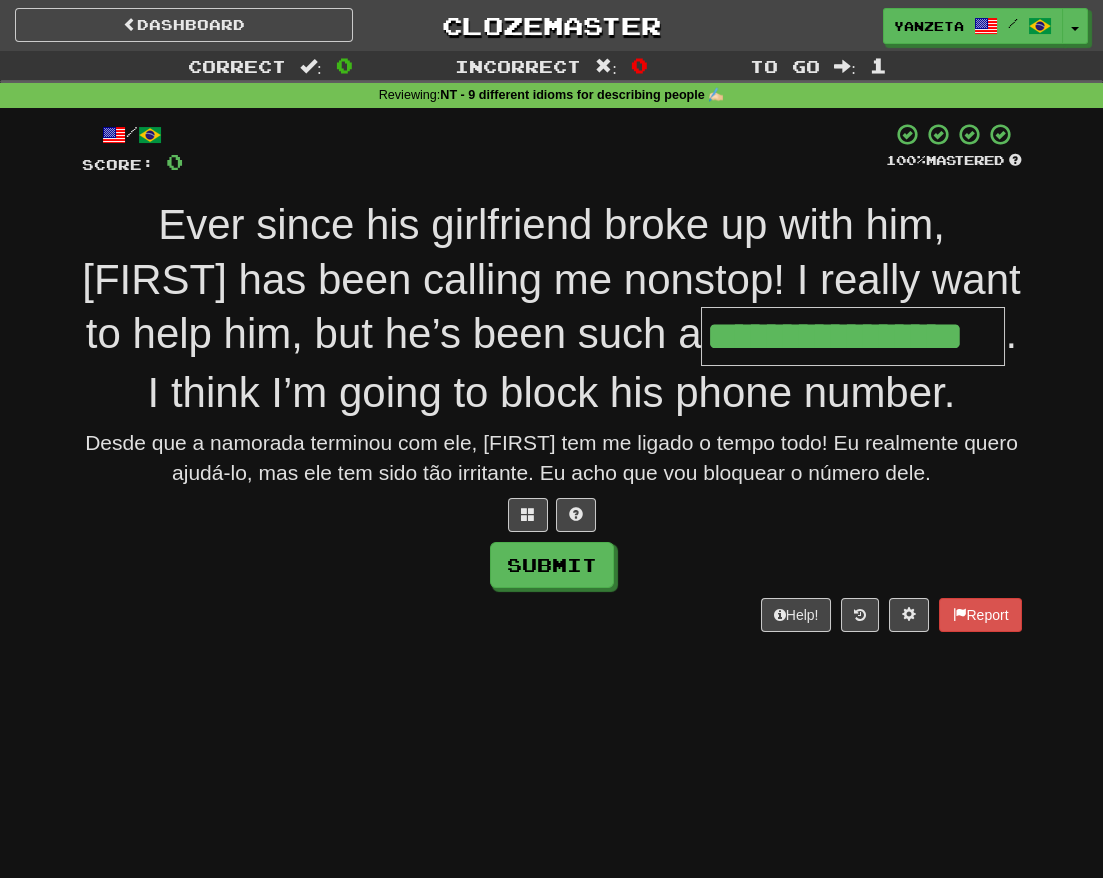 type on "**********" 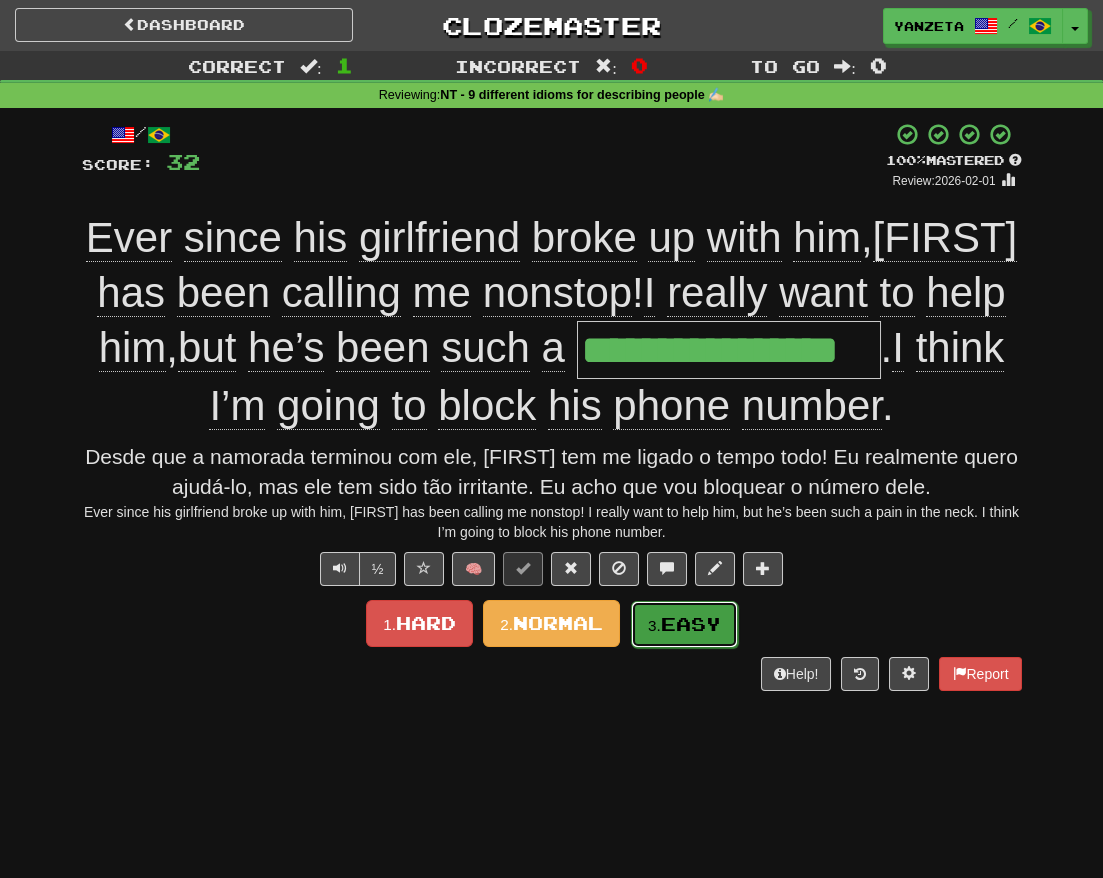 click on "3.  Easy" at bounding box center [684, 624] 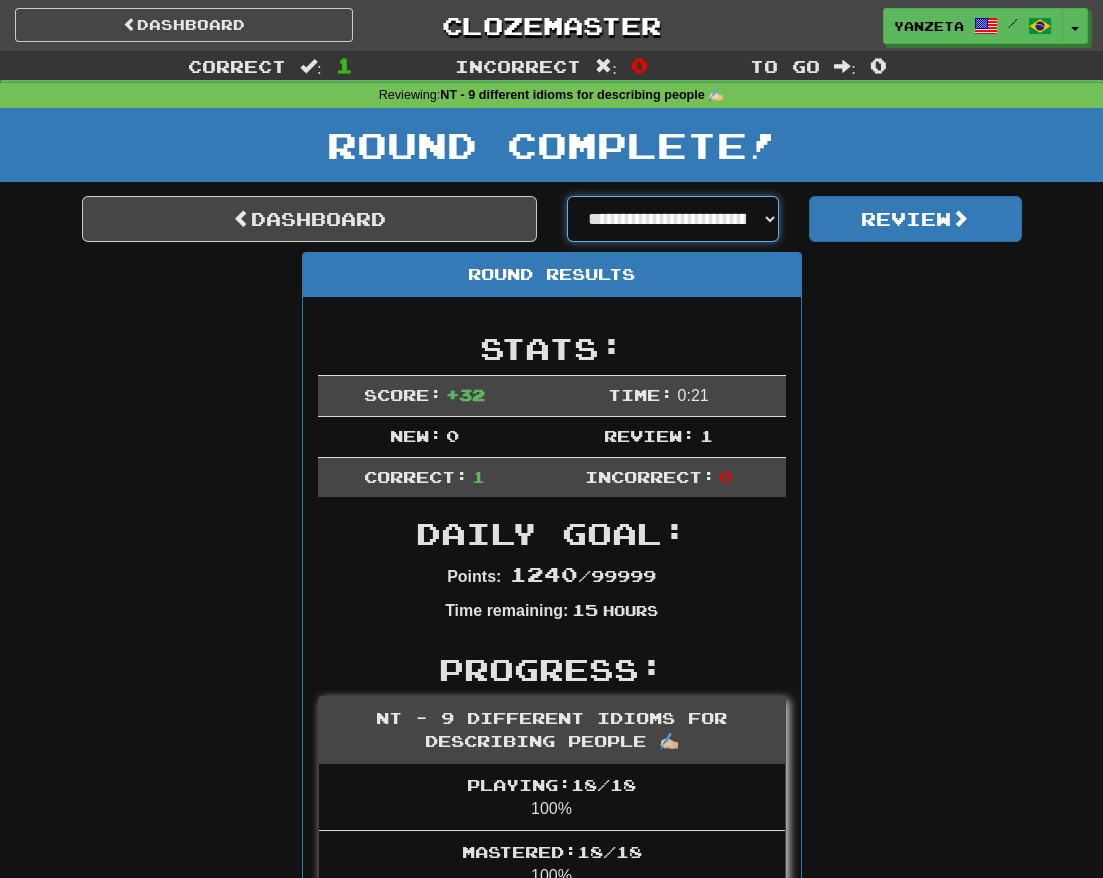 click on "**********" at bounding box center (673, 219) 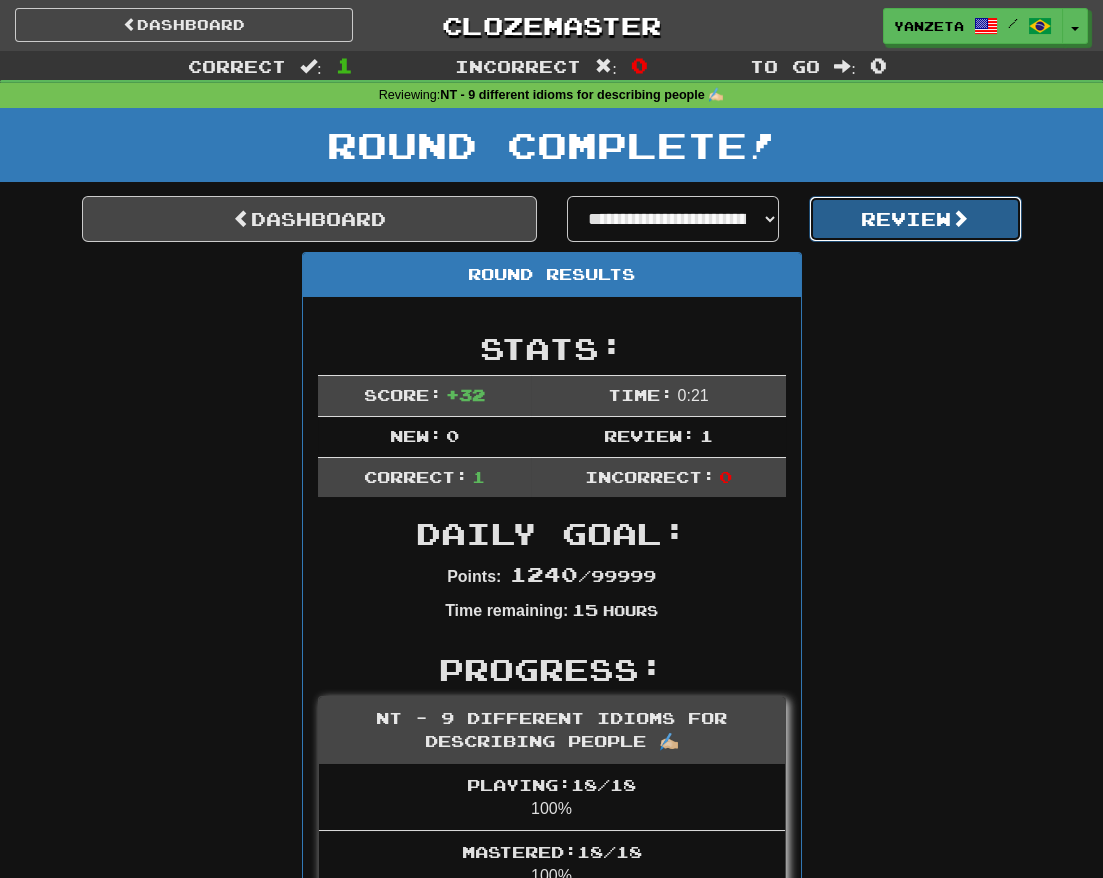 click on "Review" at bounding box center [915, 219] 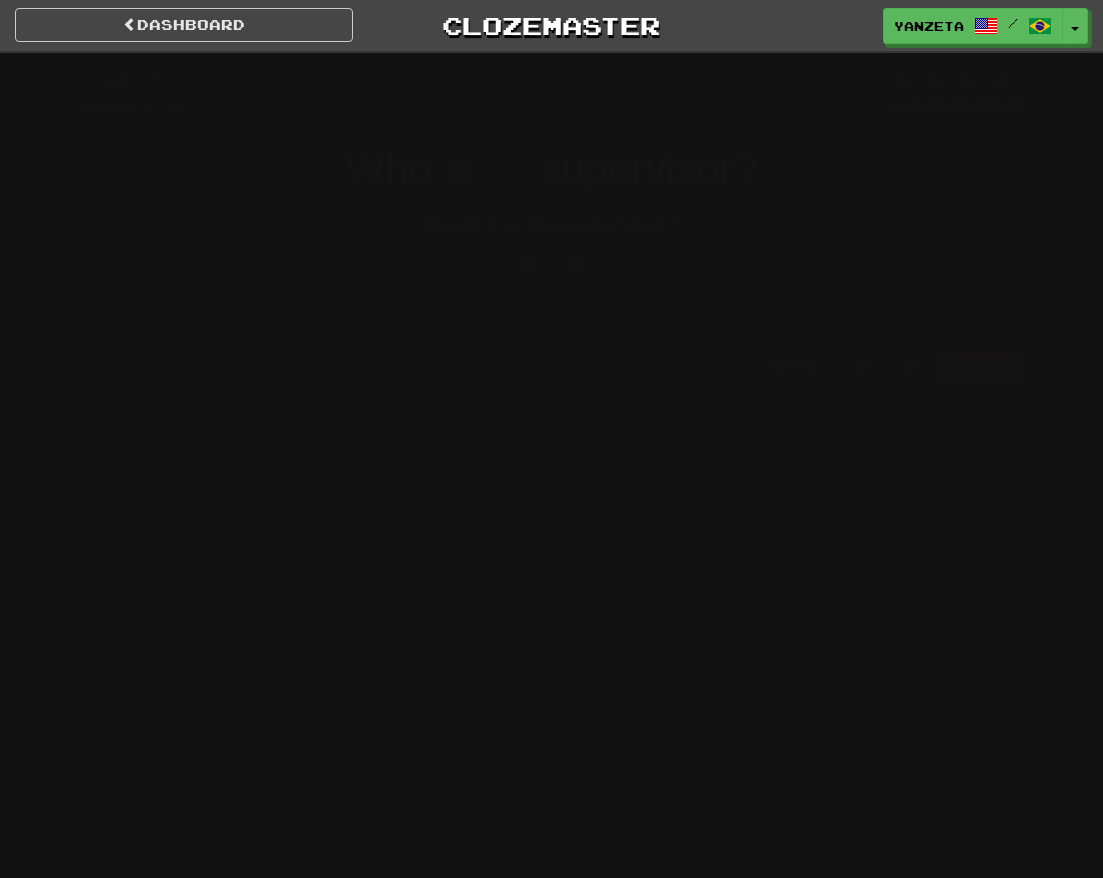 scroll, scrollTop: 0, scrollLeft: 0, axis: both 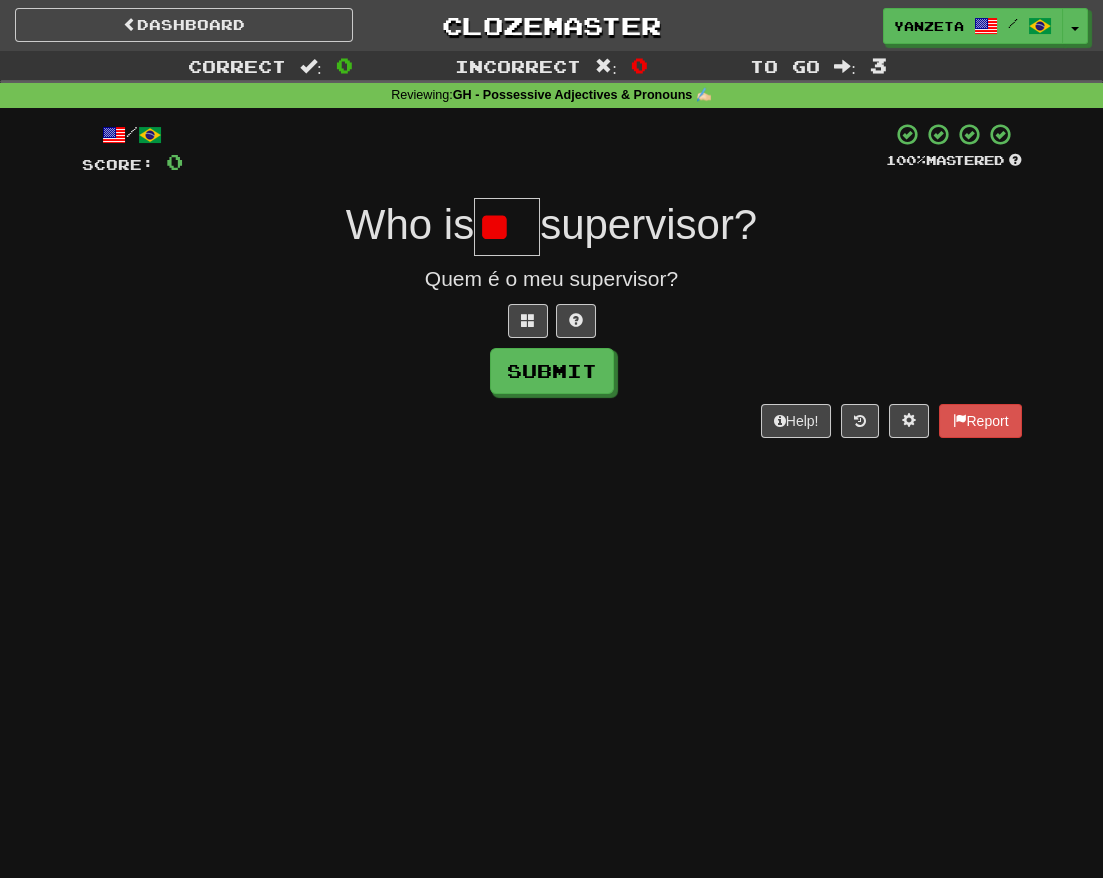 type on "*" 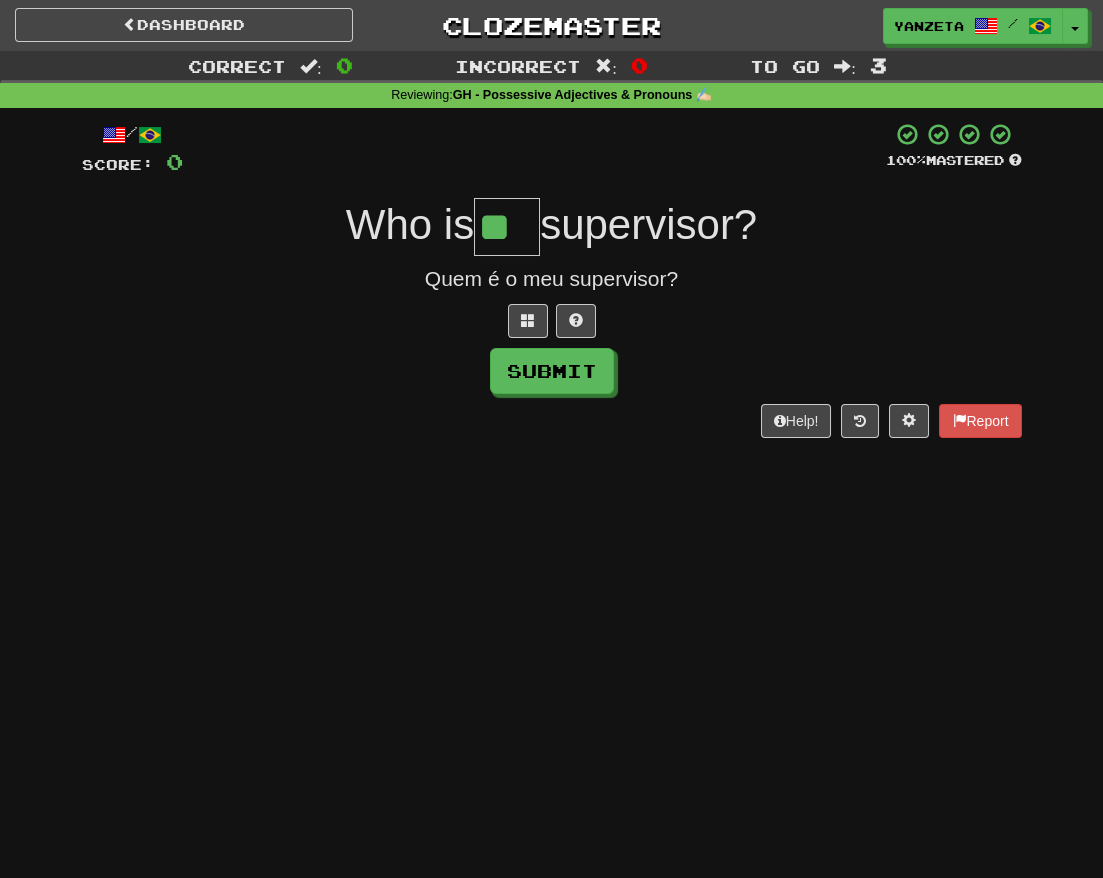type on "**" 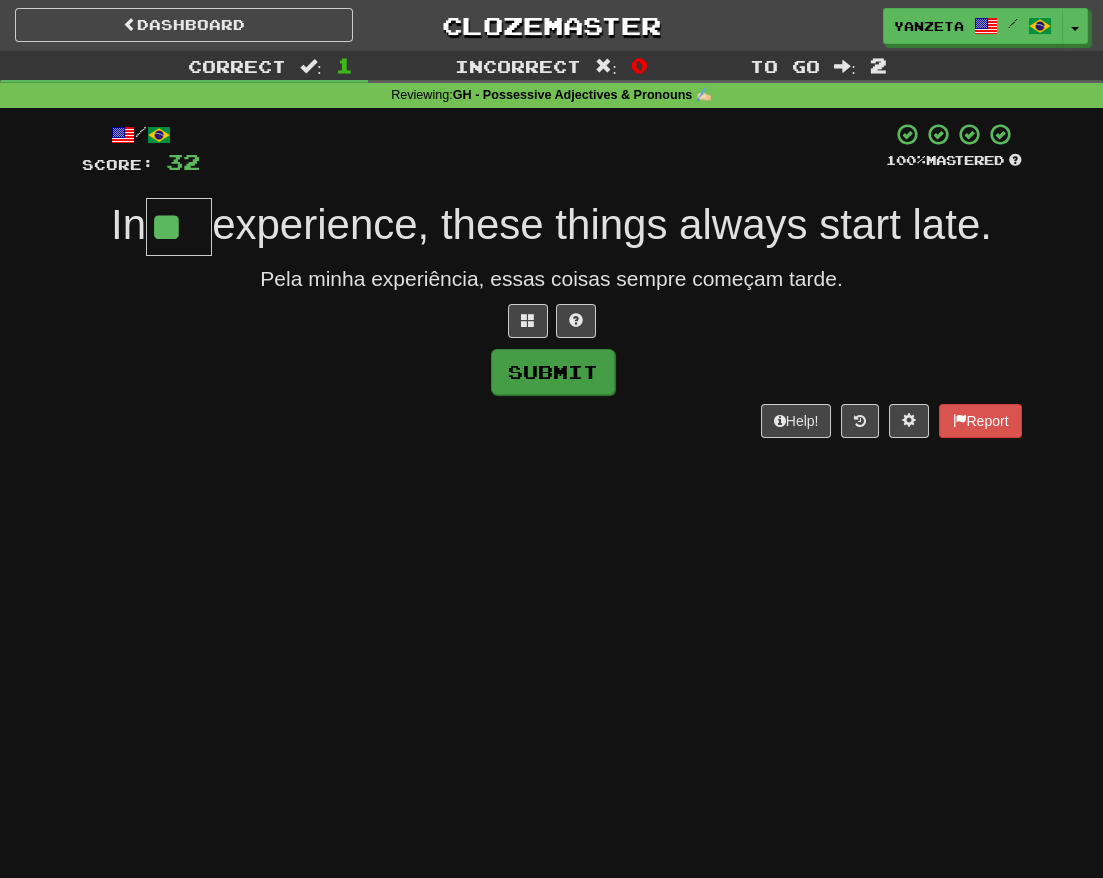type on "**" 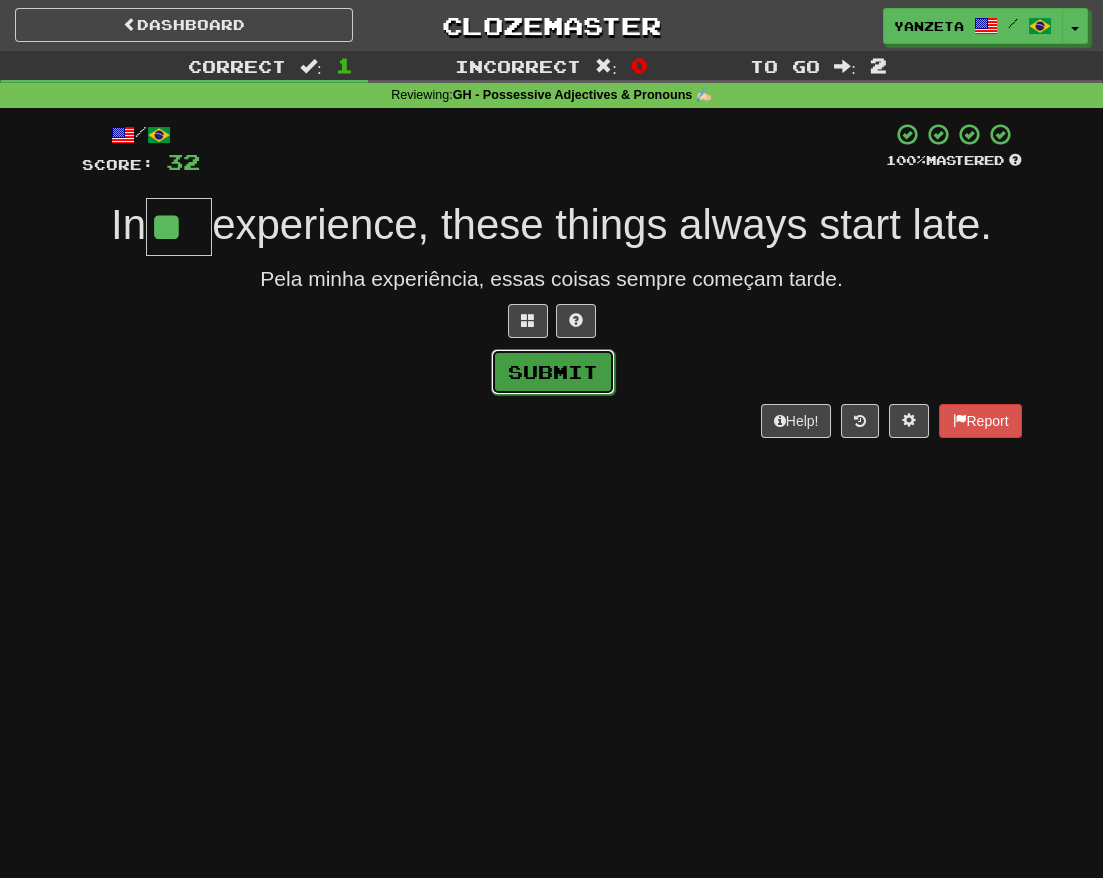 click on "Submit" at bounding box center [553, 372] 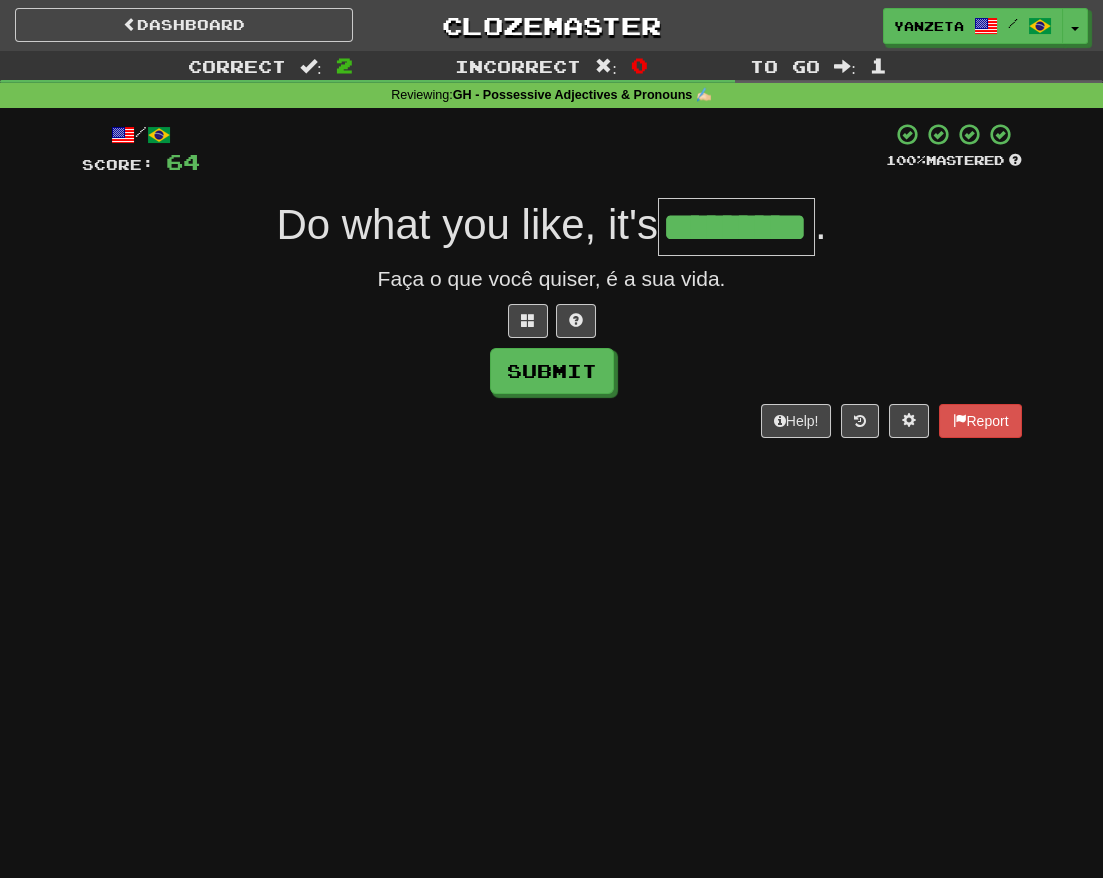 type on "*********" 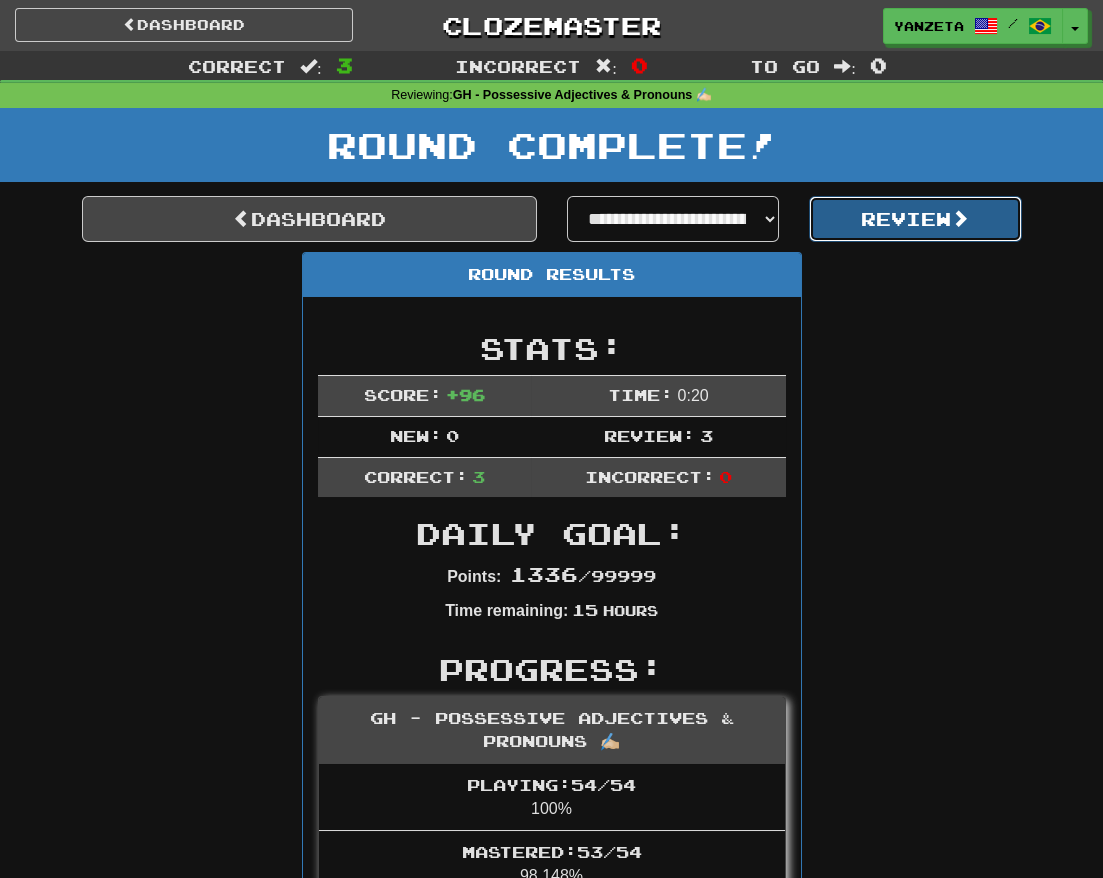click on "Review" at bounding box center [915, 219] 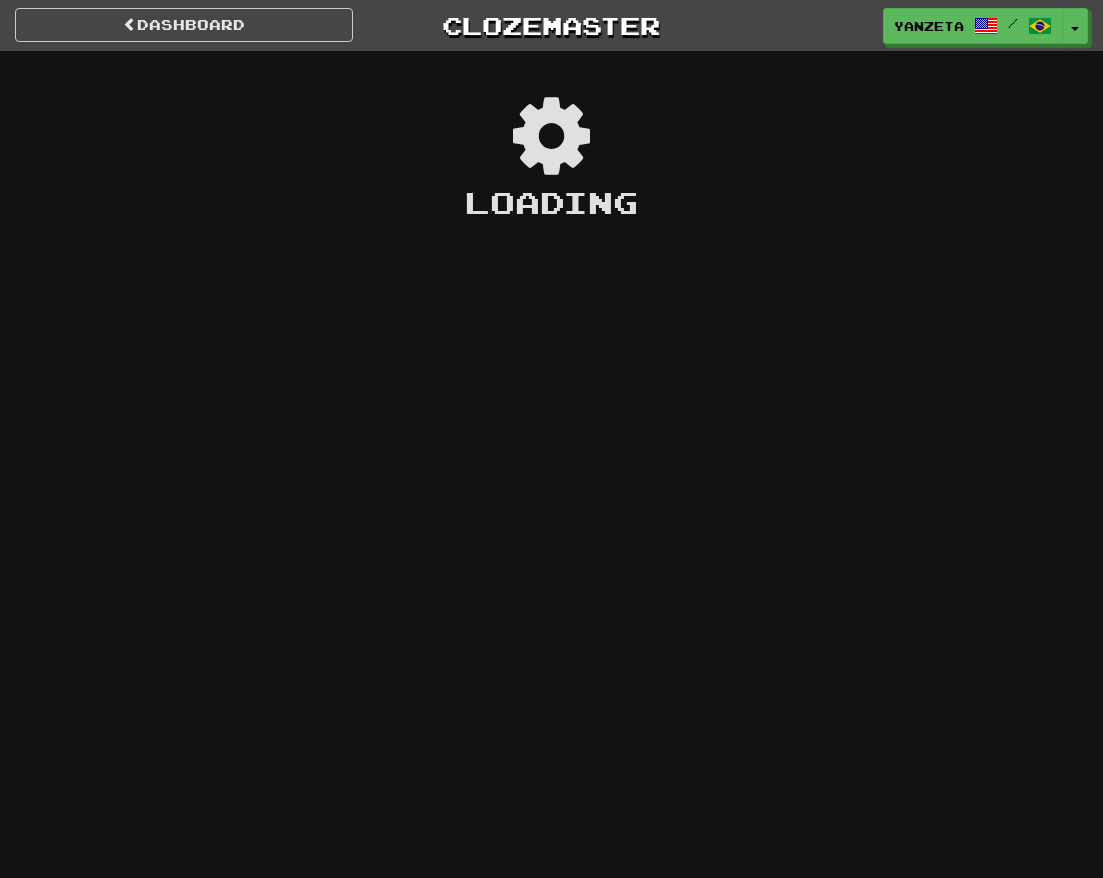scroll, scrollTop: 0, scrollLeft: 0, axis: both 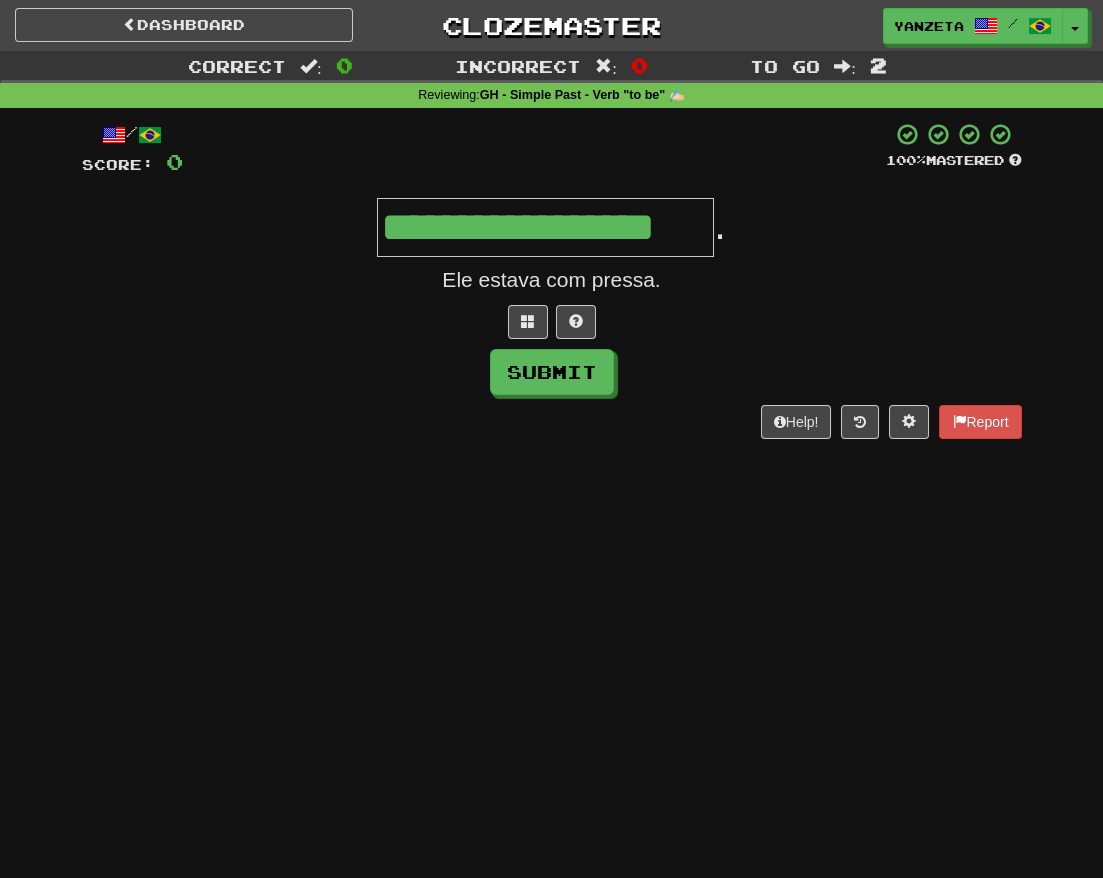 type on "**********" 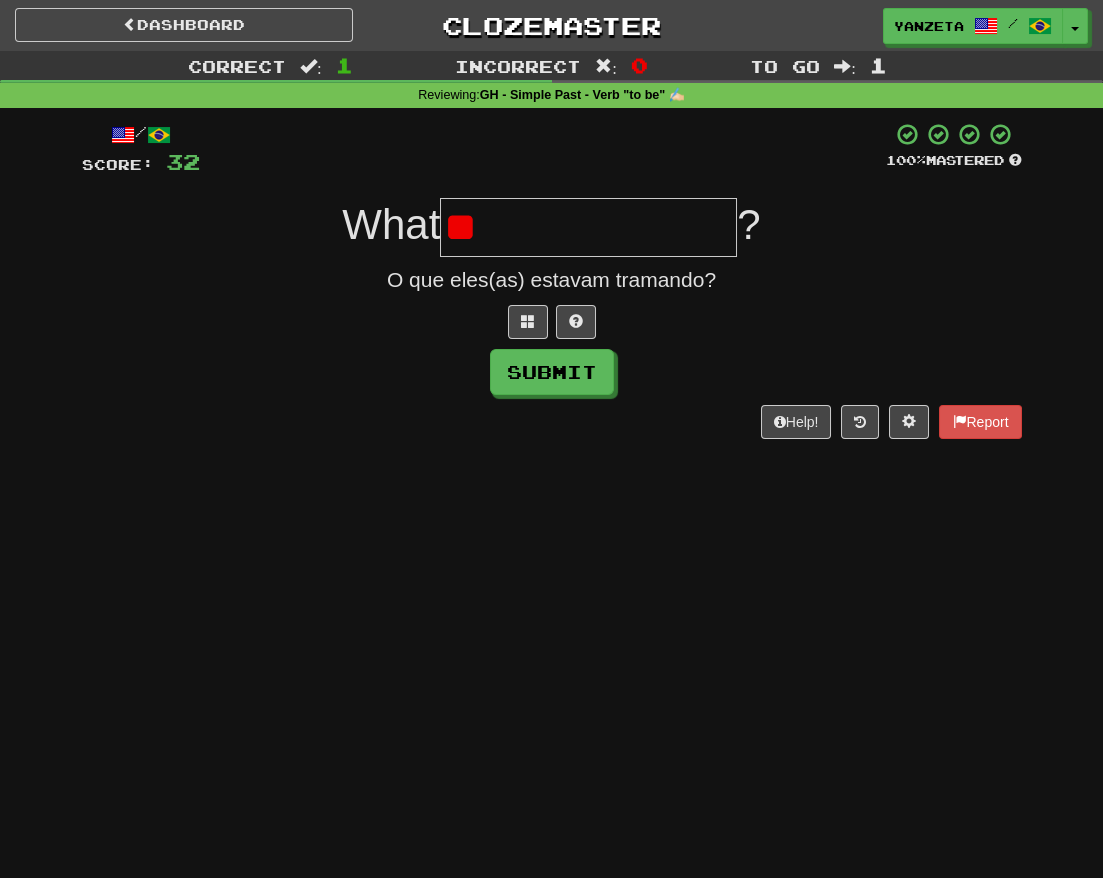 type on "*" 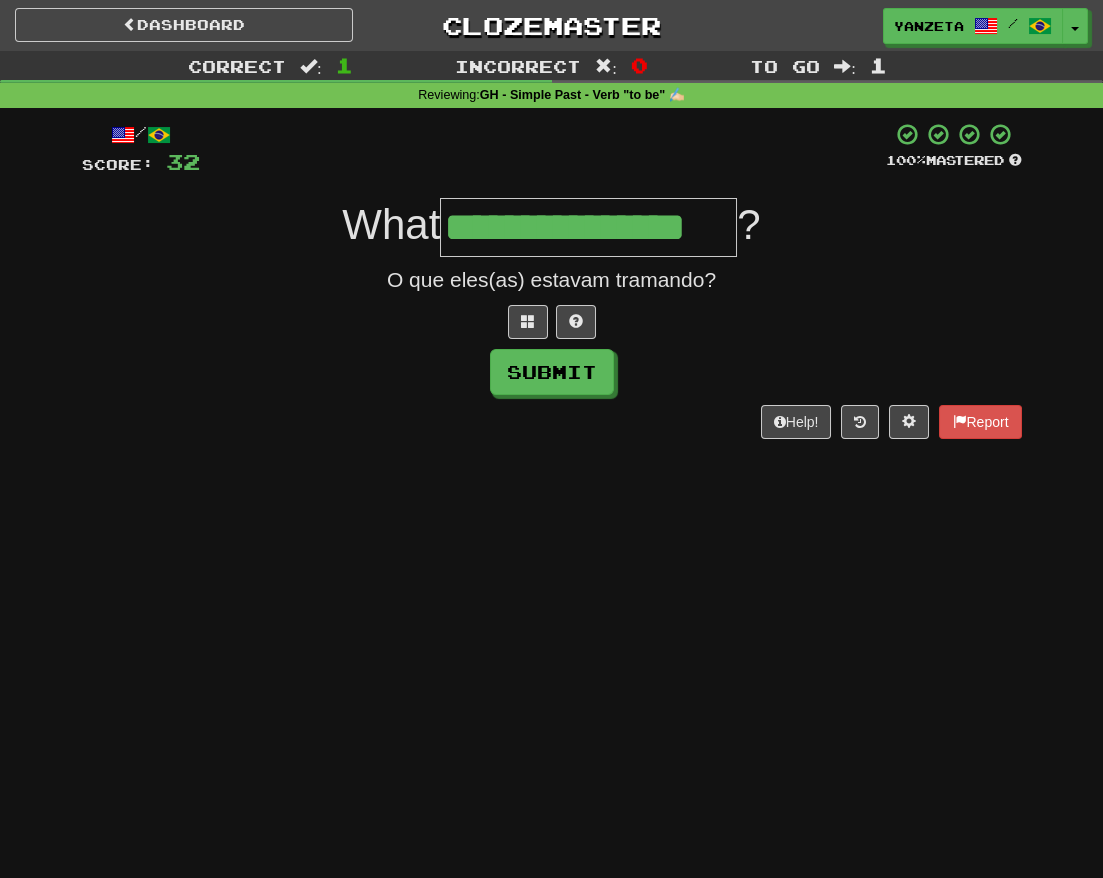 type on "**********" 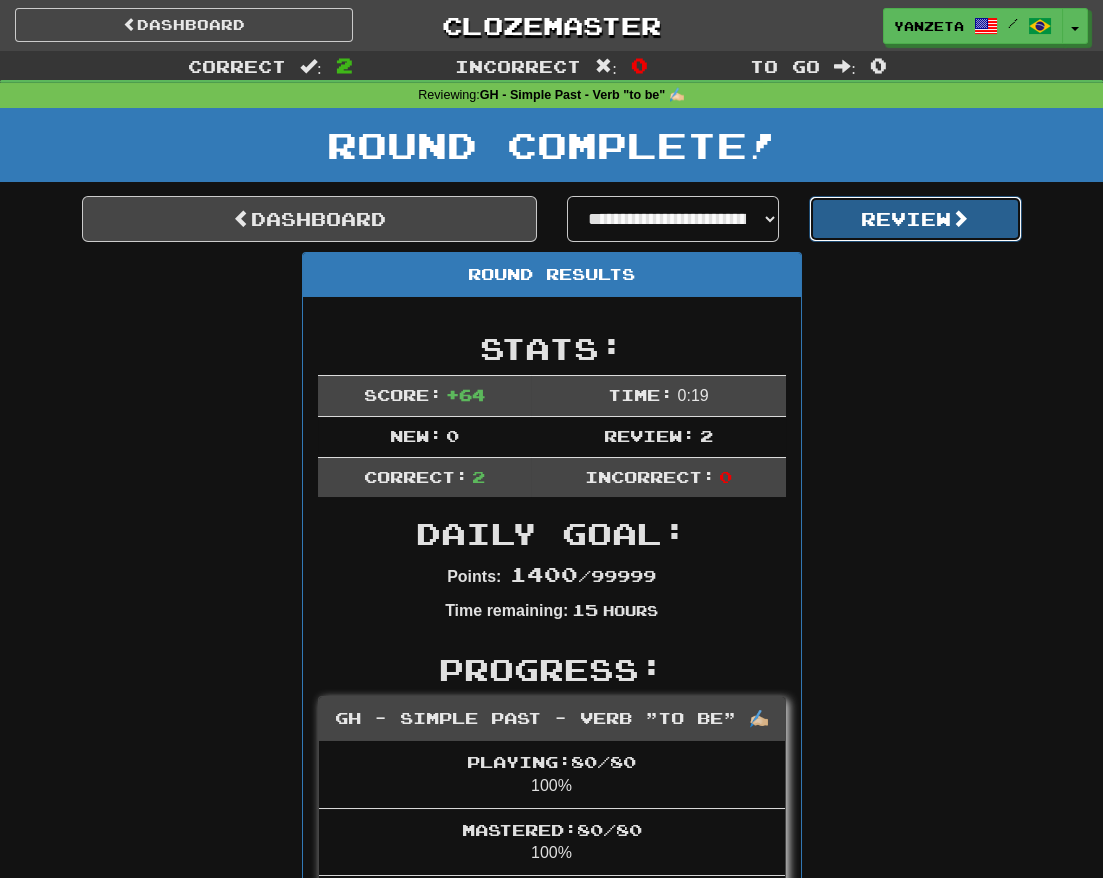click on "Review" 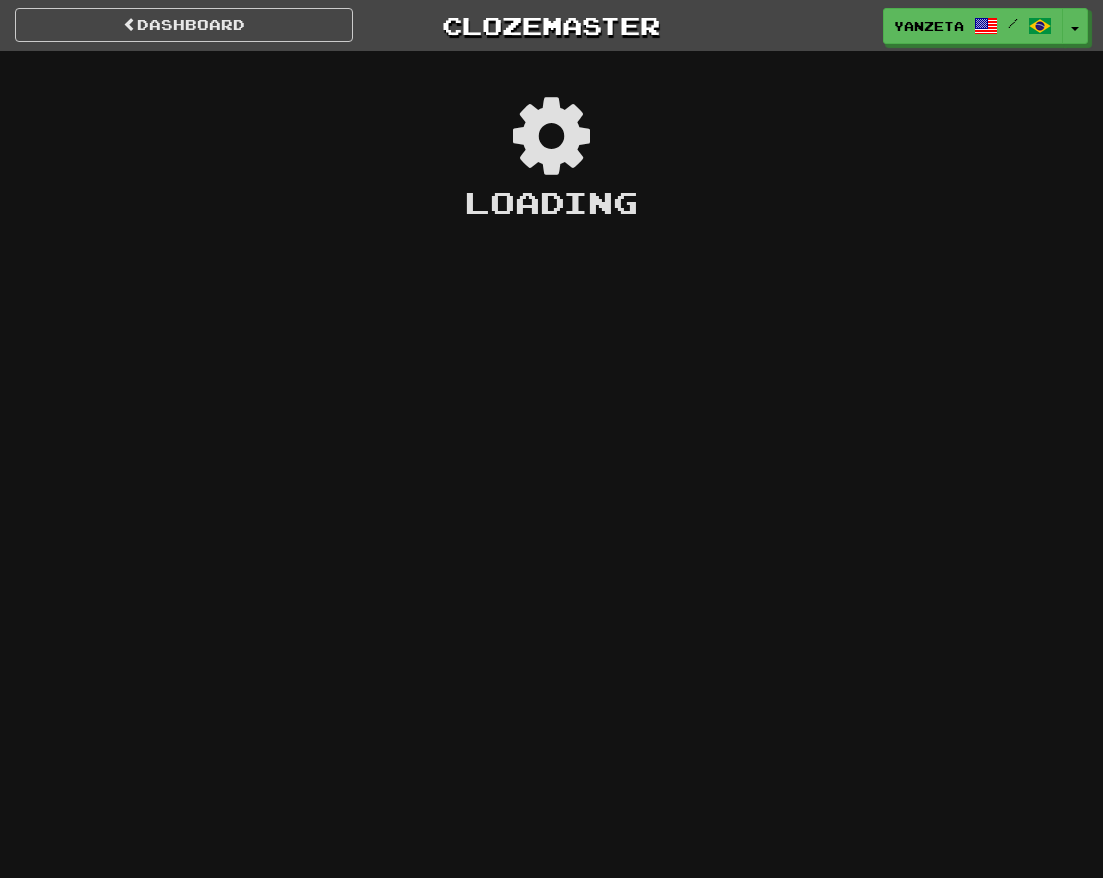 scroll, scrollTop: 0, scrollLeft: 0, axis: both 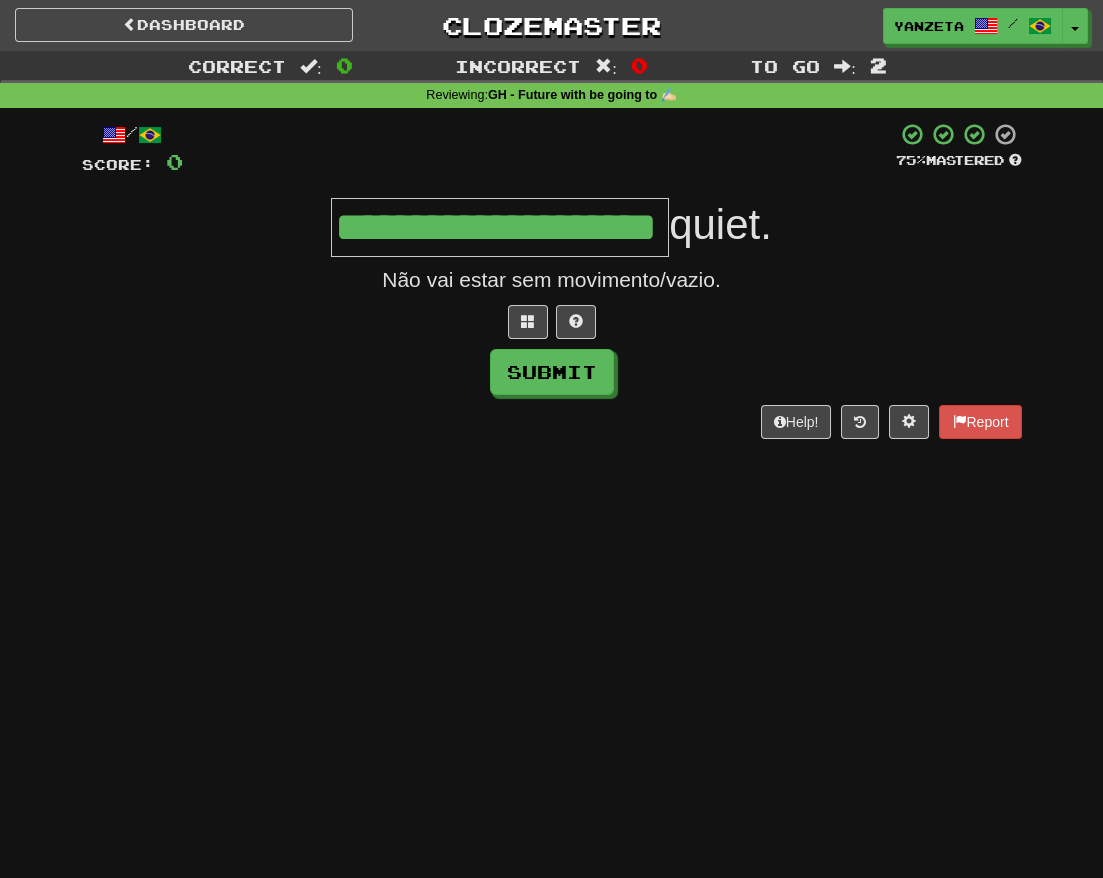 type on "**********" 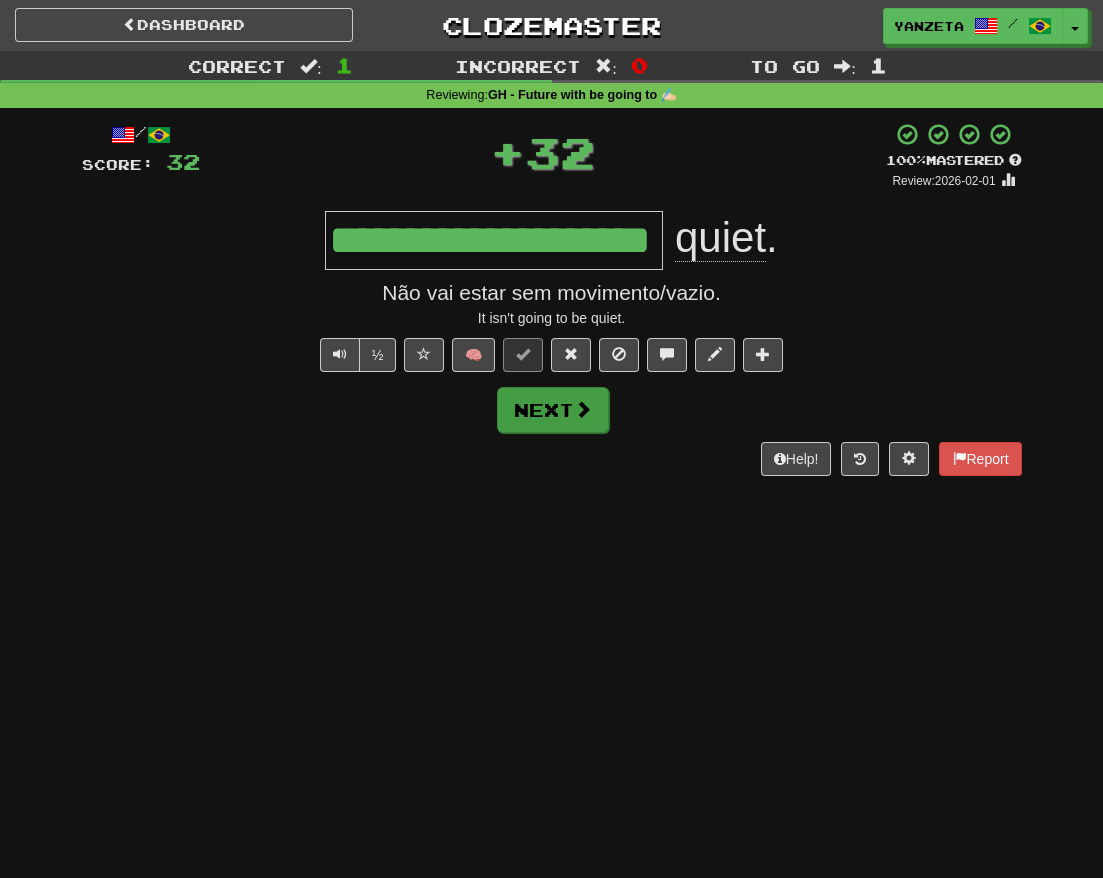 click on "Next" at bounding box center (552, 409) 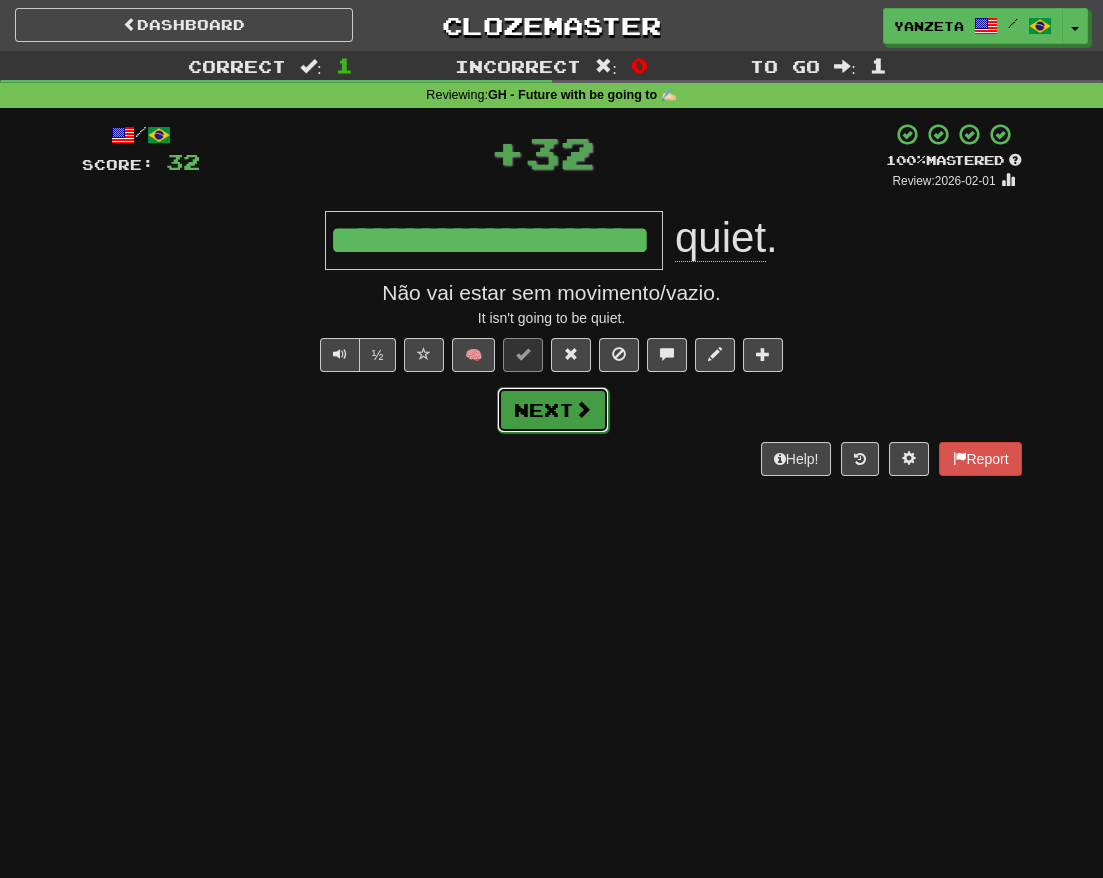 click at bounding box center (583, 409) 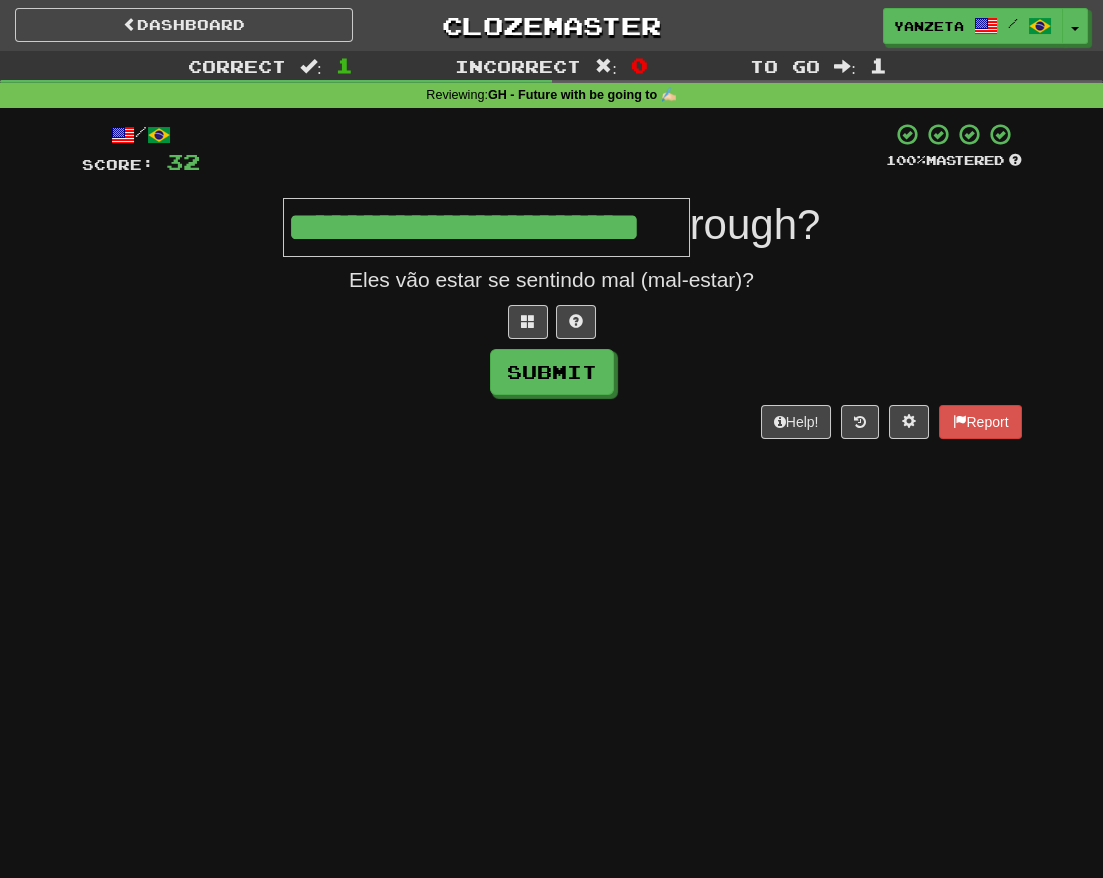 type on "**********" 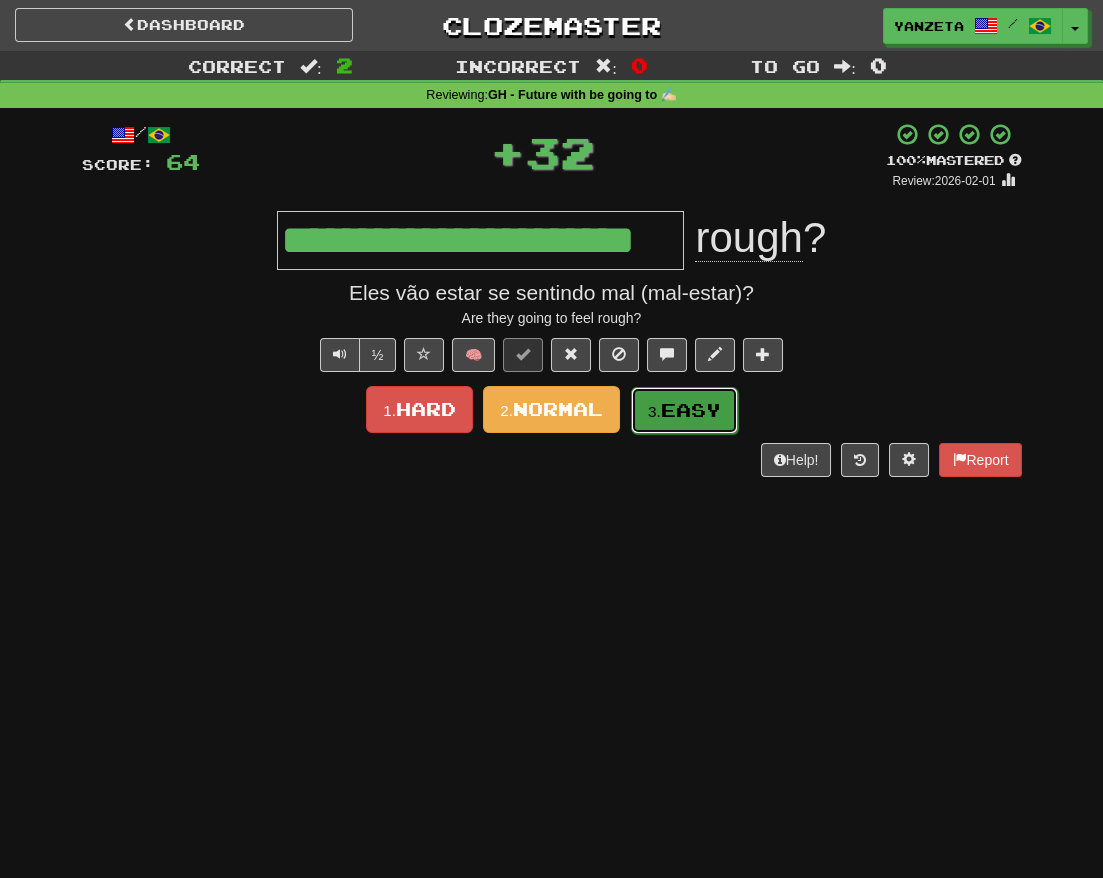 click on "Easy" at bounding box center (691, 410) 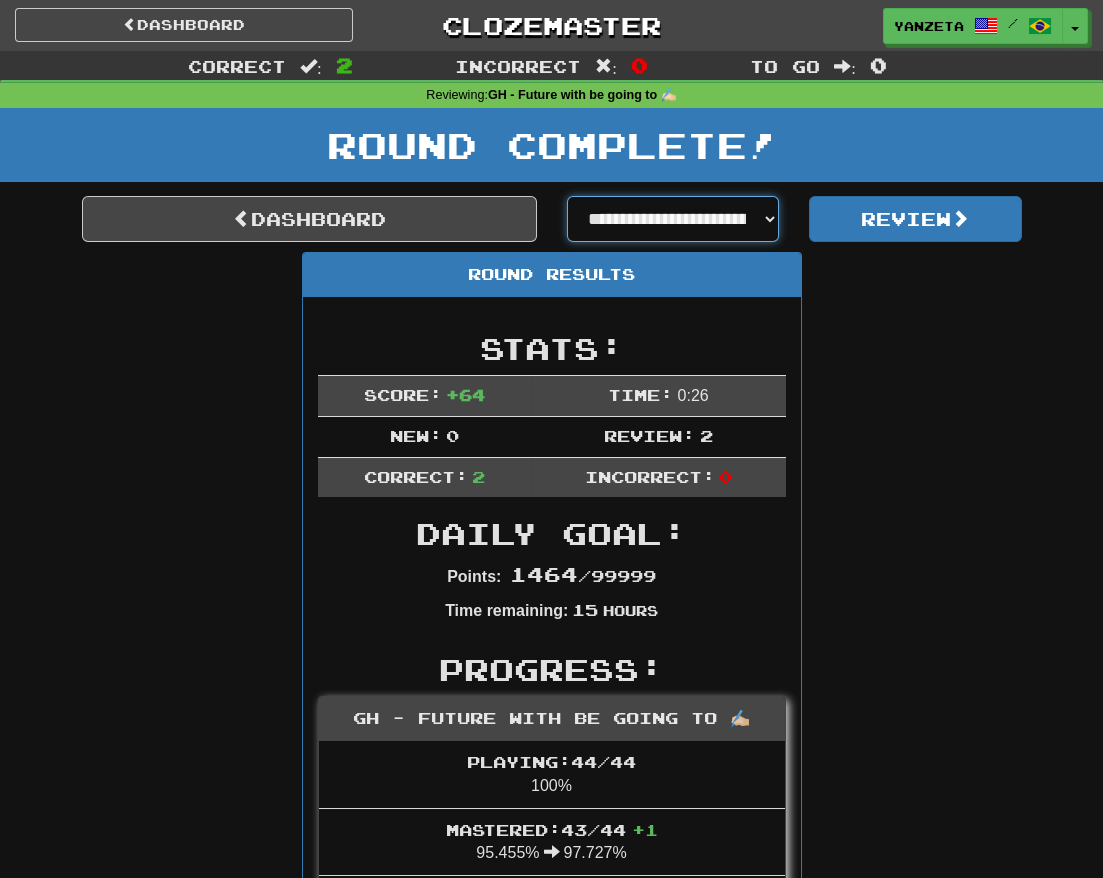 click on "**********" at bounding box center (673, 219) 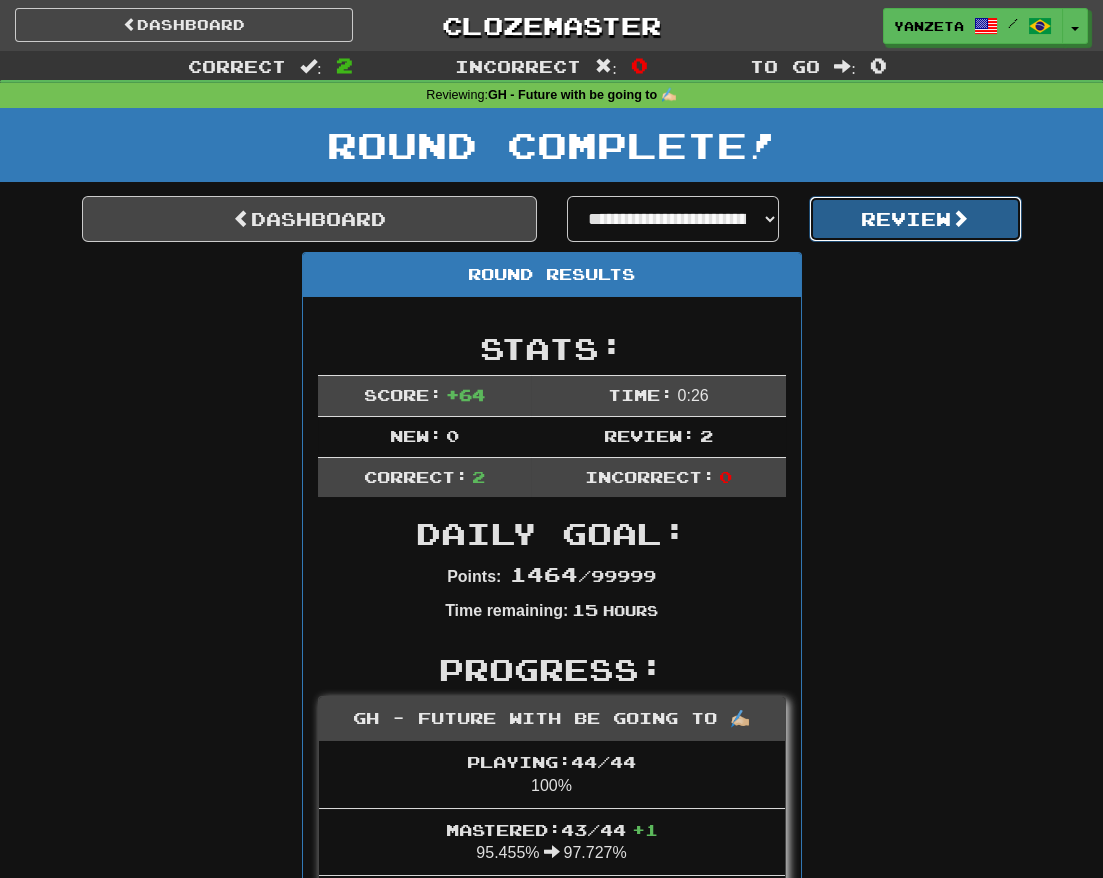 click on "Review" at bounding box center [915, 219] 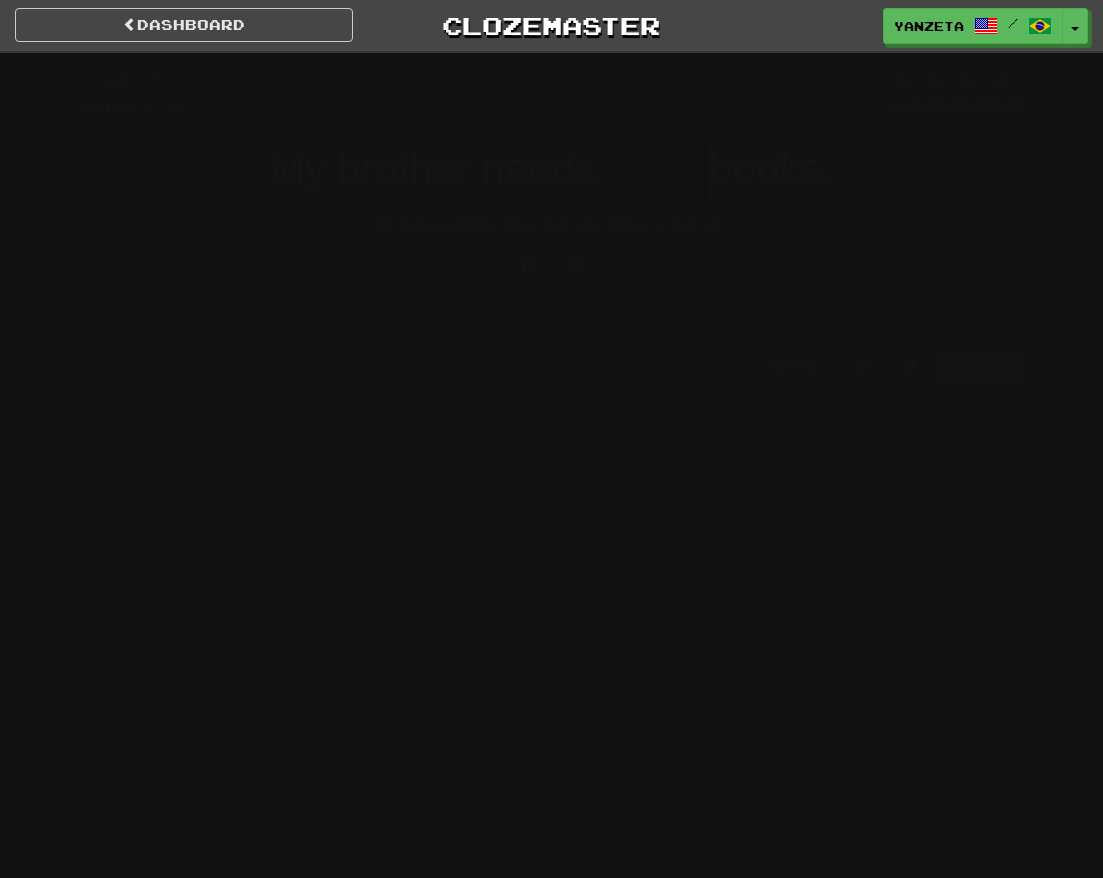 scroll, scrollTop: 0, scrollLeft: 0, axis: both 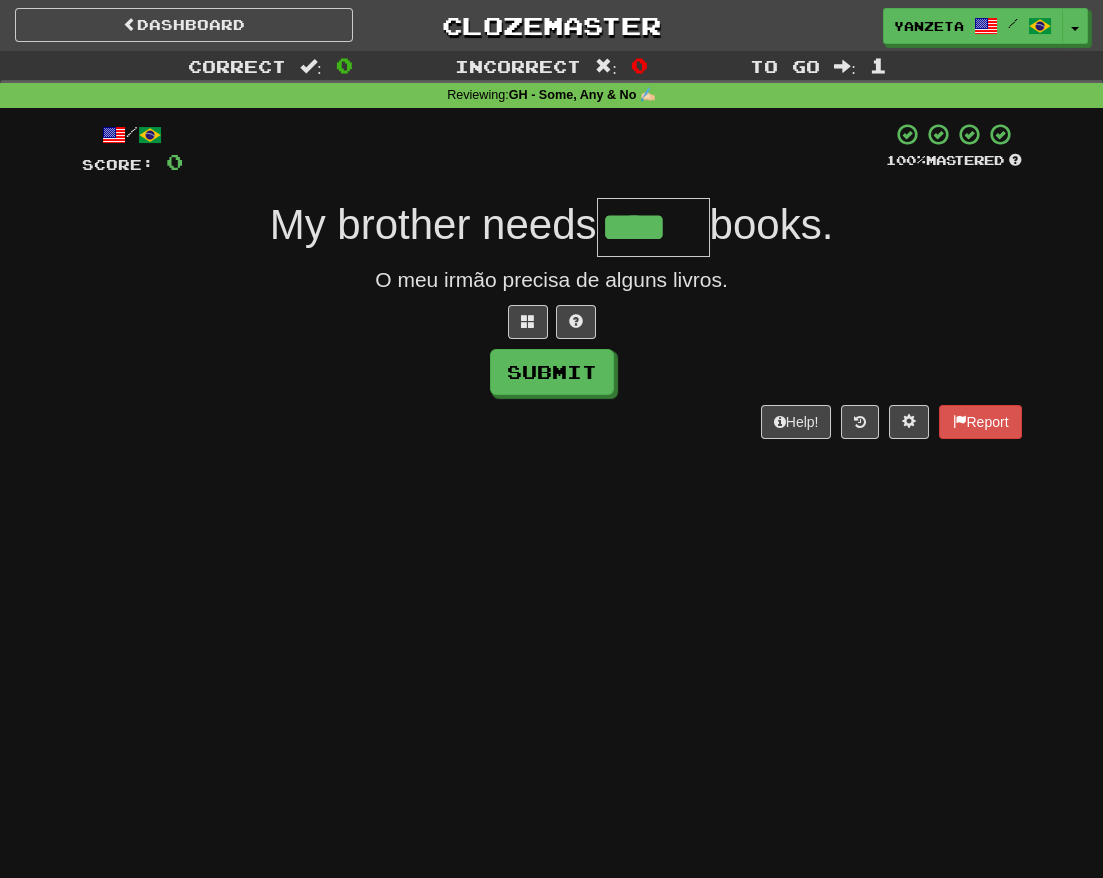 type on "****" 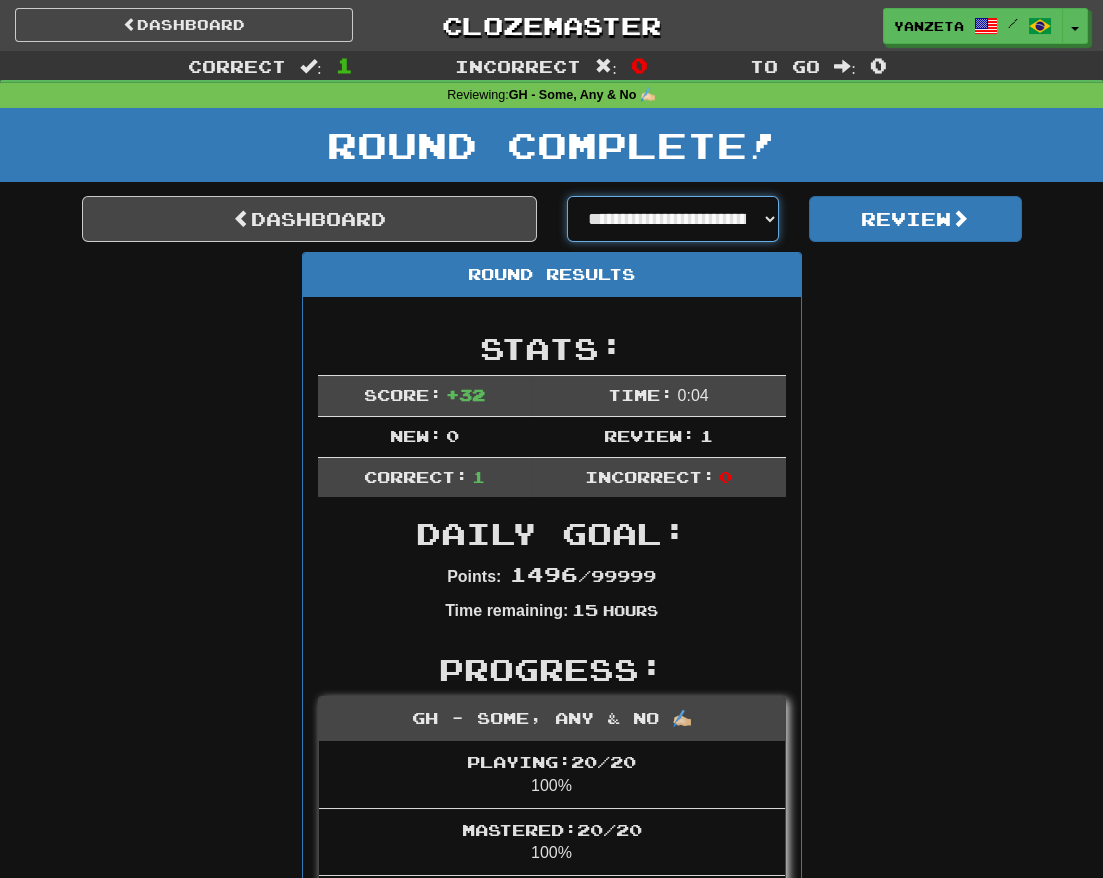 click on "**********" at bounding box center (673, 219) 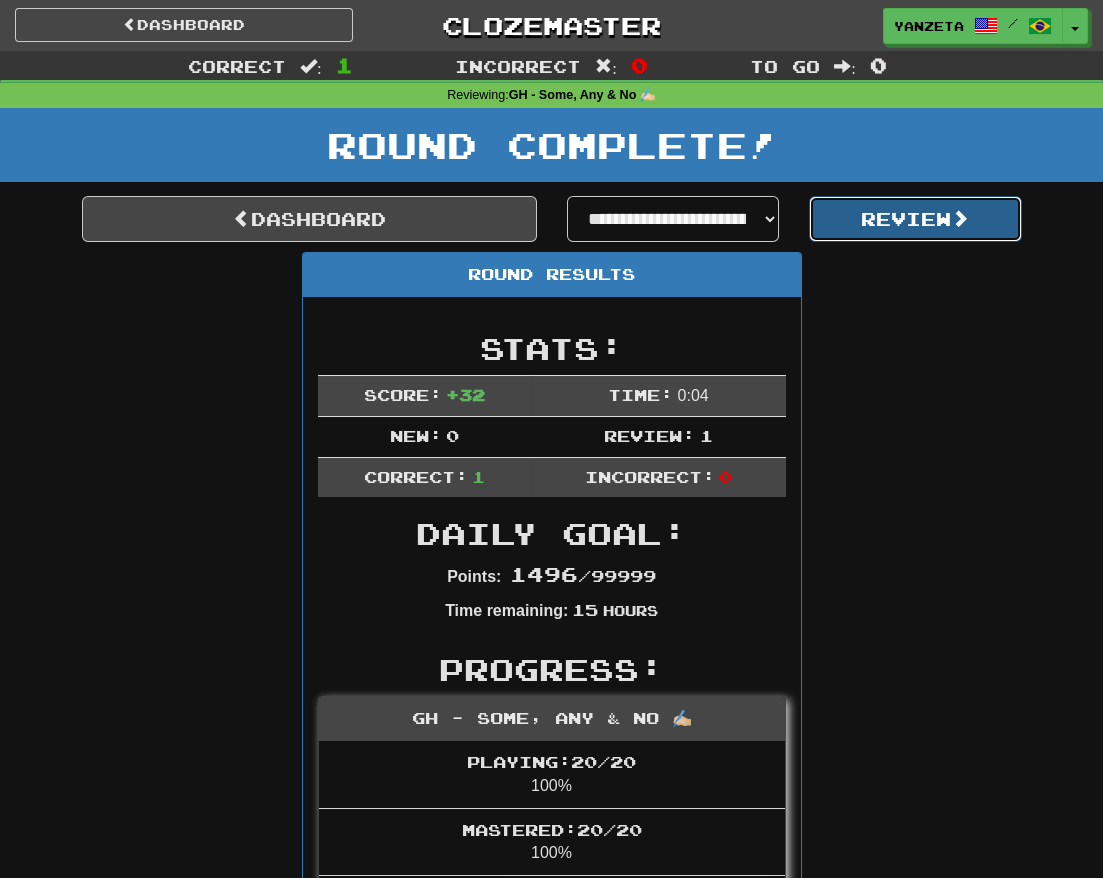 click on "Review" at bounding box center (915, 219) 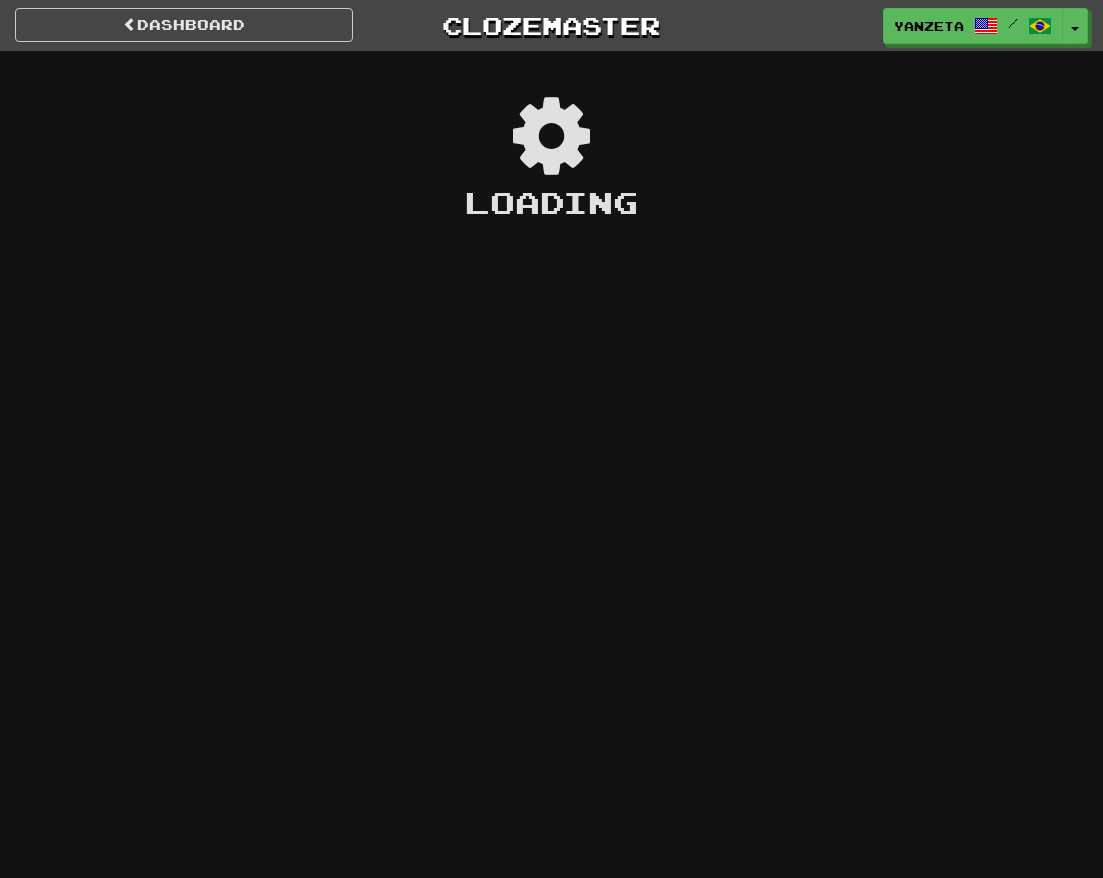 scroll, scrollTop: 0, scrollLeft: 0, axis: both 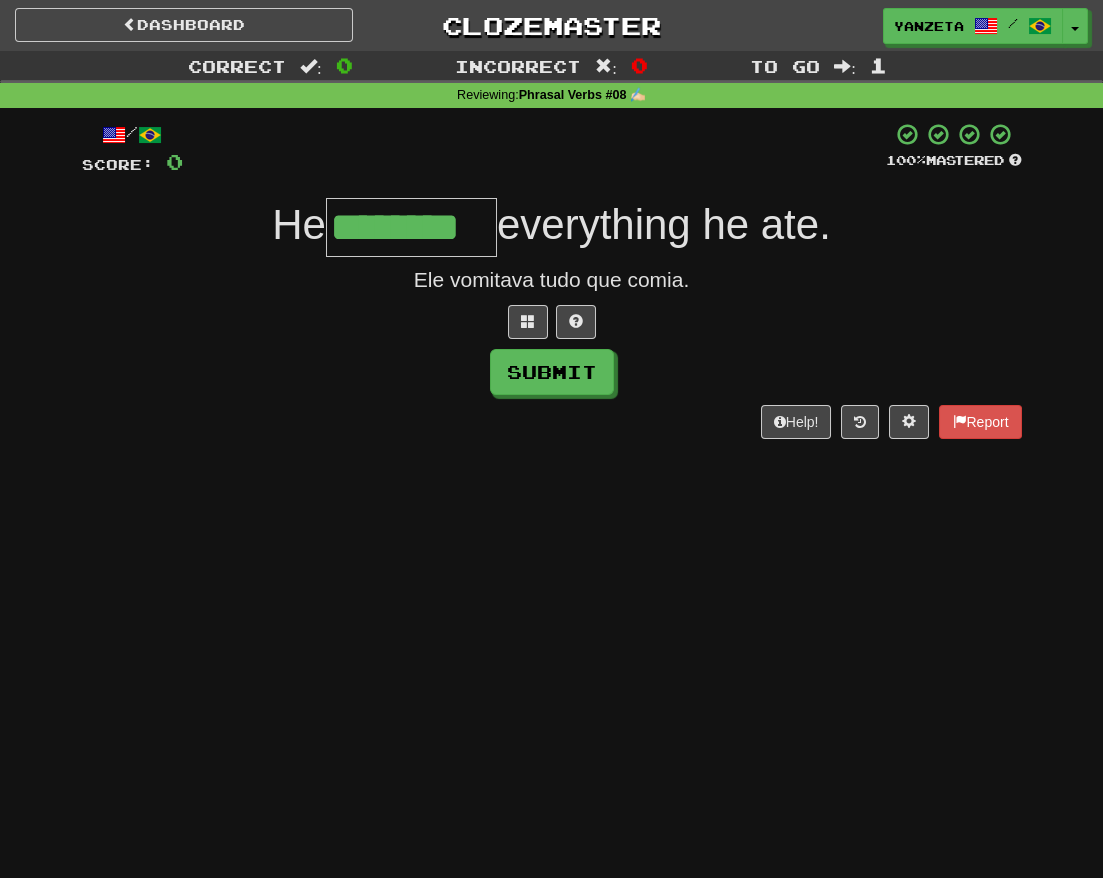 type on "********" 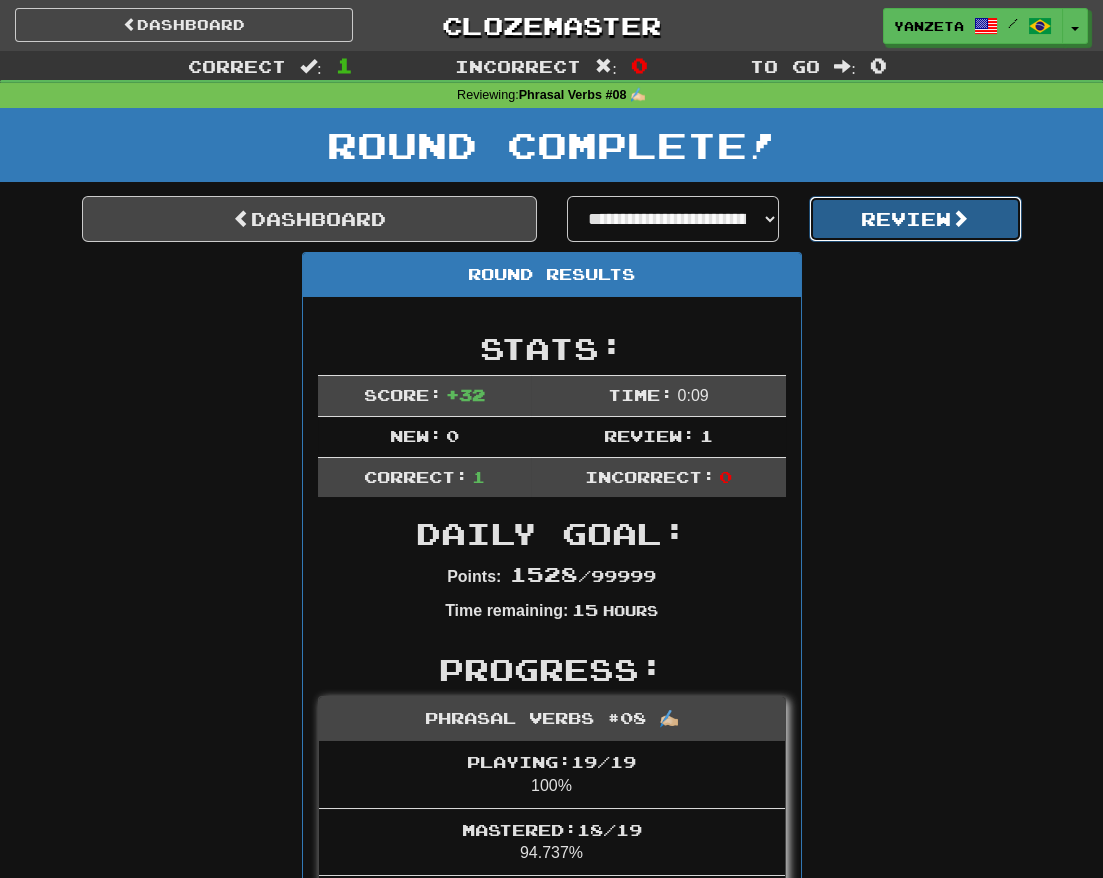 click on "Review" at bounding box center [915, 219] 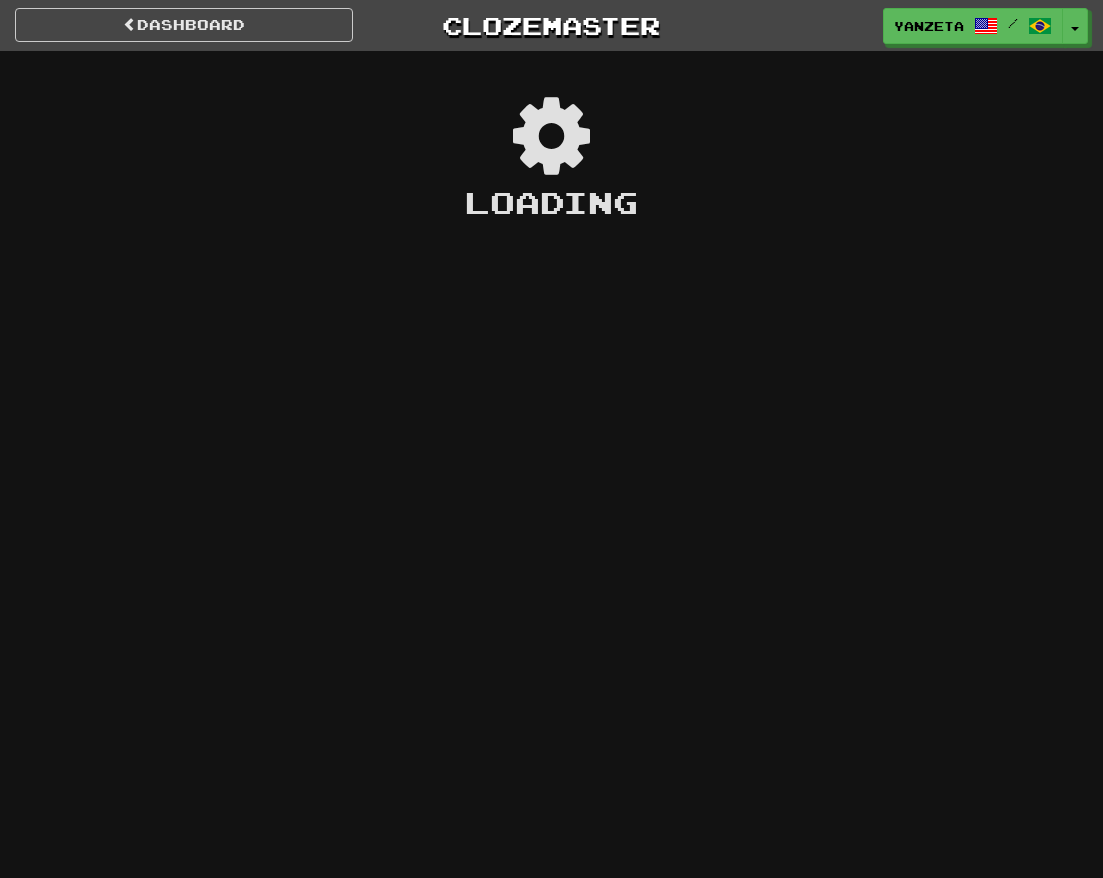 scroll, scrollTop: 0, scrollLeft: 0, axis: both 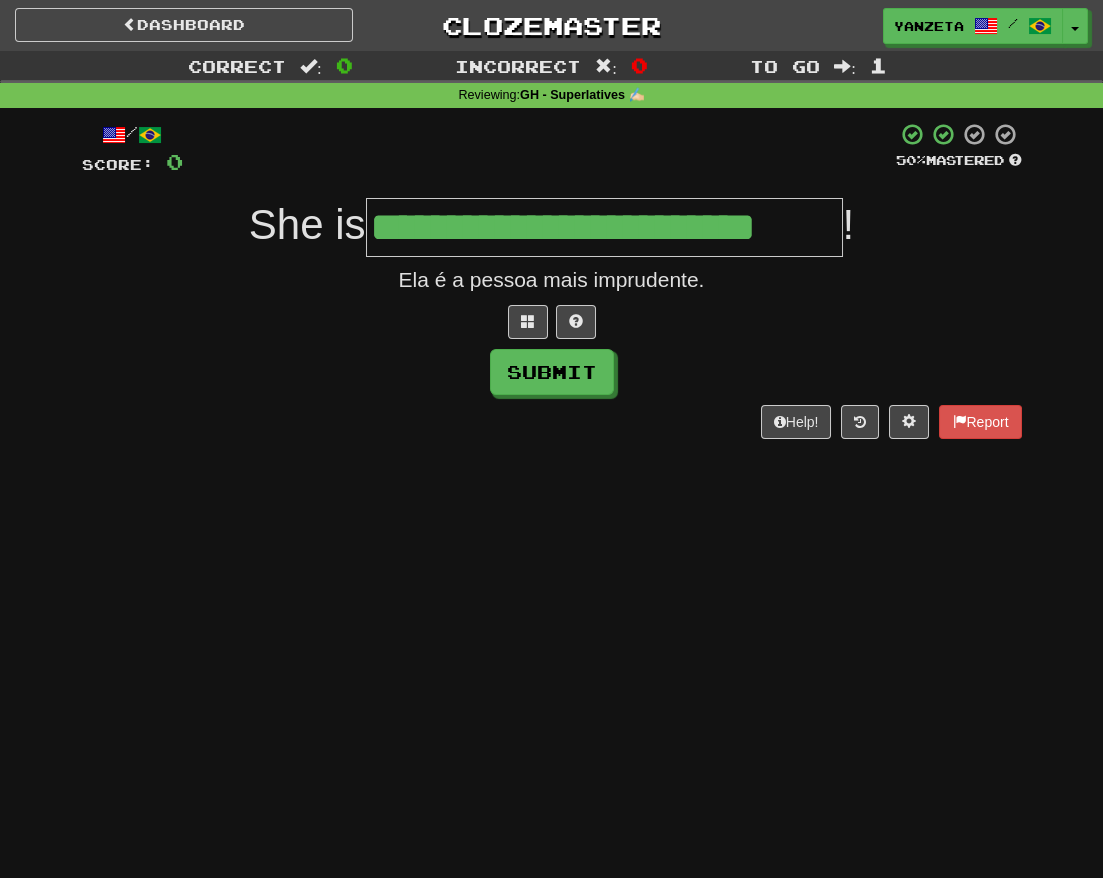 type on "**********" 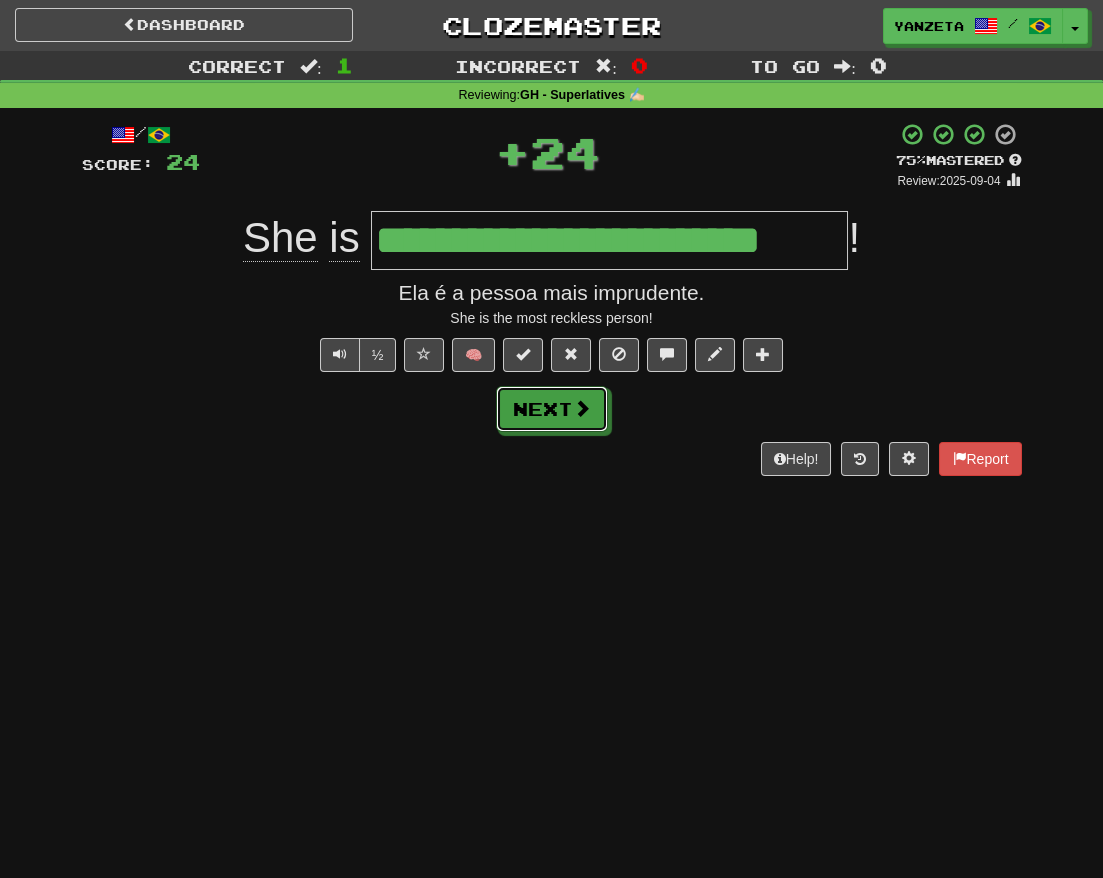 click on "Next" at bounding box center (552, 409) 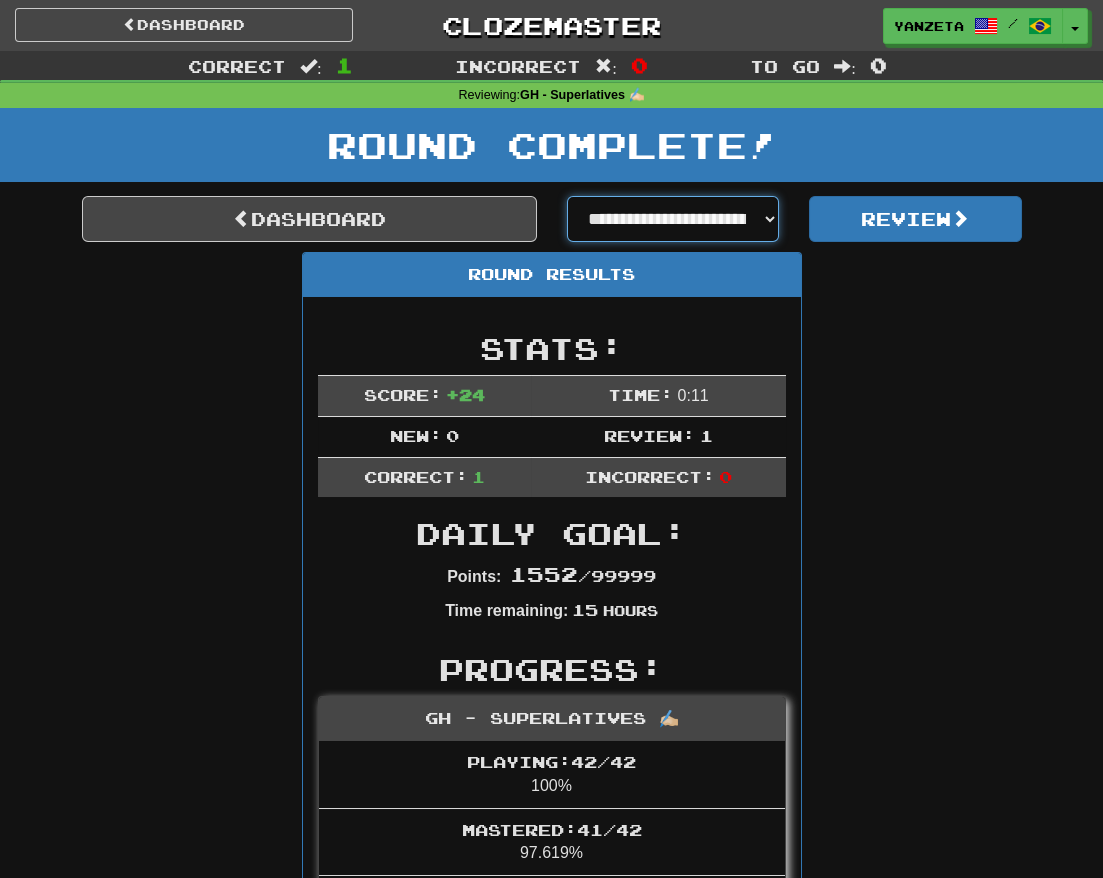 click on "**********" at bounding box center (673, 219) 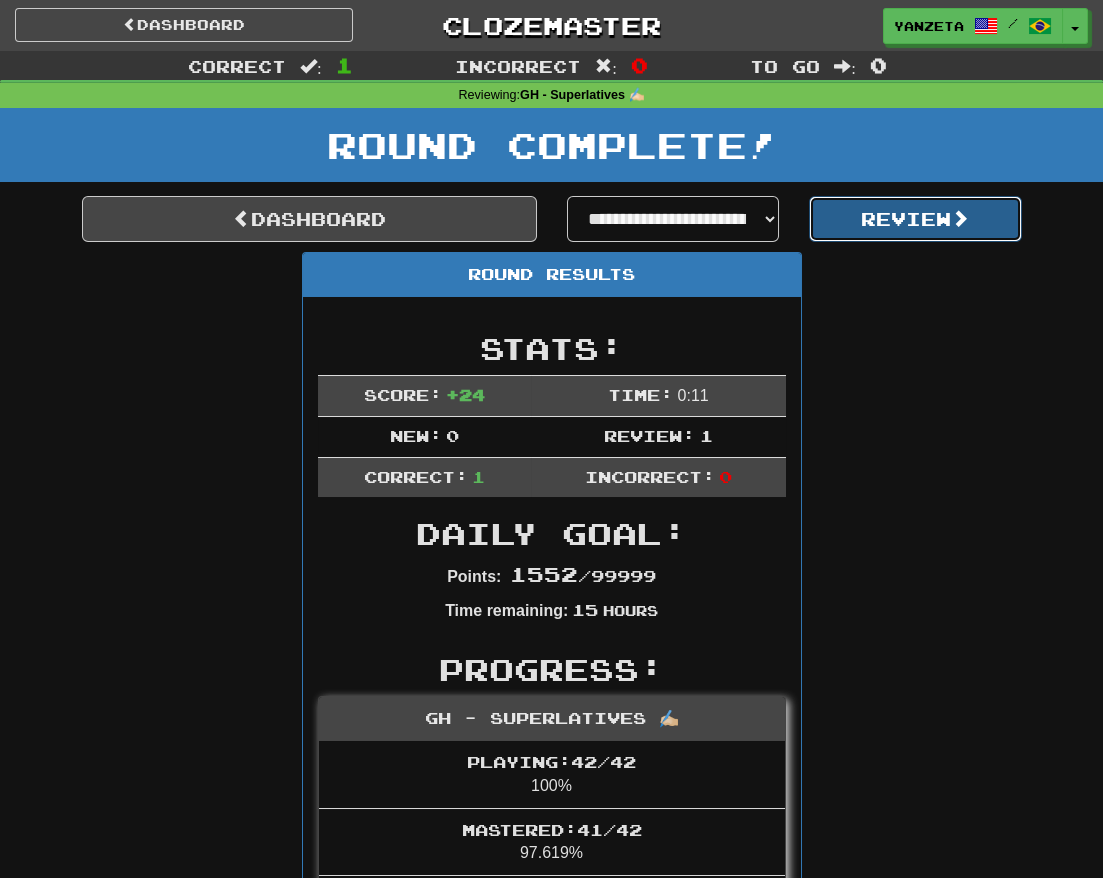 drag, startPoint x: 921, startPoint y: 215, endPoint x: 911, endPoint y: 219, distance: 10.770329 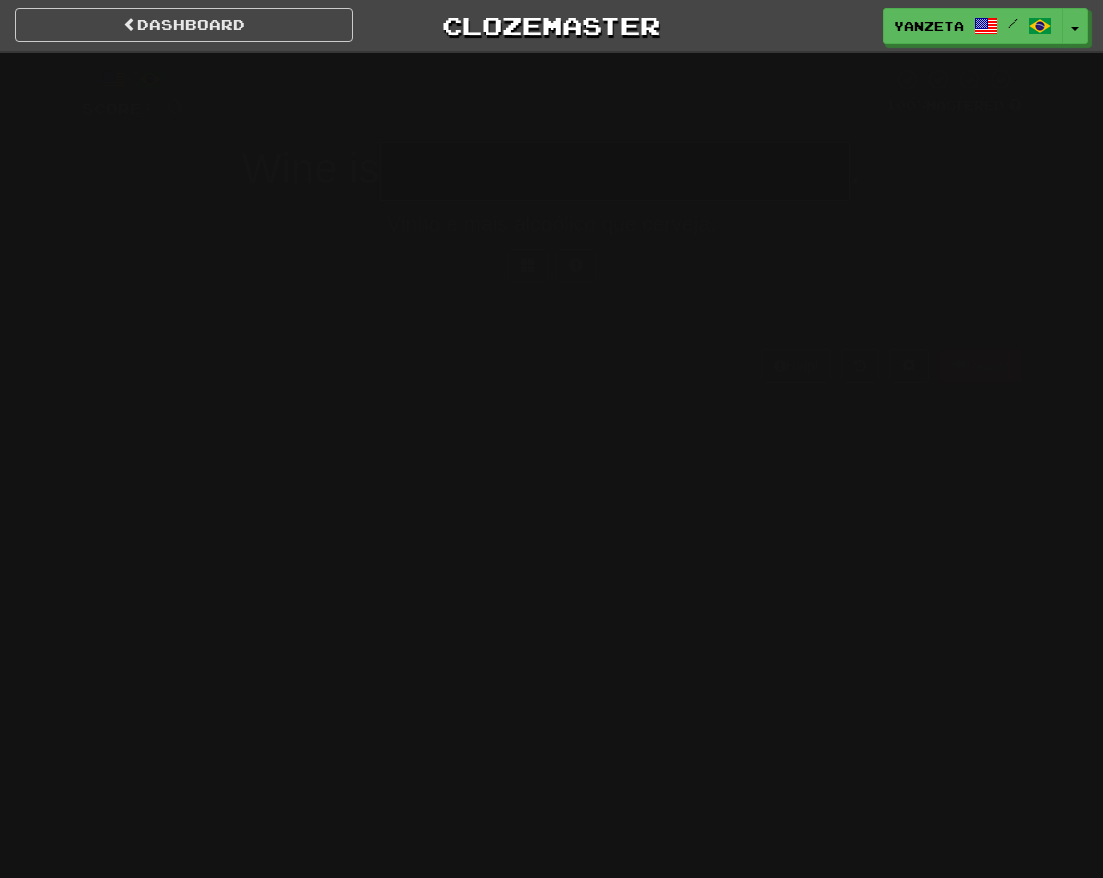 scroll, scrollTop: 0, scrollLeft: 0, axis: both 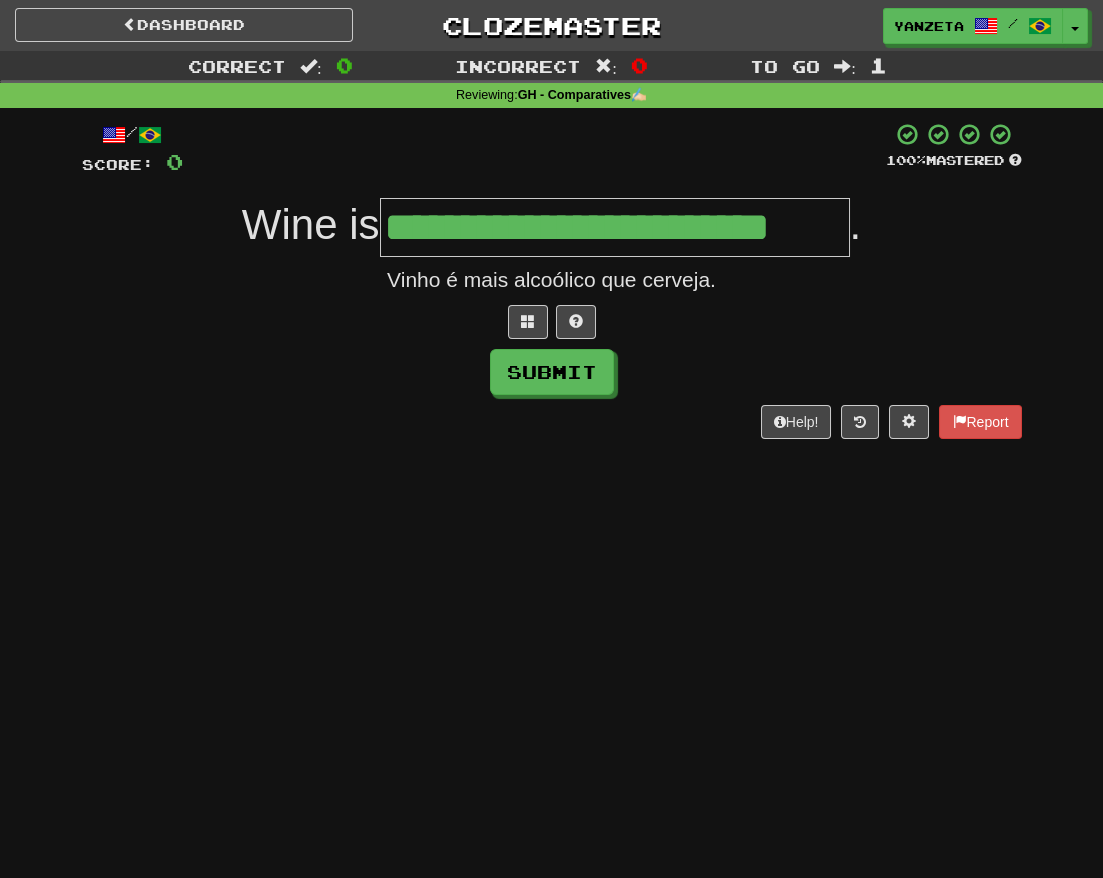 type on "**********" 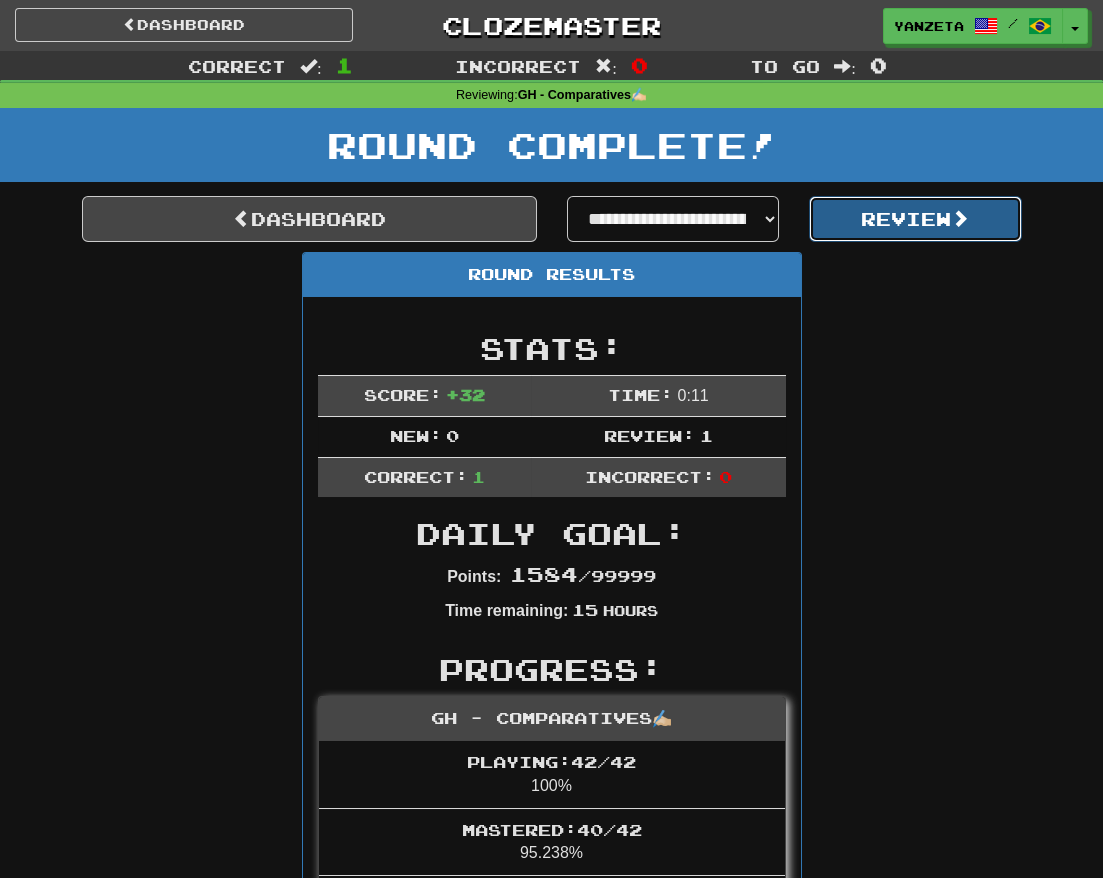 click on "Review" at bounding box center (915, 219) 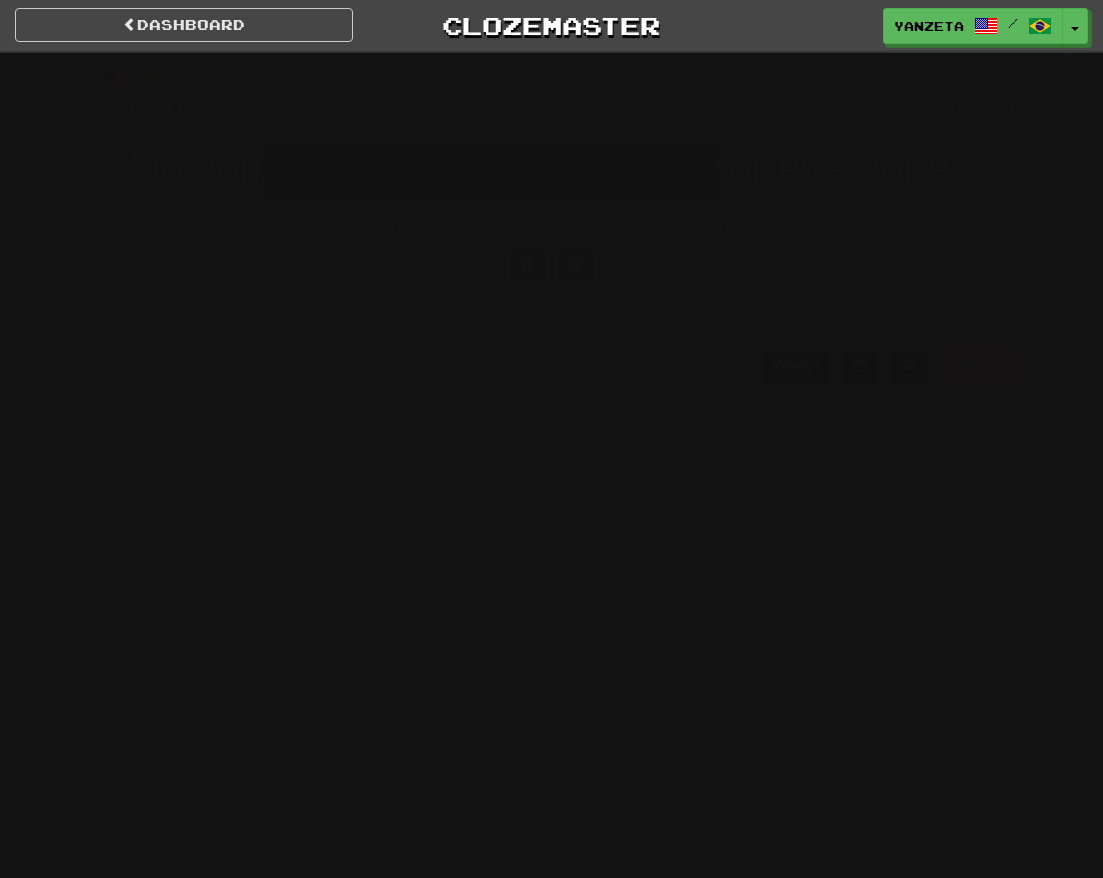 scroll, scrollTop: 0, scrollLeft: 0, axis: both 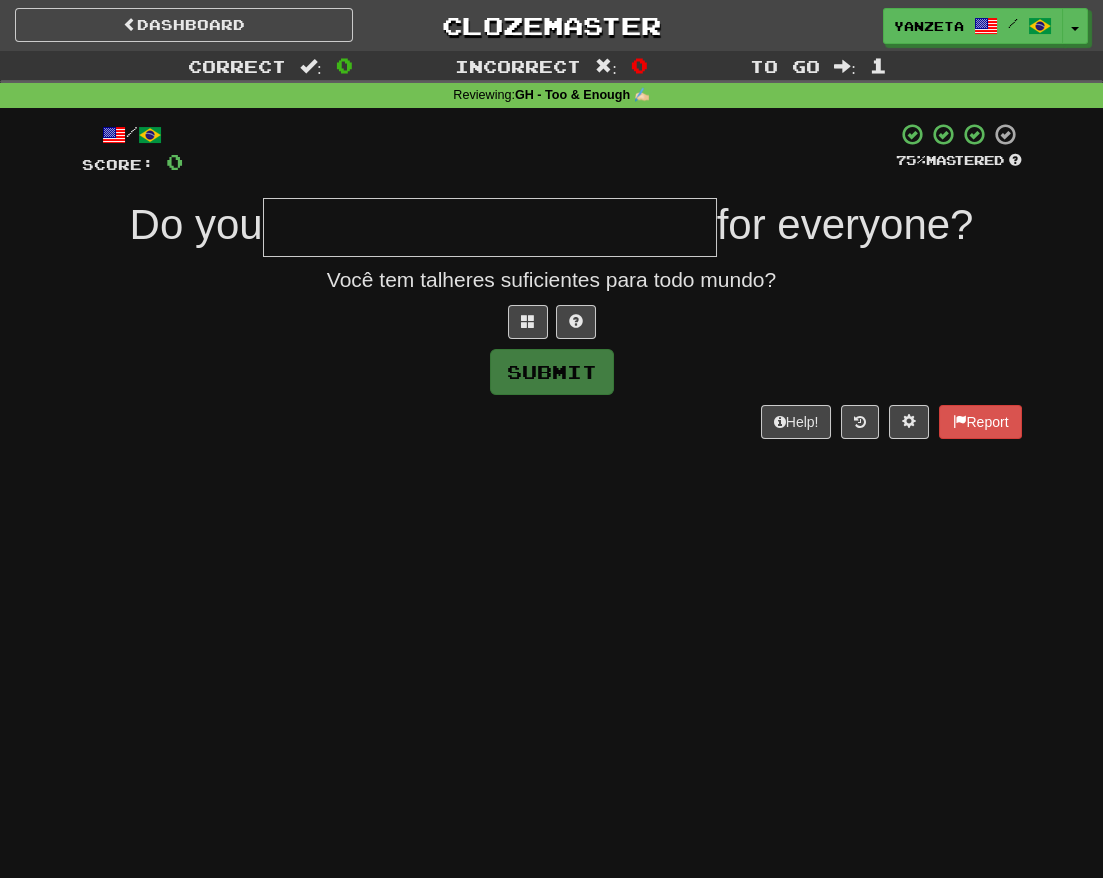 type on "*" 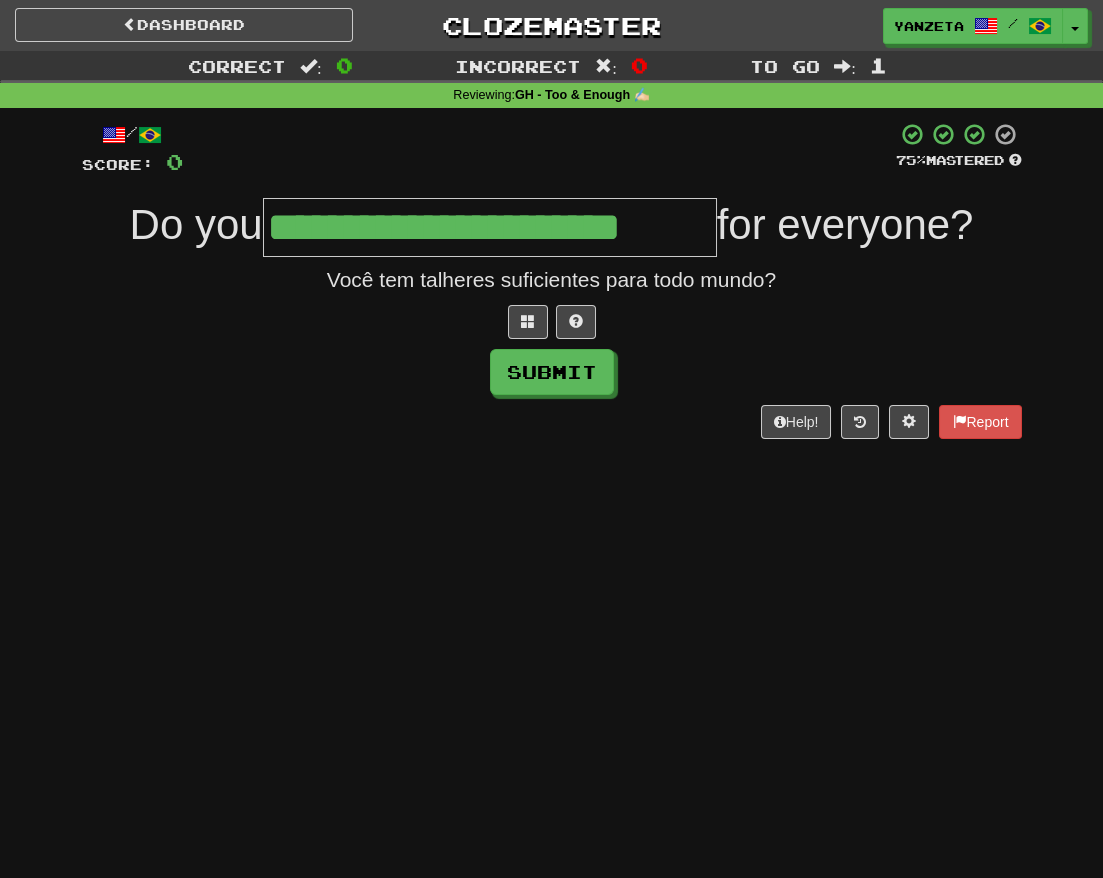 type on "**********" 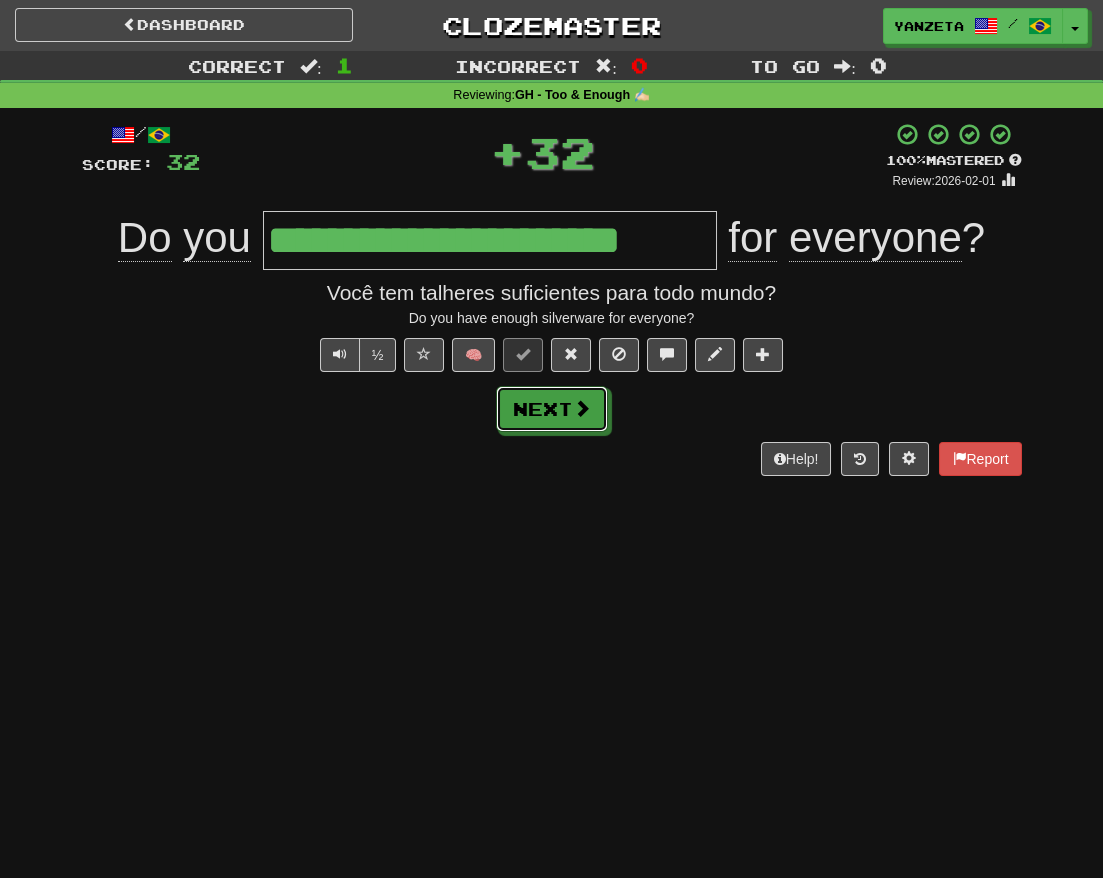 click at bounding box center (582, 408) 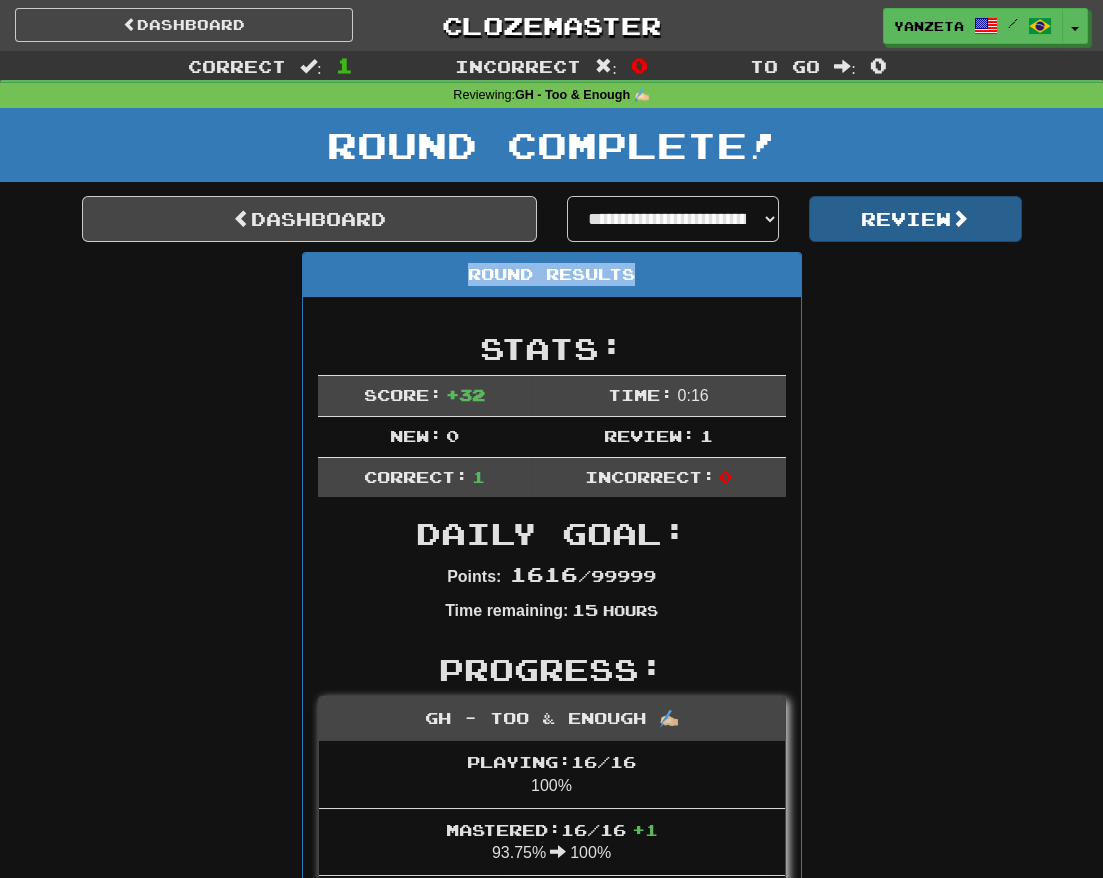 drag, startPoint x: 922, startPoint y: 244, endPoint x: 922, endPoint y: 230, distance: 14 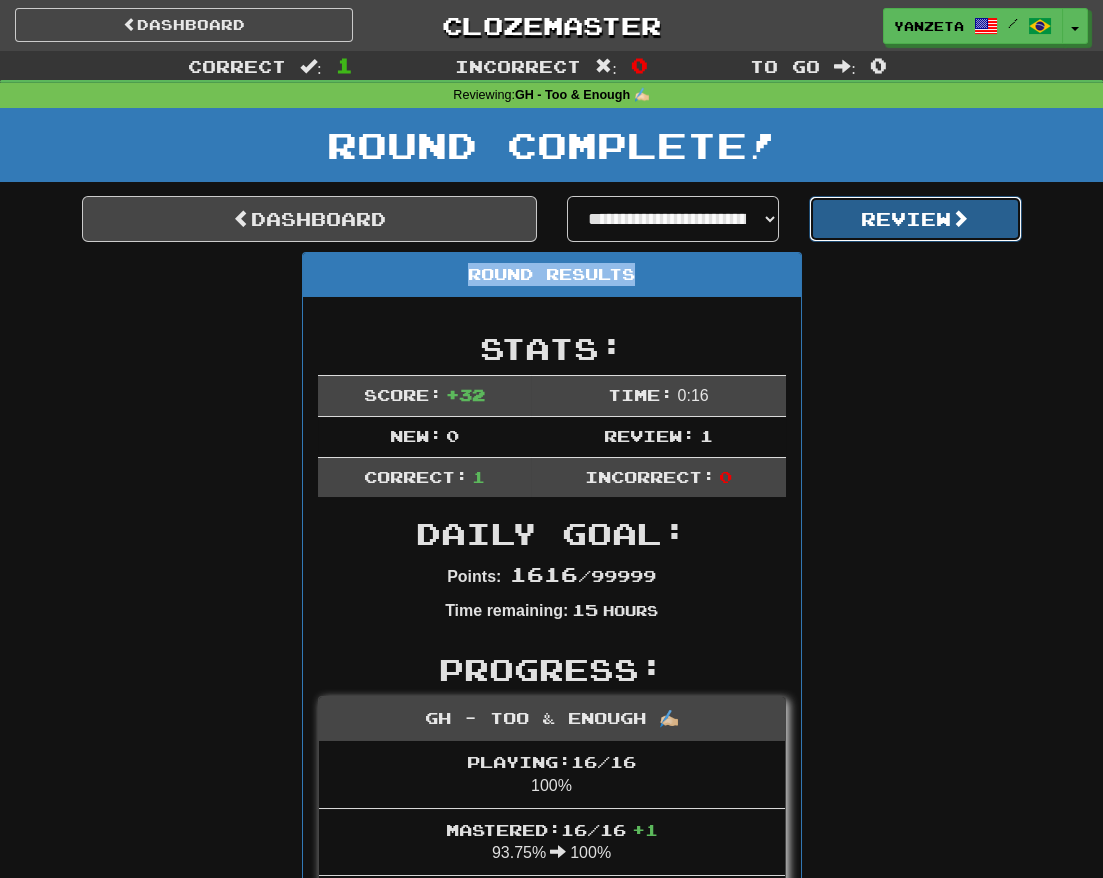 click on "Review" at bounding box center [915, 219] 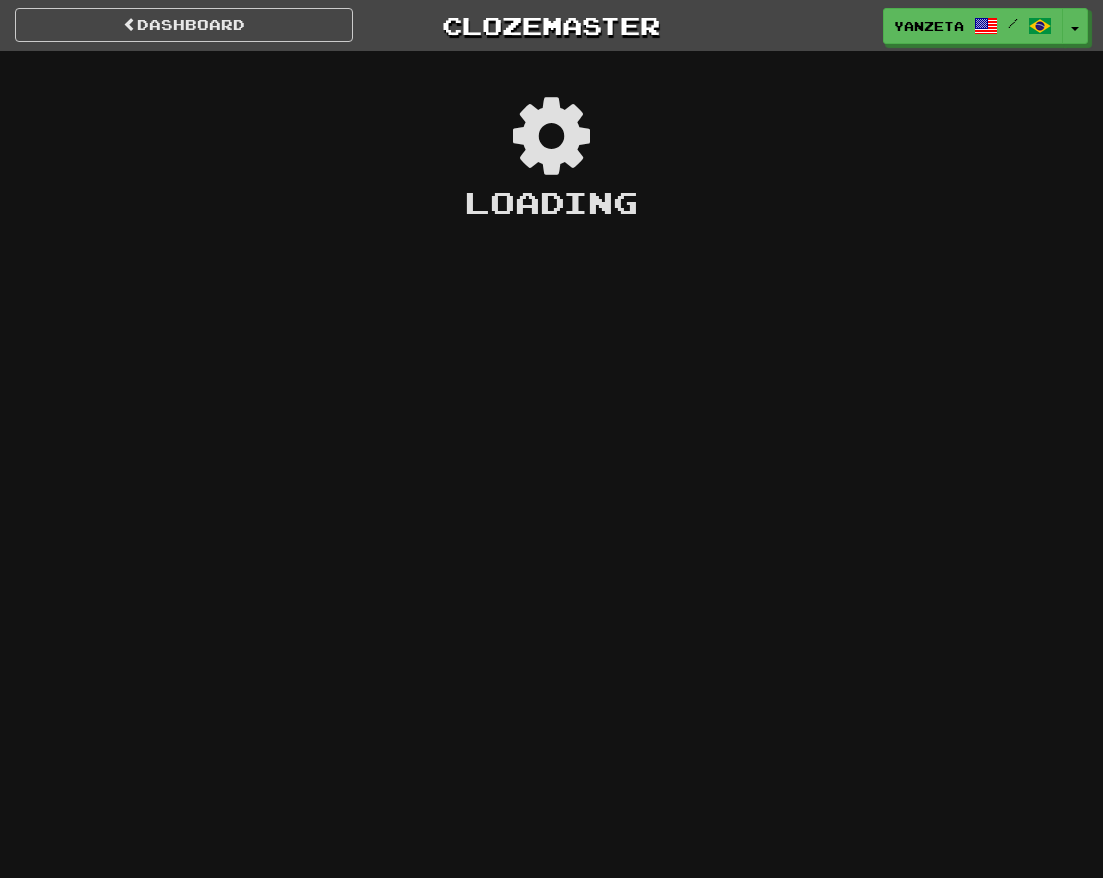 scroll, scrollTop: 0, scrollLeft: 0, axis: both 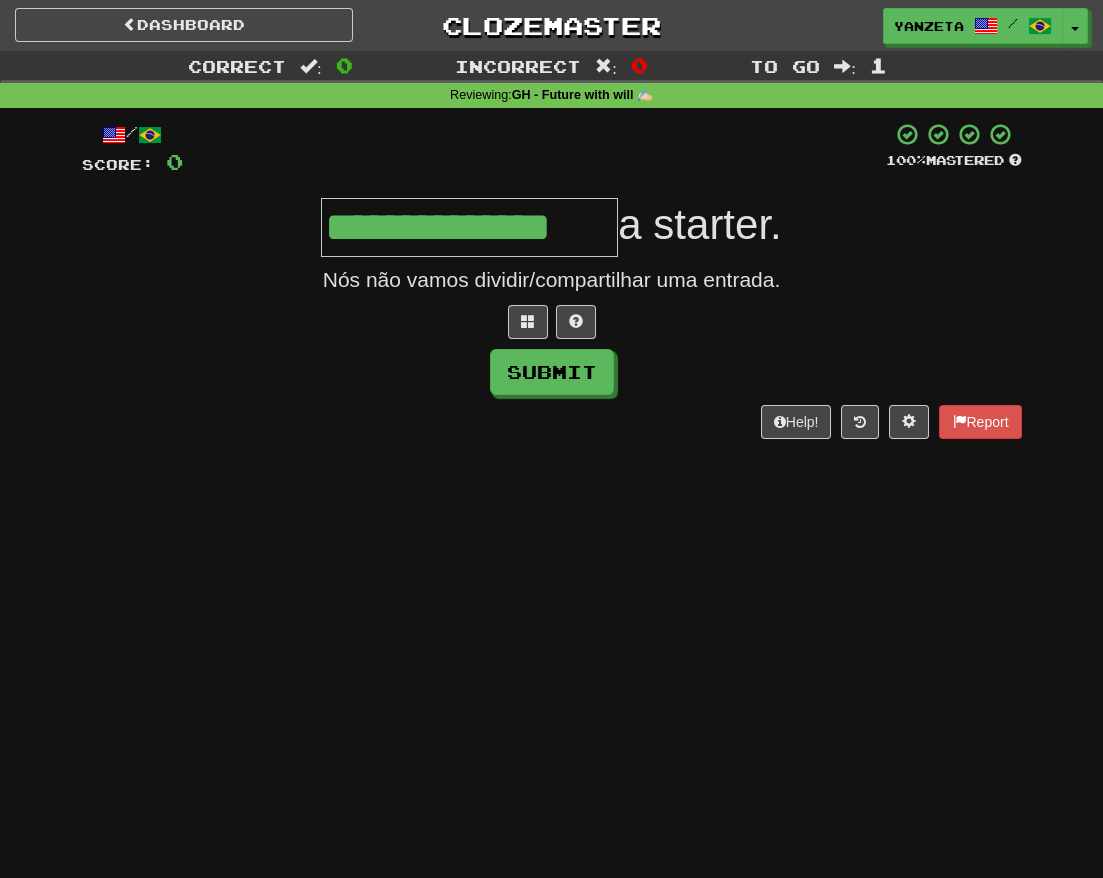 type on "**********" 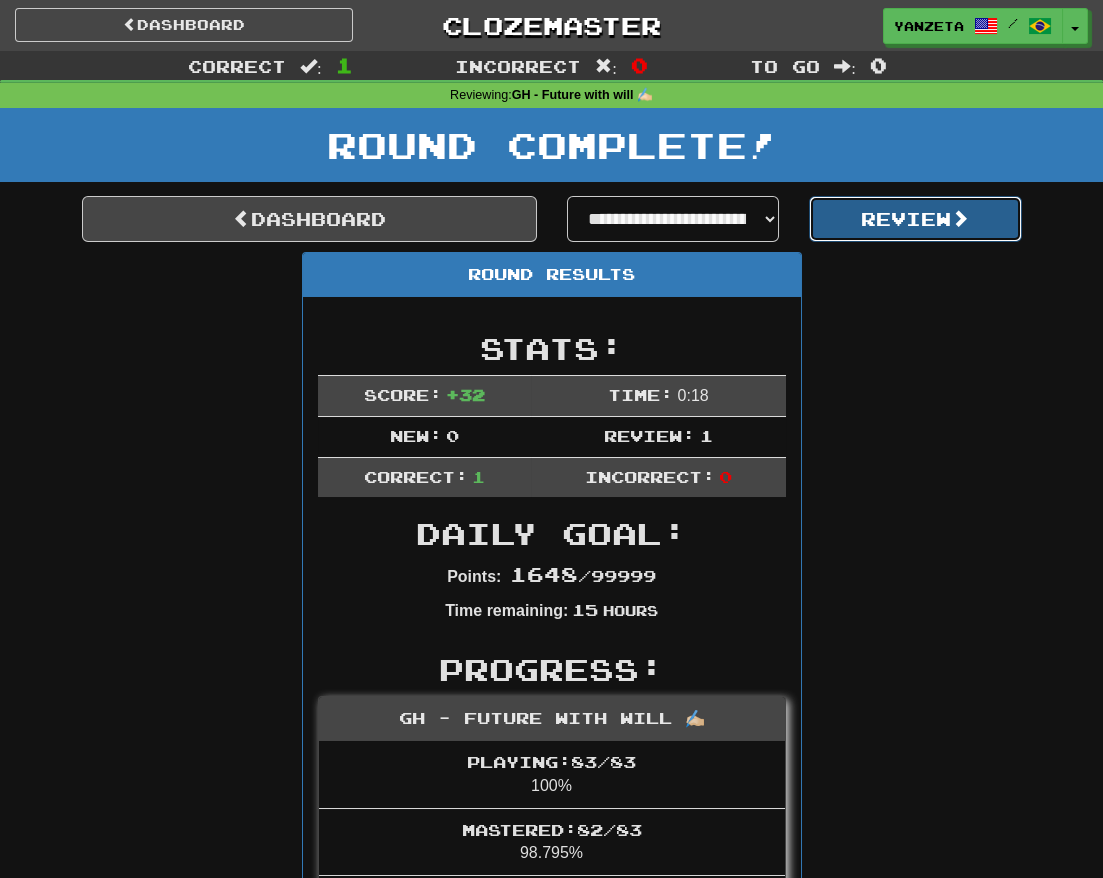 click on "Review" at bounding box center (915, 219) 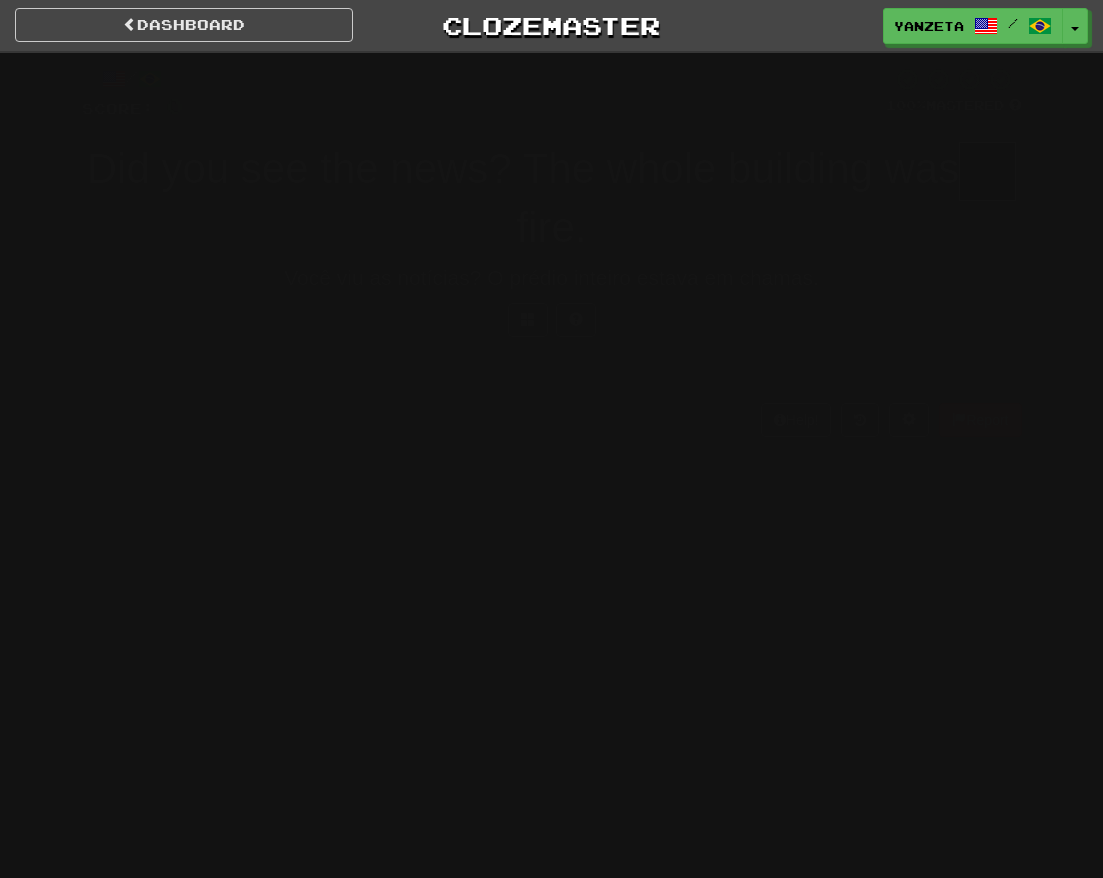 scroll, scrollTop: 0, scrollLeft: 0, axis: both 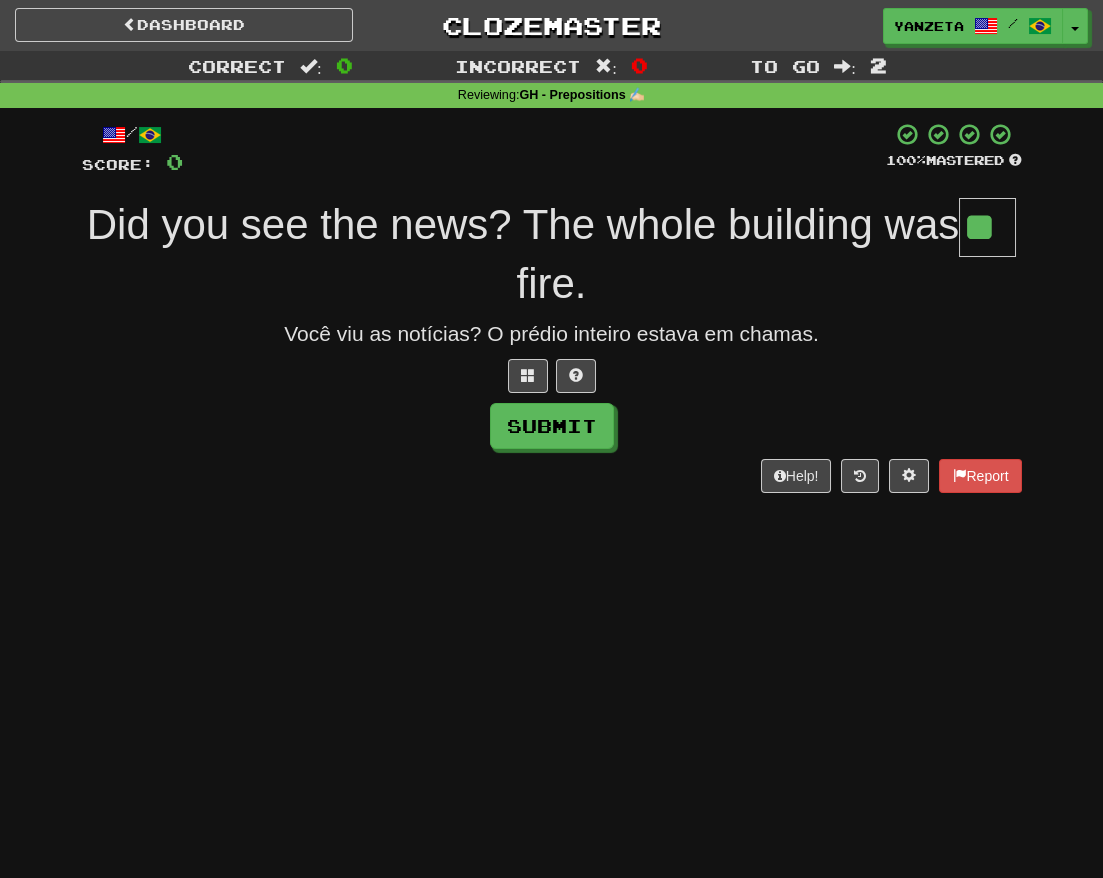 type on "**" 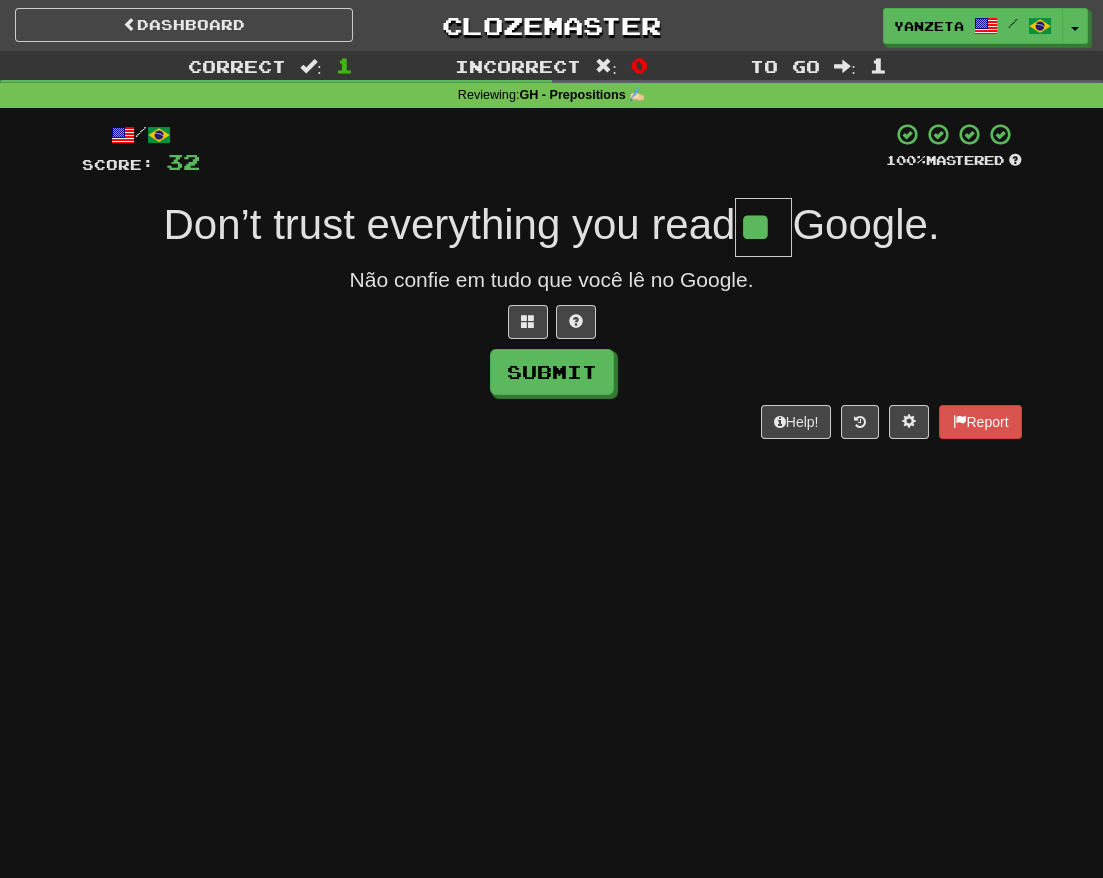 type on "**" 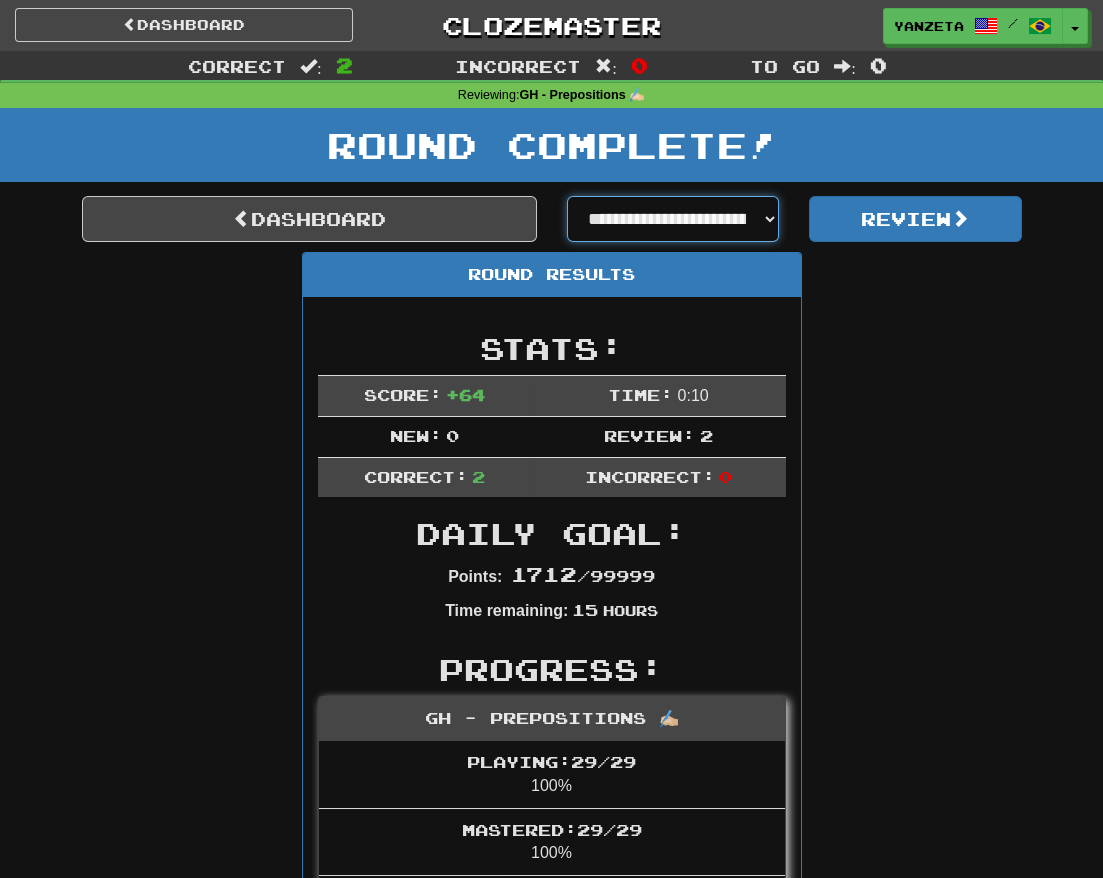 drag, startPoint x: 743, startPoint y: 238, endPoint x: 743, endPoint y: 215, distance: 23 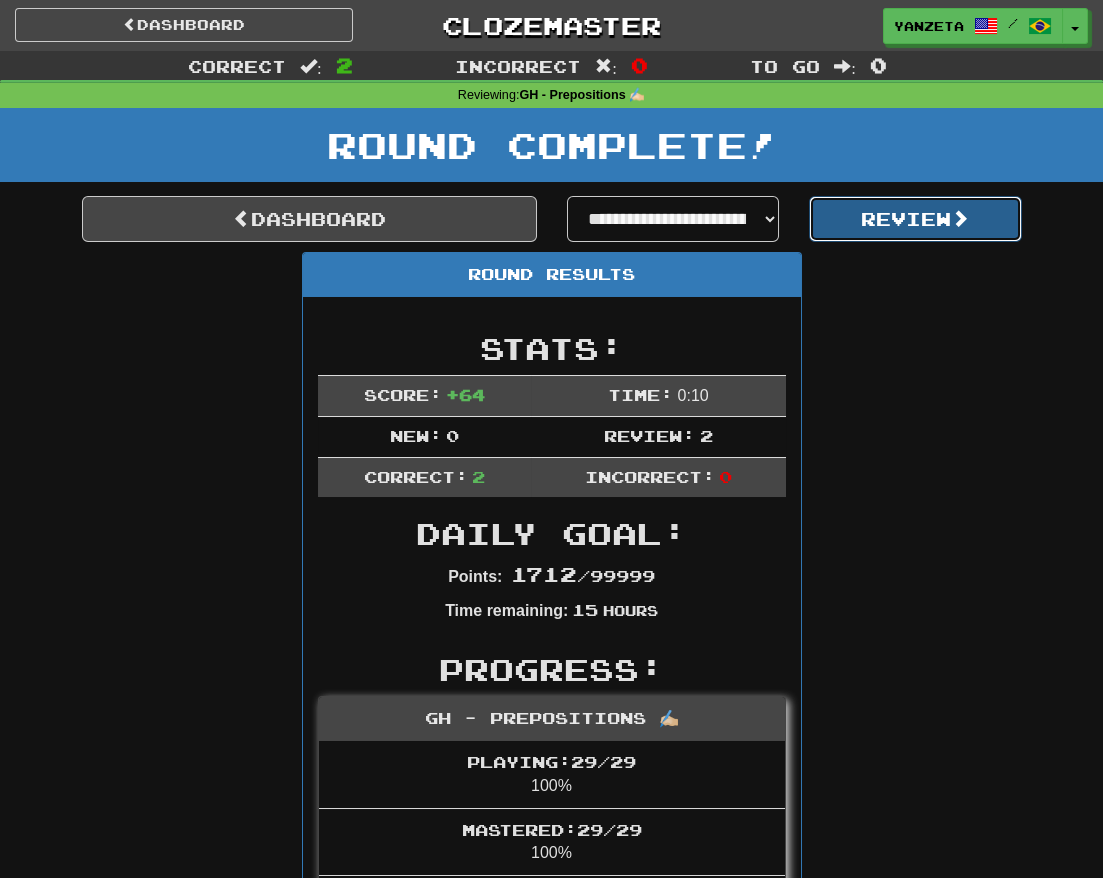 click on "Review" at bounding box center [915, 219] 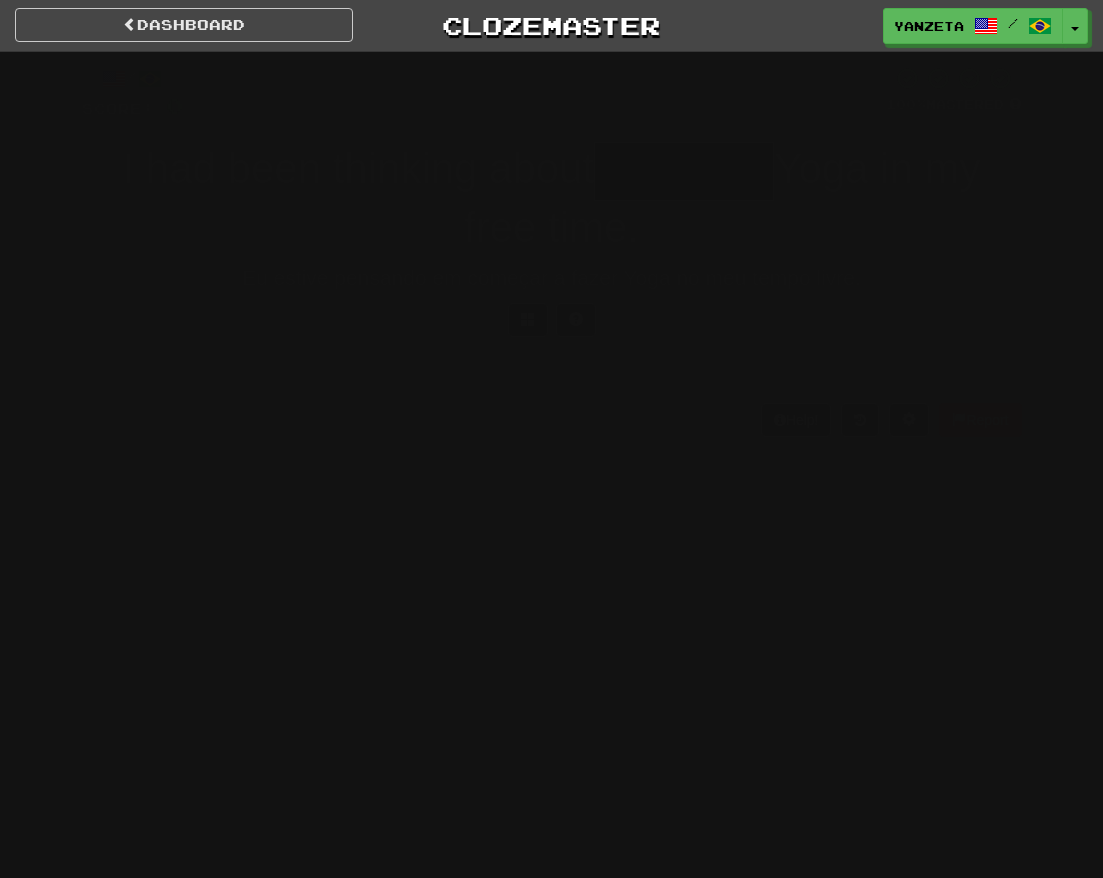 scroll, scrollTop: 0, scrollLeft: 0, axis: both 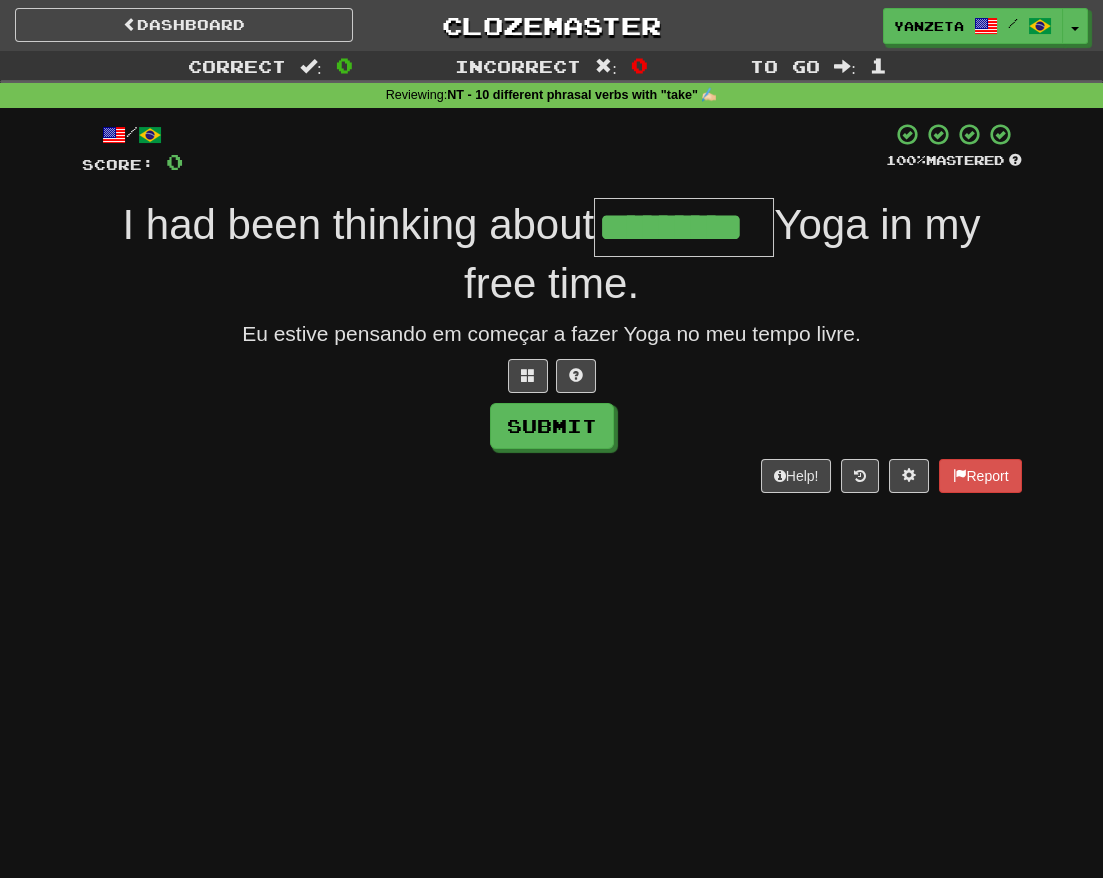 type on "*********" 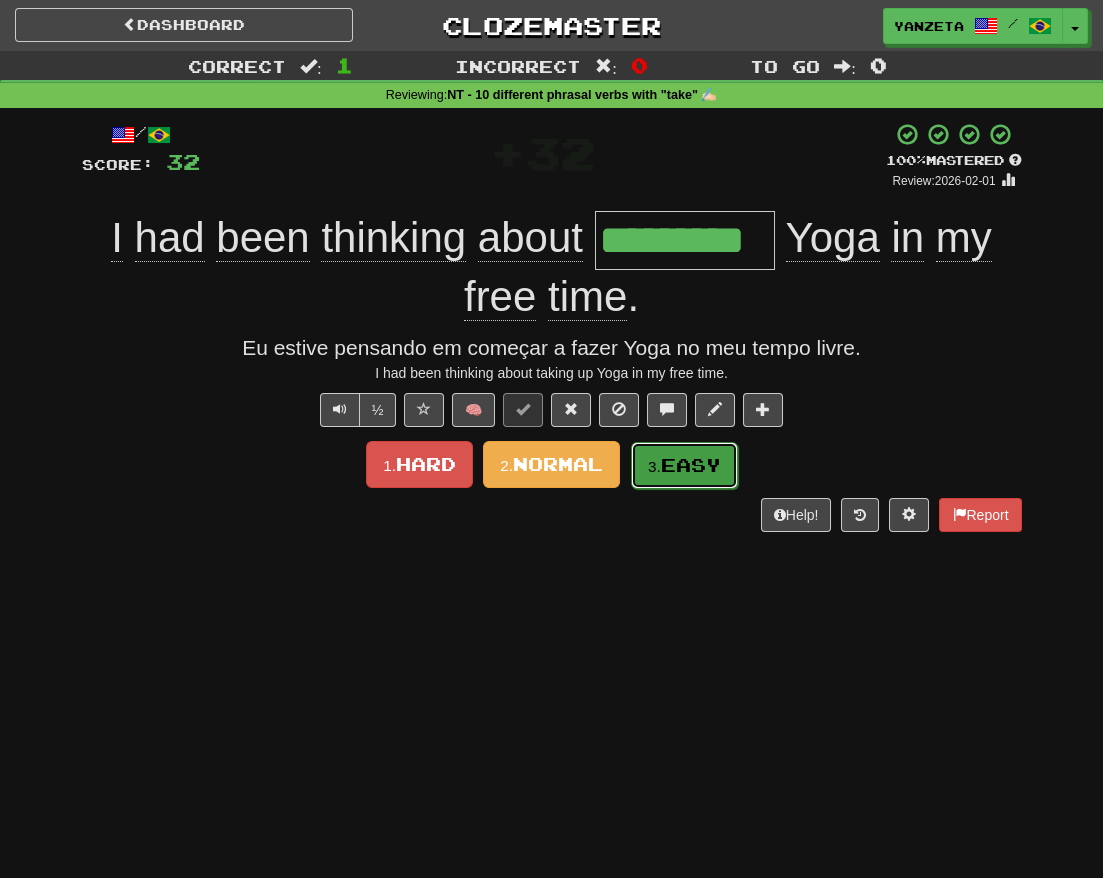 click on "Easy" 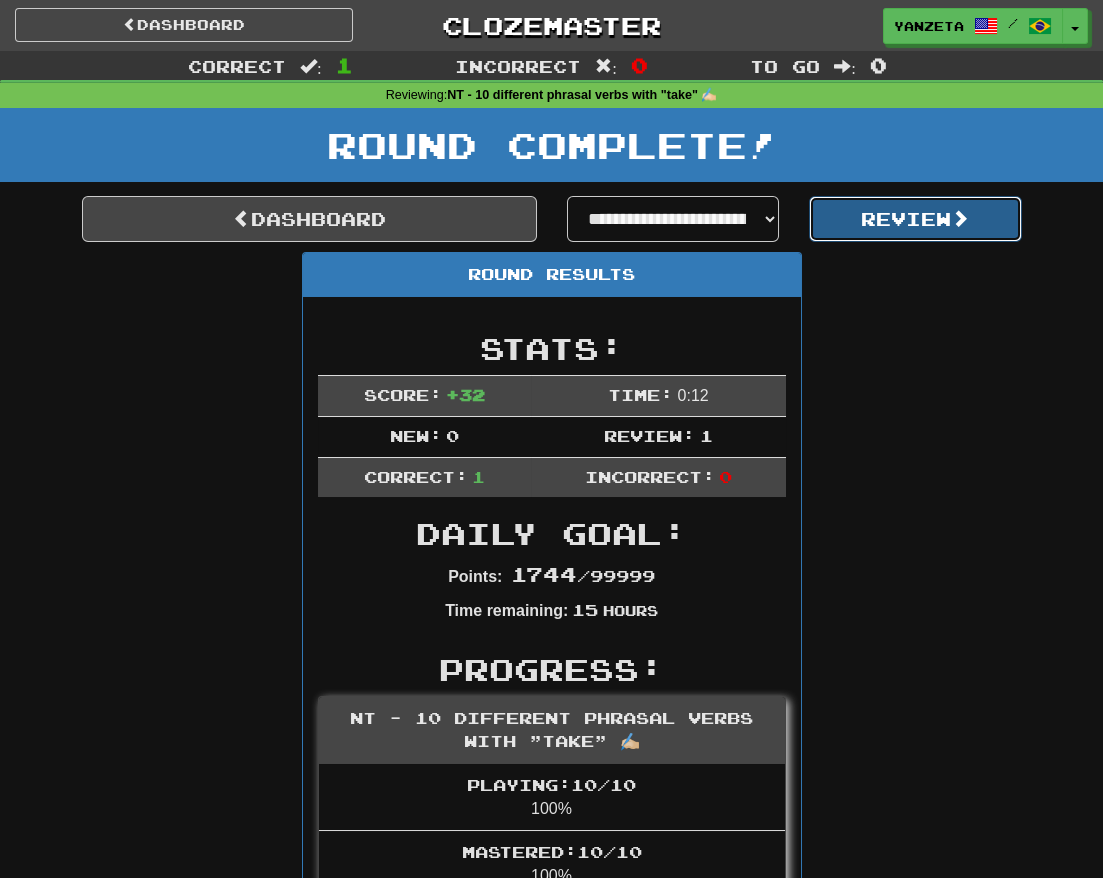 click on "Review" 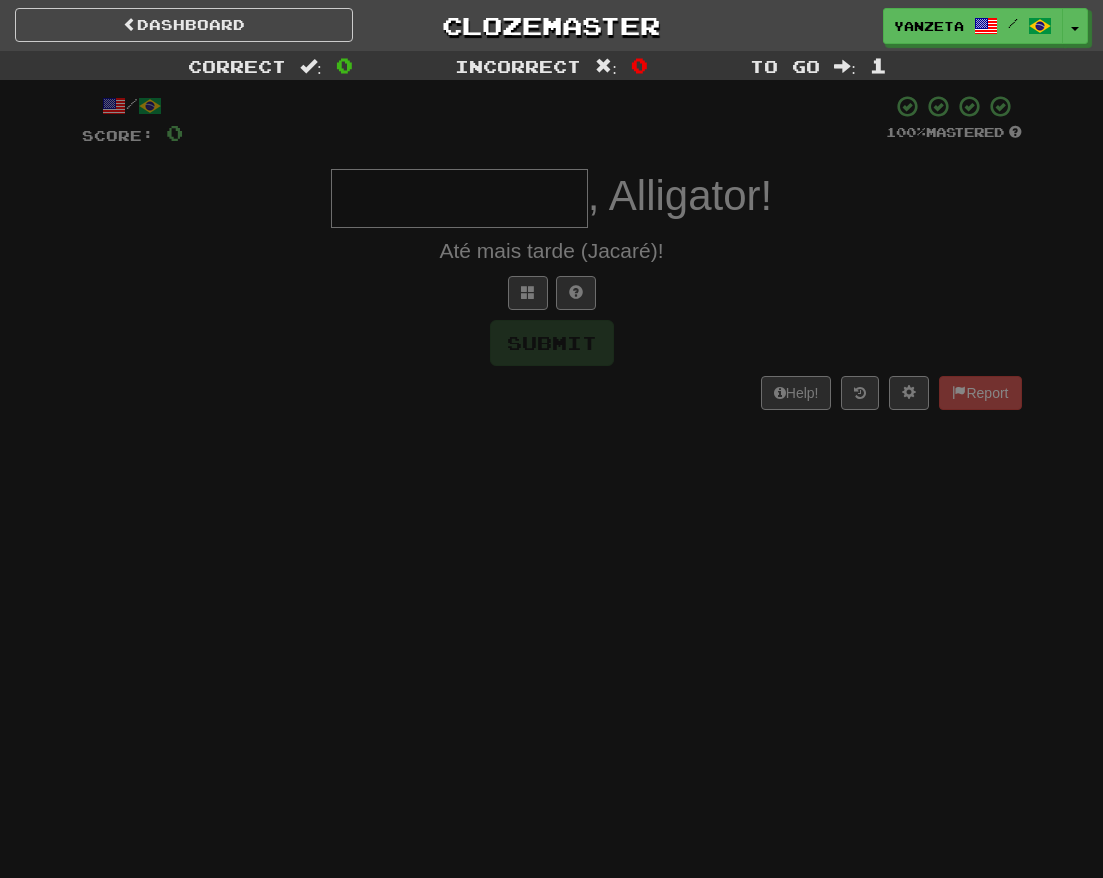 scroll, scrollTop: 0, scrollLeft: 0, axis: both 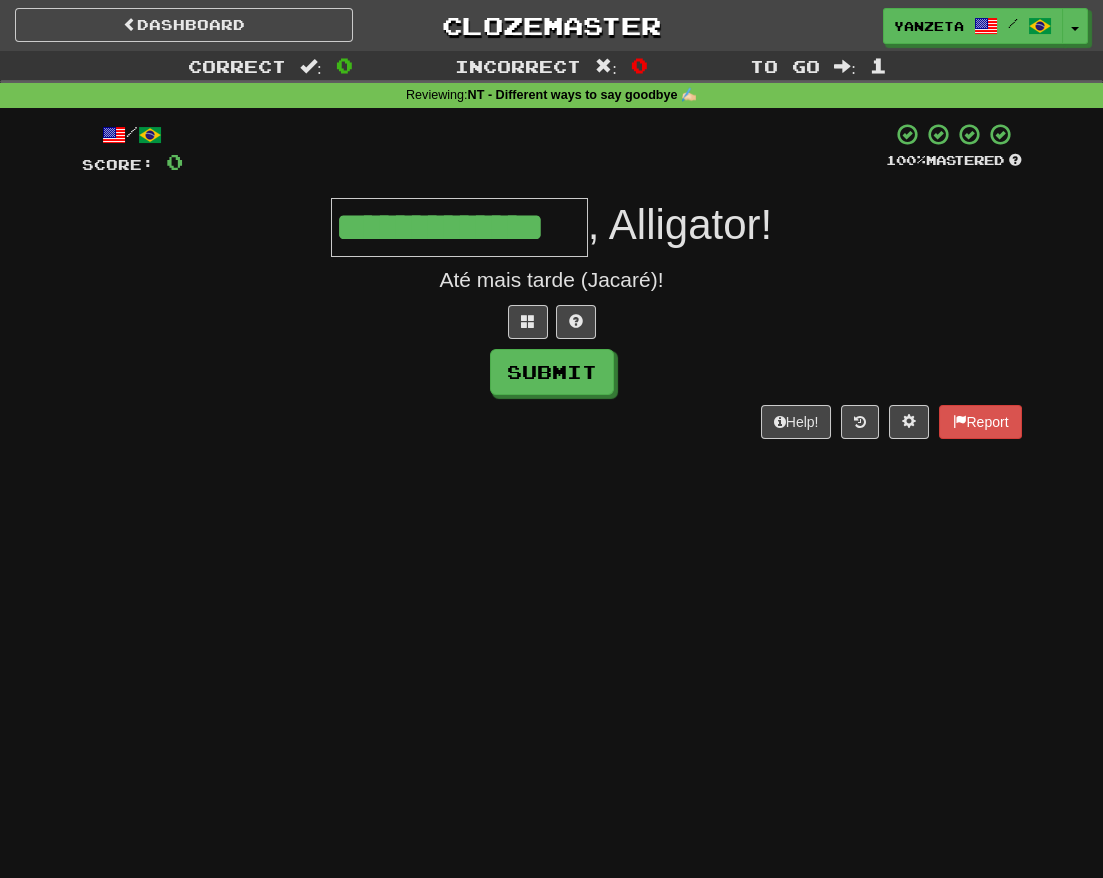 type on "**********" 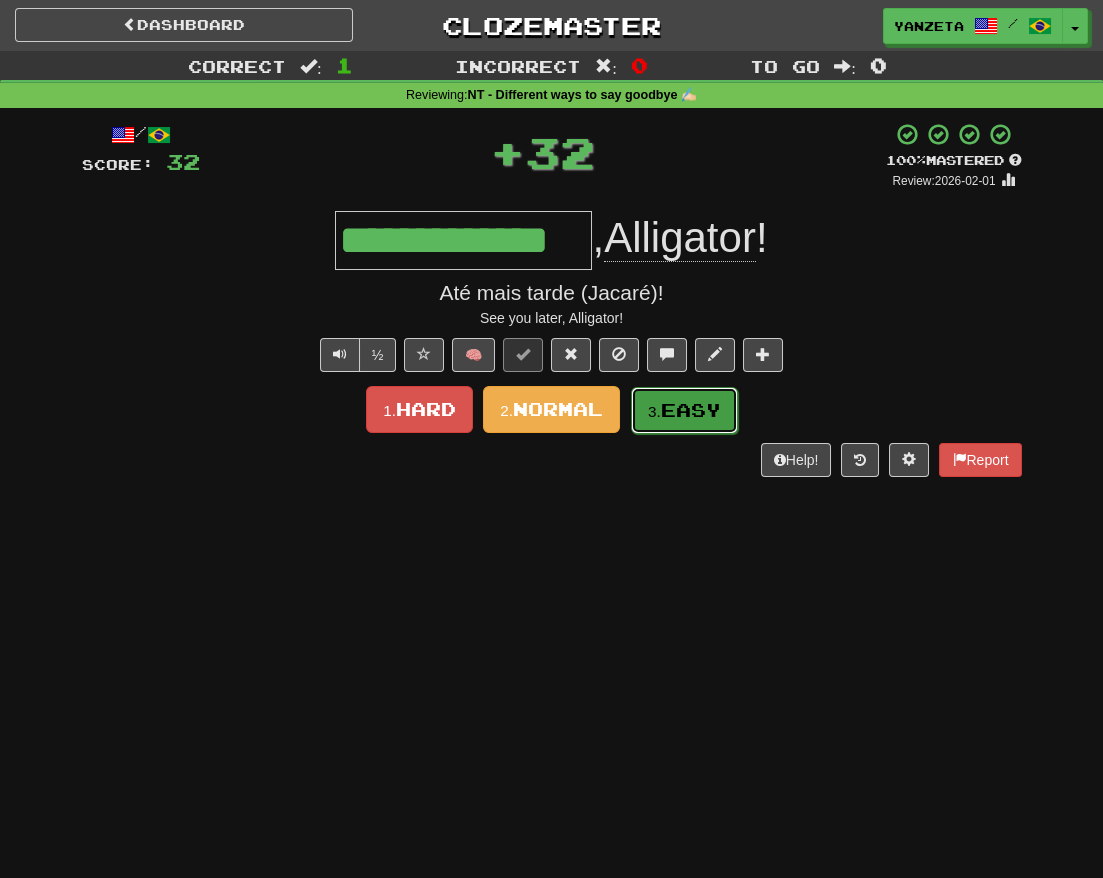 click on "Easy" at bounding box center [691, 410] 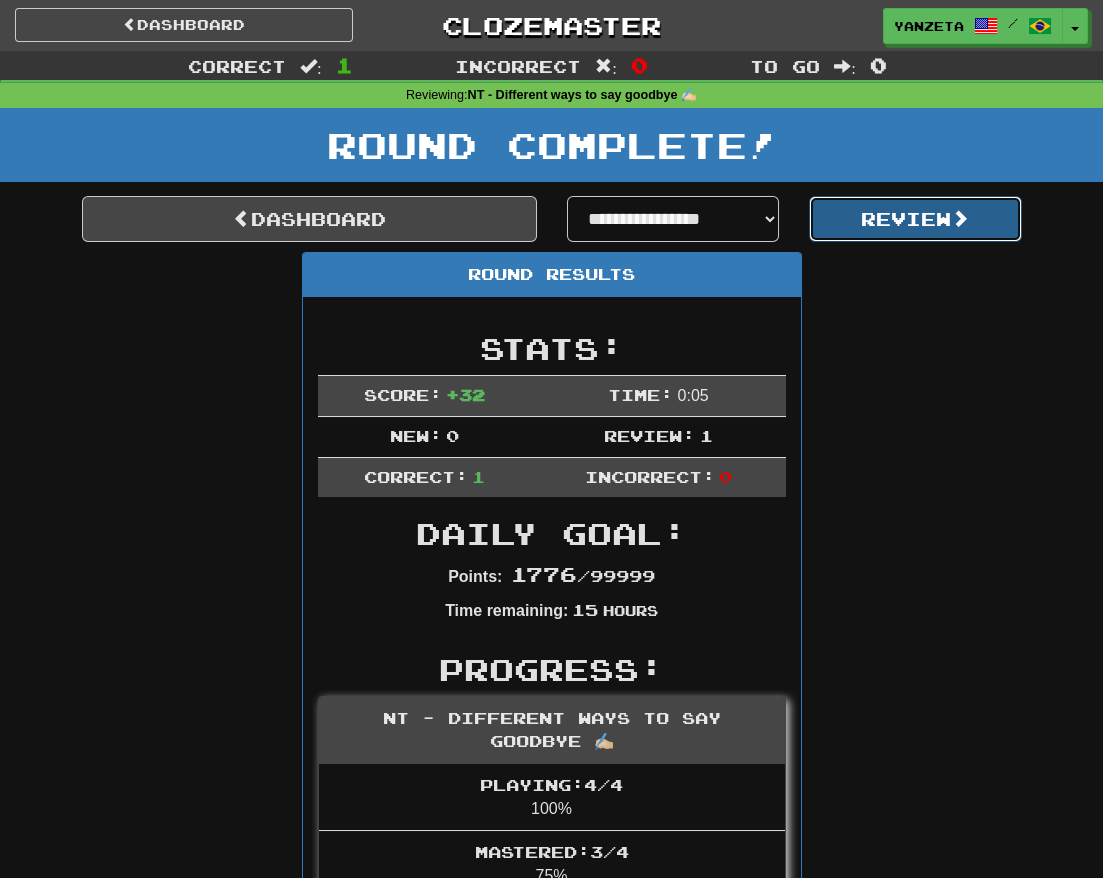 click on "Review" at bounding box center (915, 219) 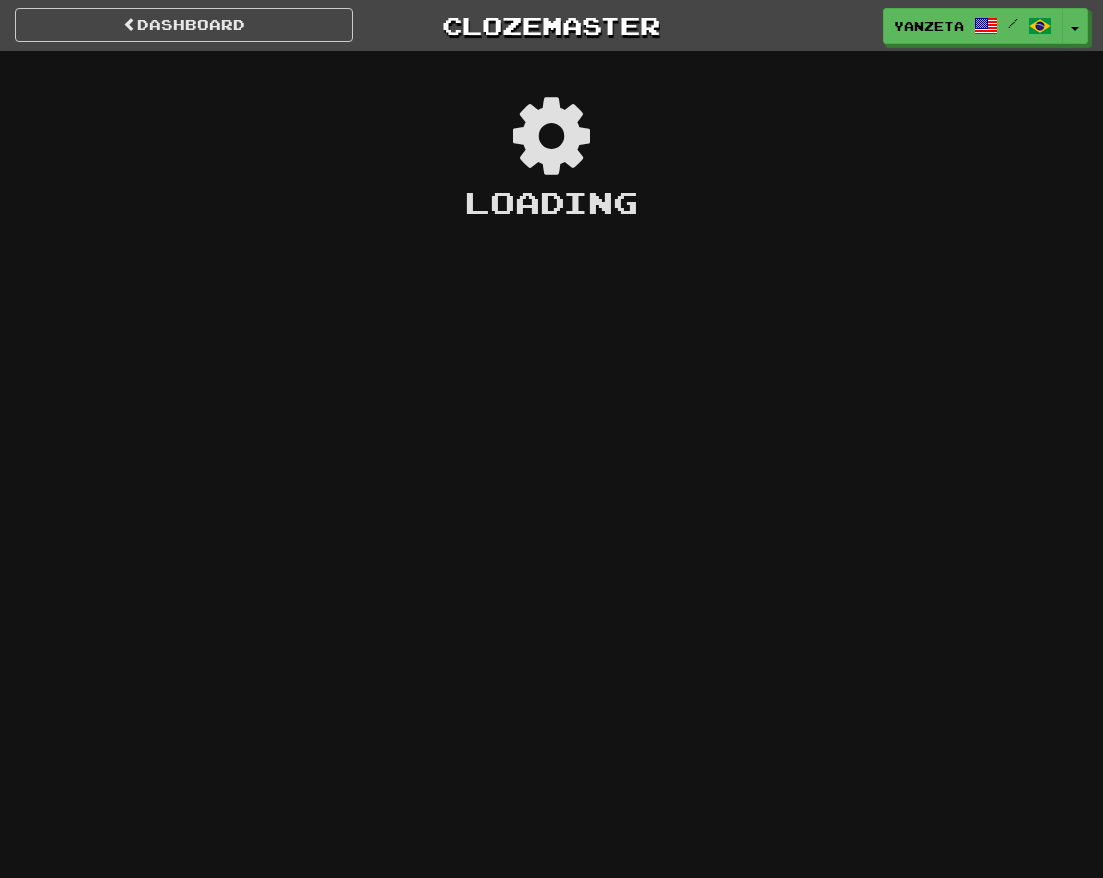 scroll, scrollTop: 0, scrollLeft: 0, axis: both 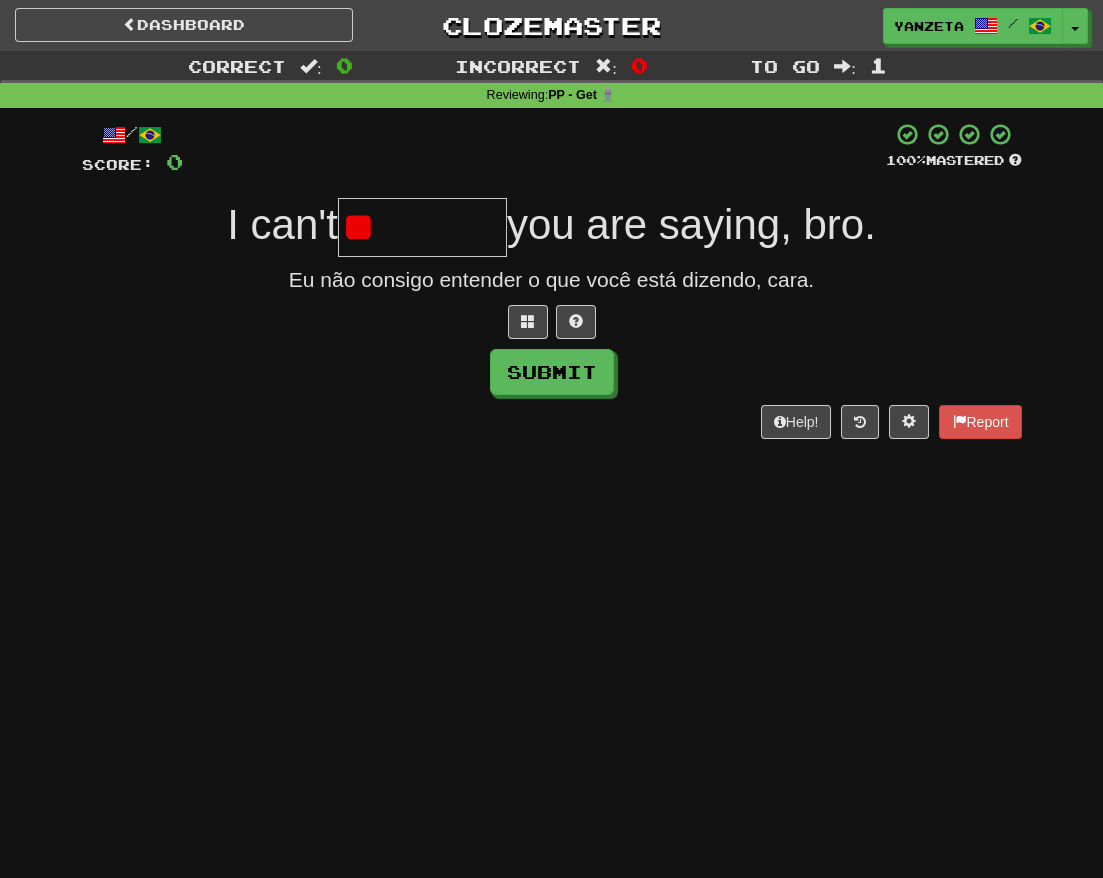 type on "*" 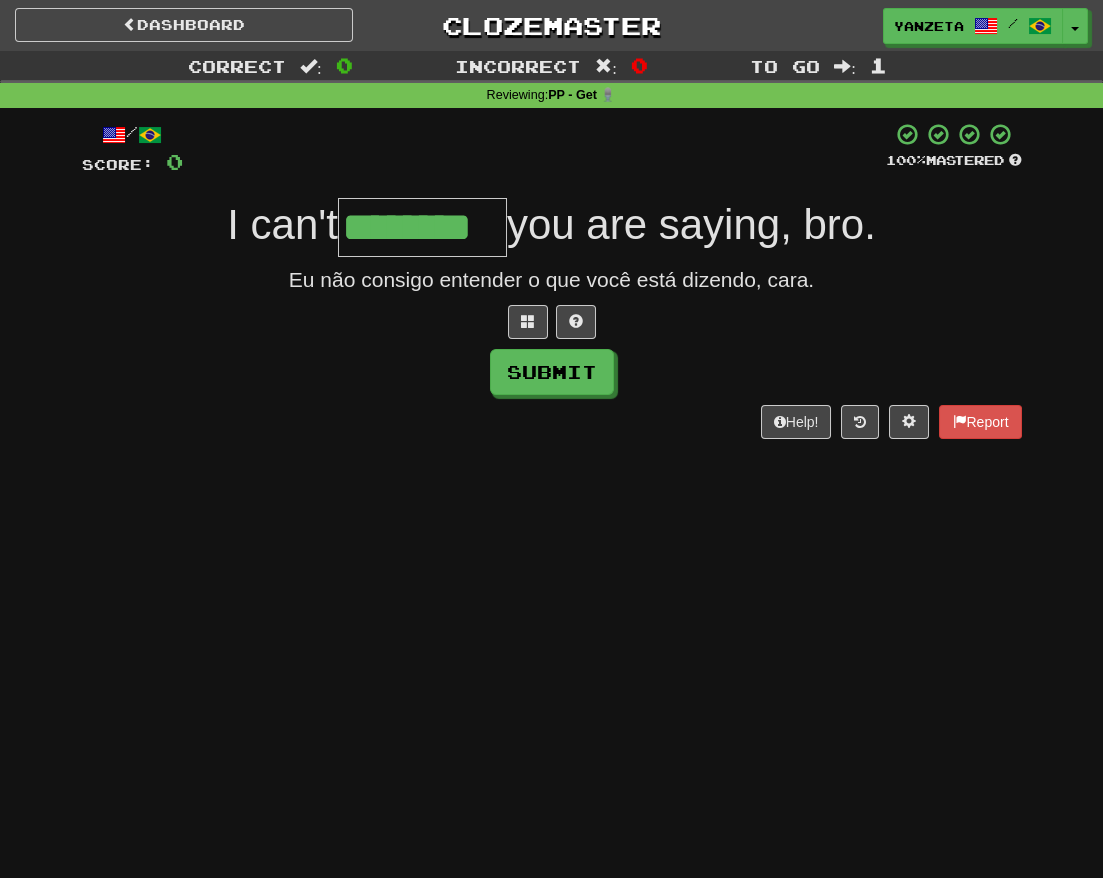 type on "********" 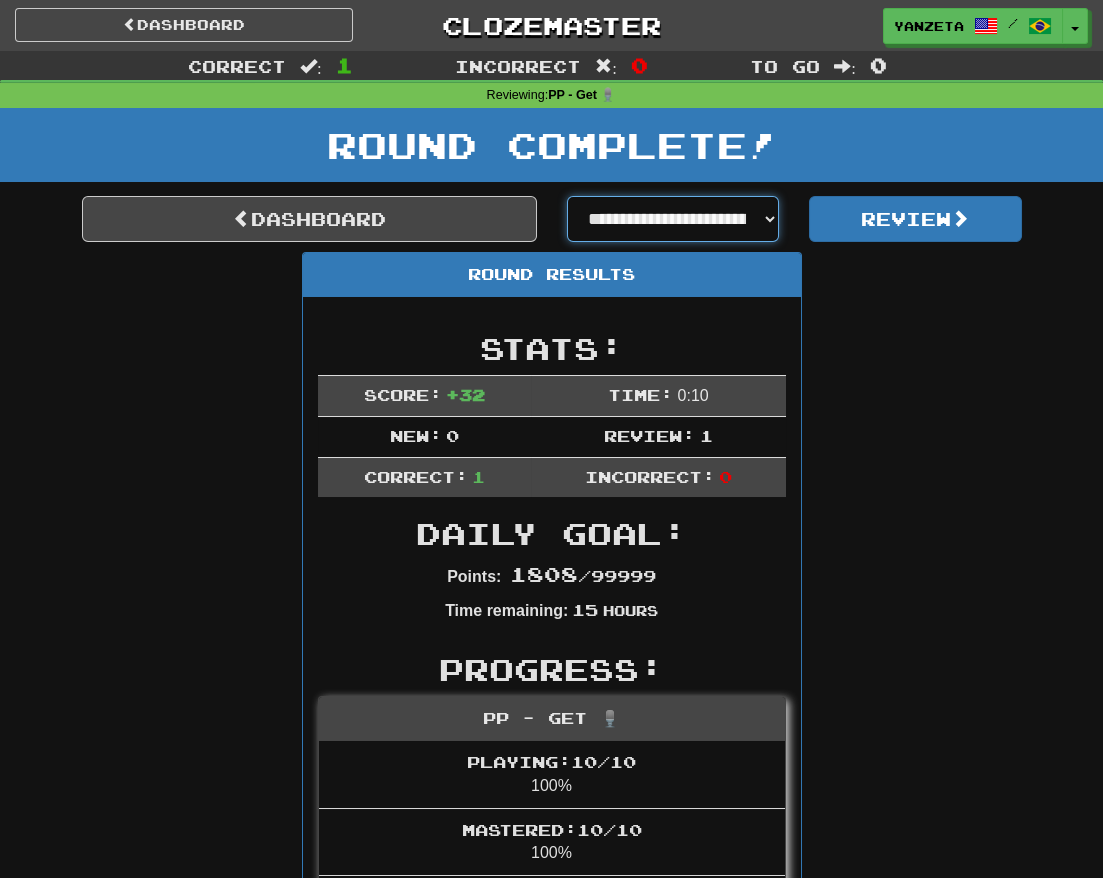 click on "**********" at bounding box center [673, 219] 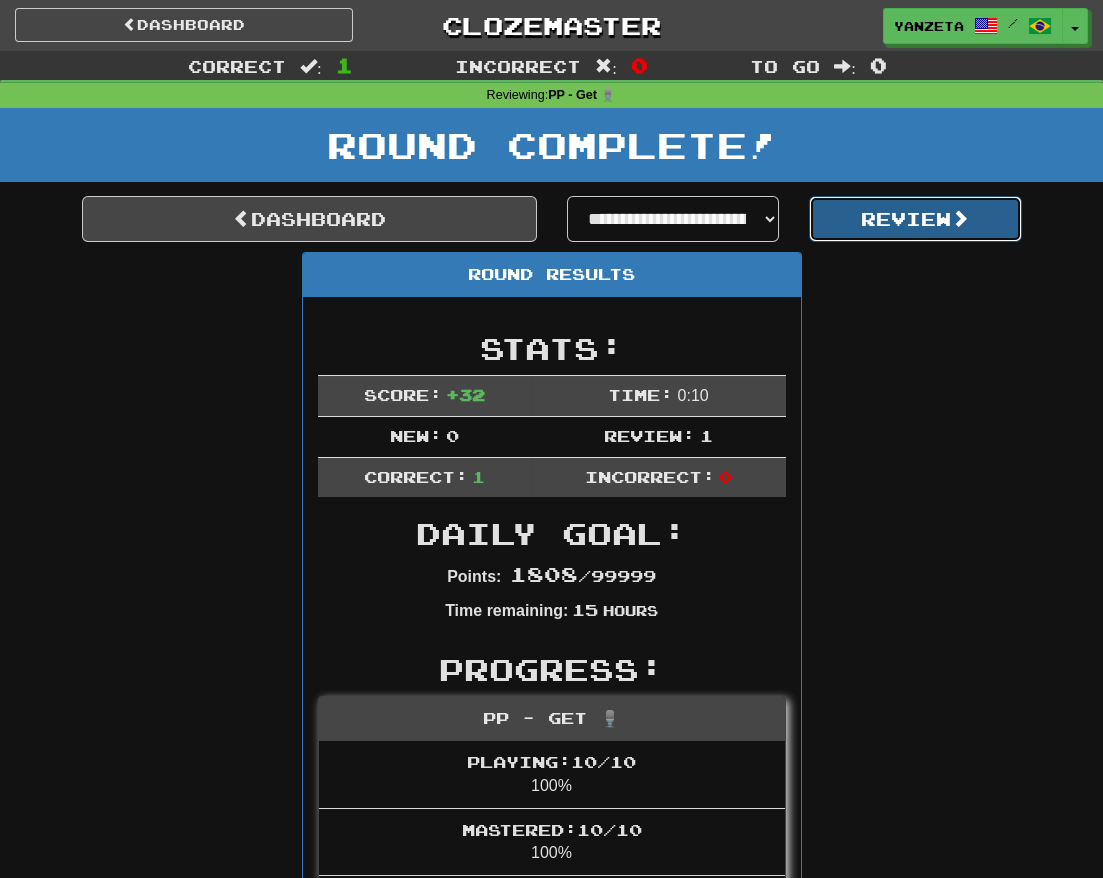 click on "Review" at bounding box center (915, 219) 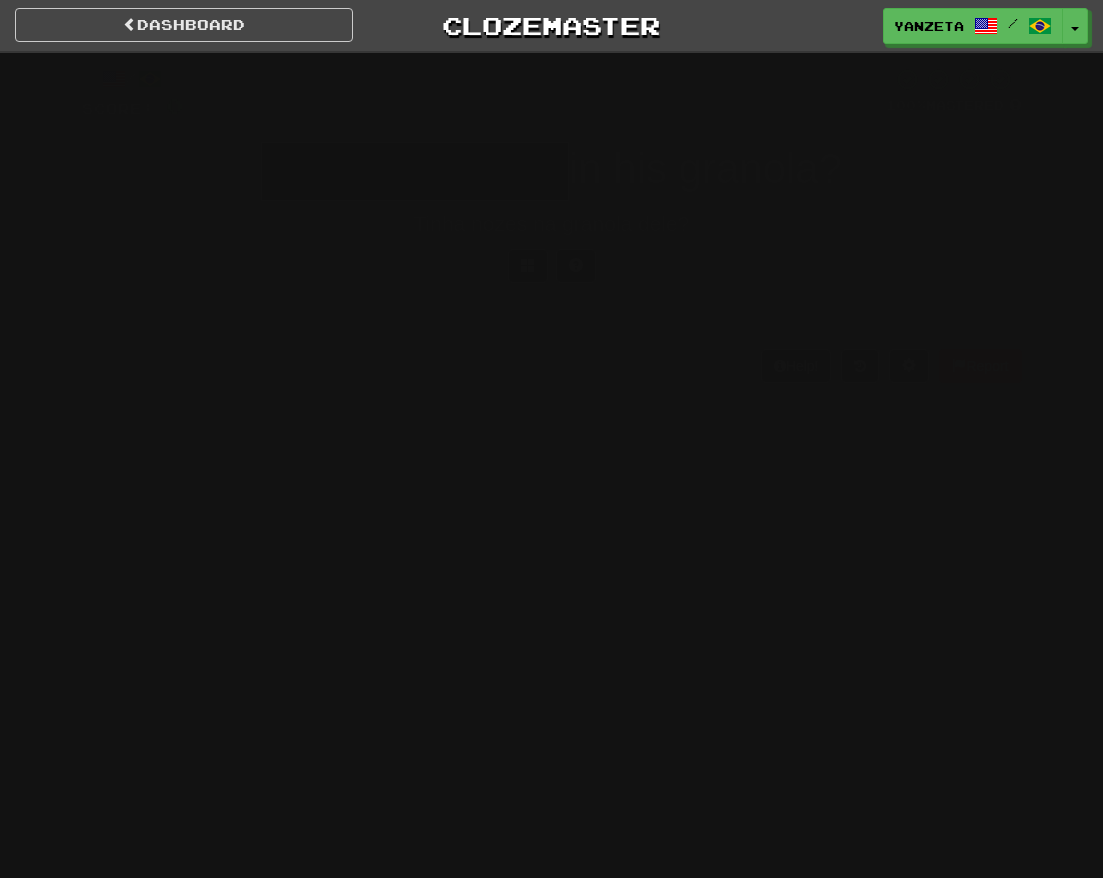 scroll, scrollTop: 0, scrollLeft: 0, axis: both 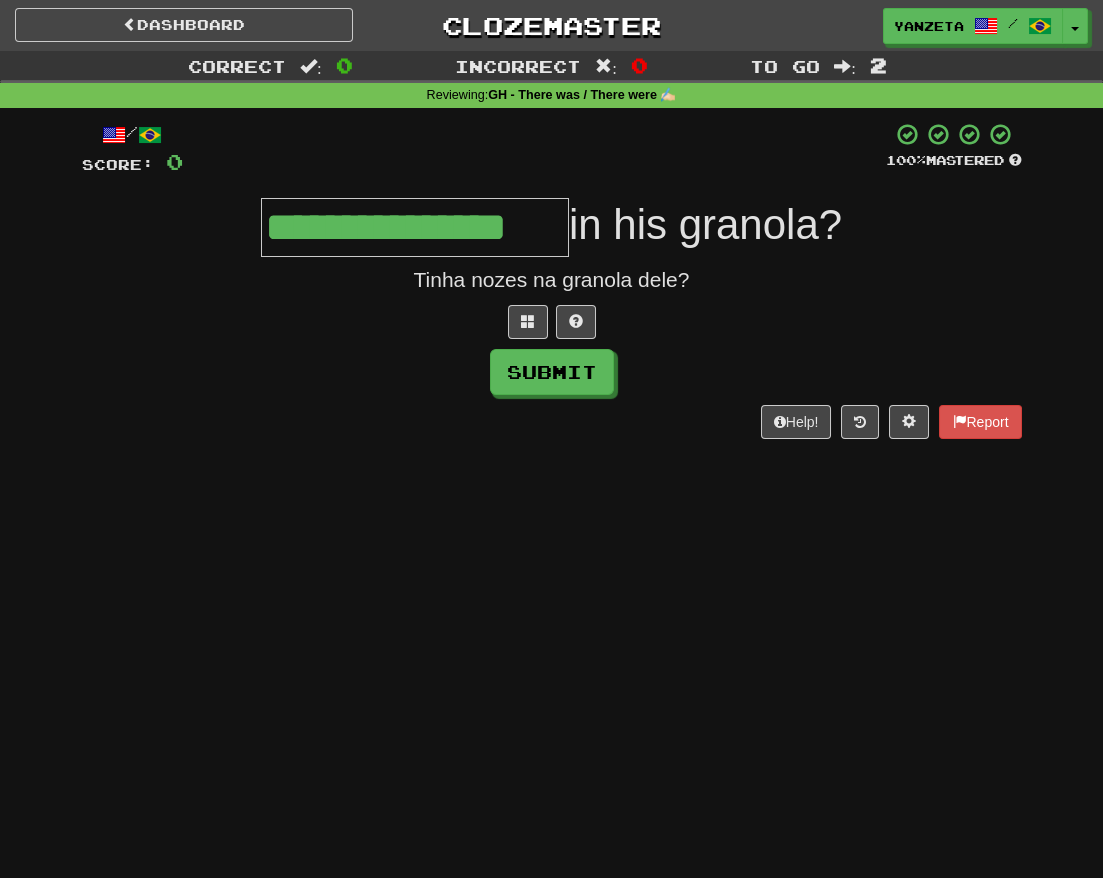 type on "**********" 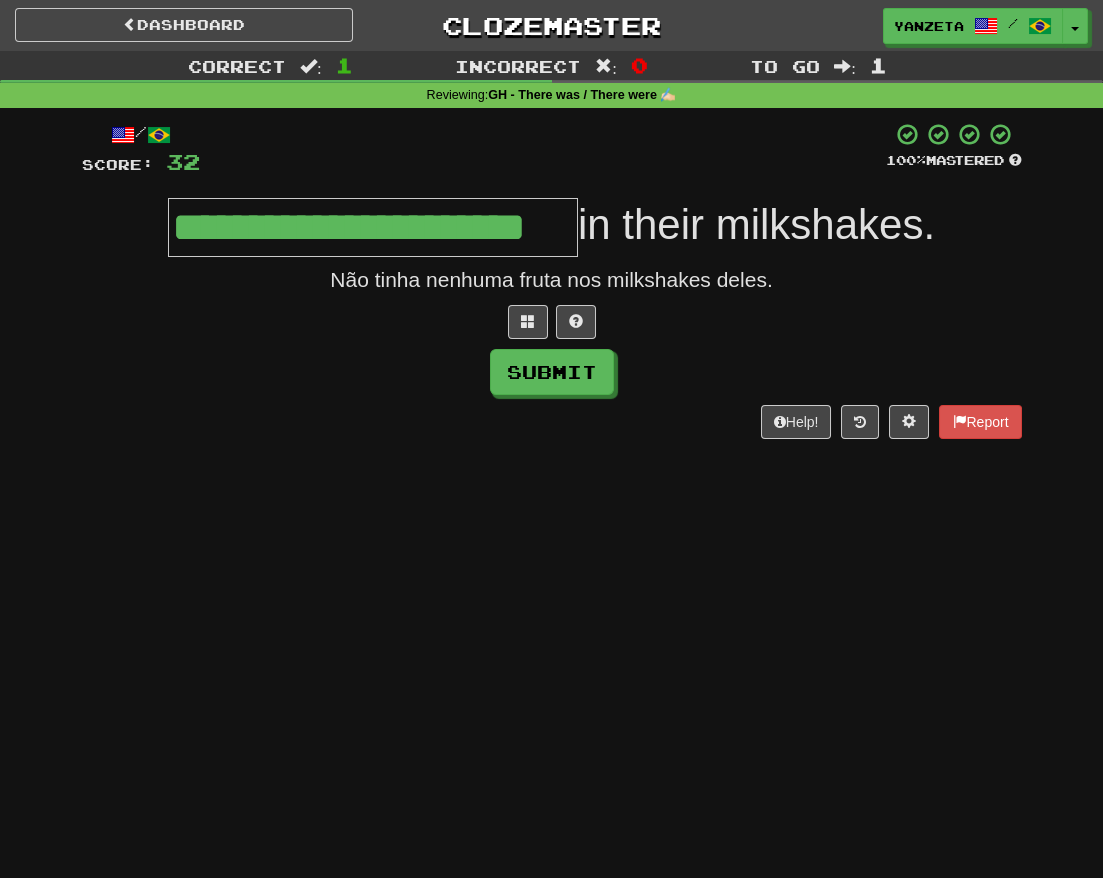 type on "**********" 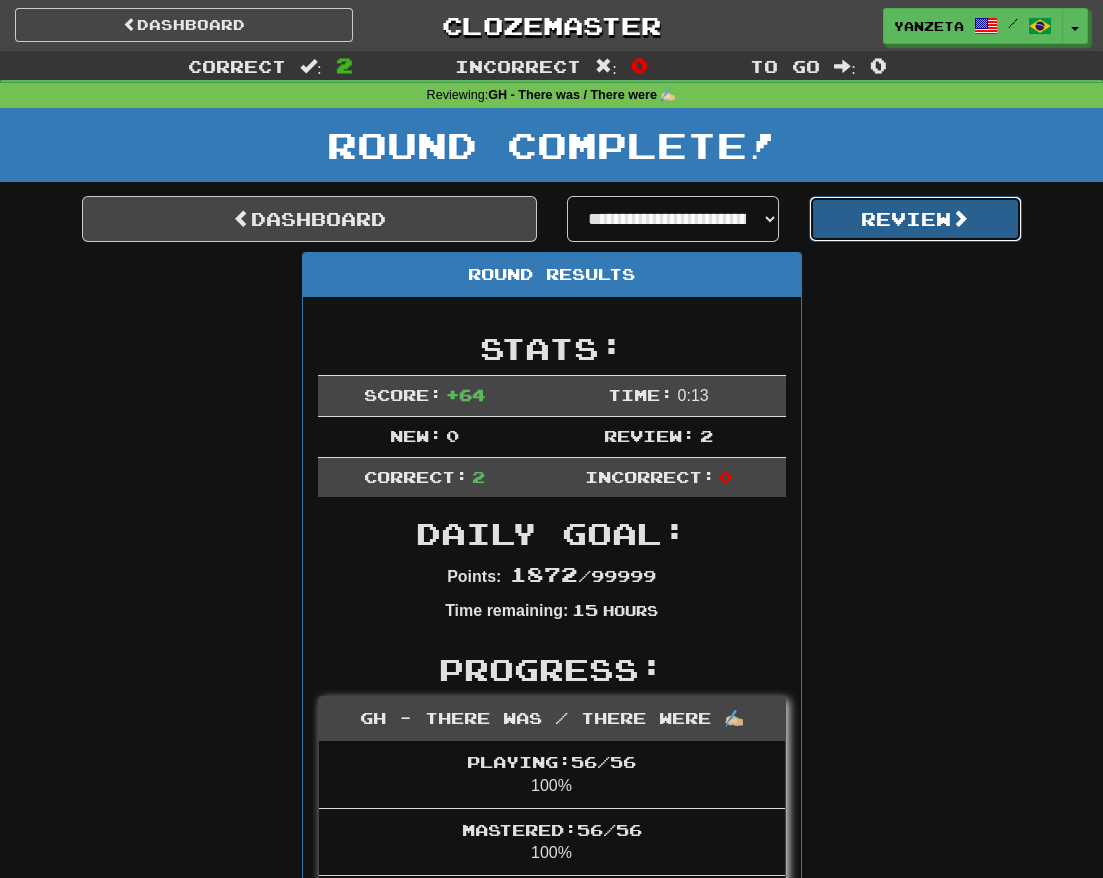 click on "Review" at bounding box center (915, 219) 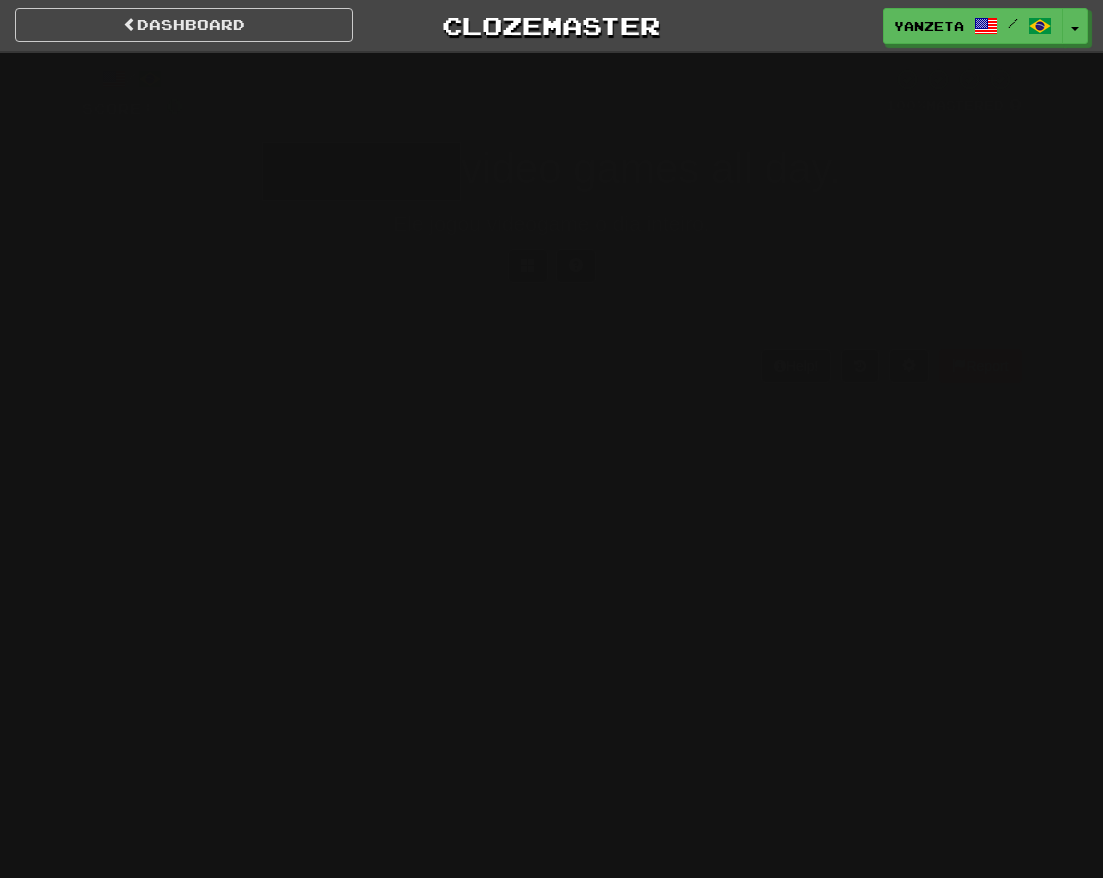 scroll, scrollTop: 0, scrollLeft: 0, axis: both 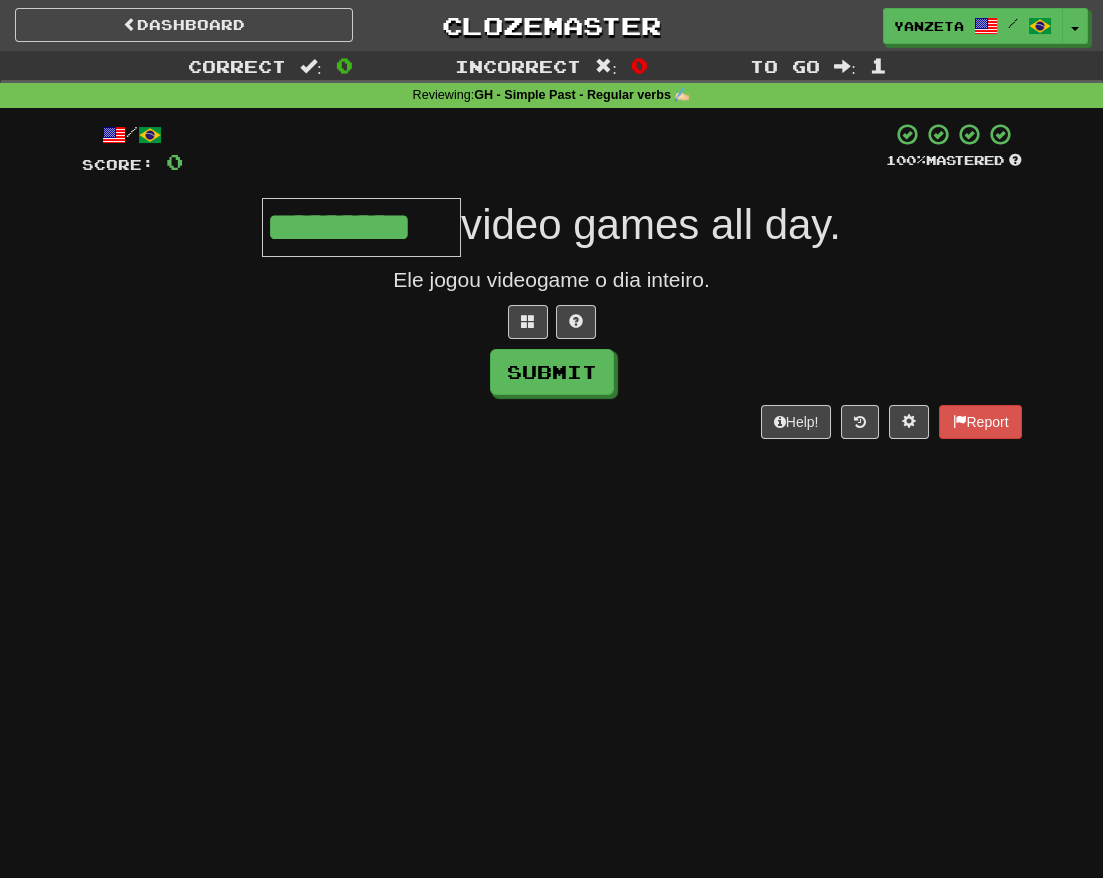 type on "*********" 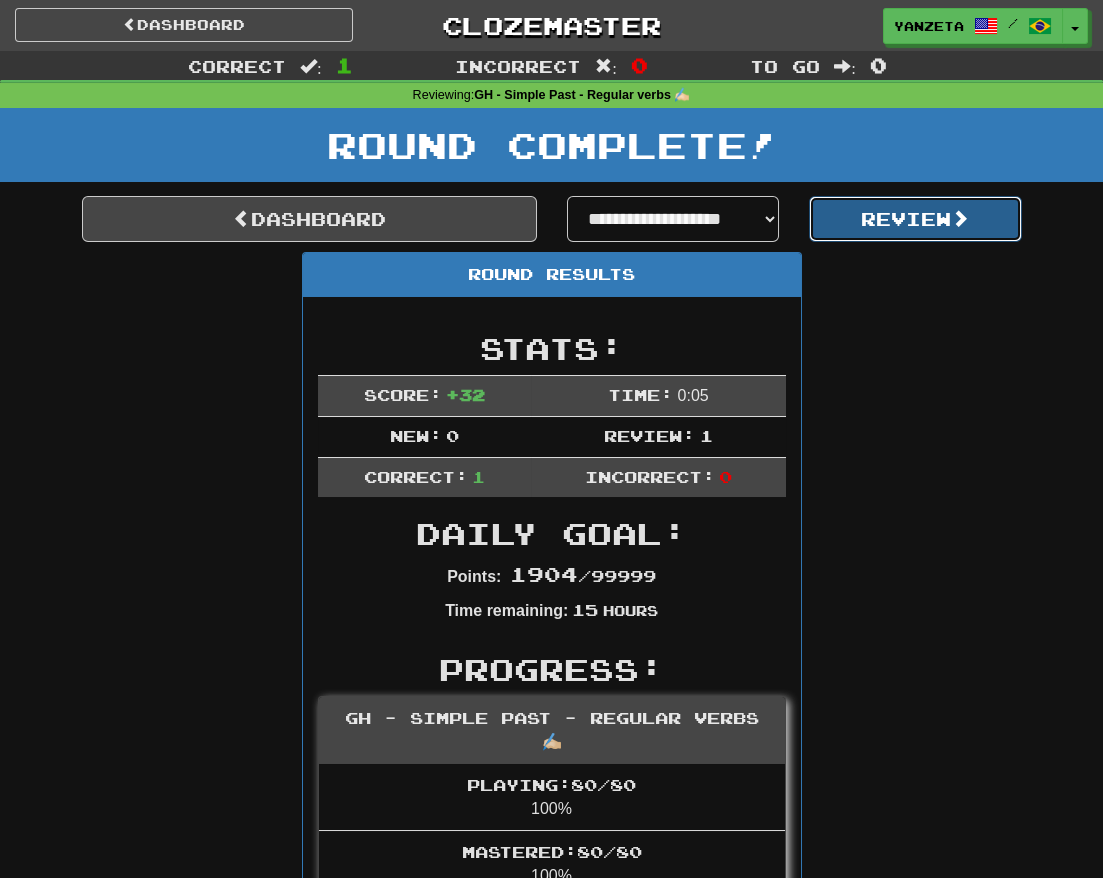 click on "Review" at bounding box center [915, 219] 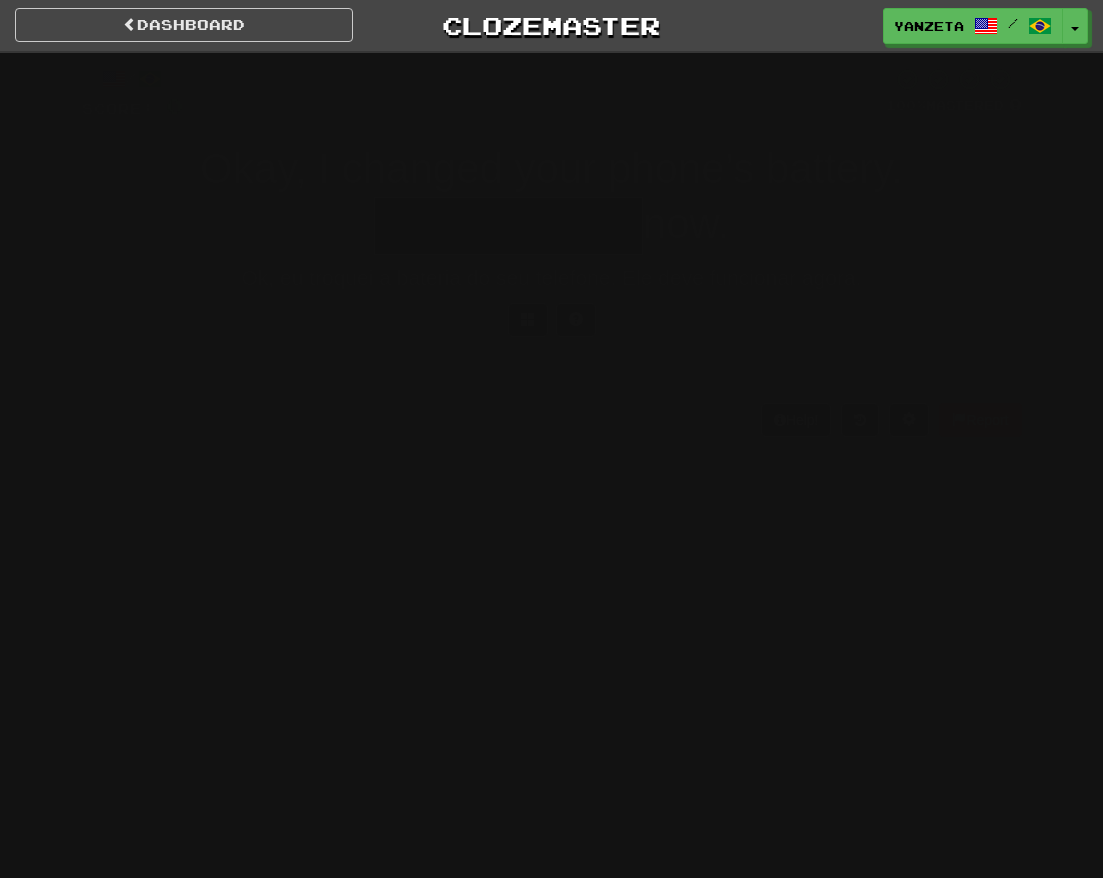scroll, scrollTop: 0, scrollLeft: 0, axis: both 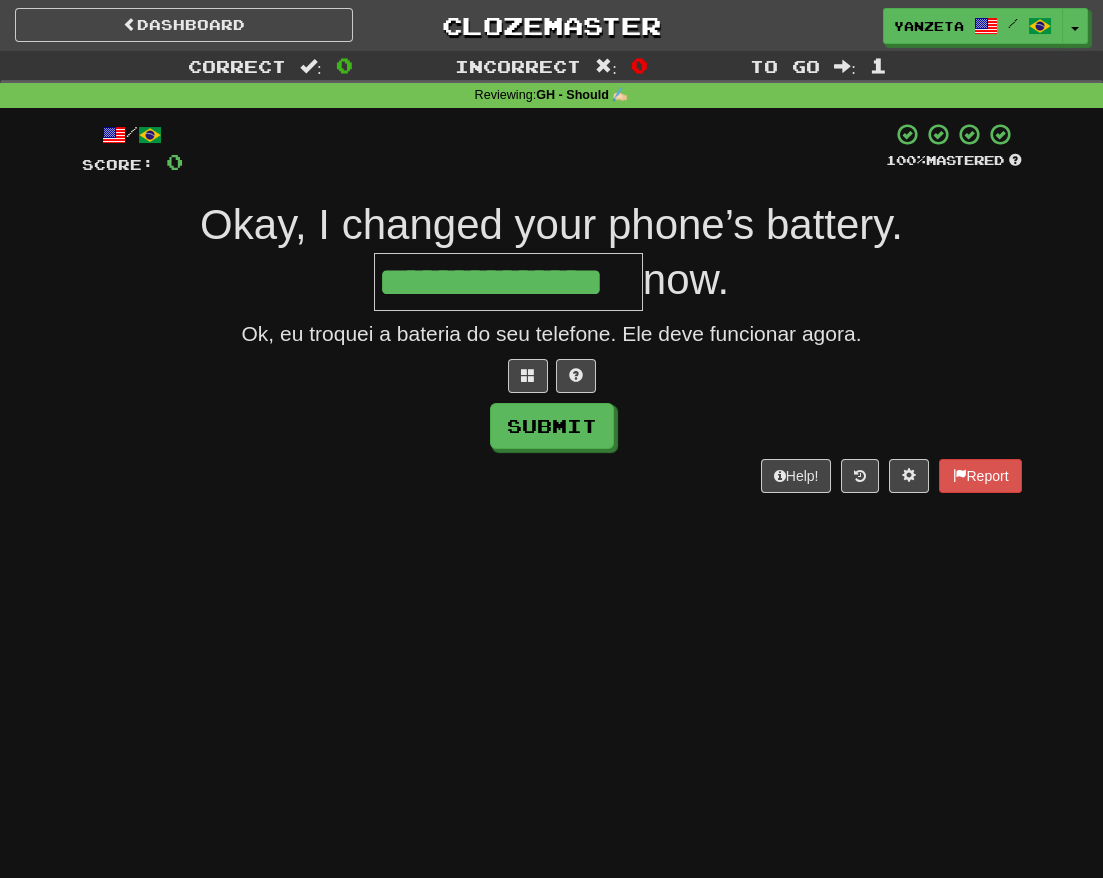 type on "**********" 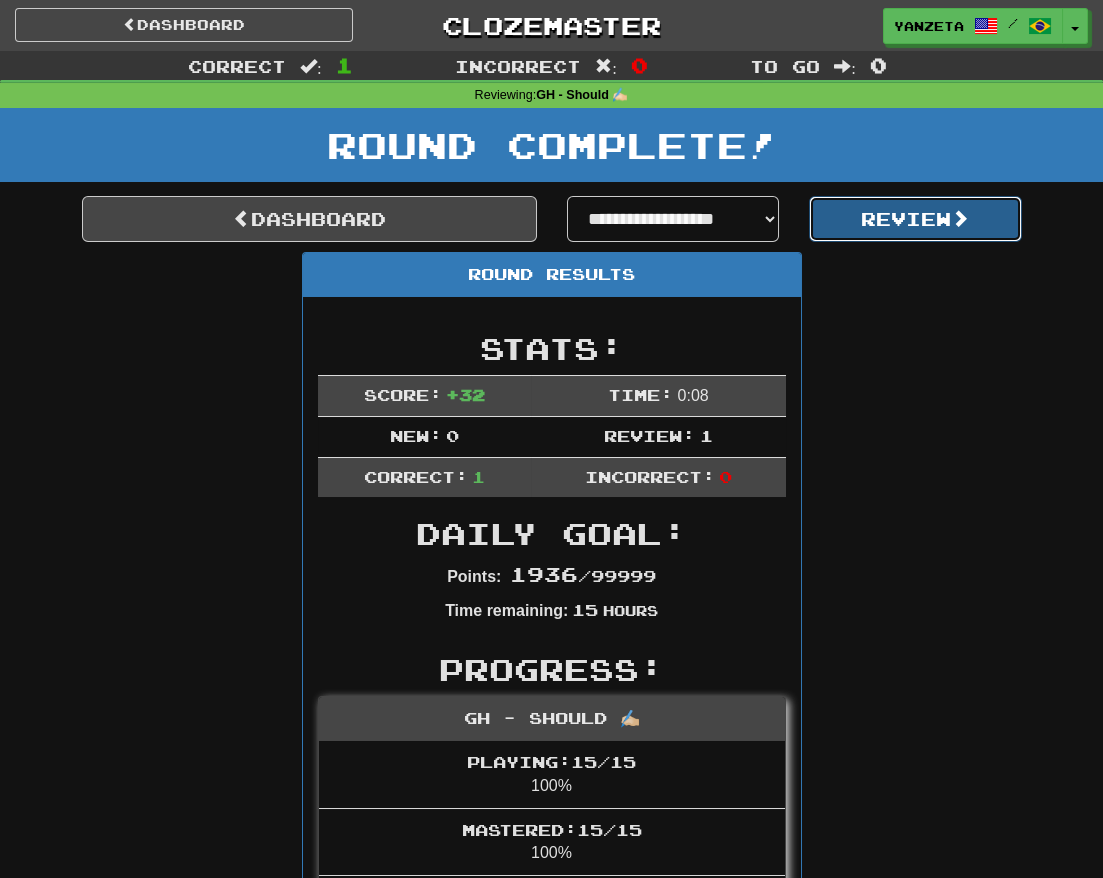 click on "Review" at bounding box center [915, 219] 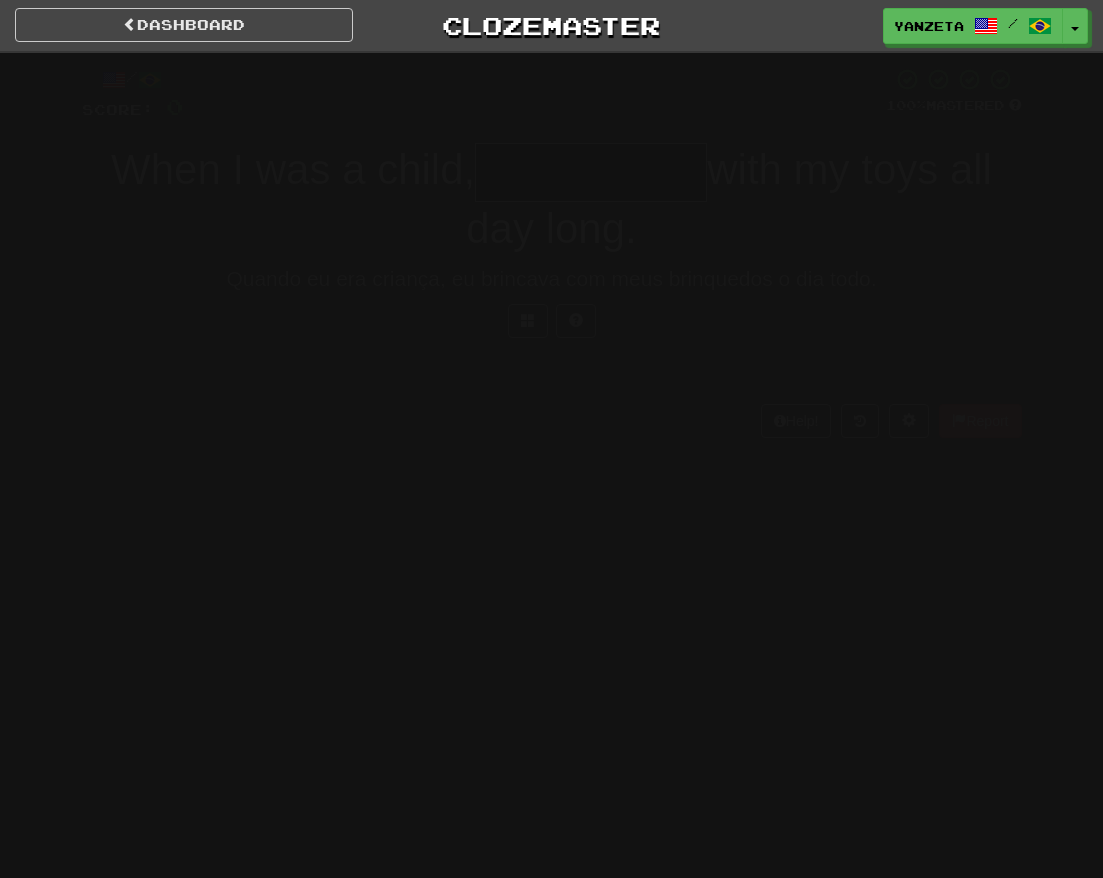 scroll, scrollTop: 0, scrollLeft: 0, axis: both 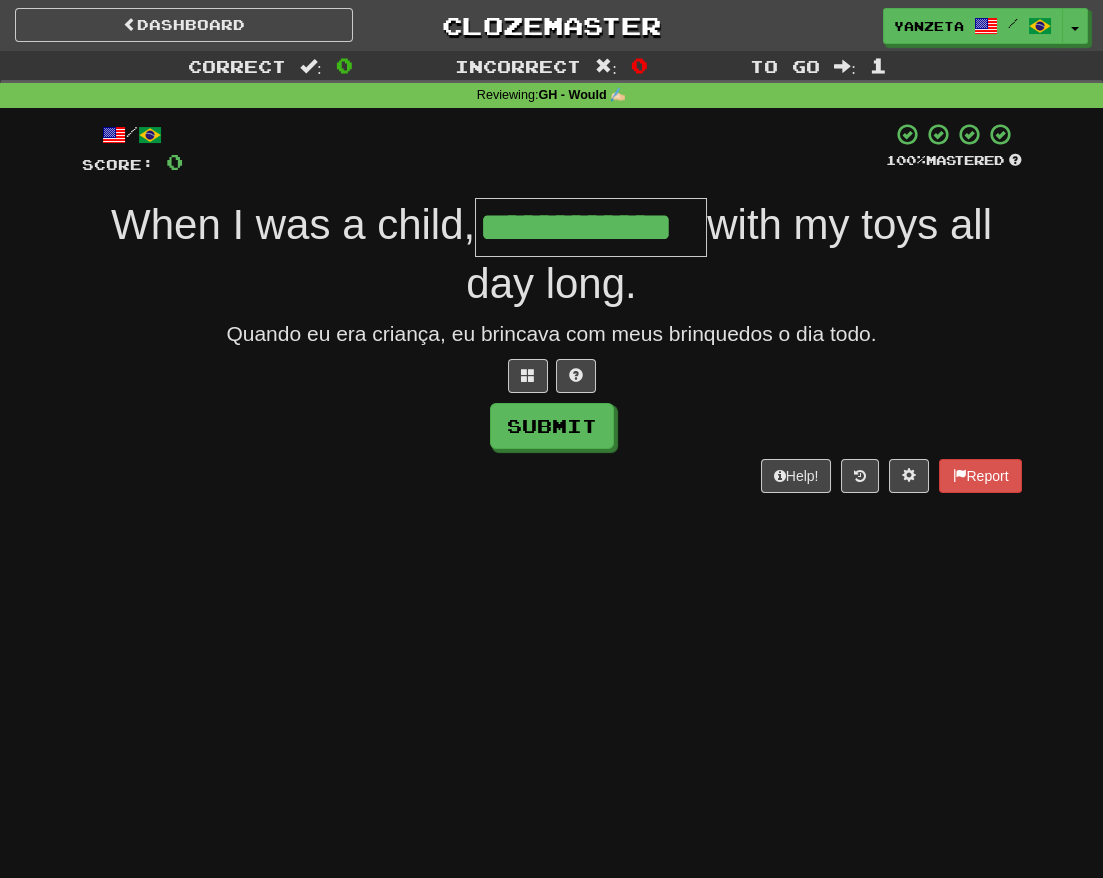 type on "**********" 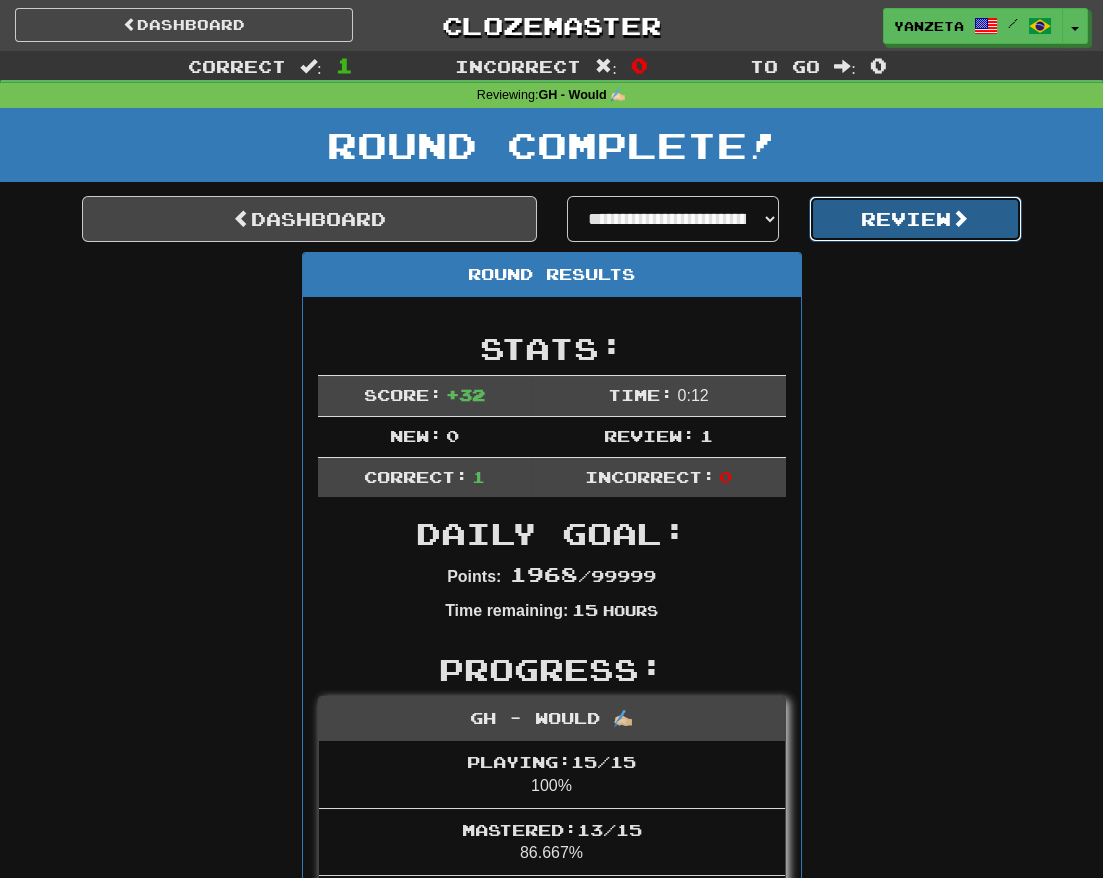 drag, startPoint x: 877, startPoint y: 226, endPoint x: 869, endPoint y: 236, distance: 12.806249 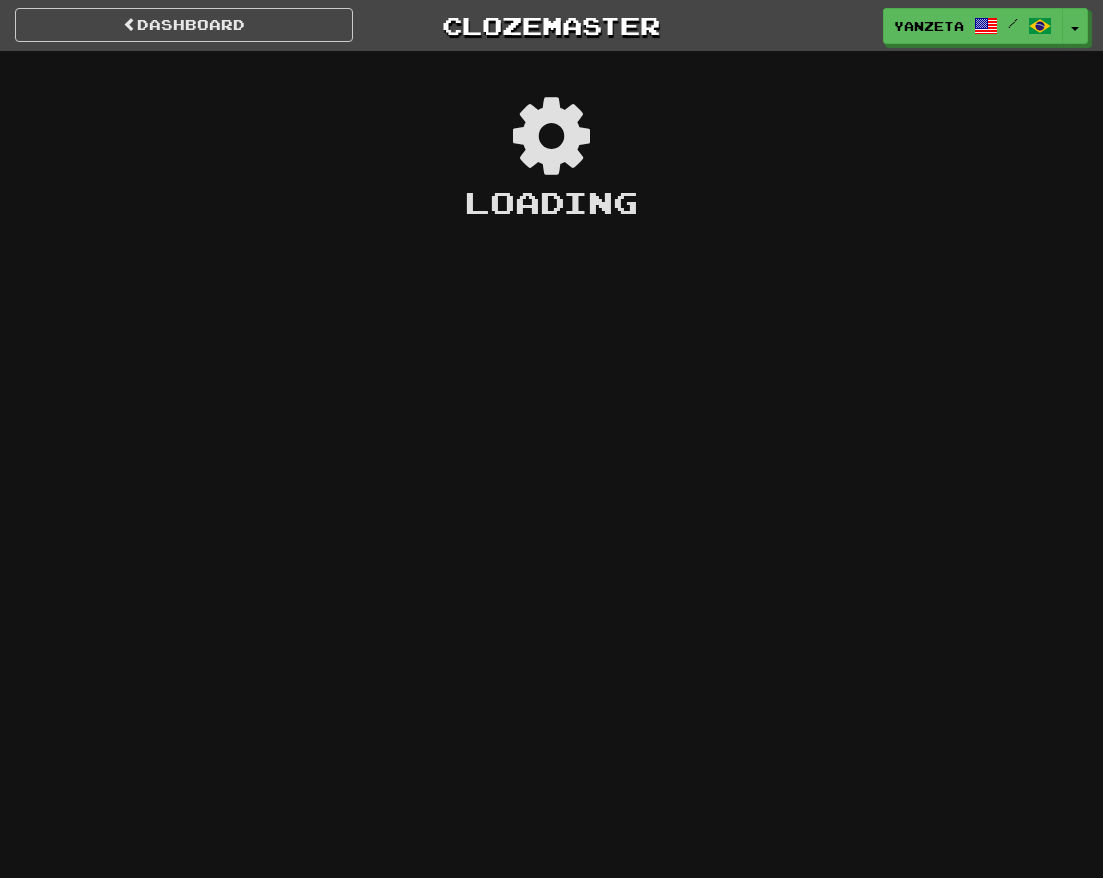 scroll, scrollTop: 0, scrollLeft: 0, axis: both 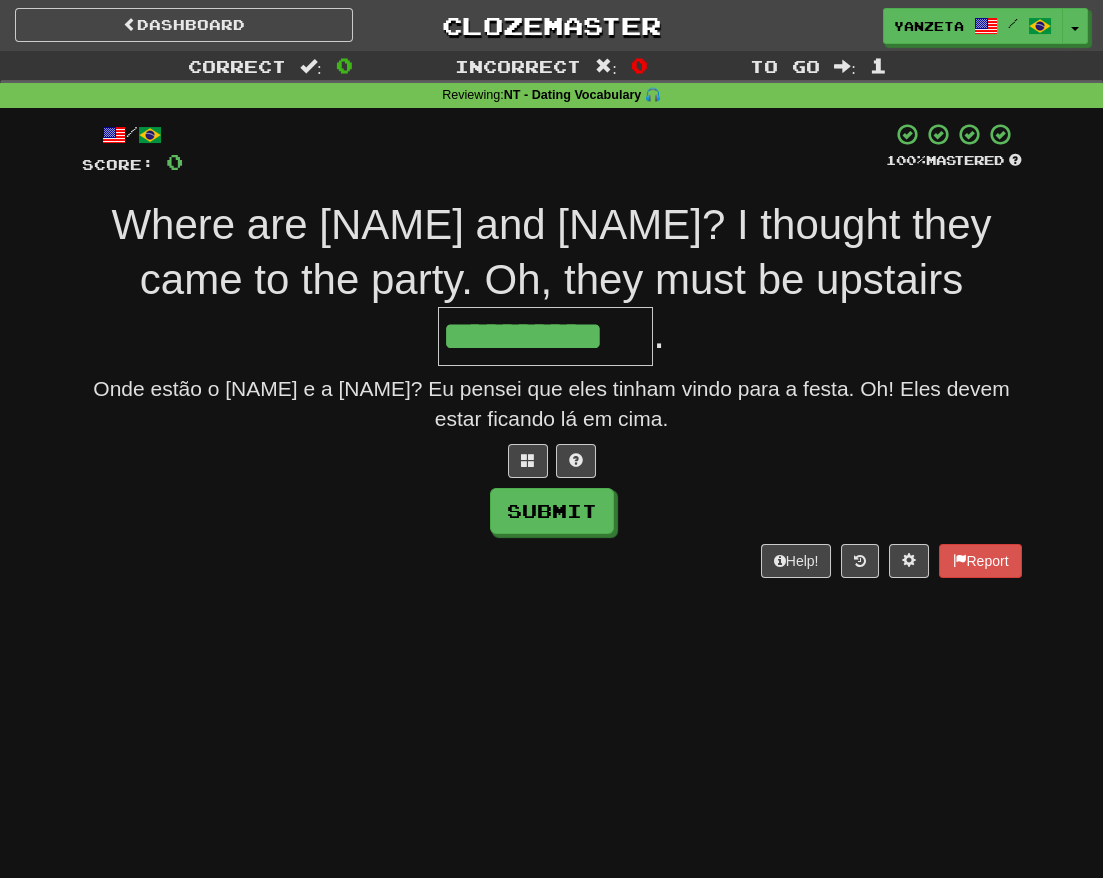 type on "**********" 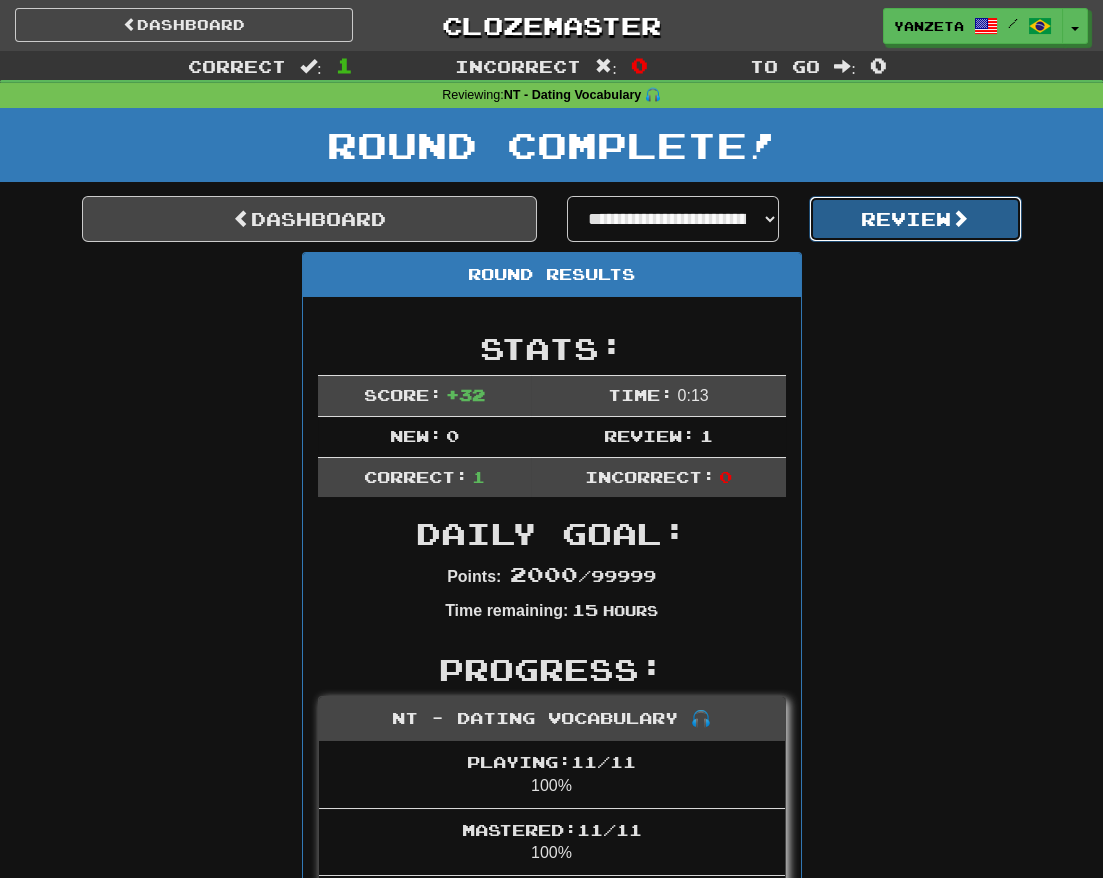 click on "Review" at bounding box center [915, 219] 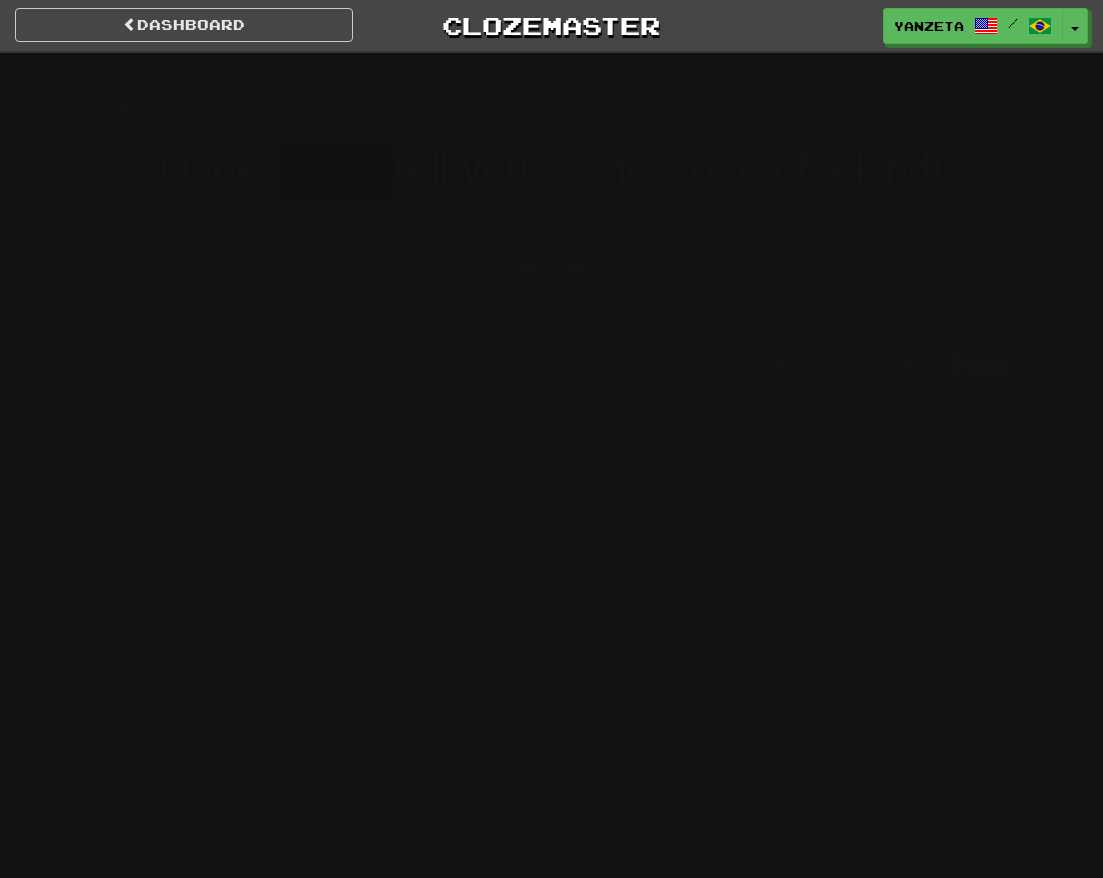 scroll, scrollTop: 0, scrollLeft: 0, axis: both 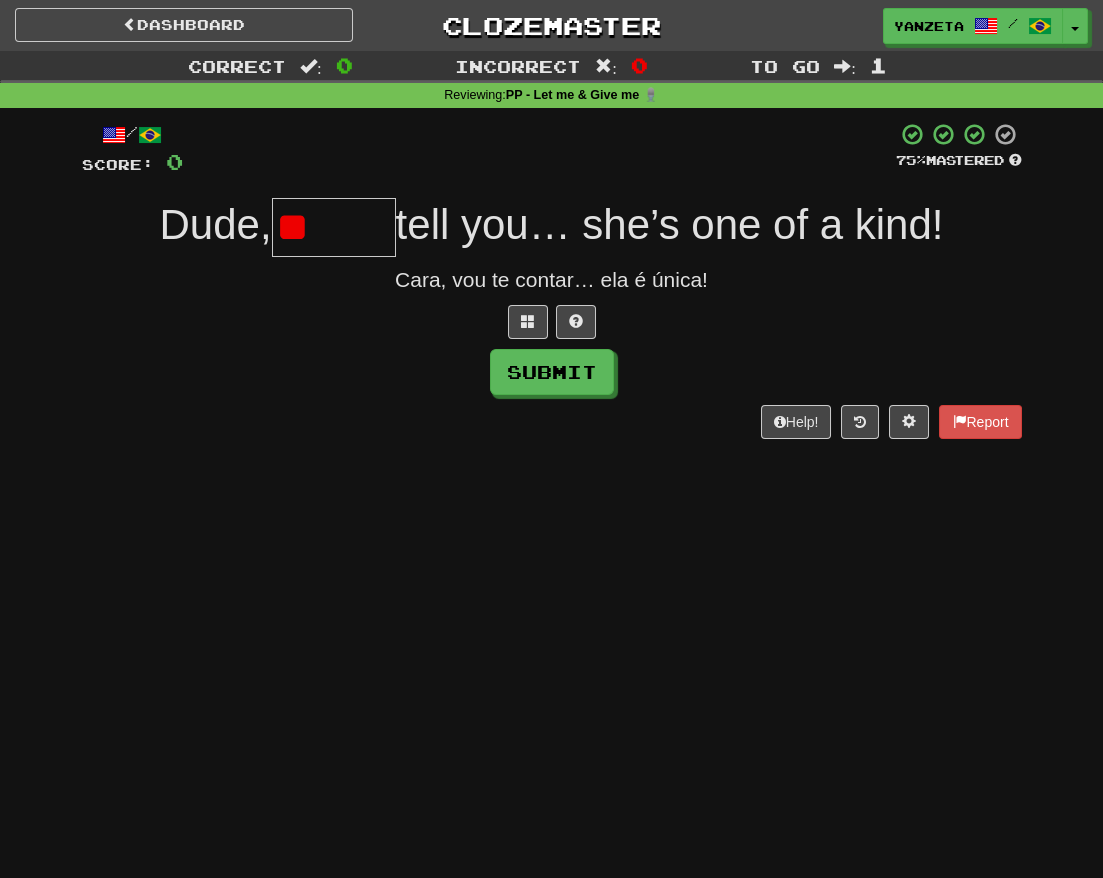 type on "*" 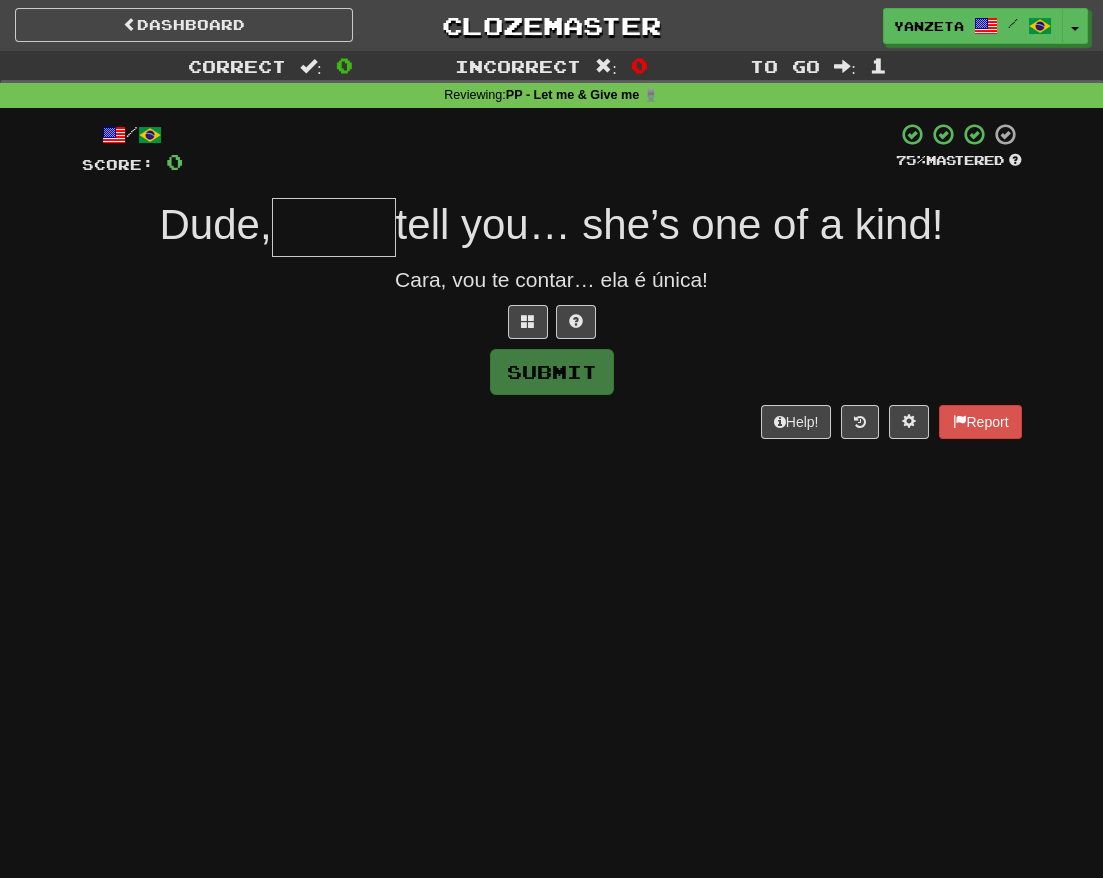 type on "*" 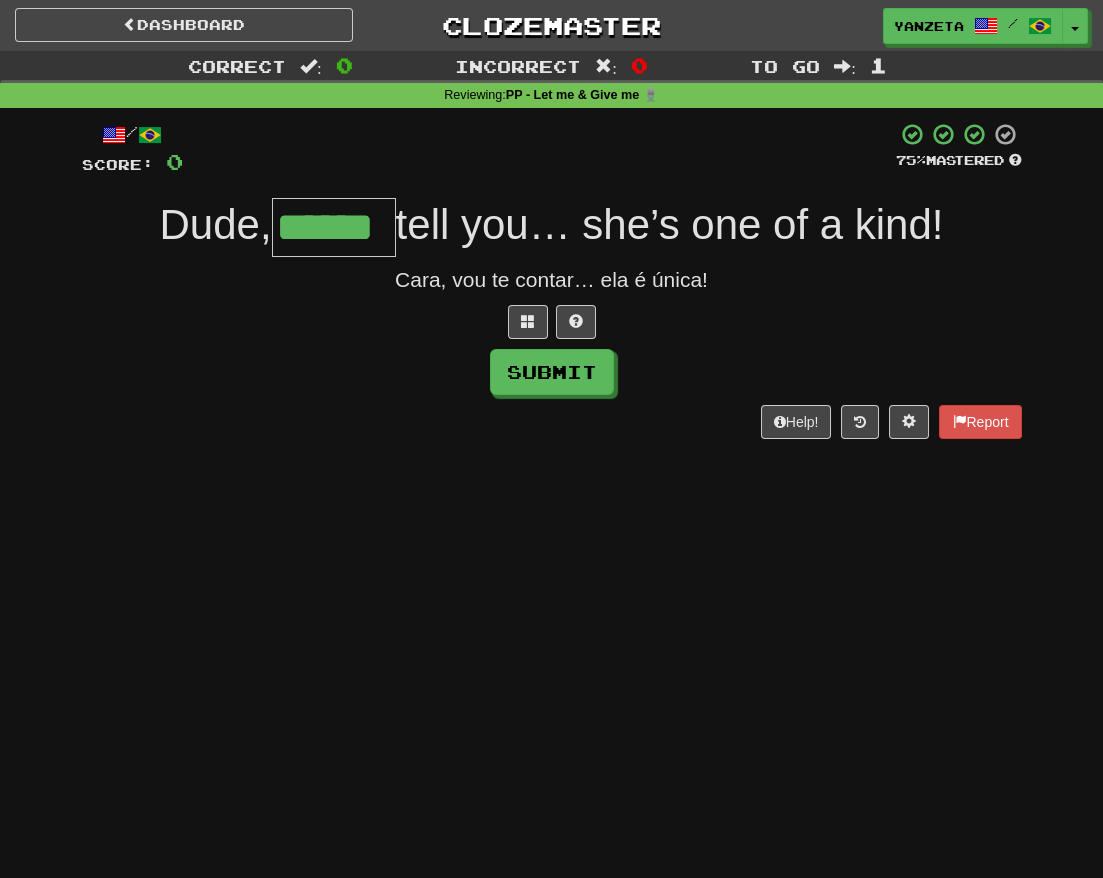 scroll, scrollTop: 0, scrollLeft: 11, axis: horizontal 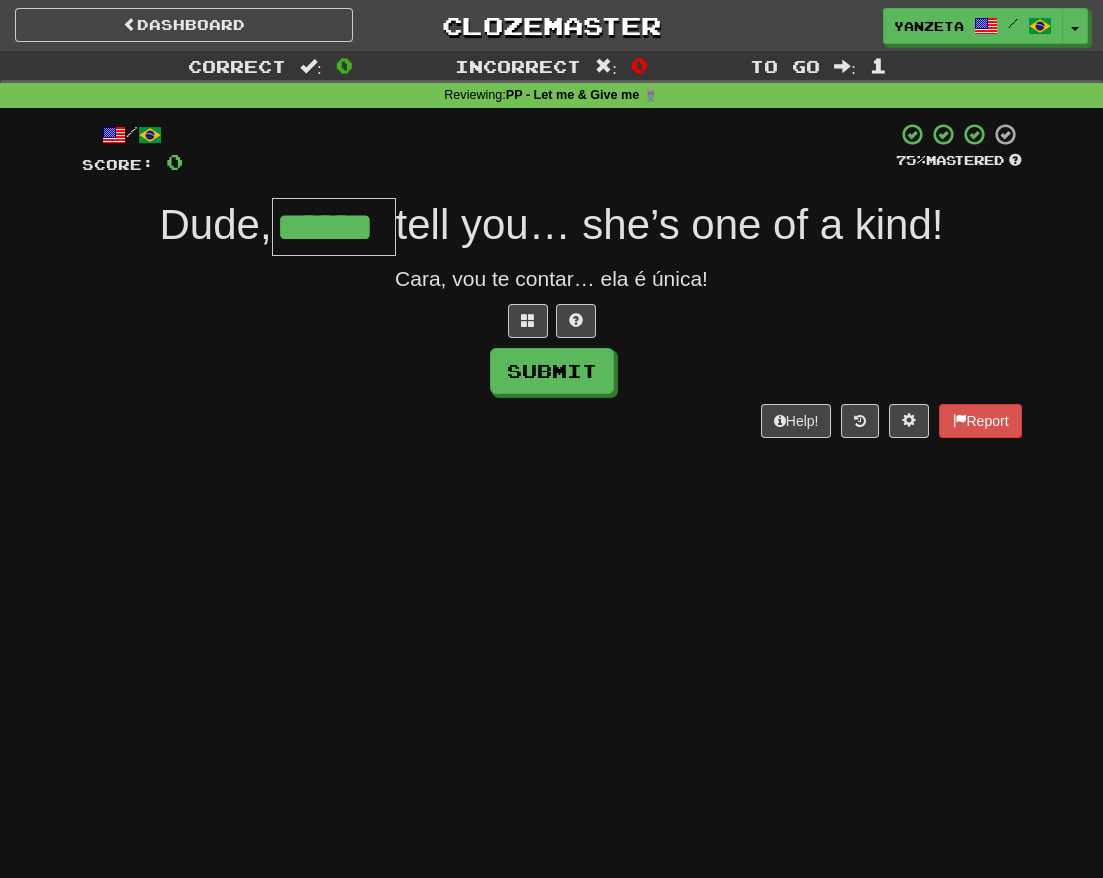 type on "******" 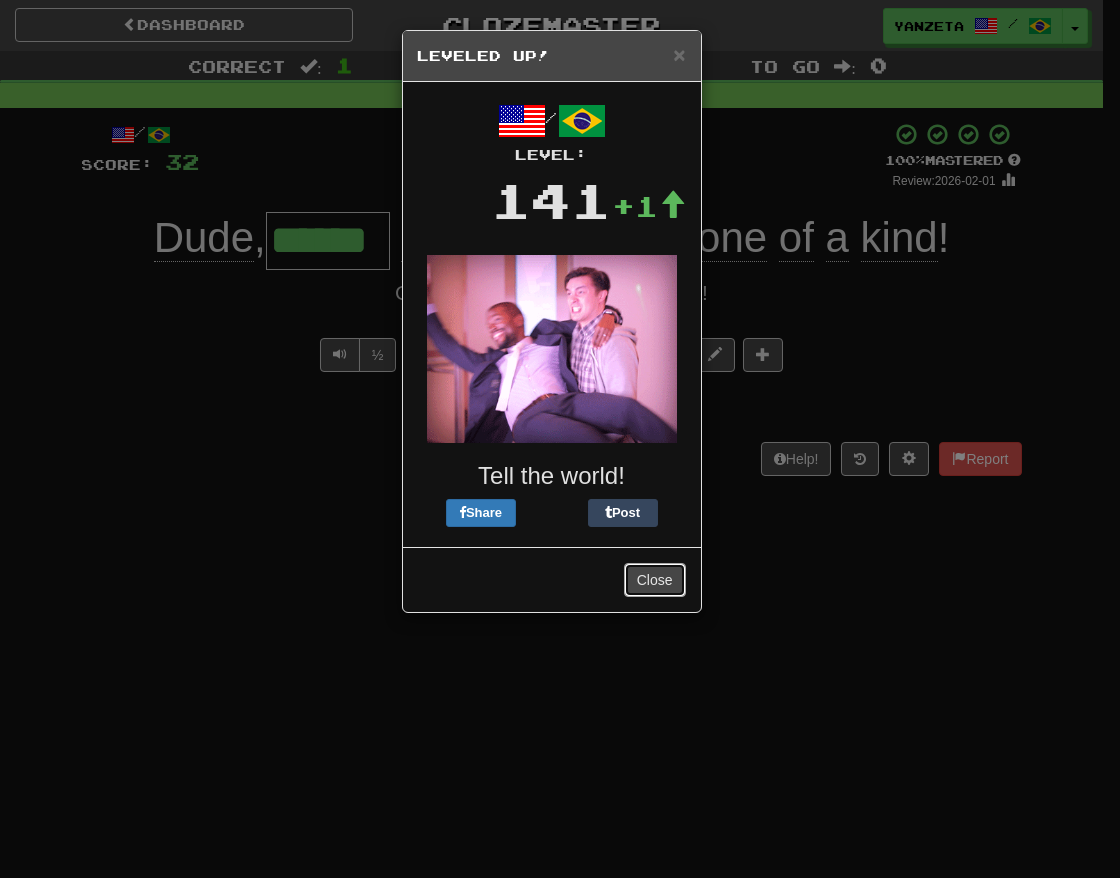 click on "Close" at bounding box center (655, 580) 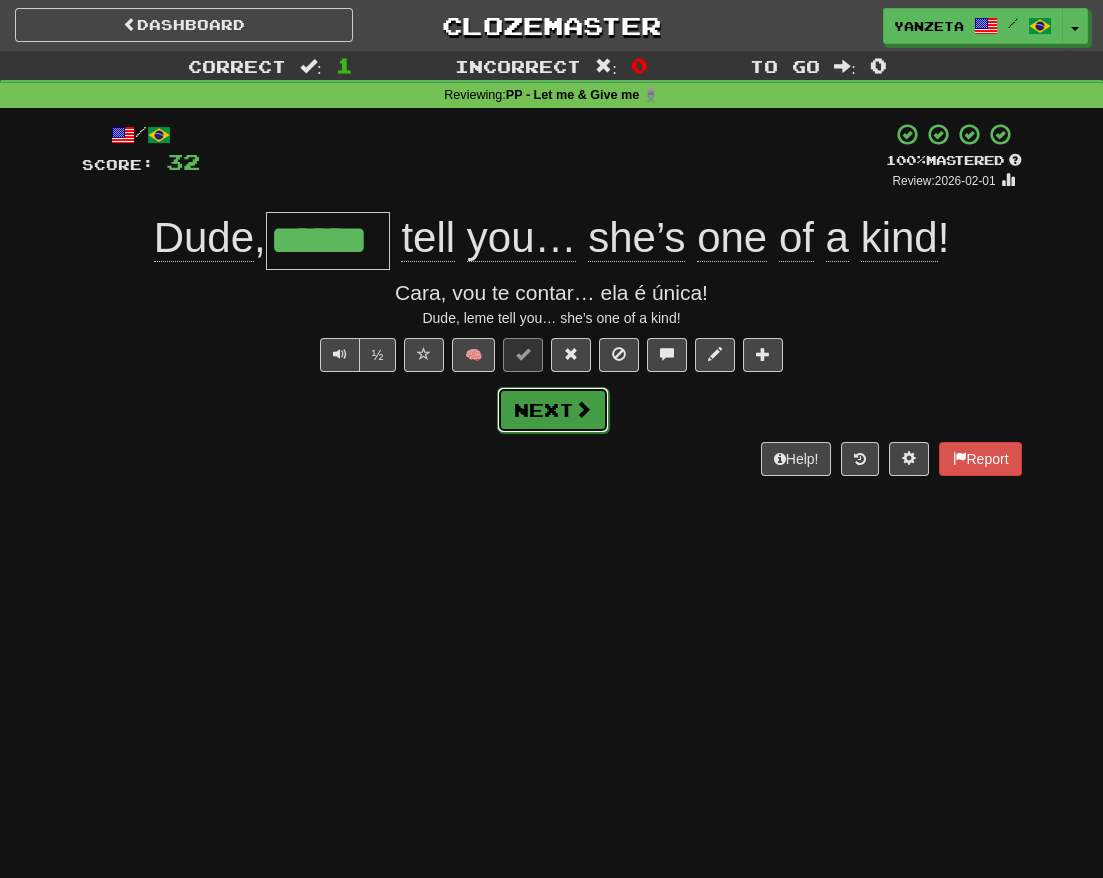 click on "Next" at bounding box center [553, 410] 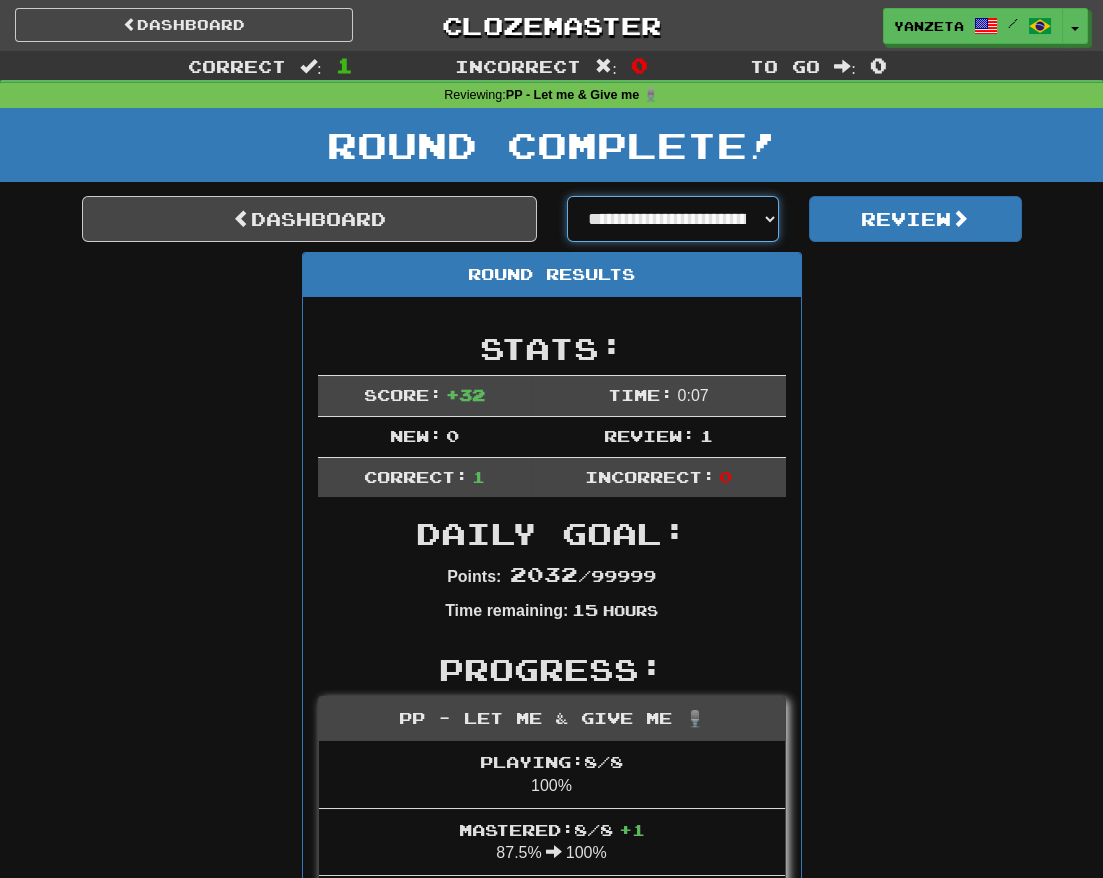 drag, startPoint x: 696, startPoint y: 218, endPoint x: 712, endPoint y: 210, distance: 17.888544 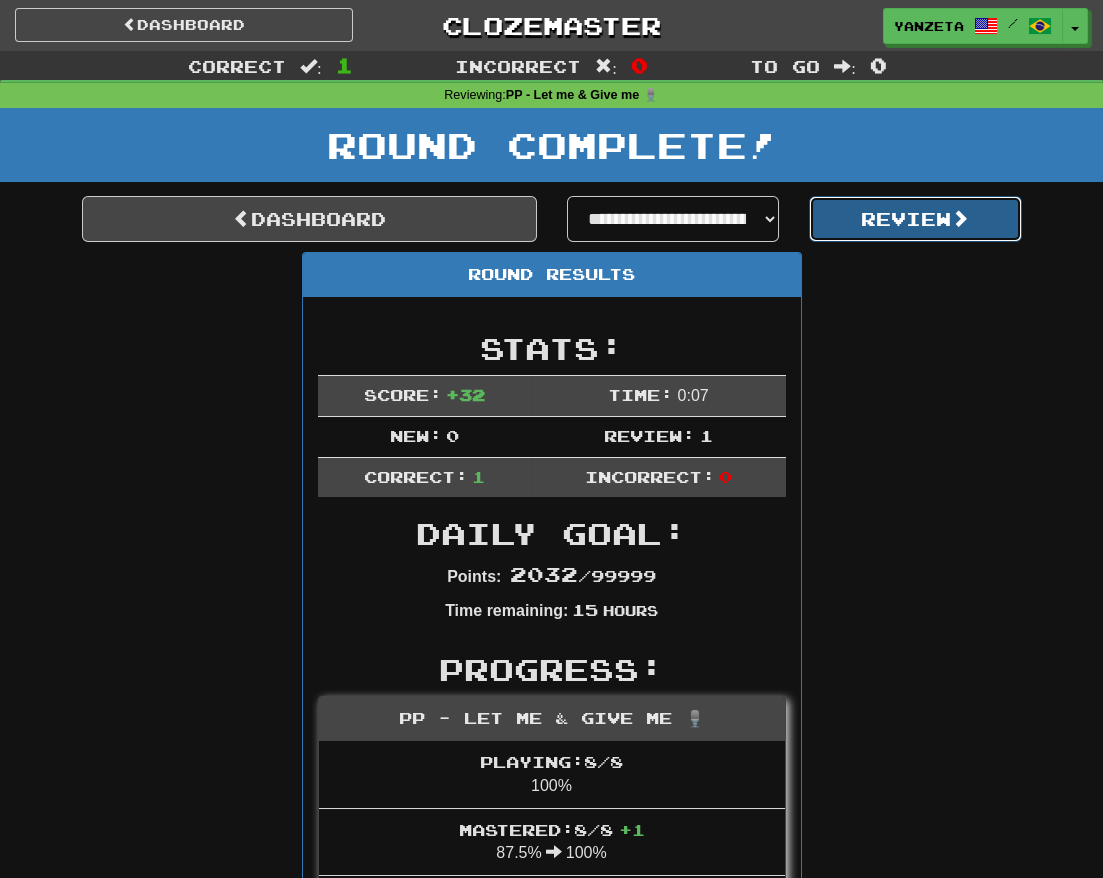 click on "Review" at bounding box center [915, 219] 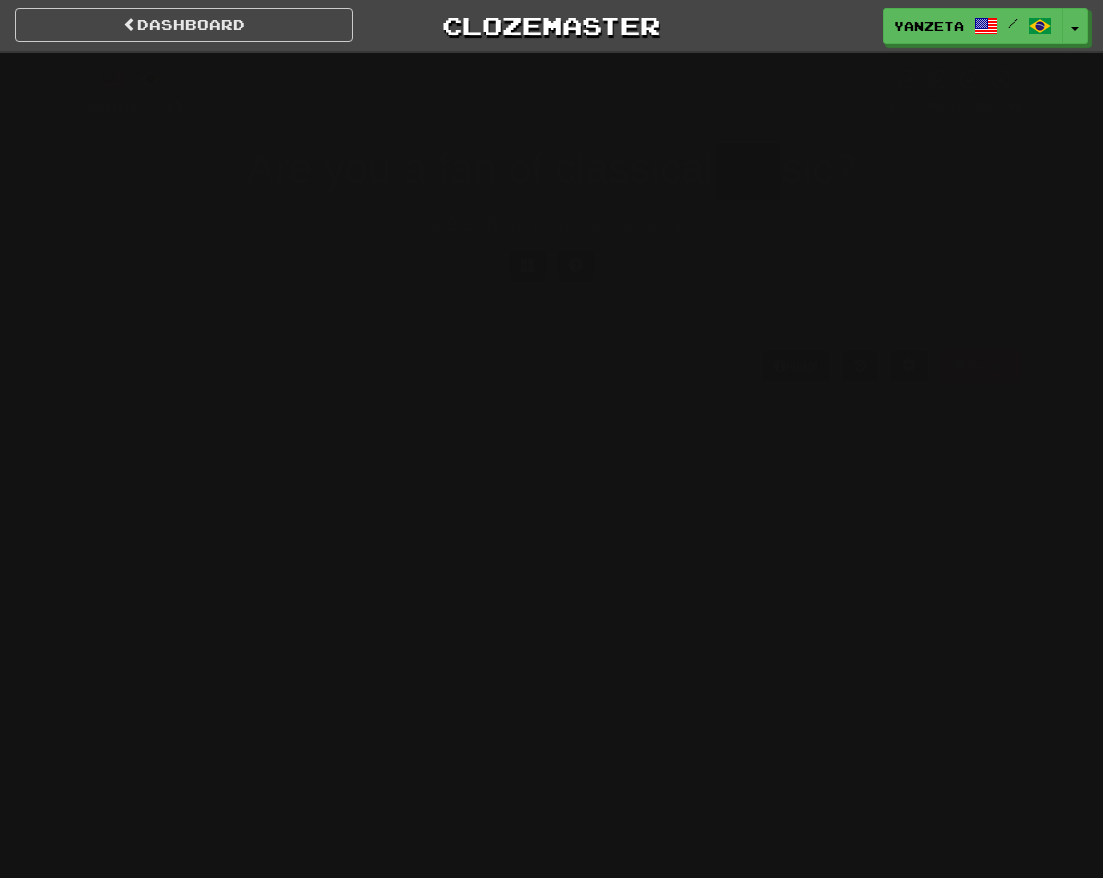 scroll, scrollTop: 0, scrollLeft: 0, axis: both 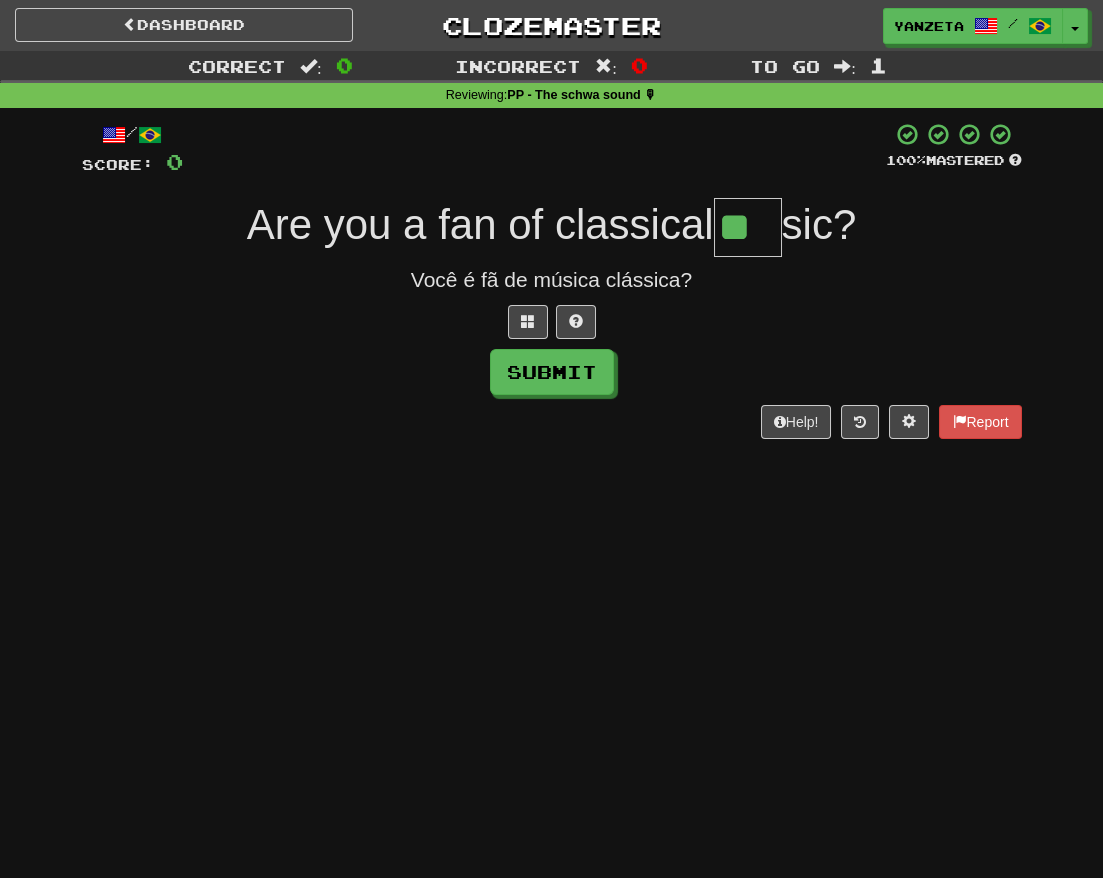 type on "**" 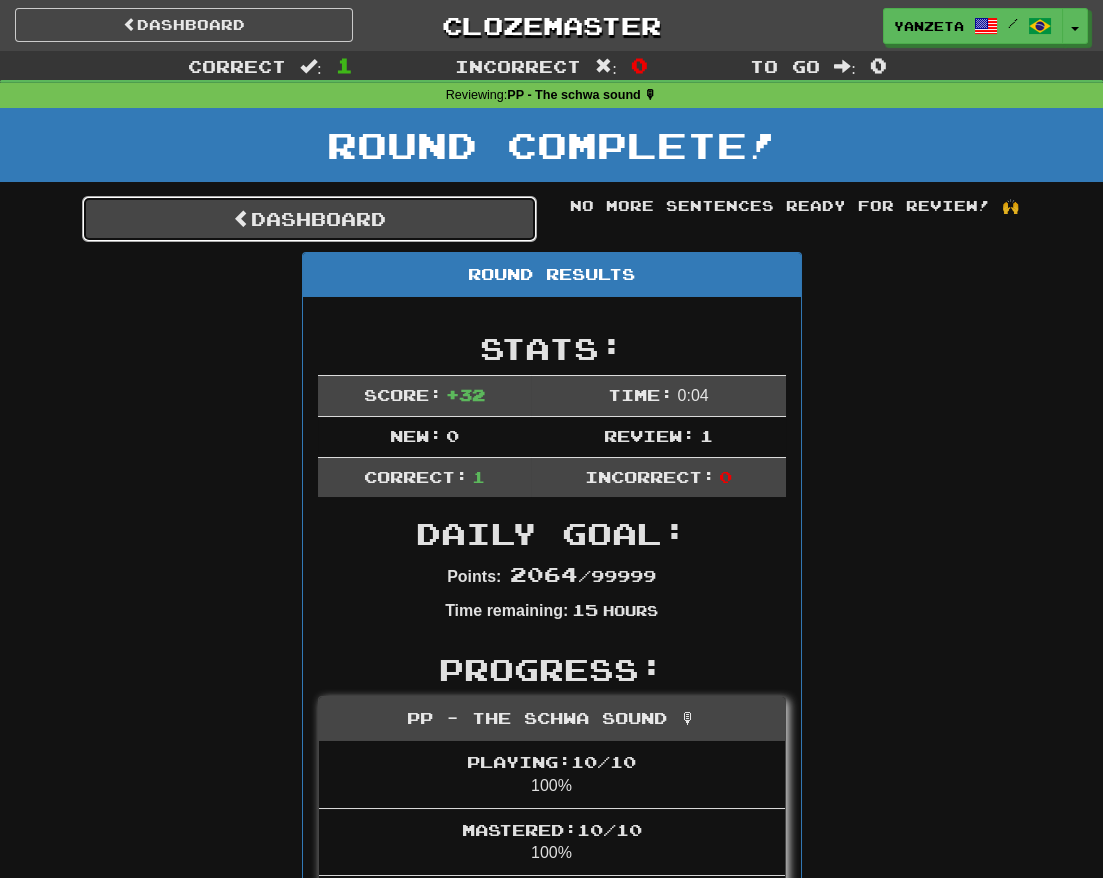 click on "Dashboard" at bounding box center [309, 219] 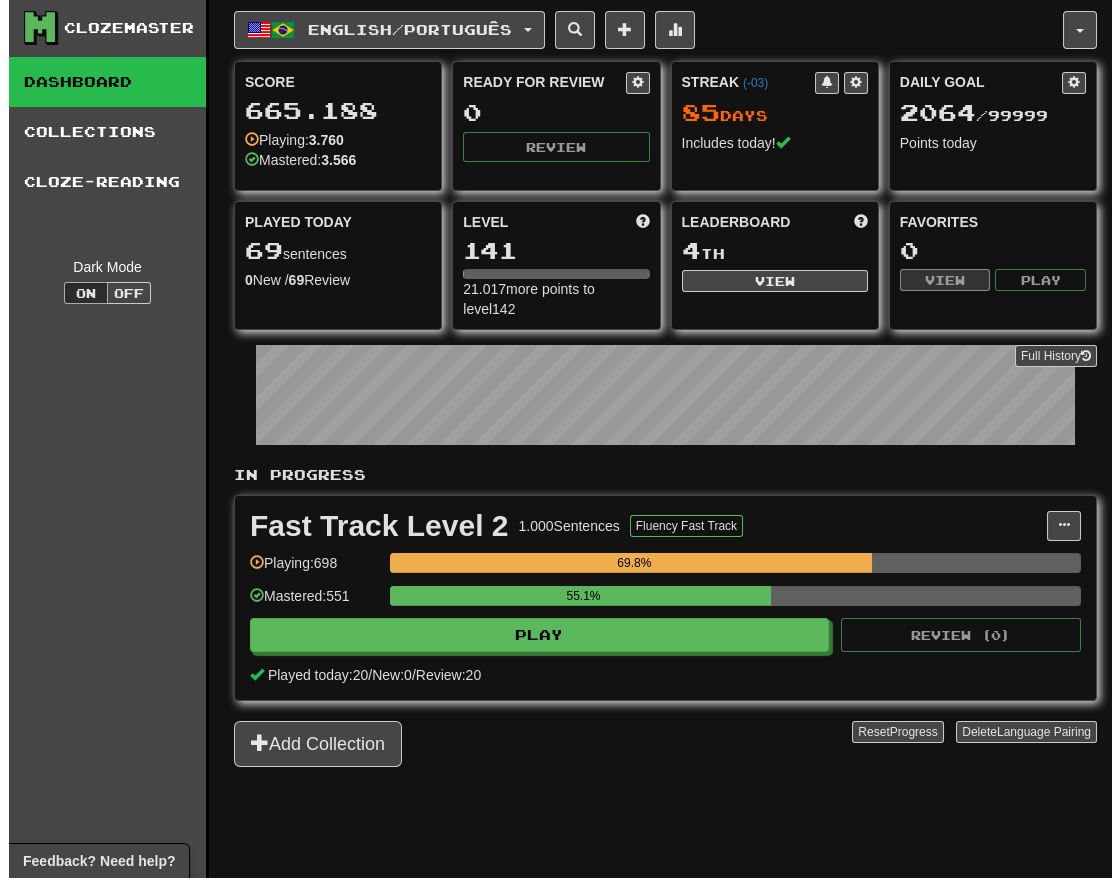 scroll, scrollTop: 444, scrollLeft: 0, axis: vertical 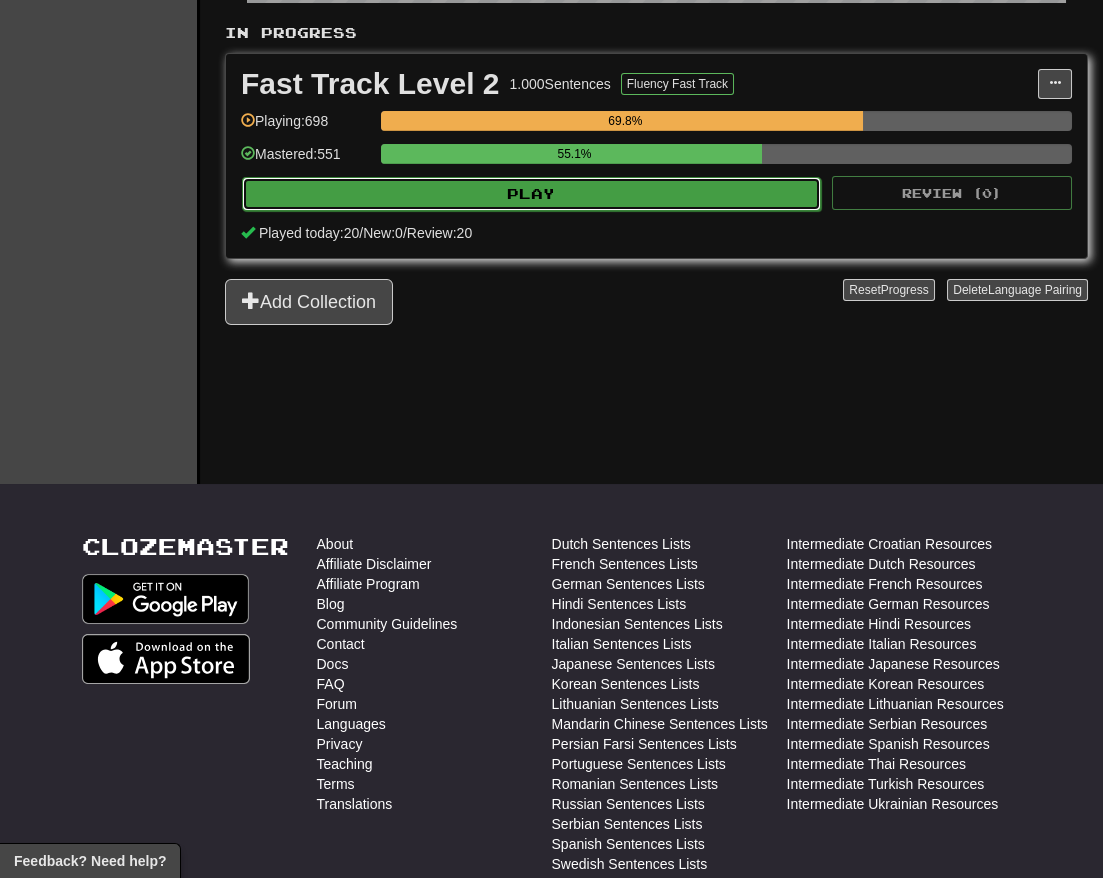 click on "Play" at bounding box center (531, 194) 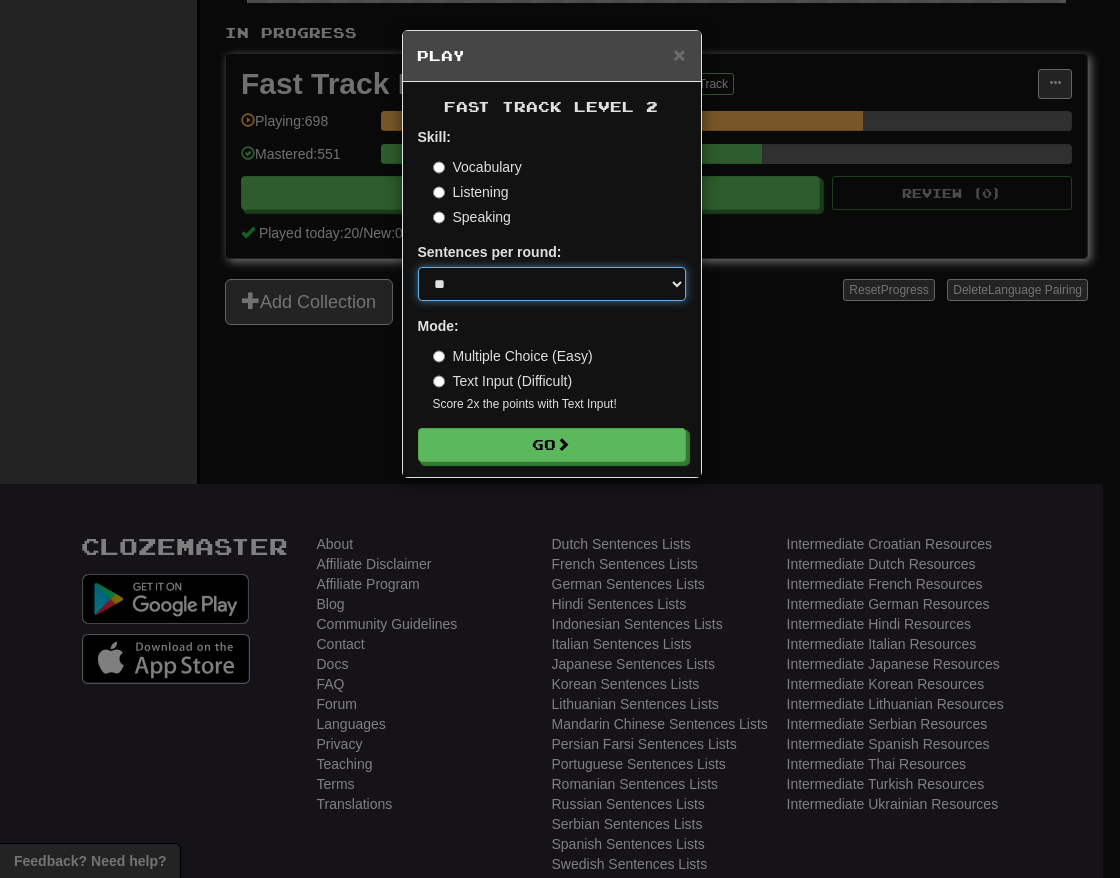 click on "* ** ** ** ** ** *** ********" at bounding box center (552, 284) 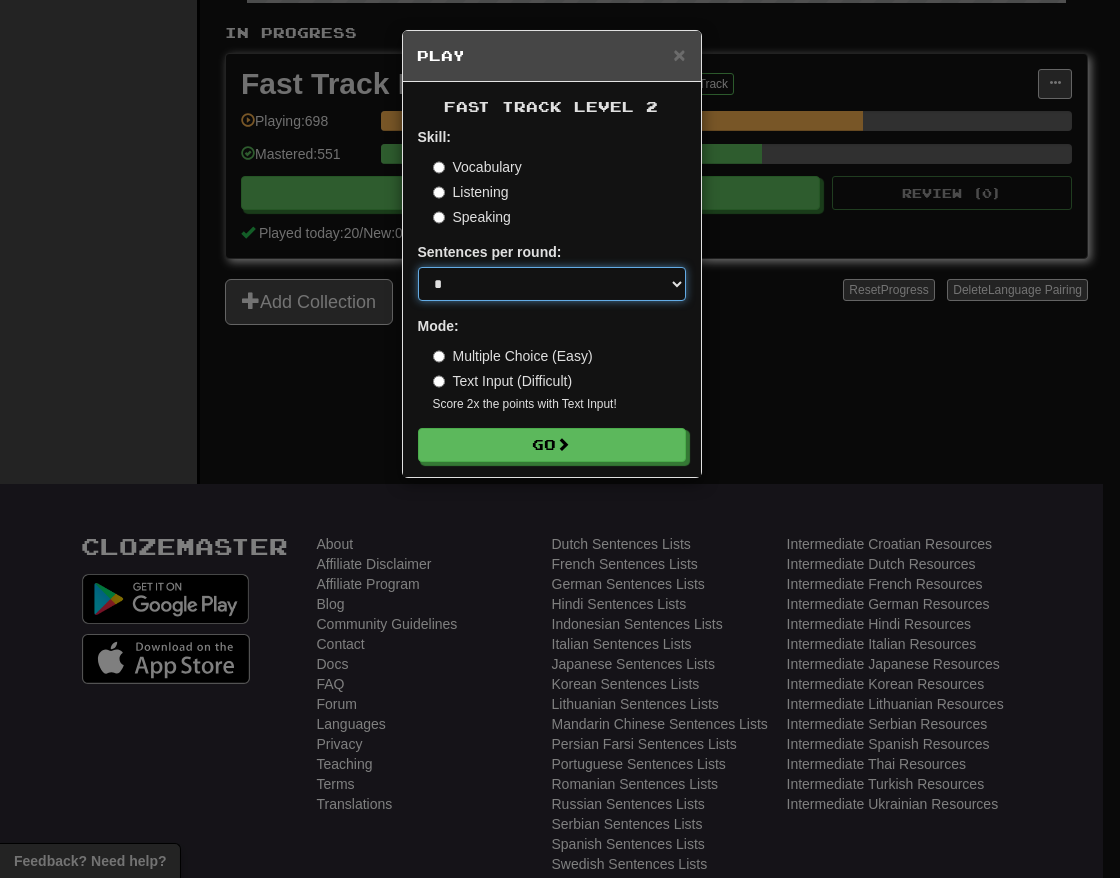 click on "* ** ** ** ** ** *** ********" at bounding box center (552, 284) 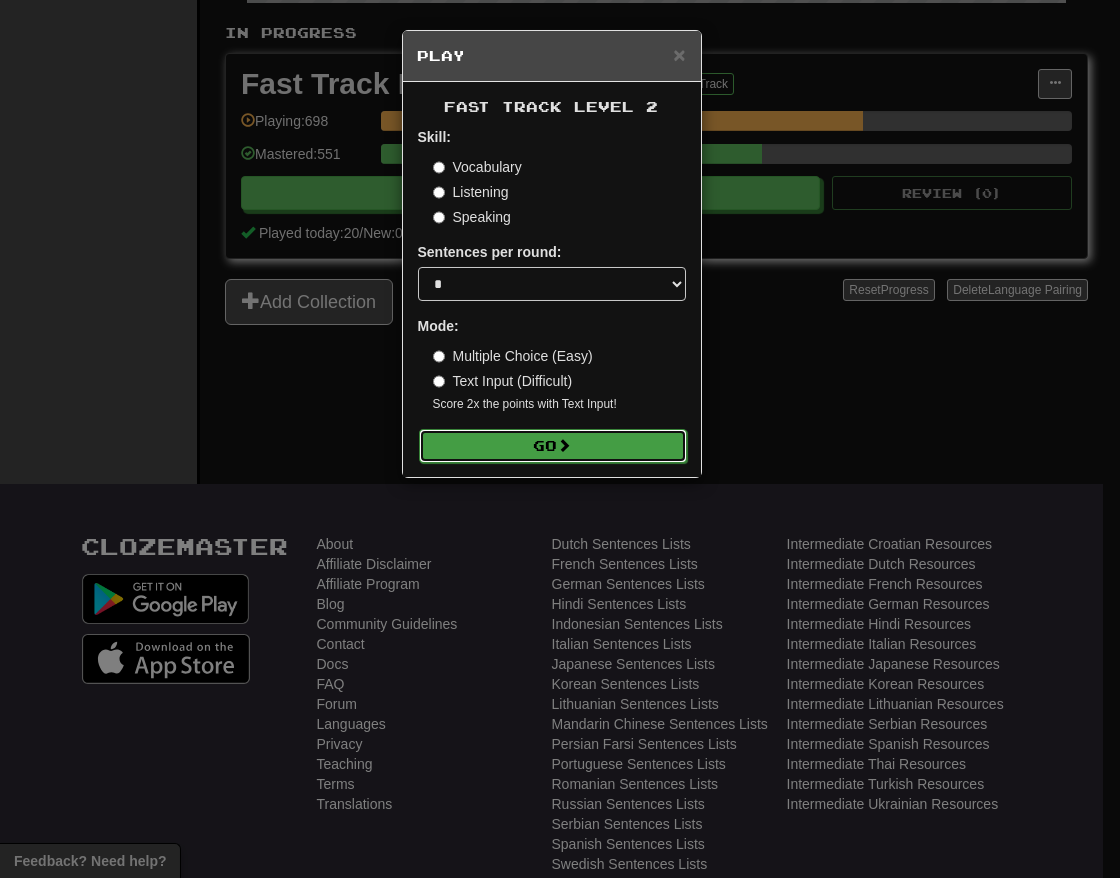 drag, startPoint x: 540, startPoint y: 445, endPoint x: 563, endPoint y: 456, distance: 25.495098 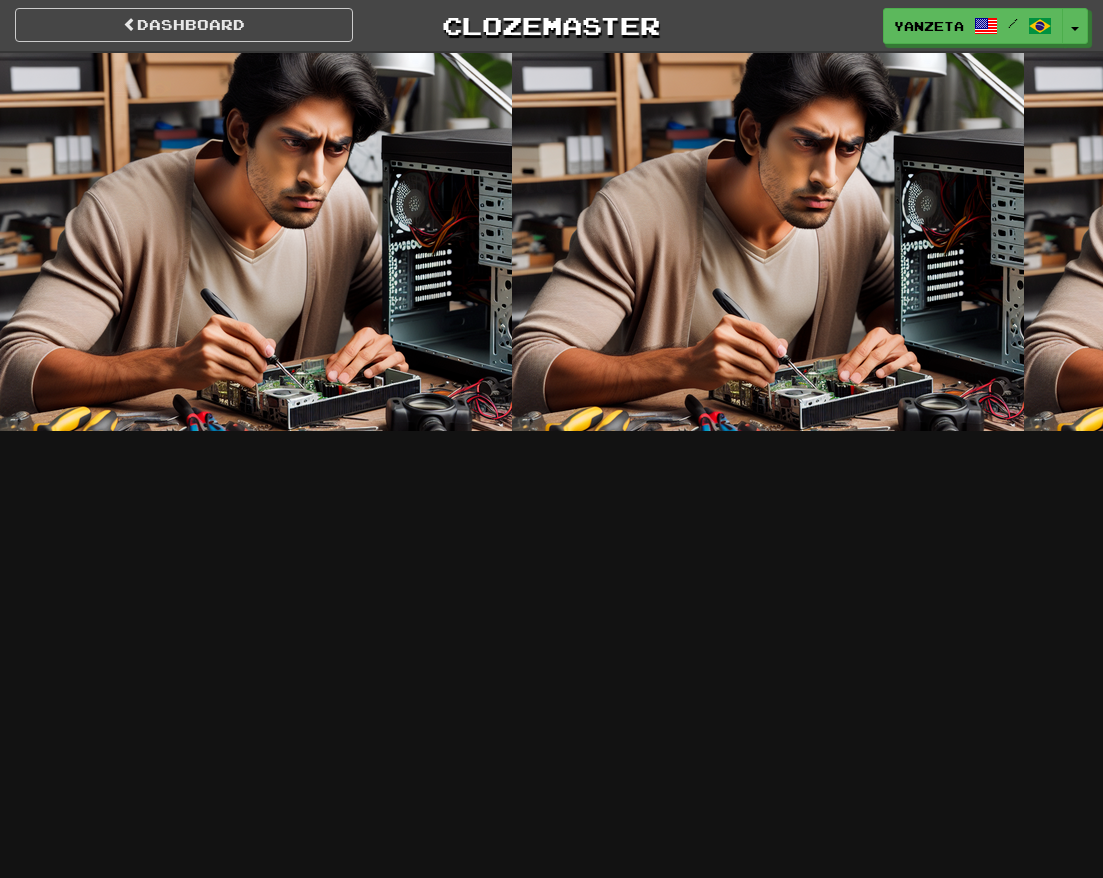scroll, scrollTop: 0, scrollLeft: 0, axis: both 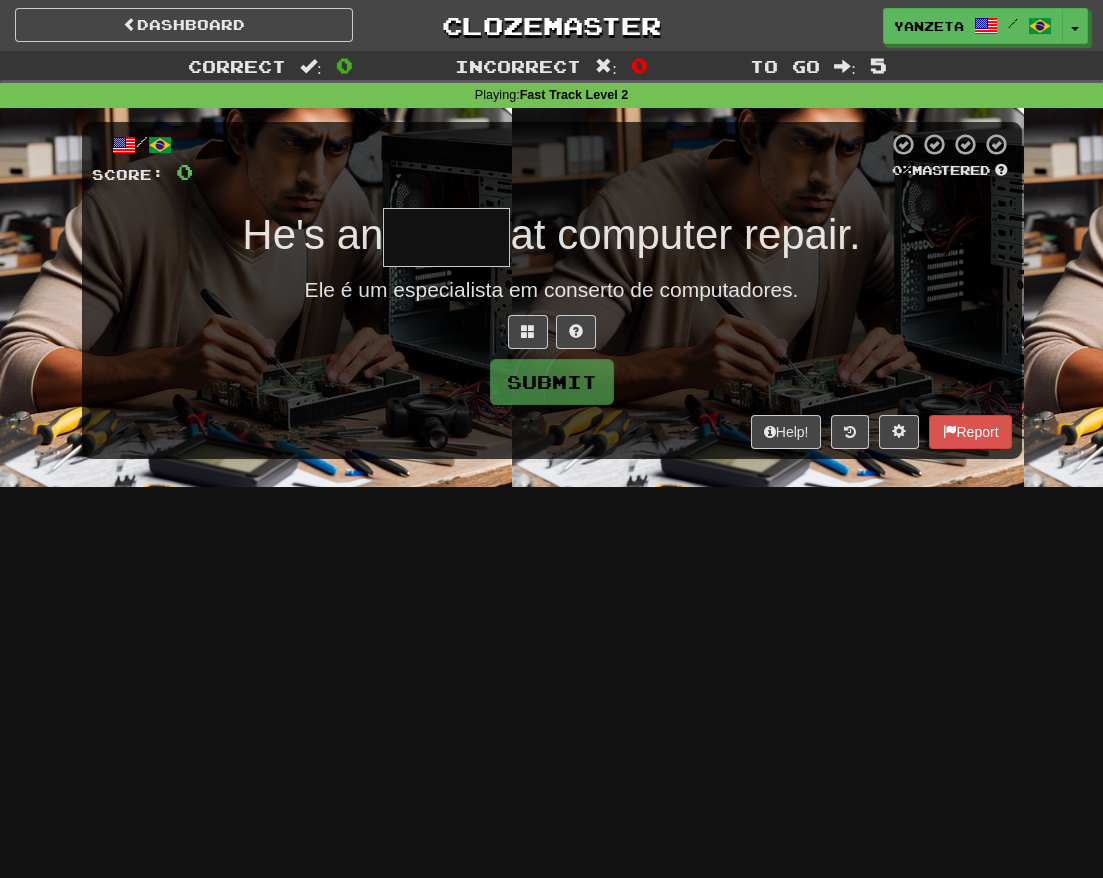 type on "*" 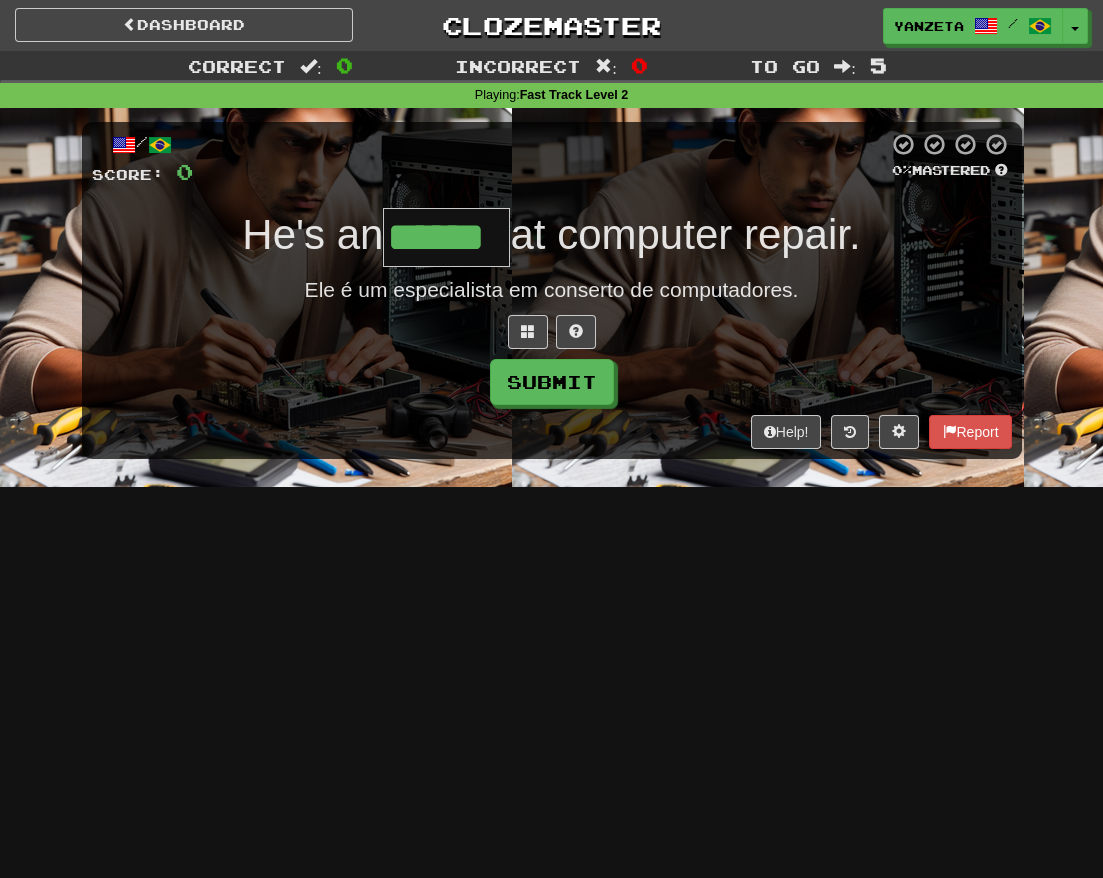 type on "******" 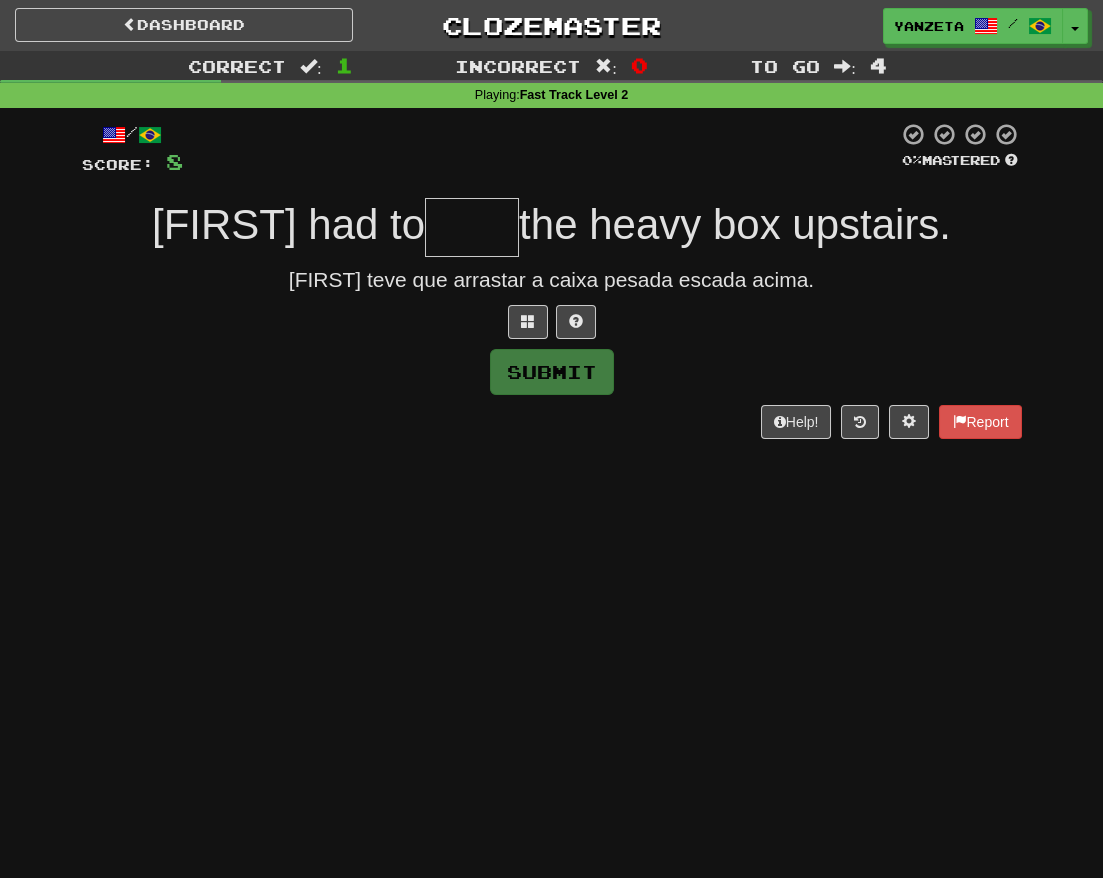 type on "****" 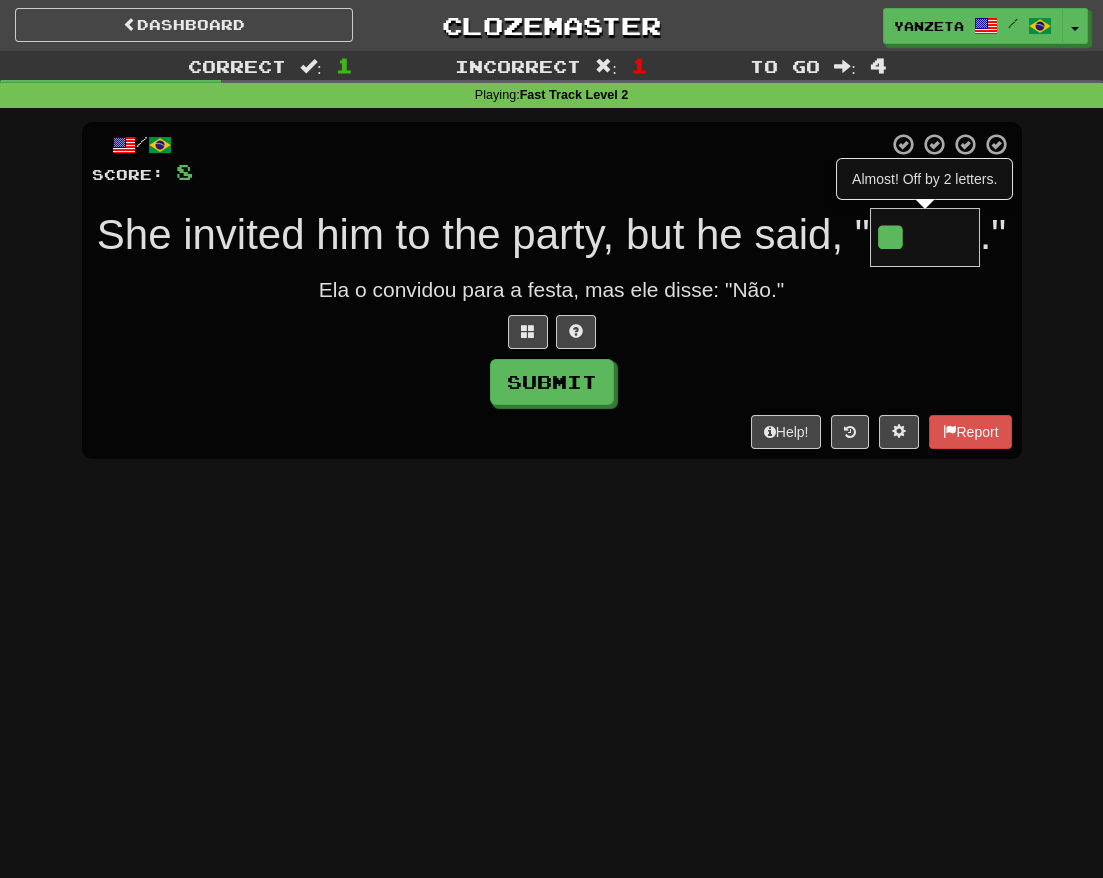 type on "****" 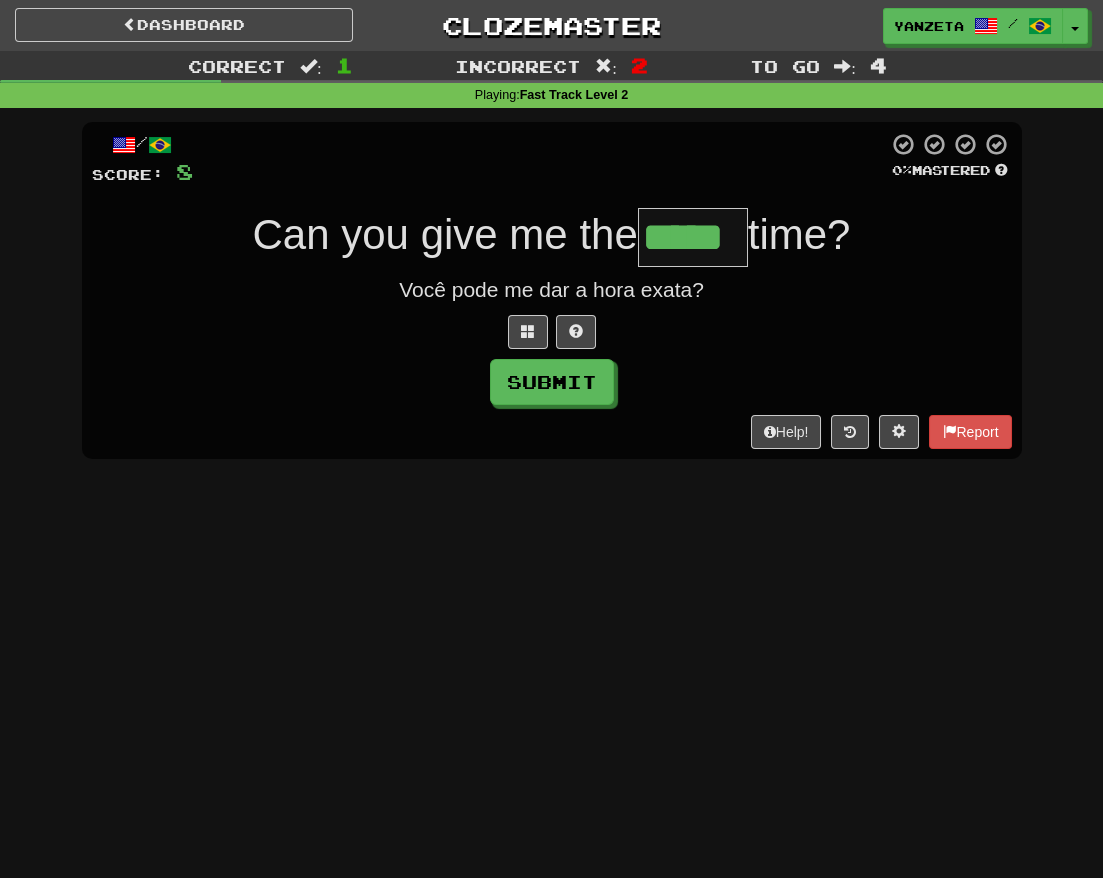 type on "*****" 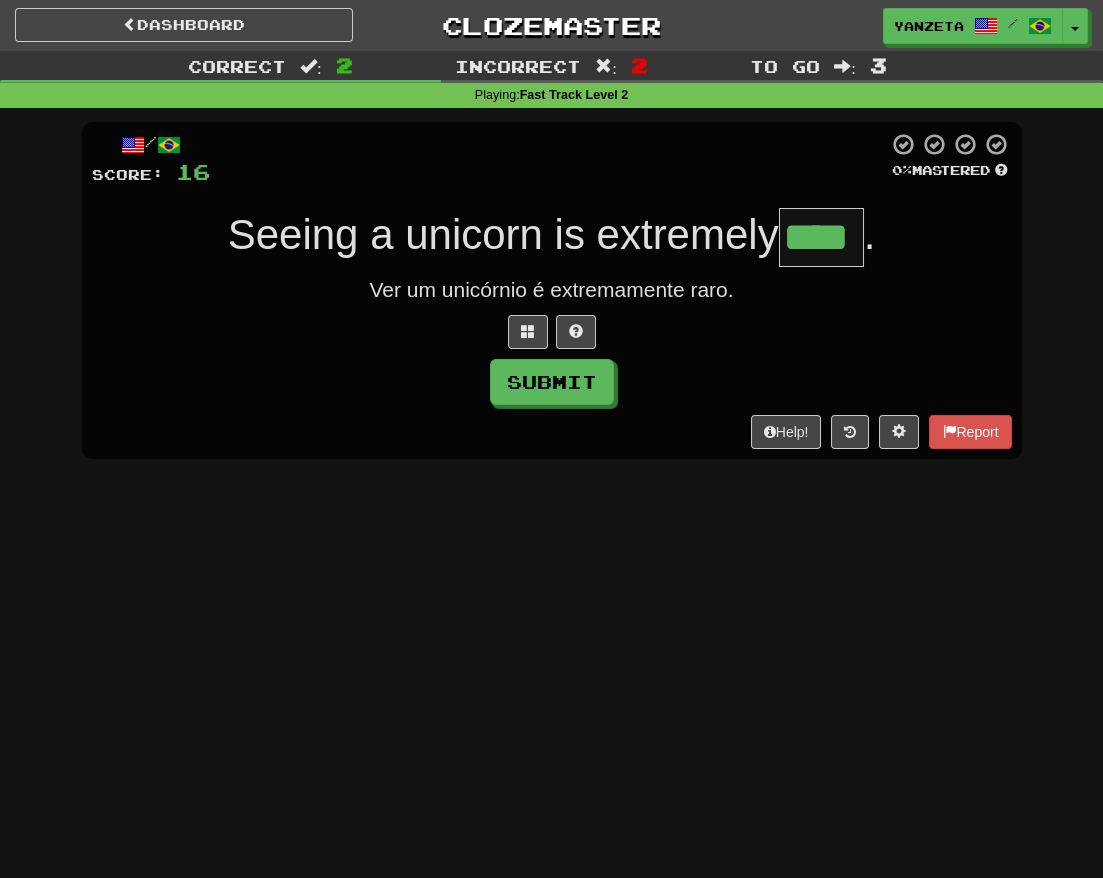 type on "****" 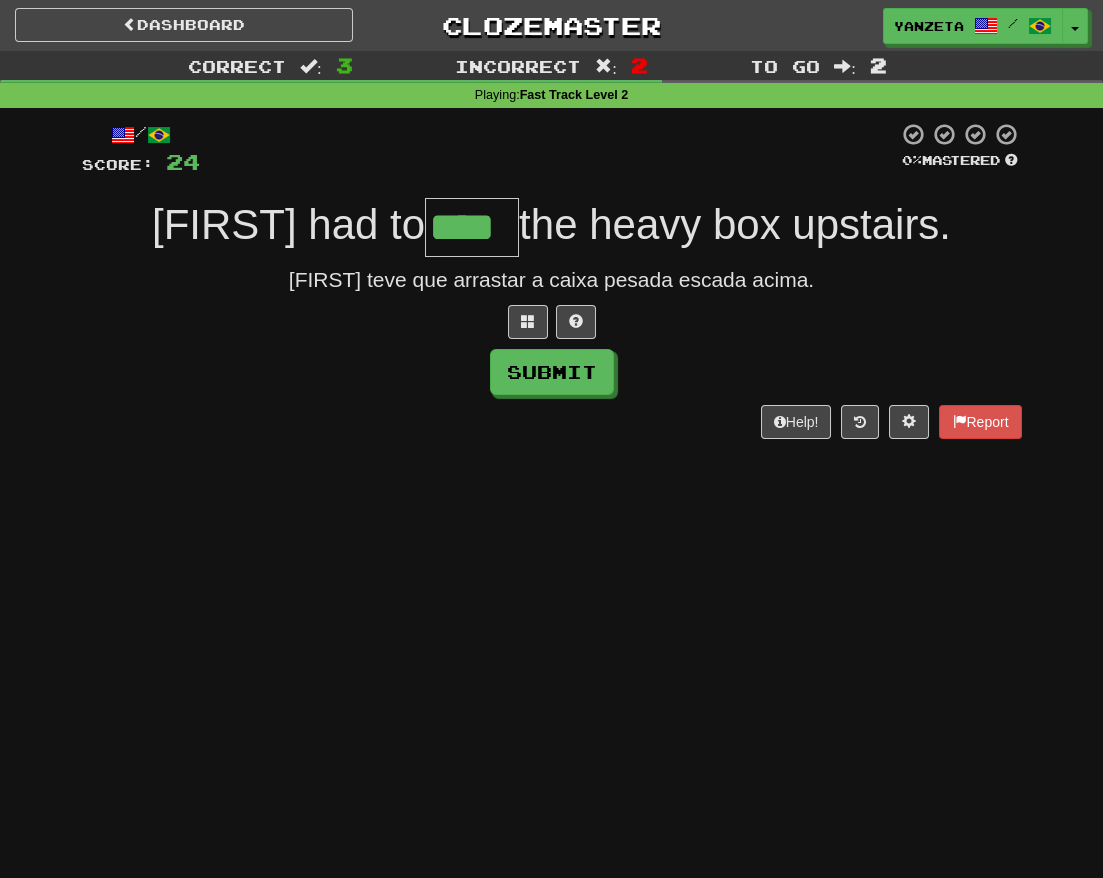 type on "****" 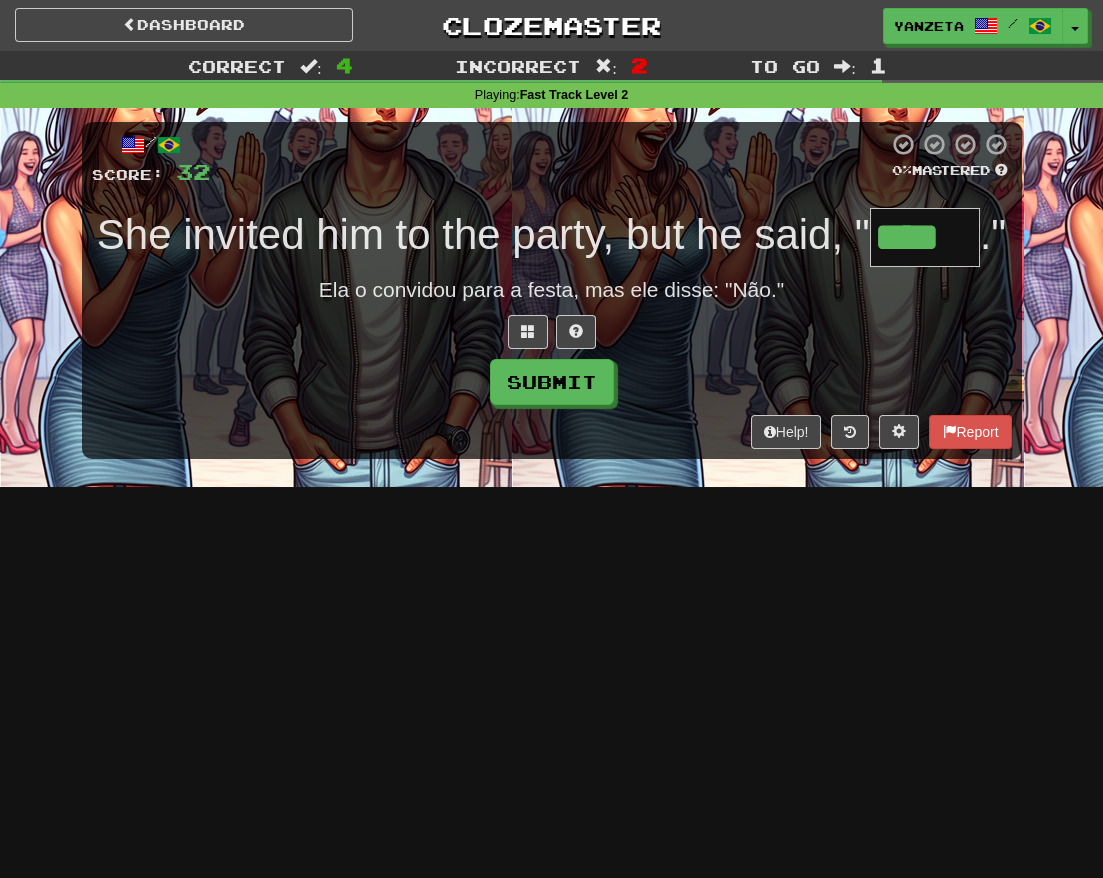 type on "****" 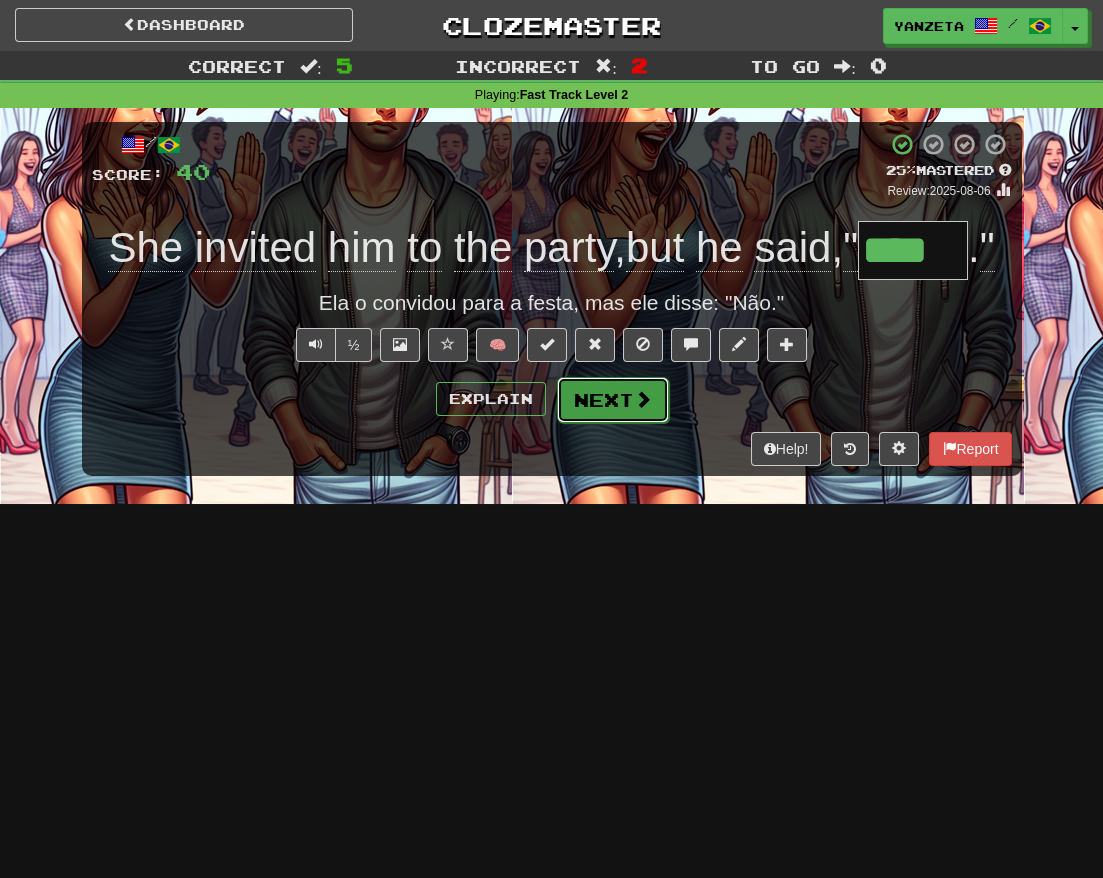 click at bounding box center [643, 399] 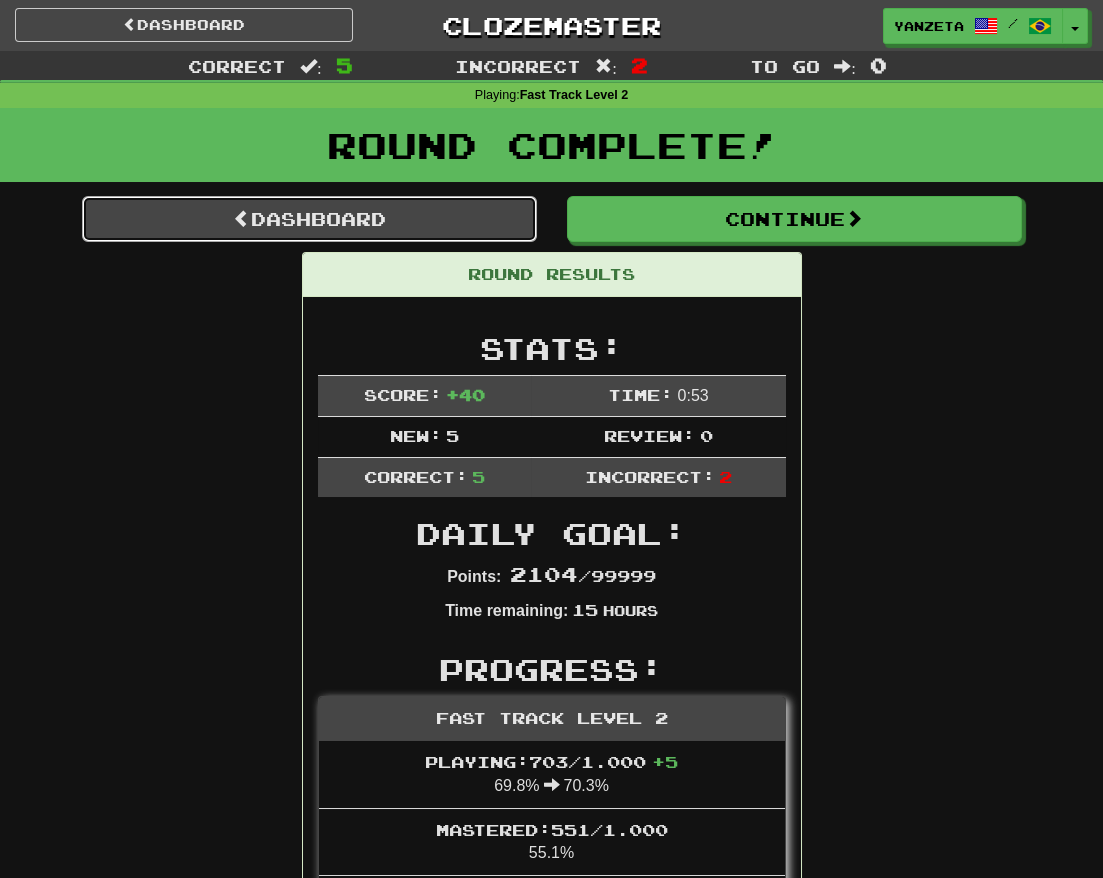 click on "Dashboard" at bounding box center (309, 219) 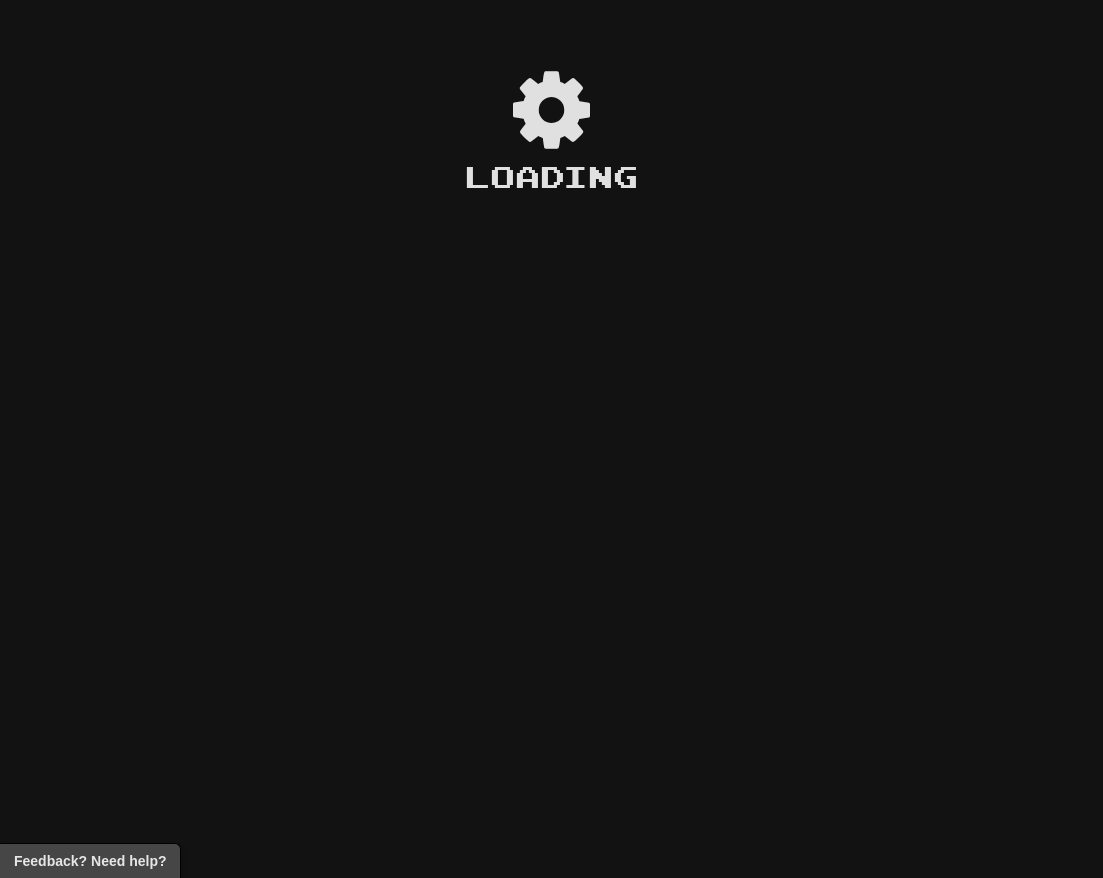 scroll, scrollTop: 0, scrollLeft: 0, axis: both 